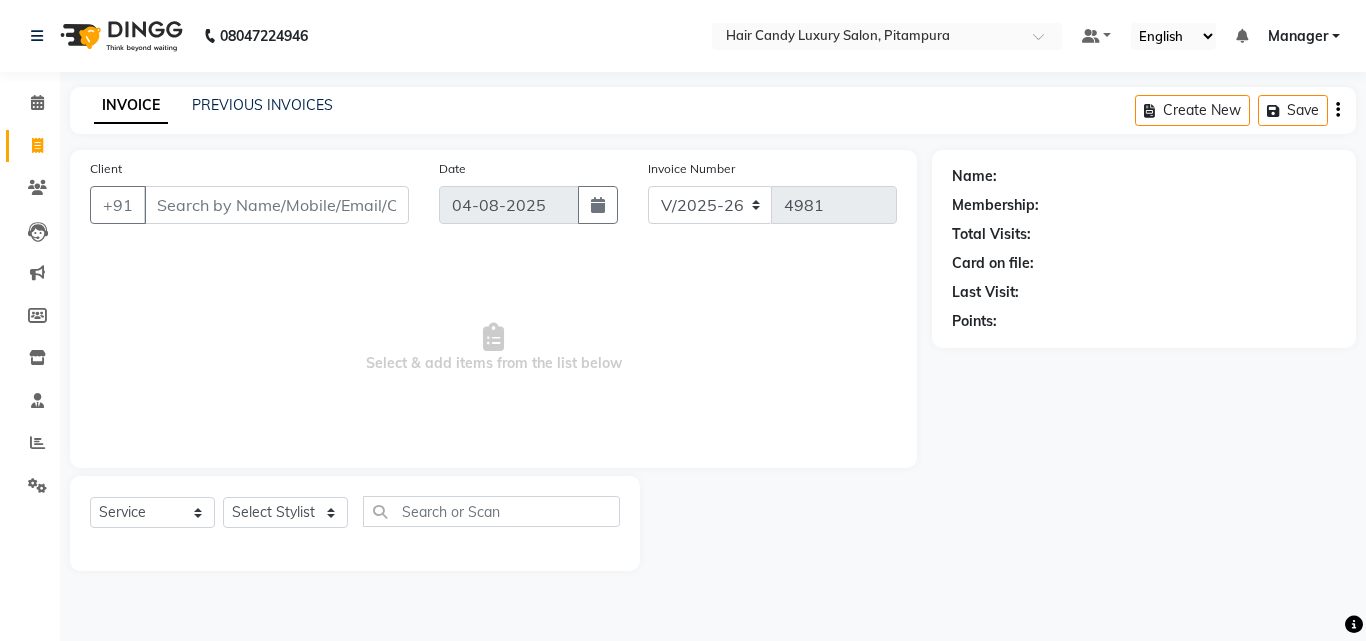 select on "4720" 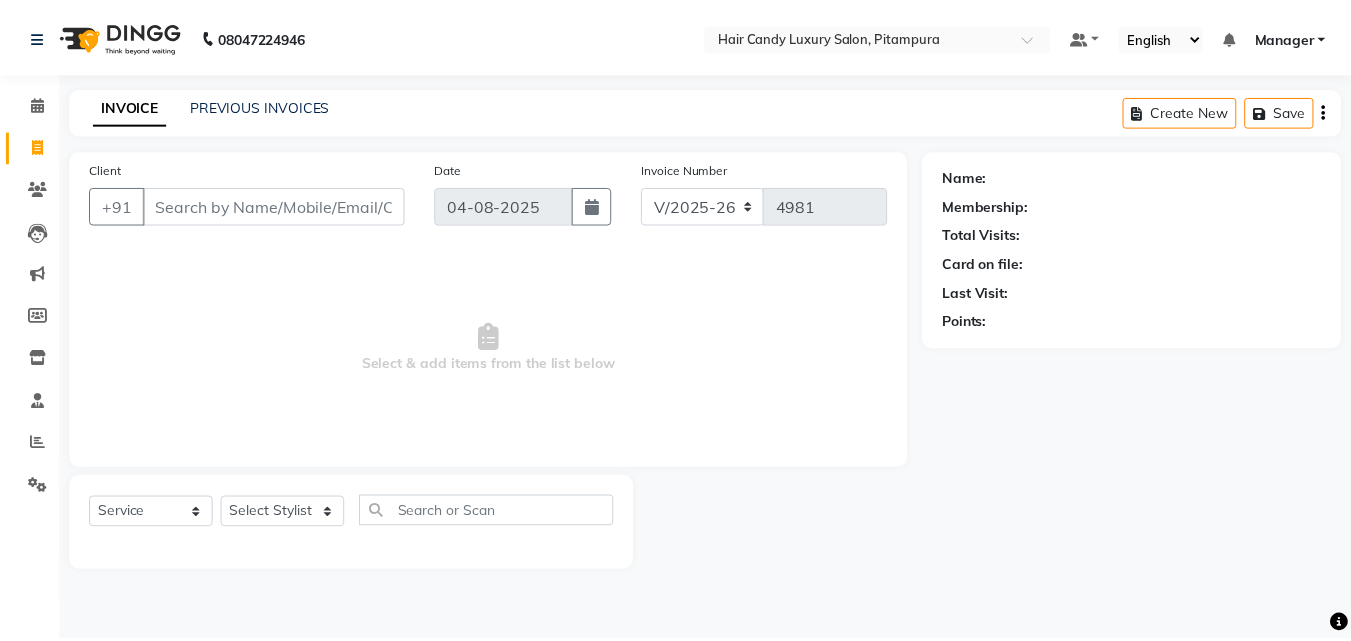 scroll, scrollTop: 0, scrollLeft: 0, axis: both 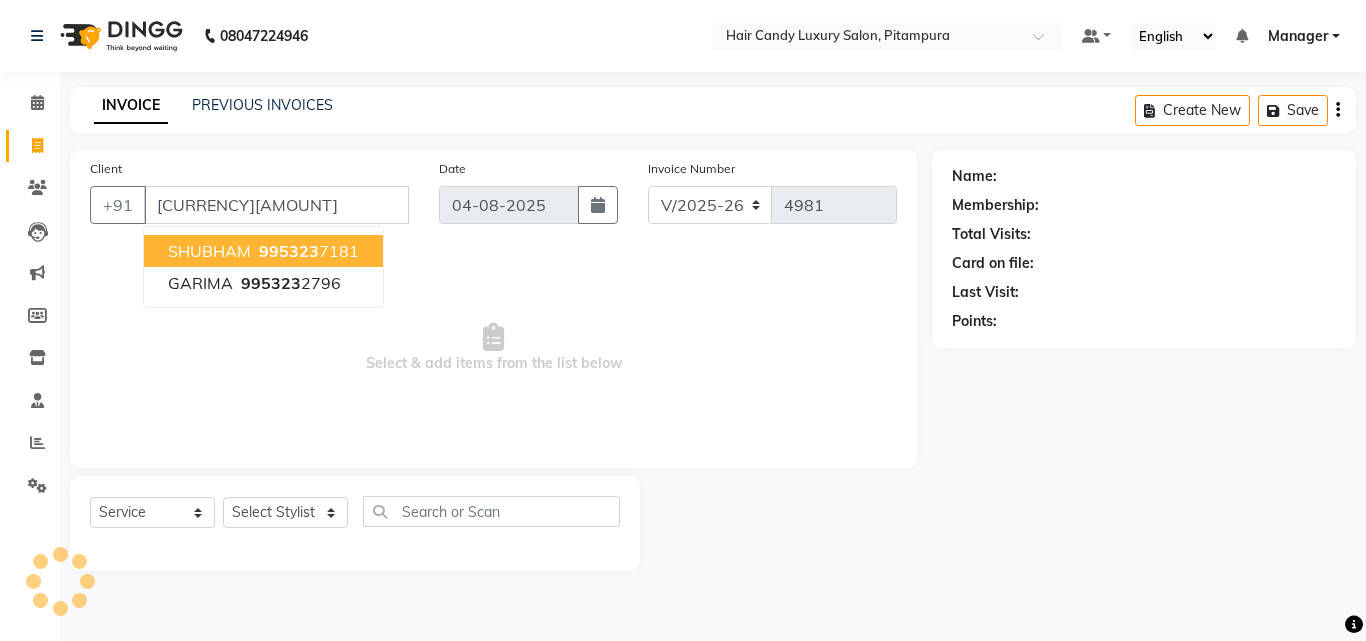 type on "[CURRENCY][AMOUNT]" 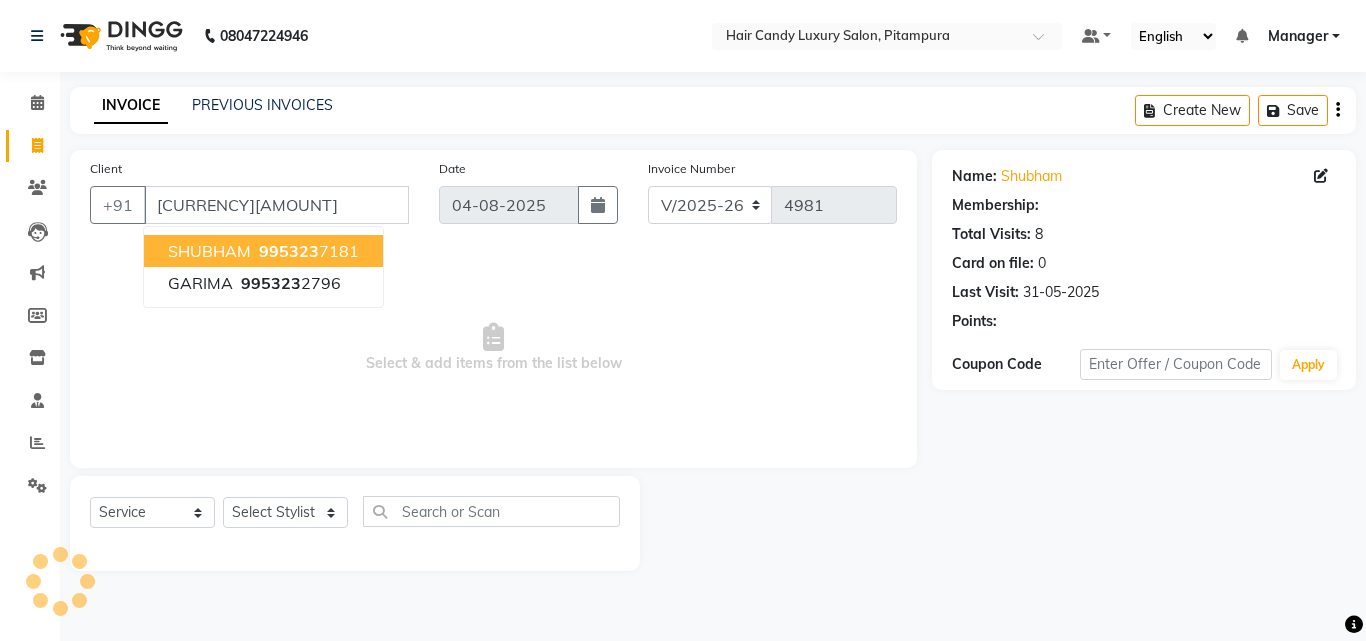 select on "1: Object" 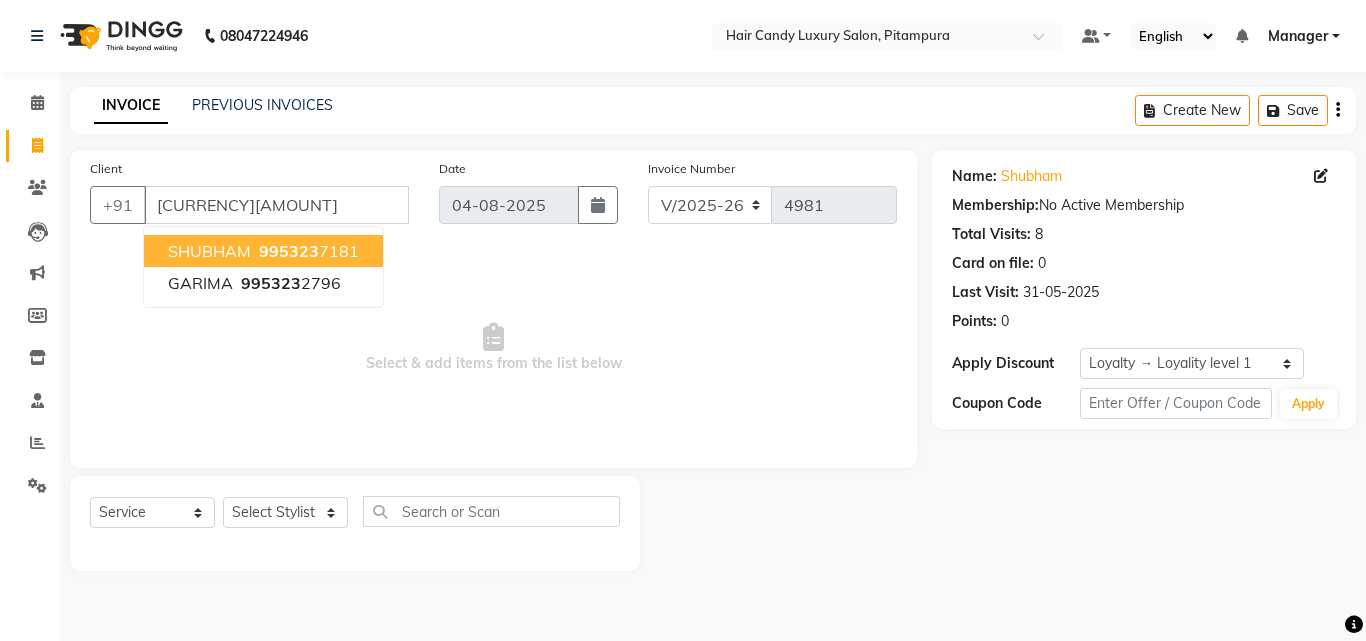 click on "[FIRST]   [PHONE]" at bounding box center (263, 251) 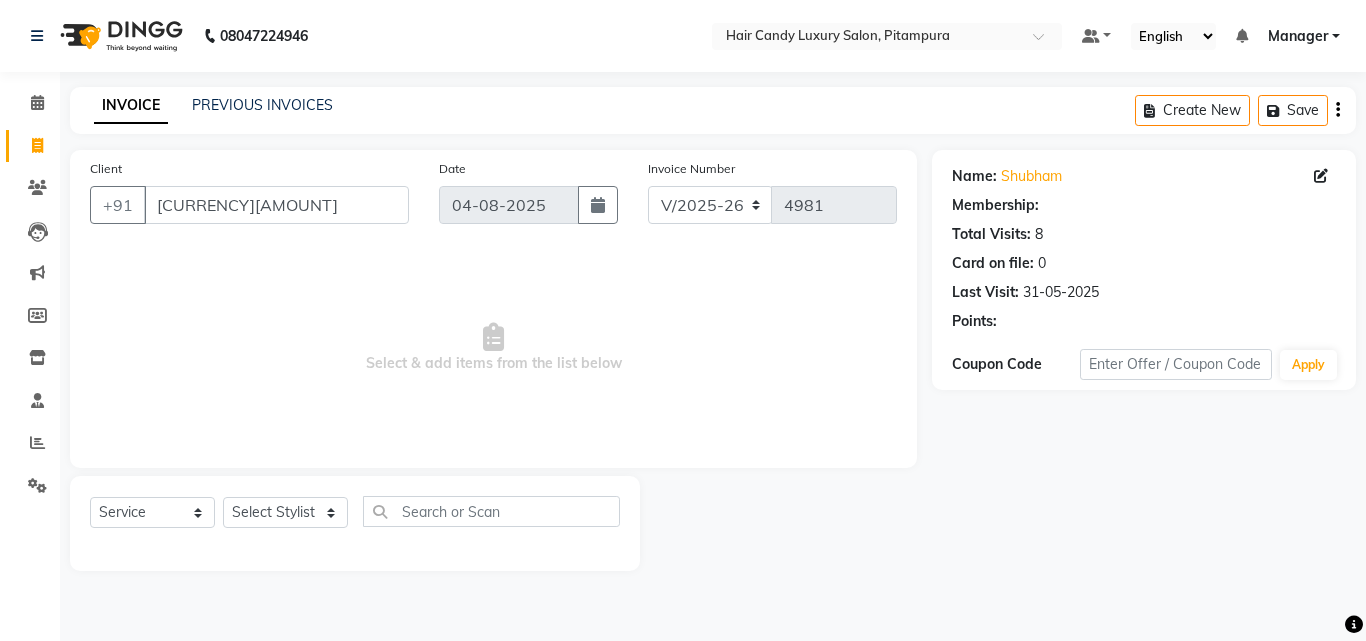 select on "1: Object" 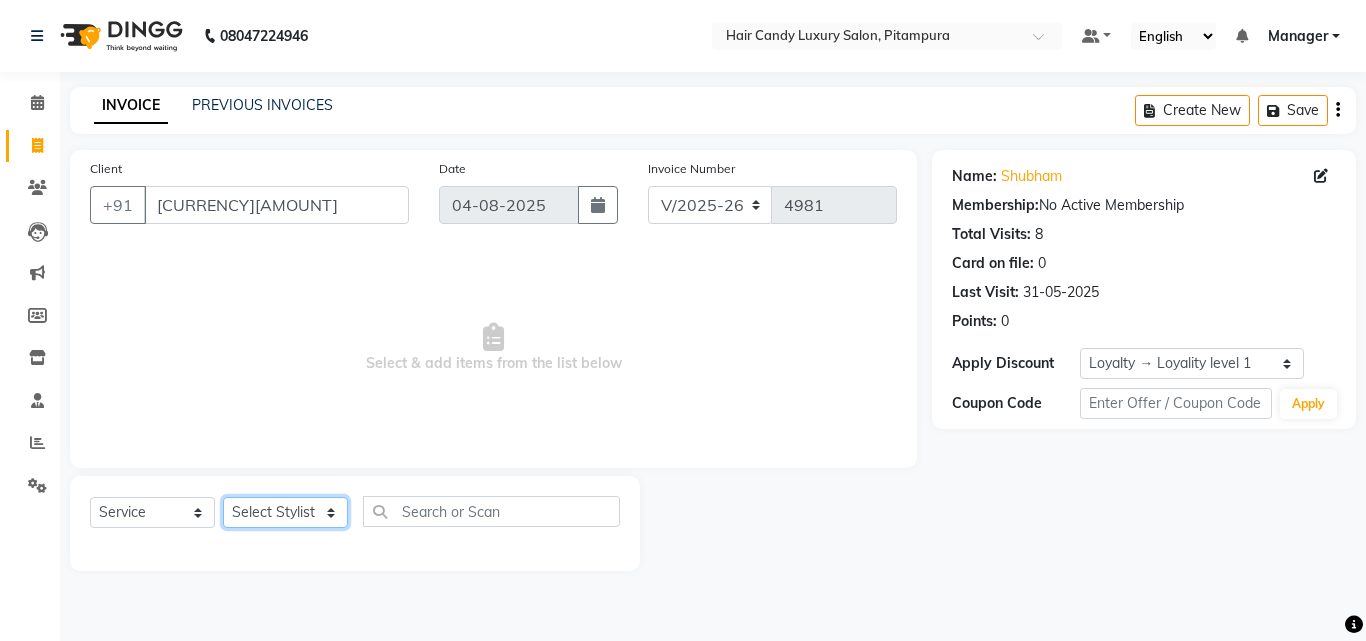 click on "Select Stylist Aarif AMAN ANJALI Arman Arshad  ARSHAD SALMANI ASHU FAIZ gaurav Hanish harshit Jack  karishma KAVITA kunal Manager MANNU Mukim  paras pinki preeti Raghav  RASHMI RAVI RITIK SAHIL sawan SHALINI SHARUKH SHWETA  VEER Vijay  vijay tiwari ZAID" 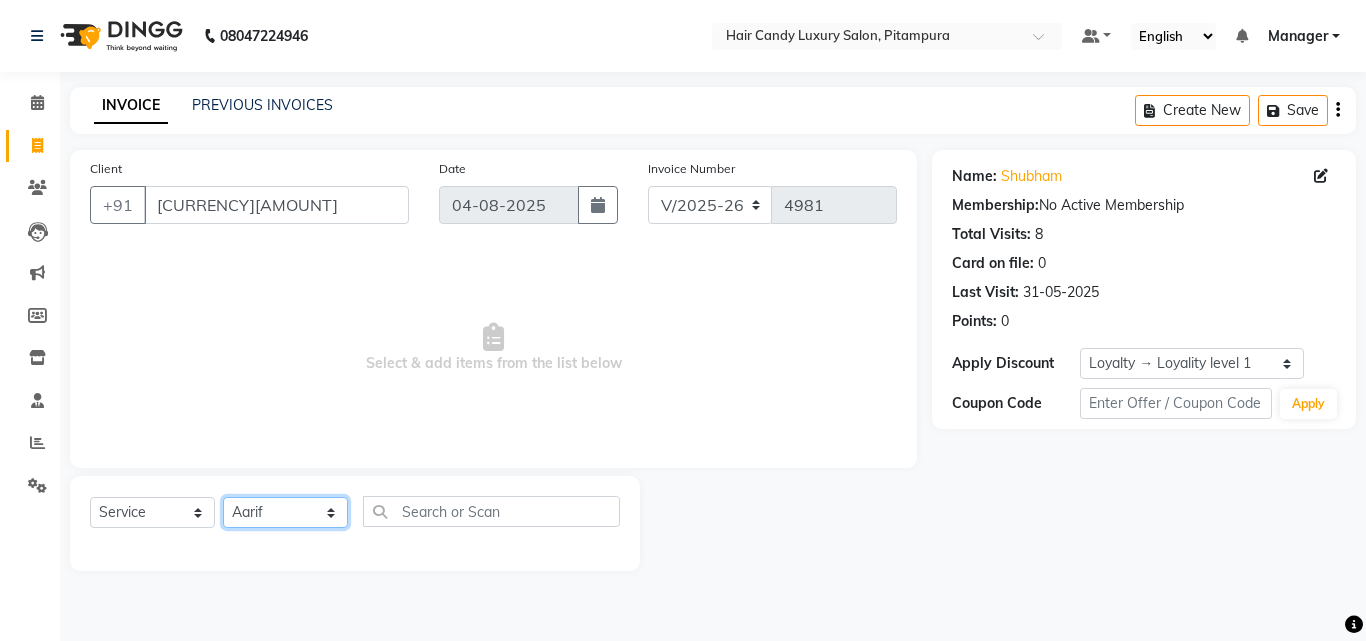 click on "Select Stylist Aarif AMAN ANJALI Arman Arshad  ARSHAD SALMANI ASHU FAIZ gaurav Hanish harshit Jack  karishma KAVITA kunal Manager MANNU Mukim  paras pinki preeti Raghav  RASHMI RAVI RITIK SAHIL sawan SHALINI SHARUKH SHWETA  VEER Vijay  vijay tiwari ZAID" 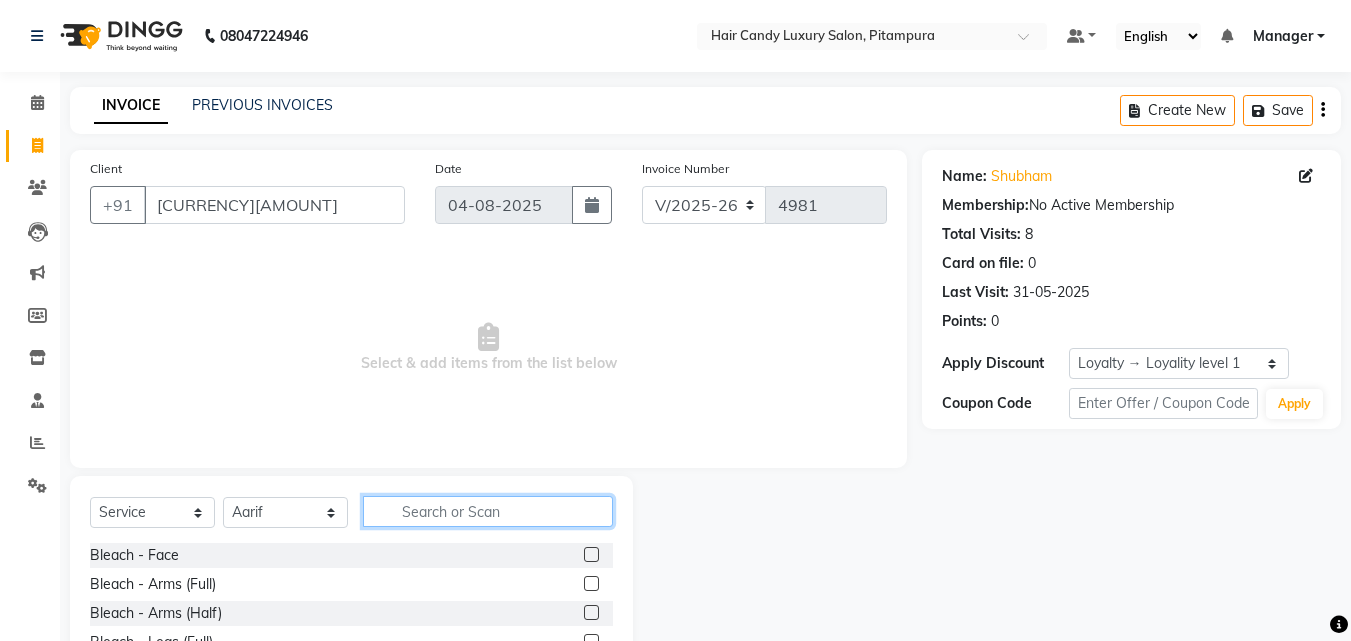 click 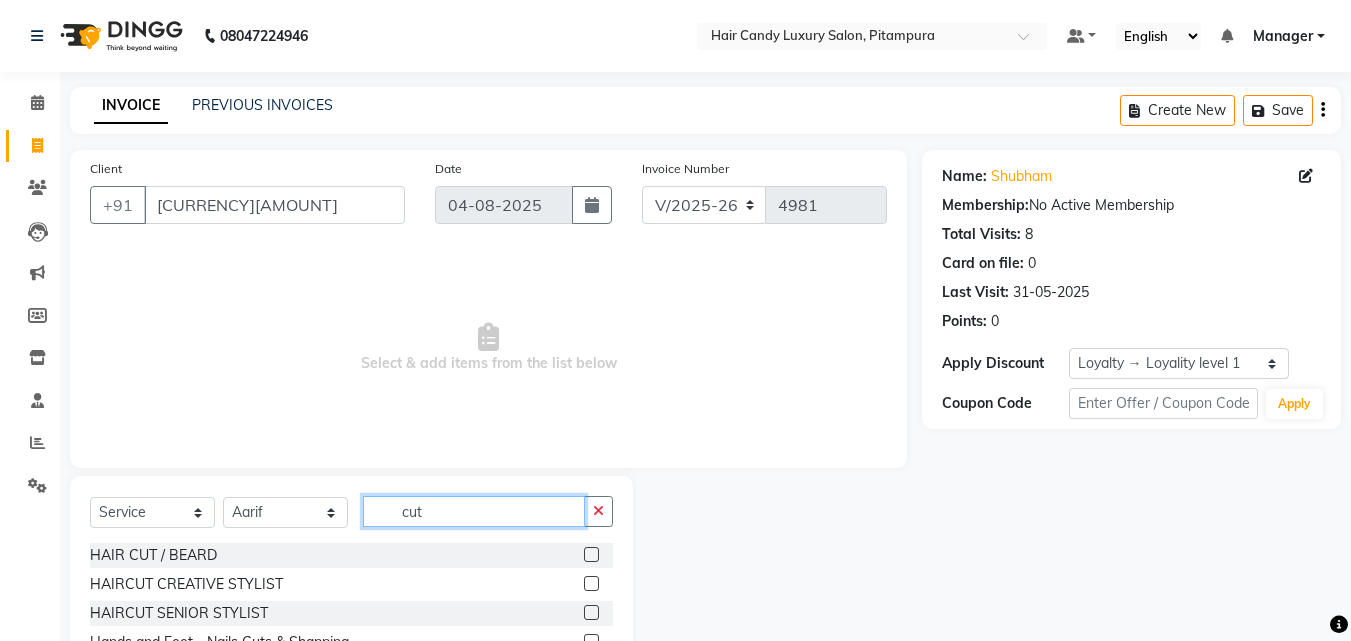 type on "cut" 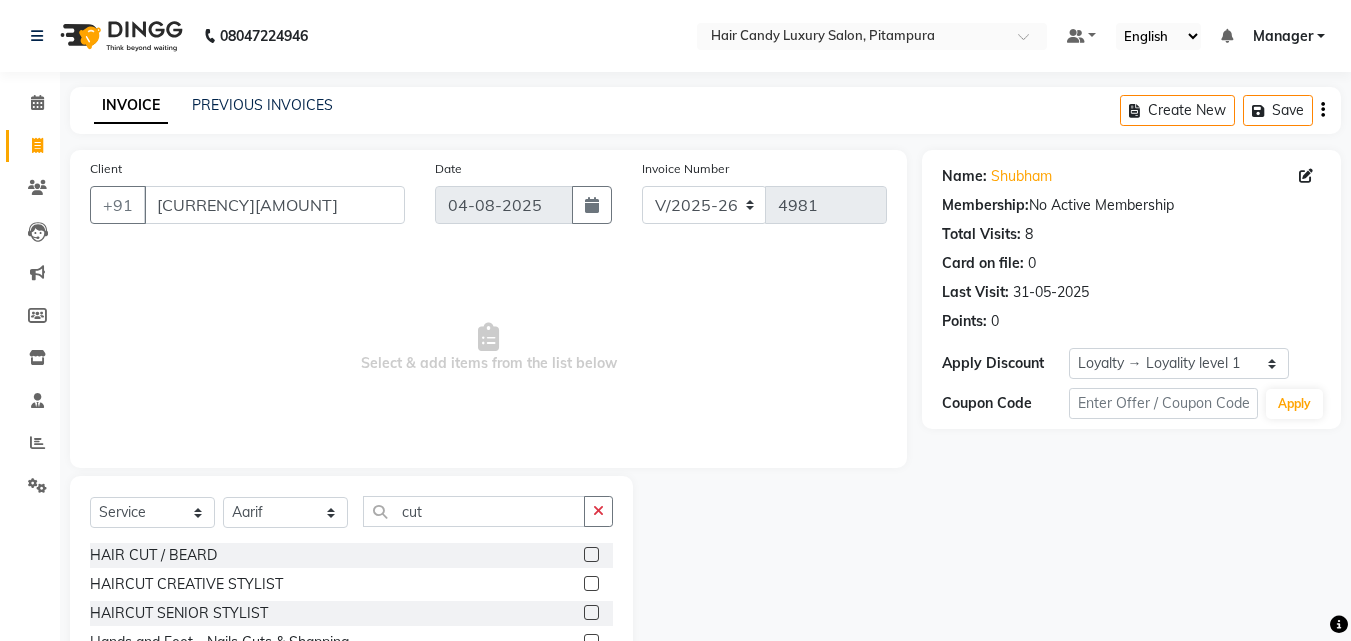 click 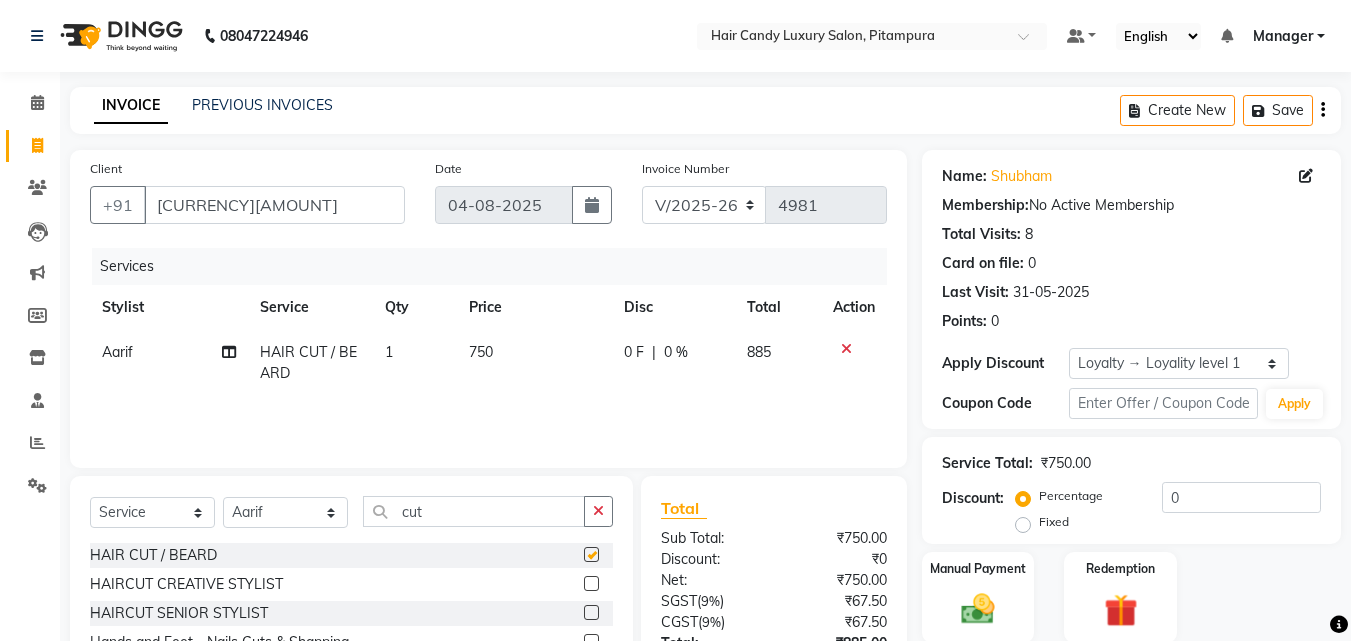 checkbox on "false" 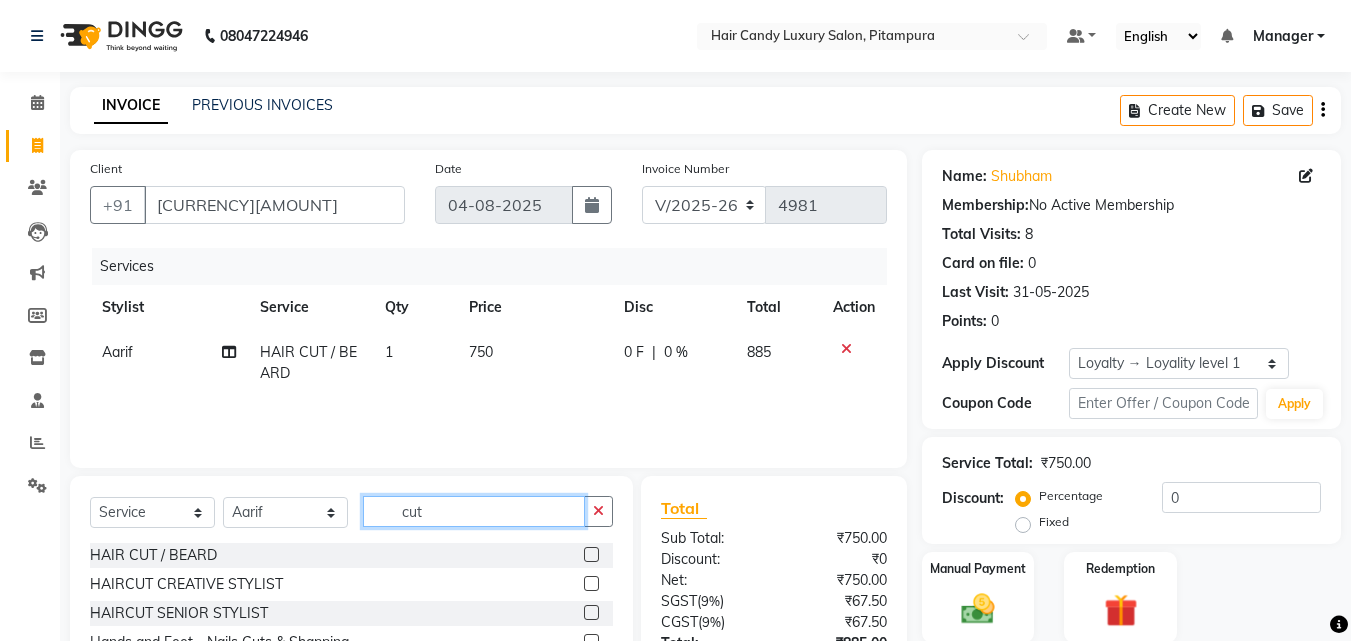 click on "cut" 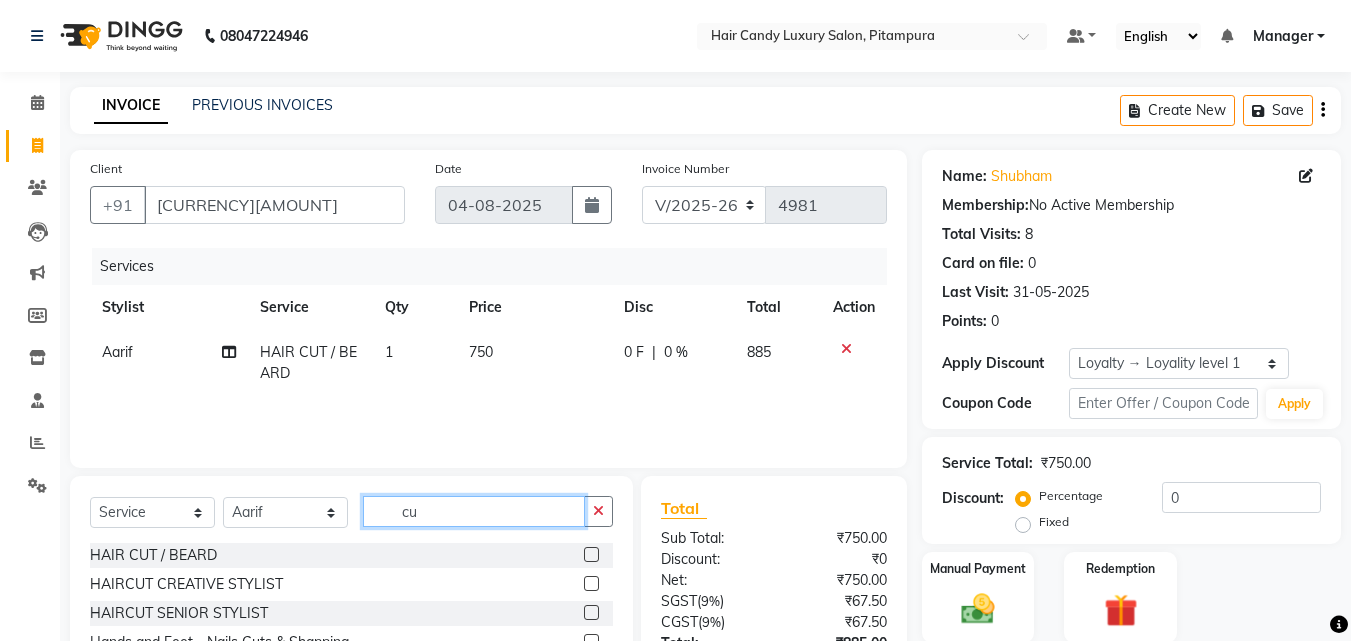 type on "c" 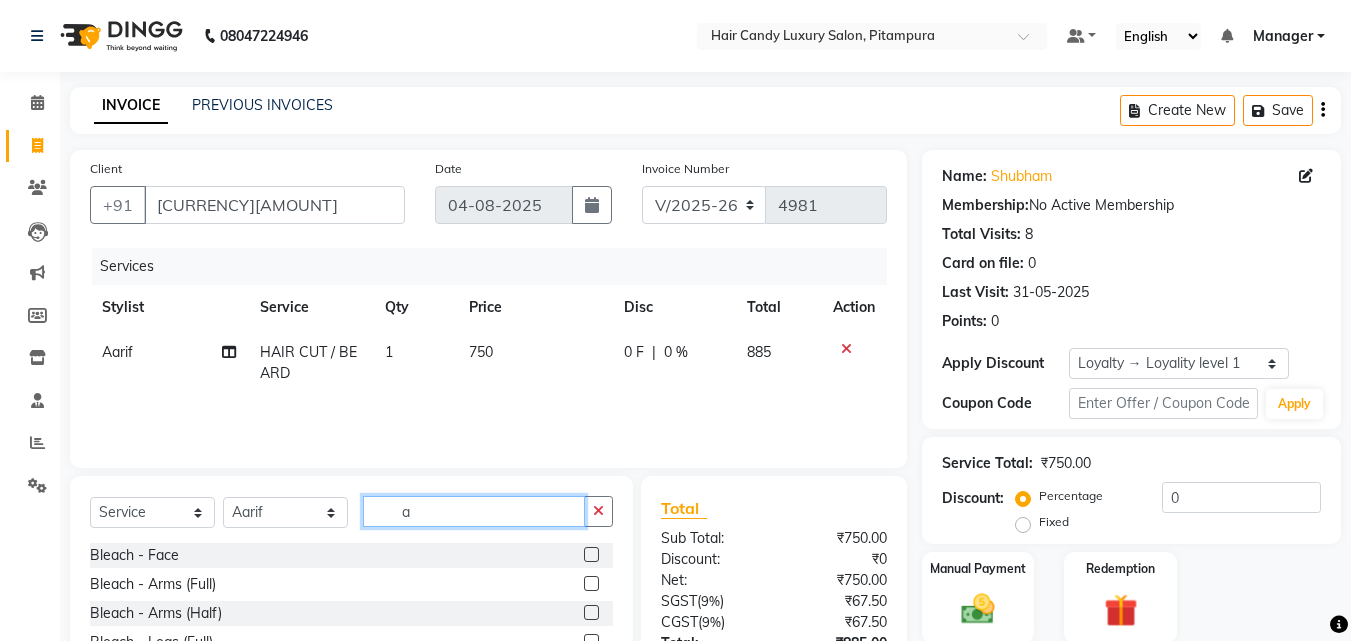 type on "a" 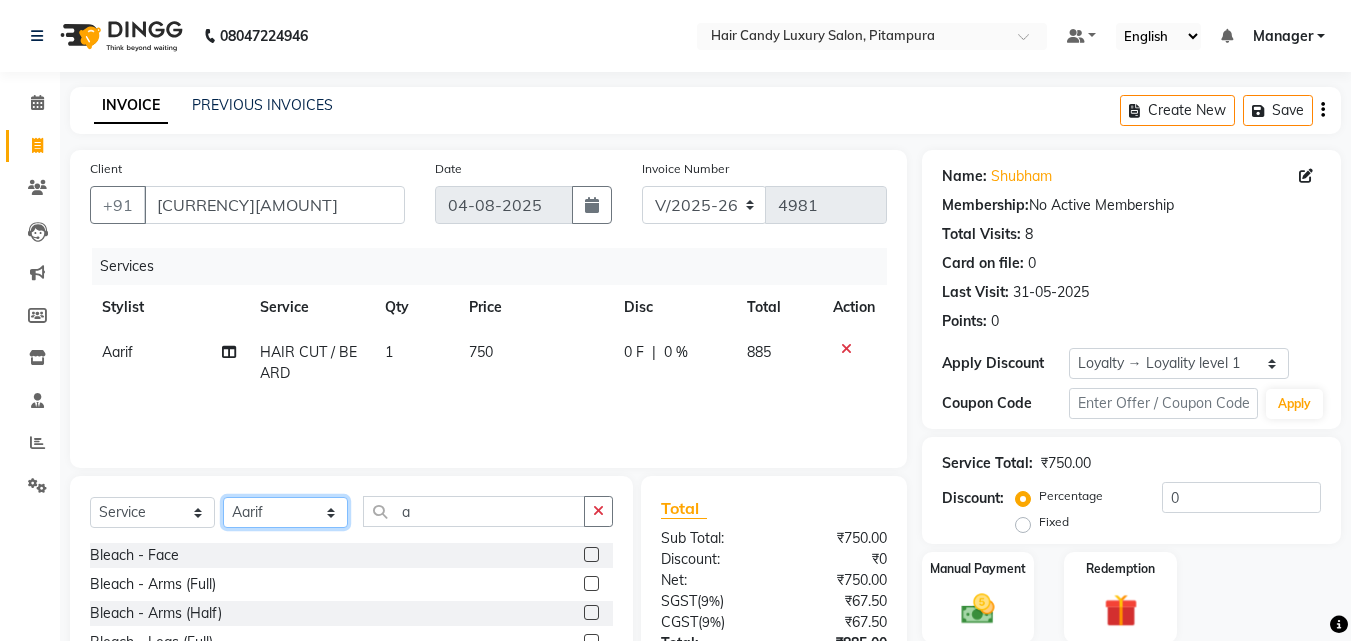 click on "Select Stylist Aarif AMAN ANJALI Arman Arshad  ARSHAD SALMANI ASHU FAIZ gaurav Hanish harshit Jack  karishma KAVITA kunal Manager MANNU Mukim  paras pinki preeti Raghav  RASHMI RAVI RITIK SAHIL sawan SHALINI SHARUKH SHWETA  VEER Vijay  vijay tiwari ZAID" 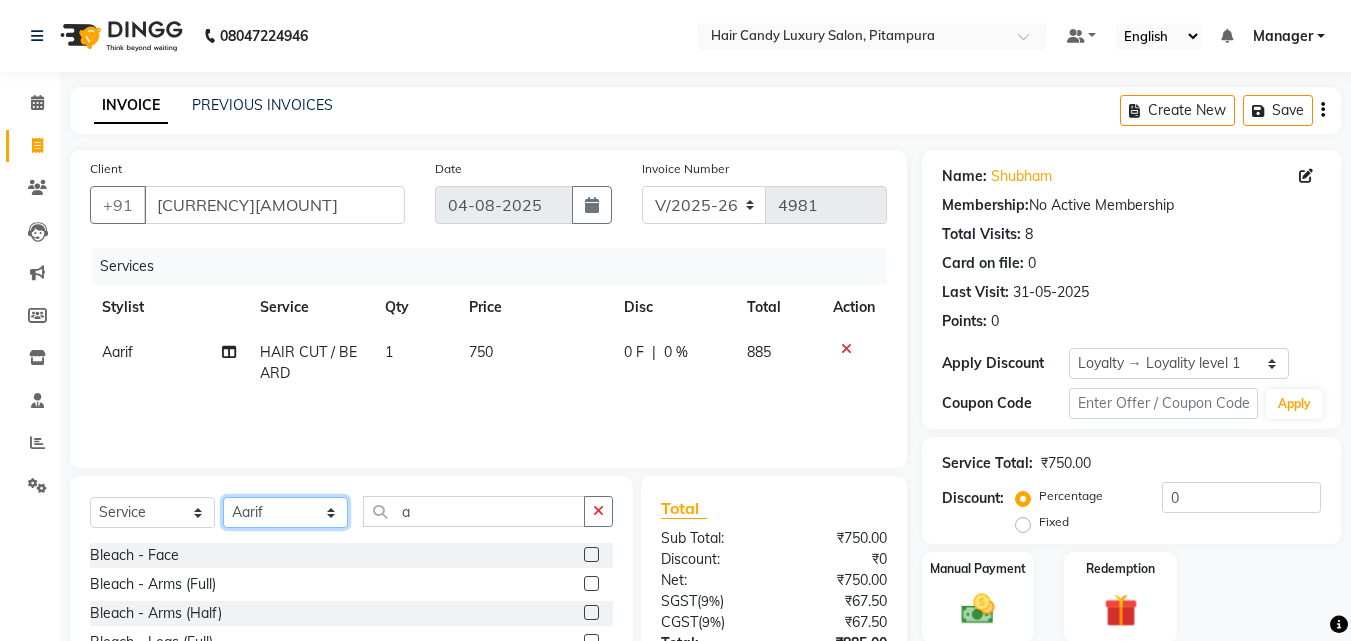 select on "28024" 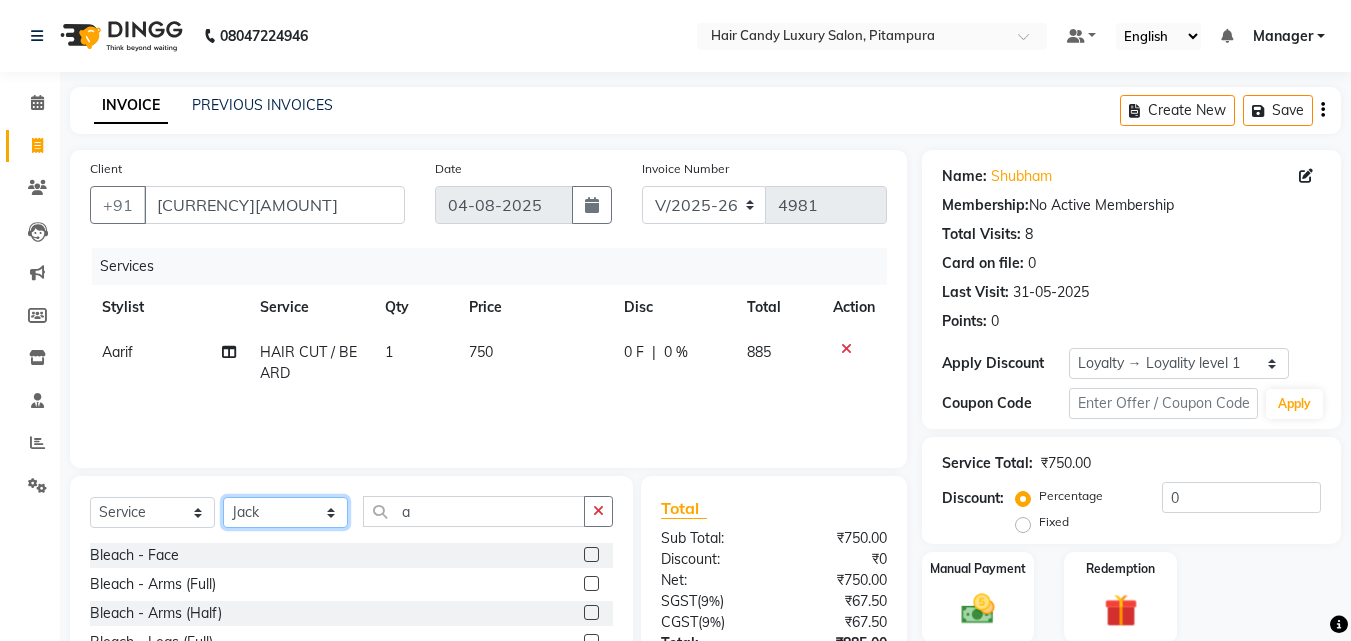 click on "Select Stylist Aarif AMAN ANJALI Arman Arshad  ARSHAD SALMANI ASHU FAIZ gaurav Hanish harshit Jack  karishma KAVITA kunal Manager MANNU Mukim  paras pinki preeti Raghav  RASHMI RAVI RITIK SAHIL sawan SHALINI SHARUKH SHWETA  VEER Vijay  vijay tiwari ZAID" 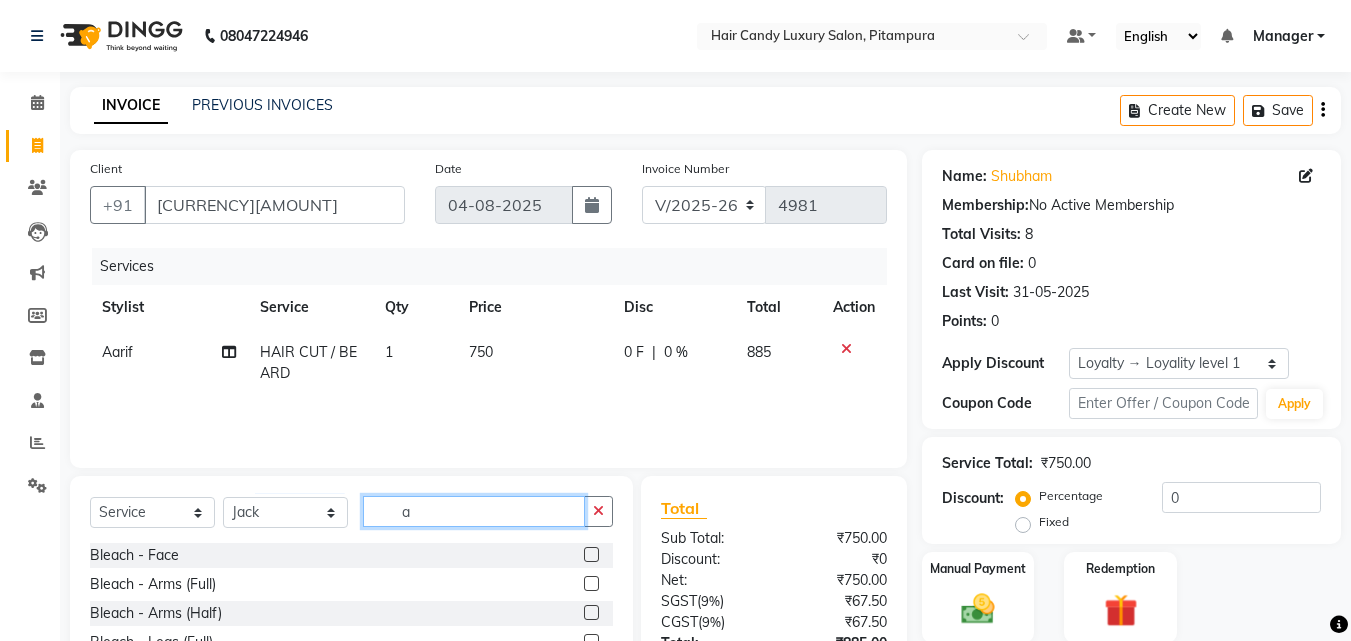 click on "a" 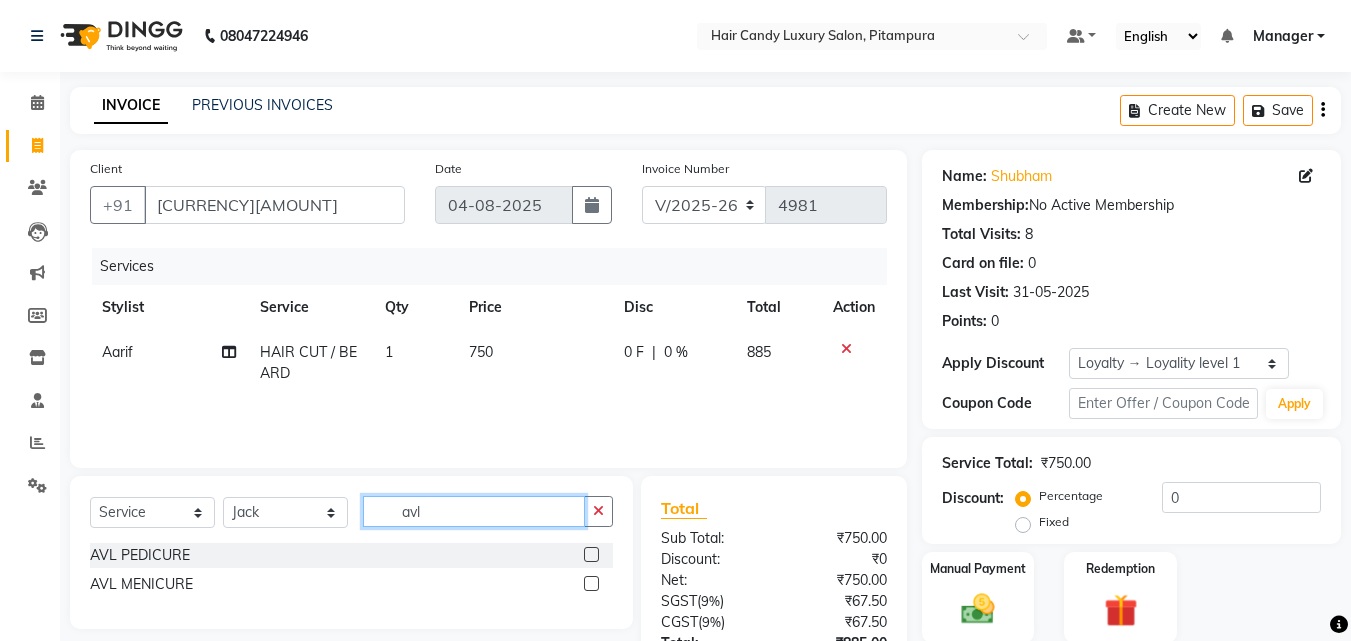 type on "avl" 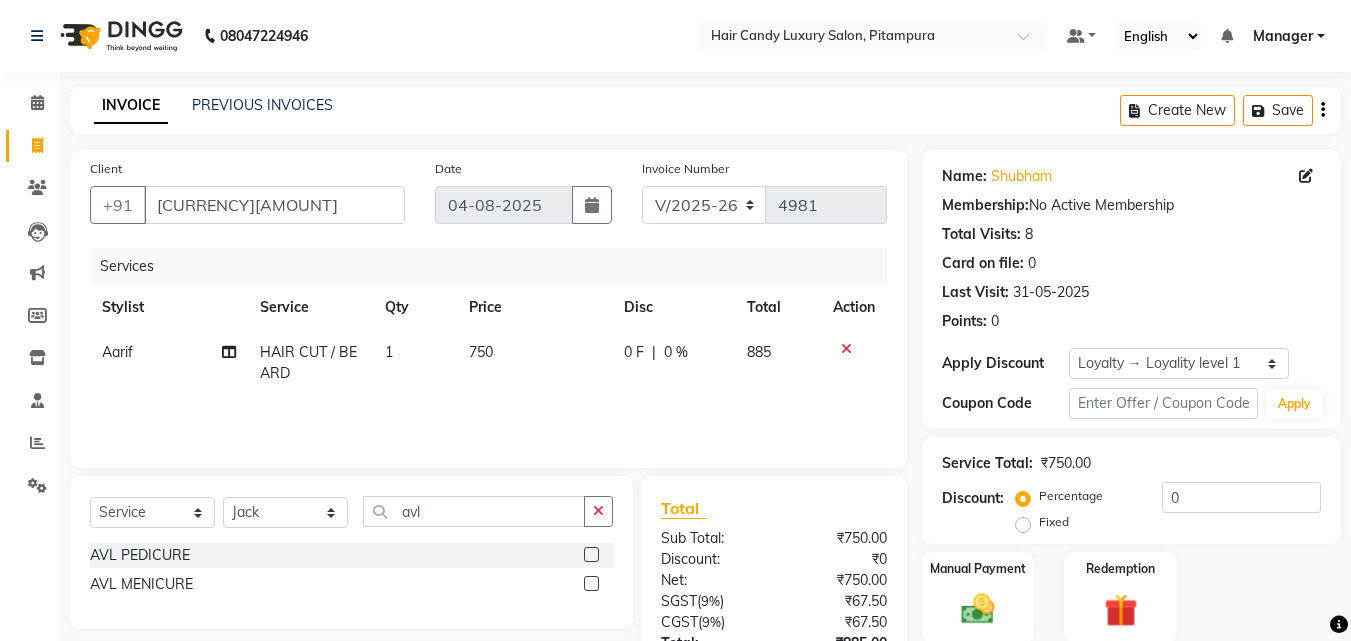 click 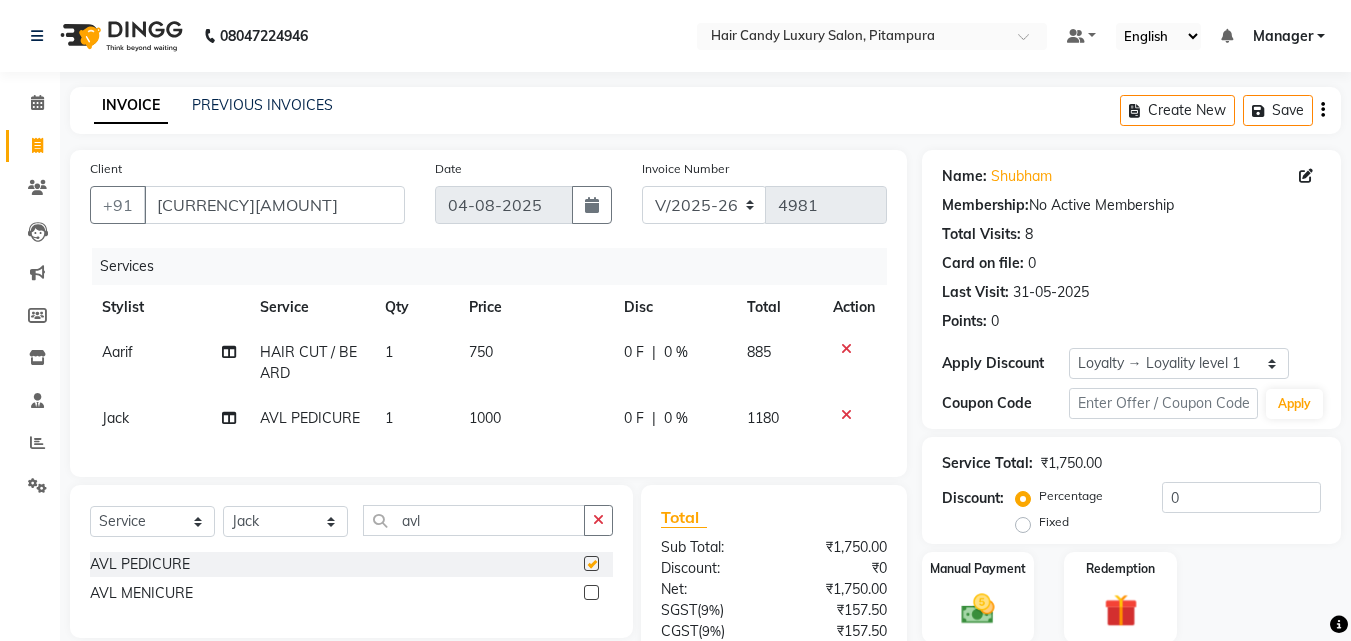 checkbox on "false" 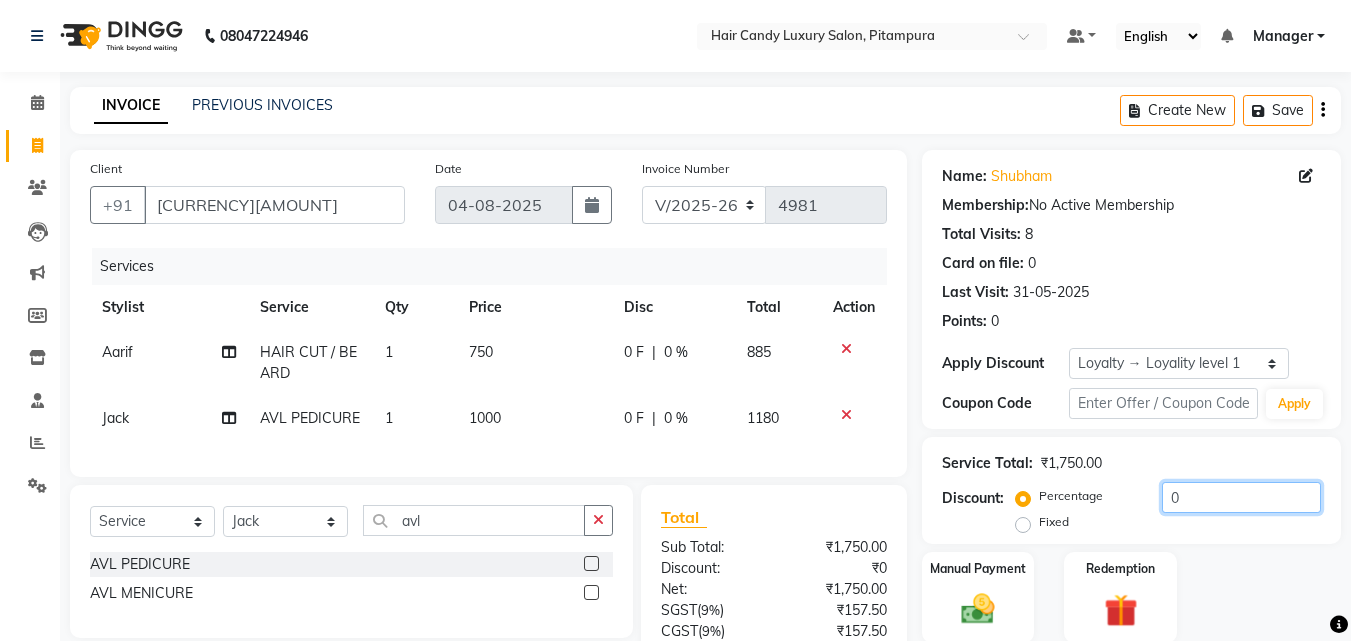 click on "0" 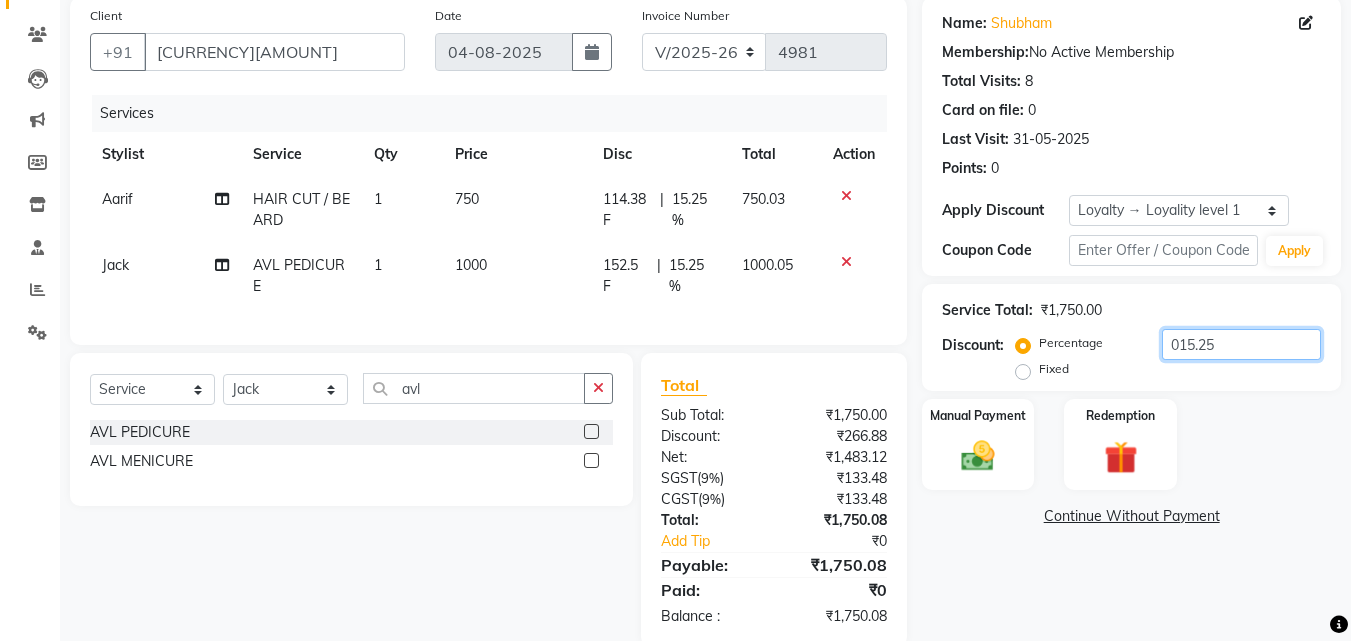 scroll, scrollTop: 204, scrollLeft: 0, axis: vertical 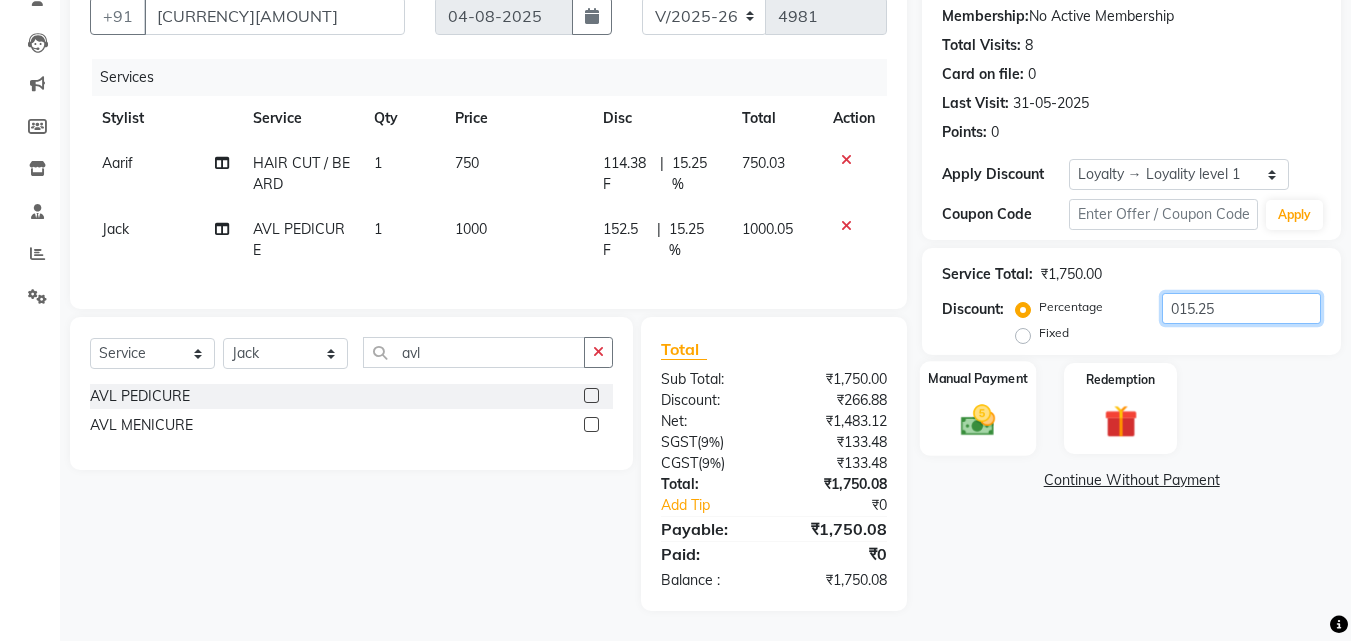 type on "015.25" 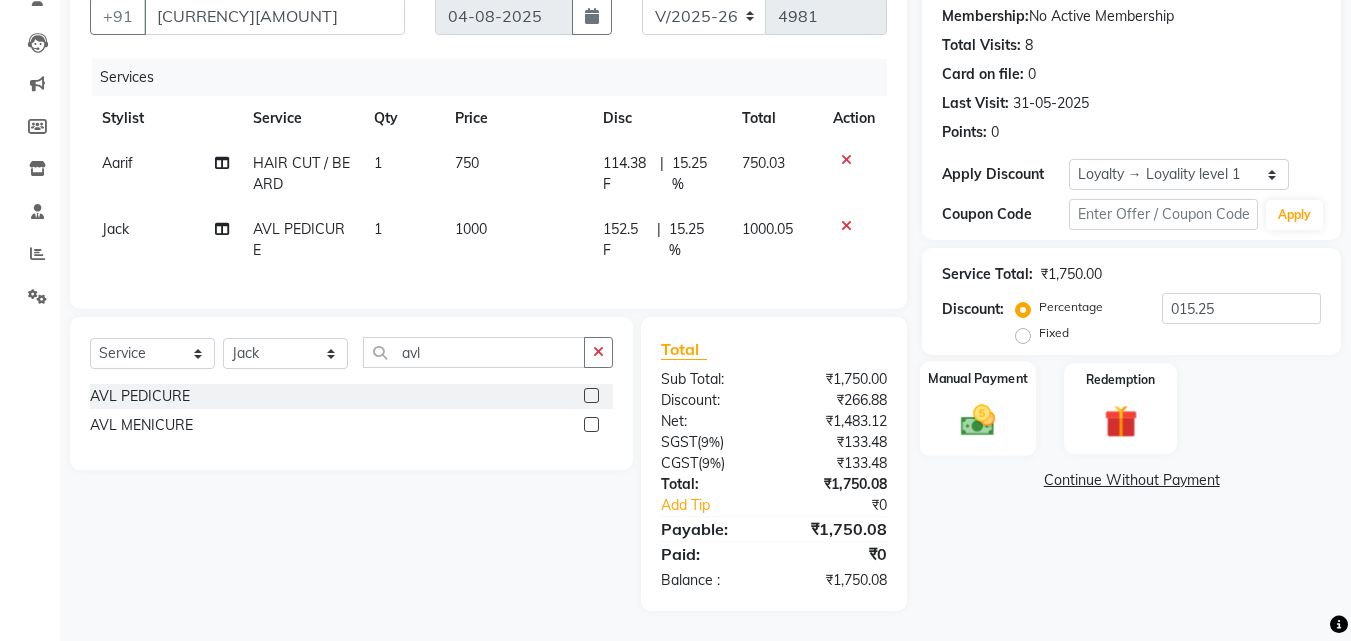 click 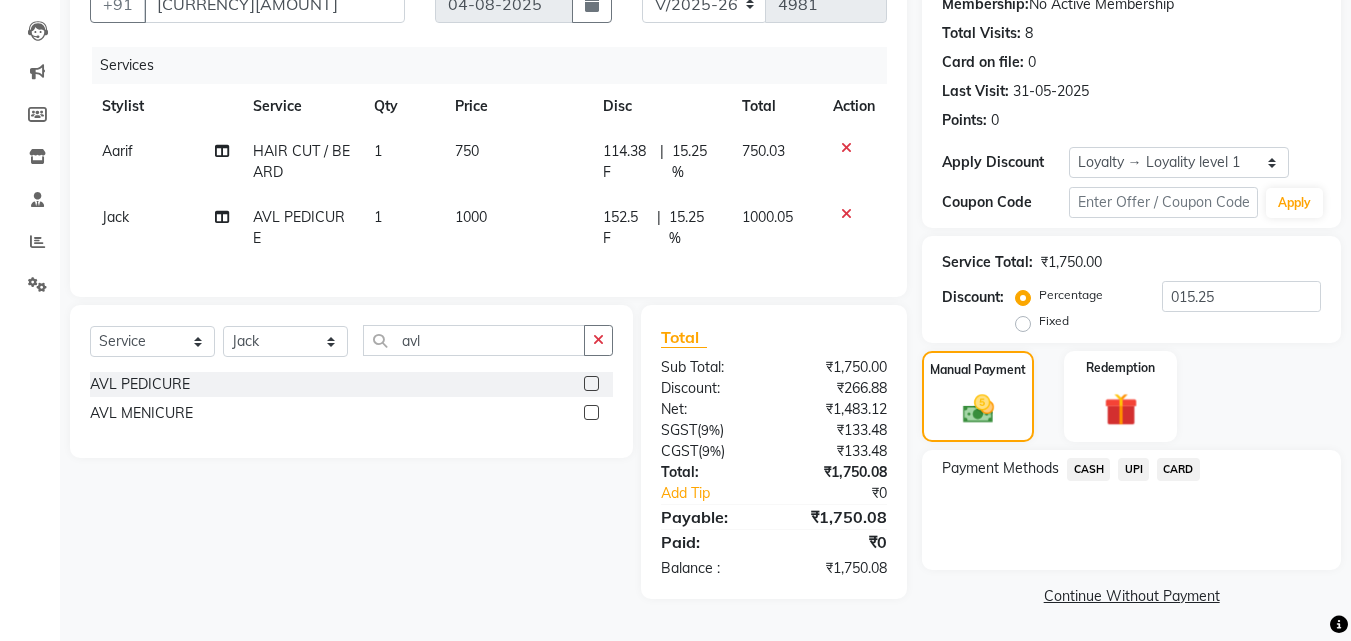 click on "UPI" 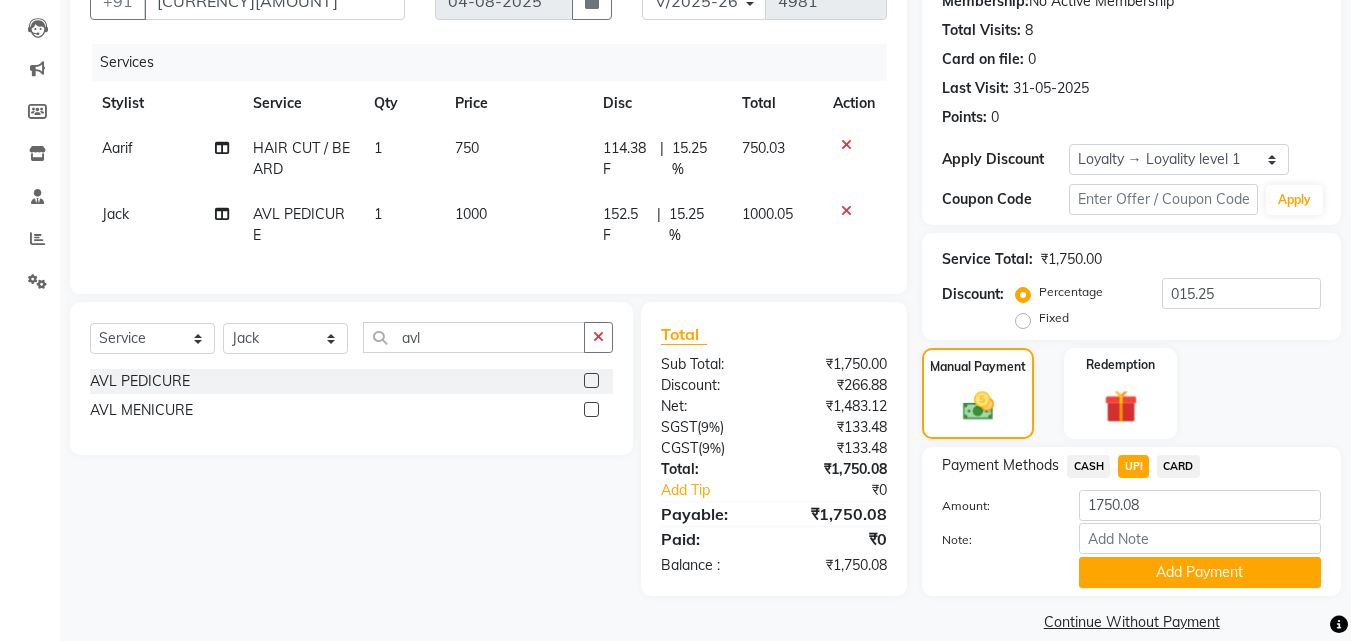 scroll, scrollTop: 230, scrollLeft: 0, axis: vertical 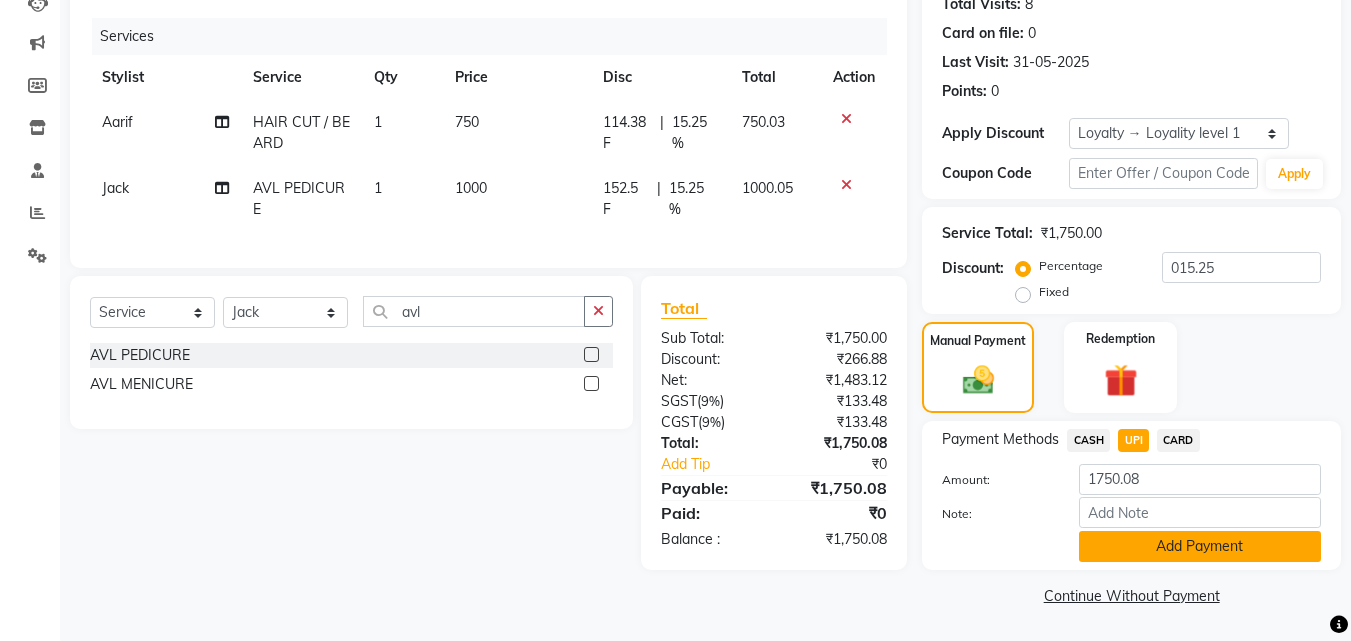 click on "Add Payment" 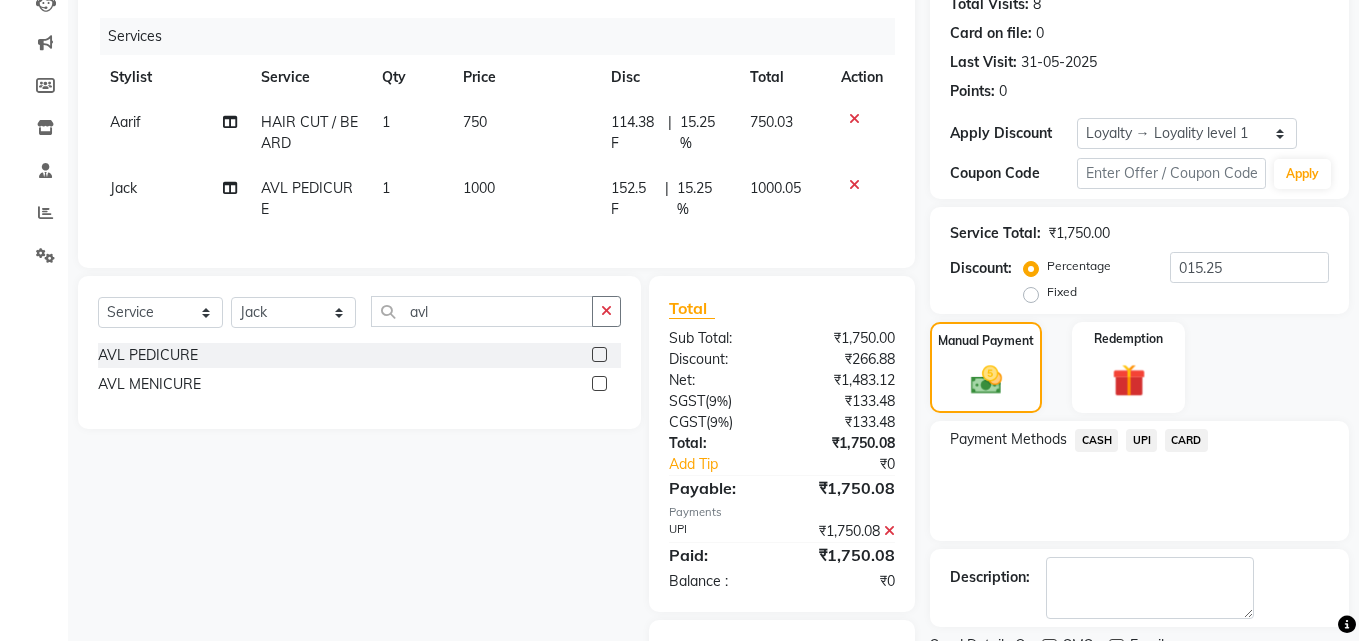 scroll, scrollTop: 366, scrollLeft: 0, axis: vertical 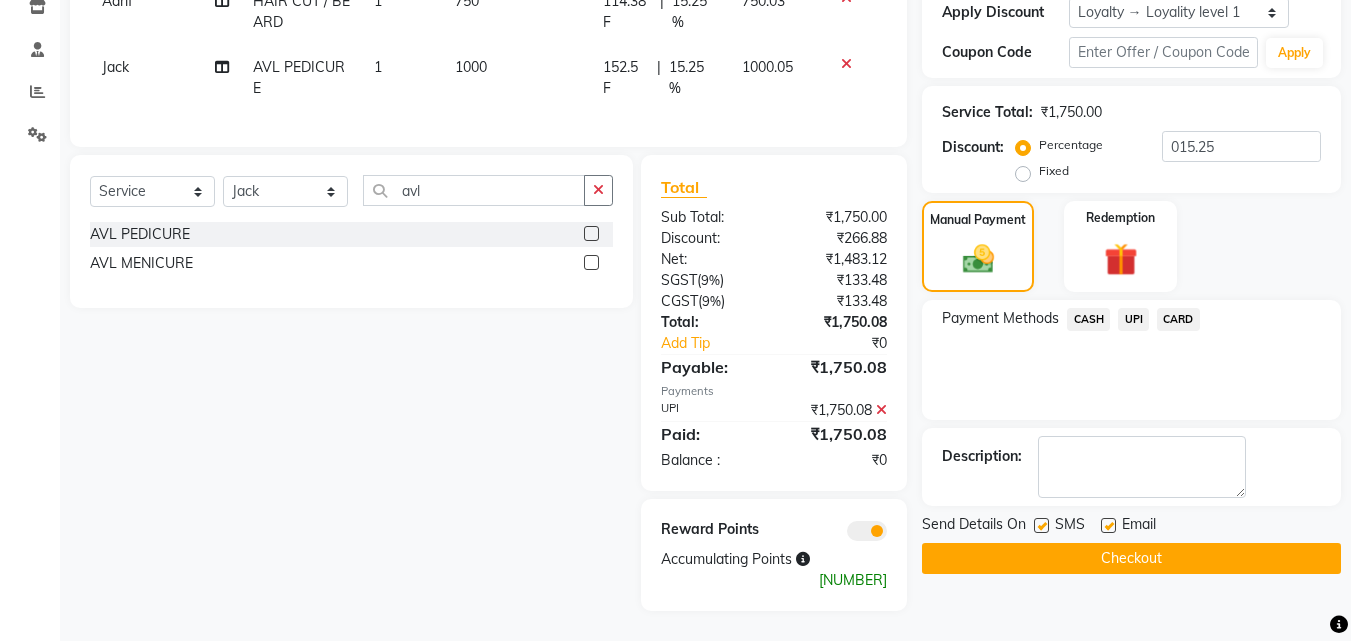 click 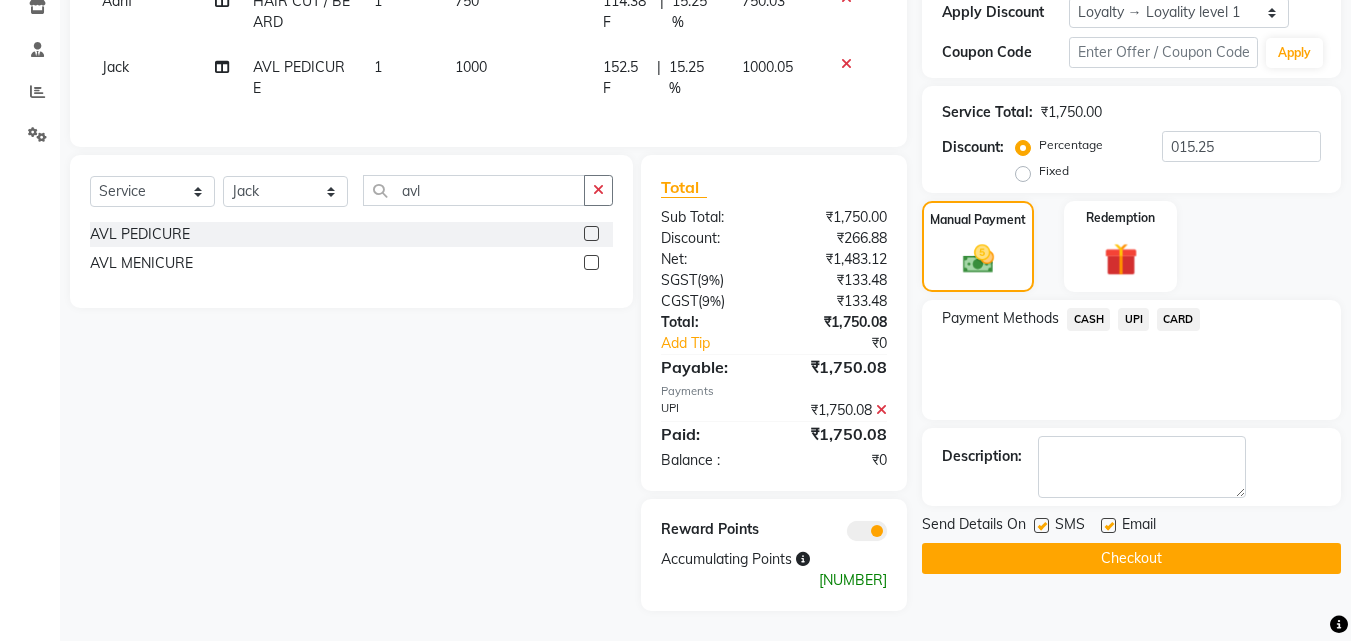 click 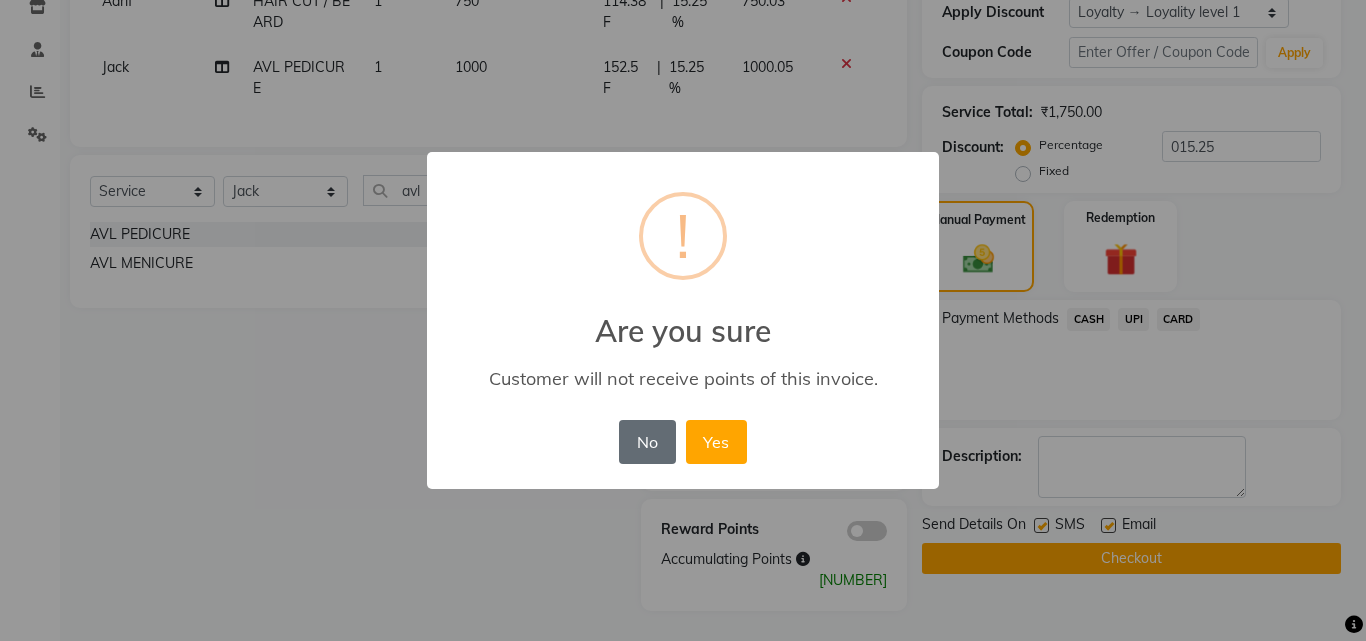 click on "No" at bounding box center [647, 442] 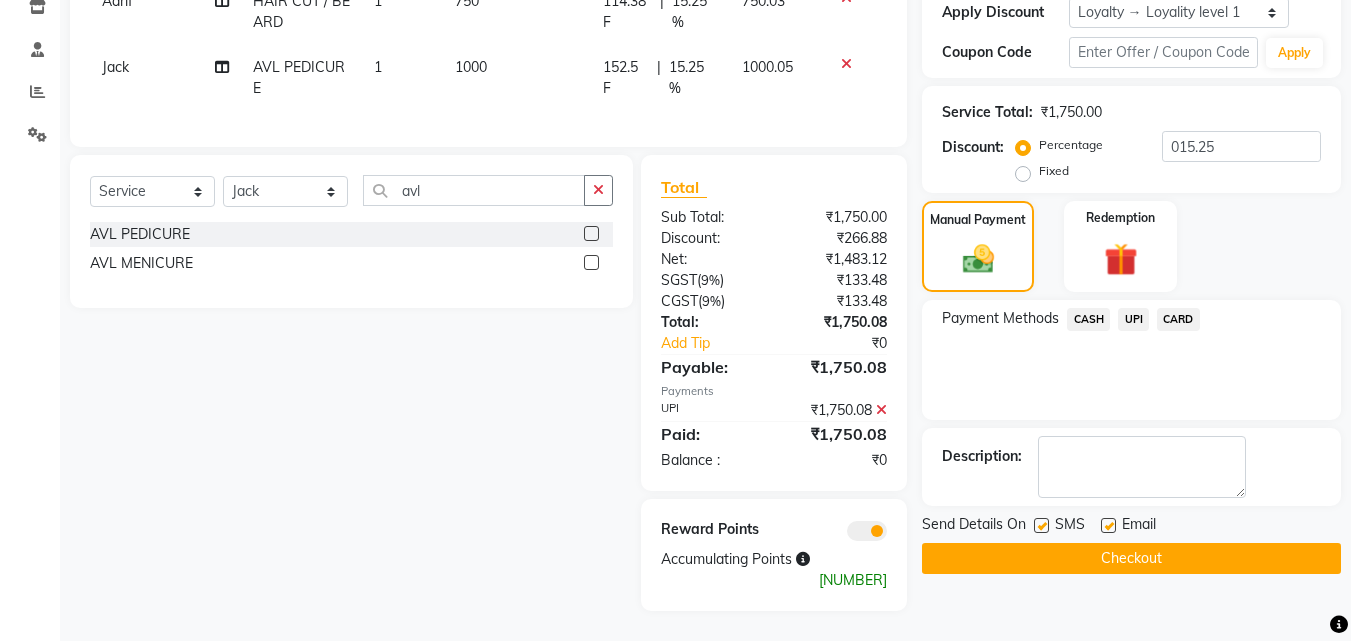 click 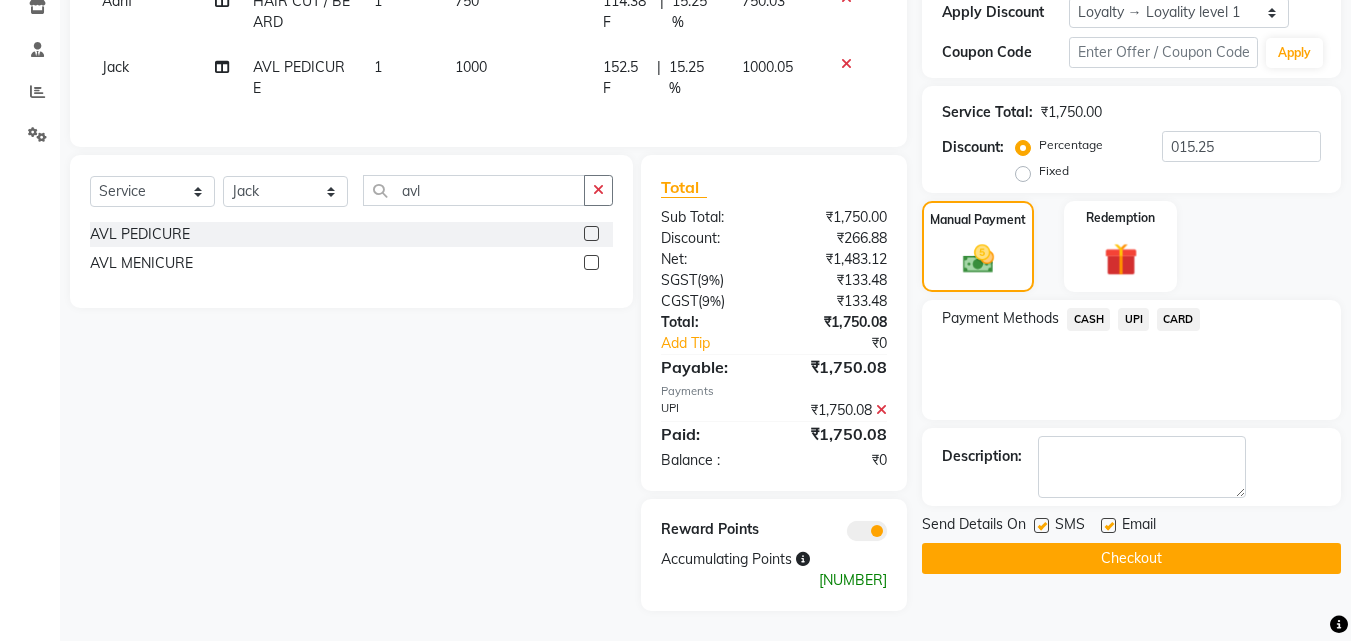 click 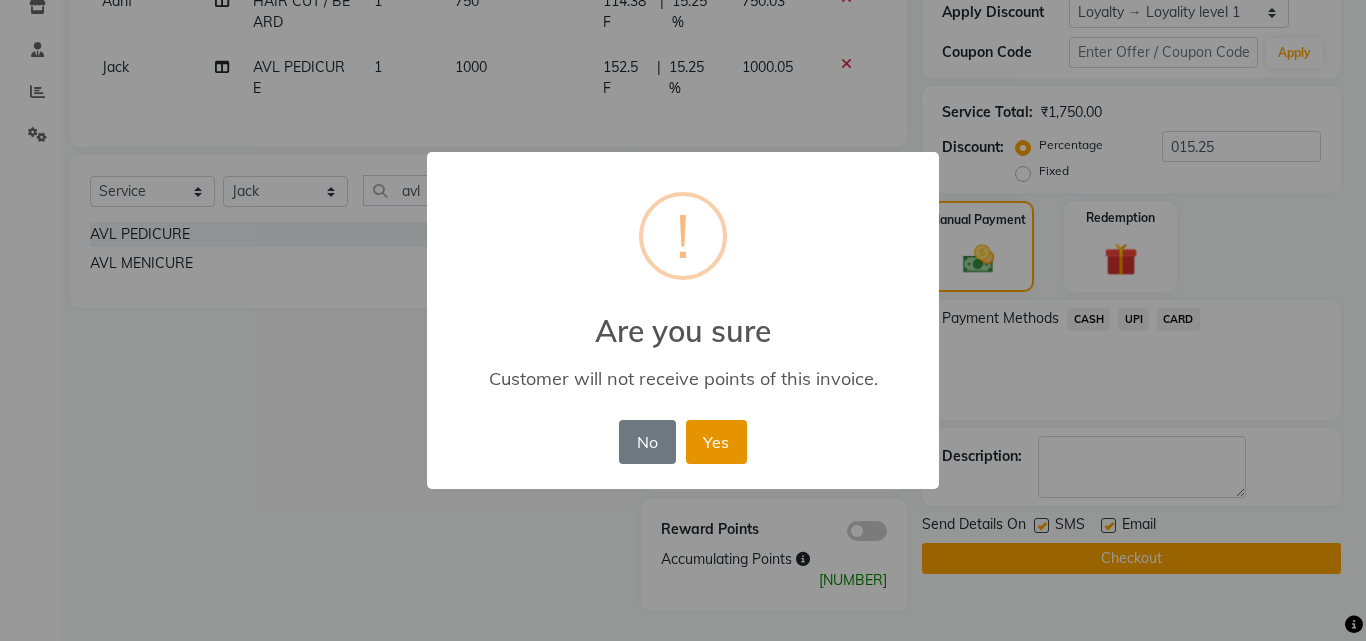 click on "Yes" at bounding box center [716, 442] 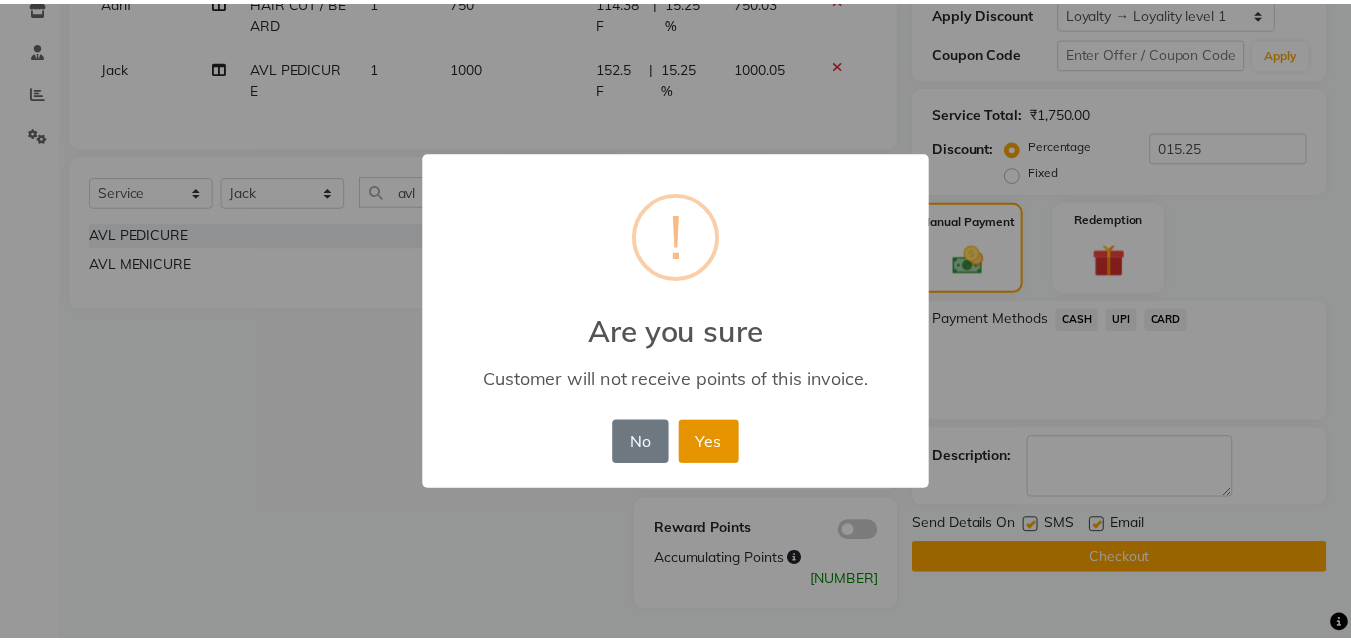 scroll, scrollTop: 316, scrollLeft: 0, axis: vertical 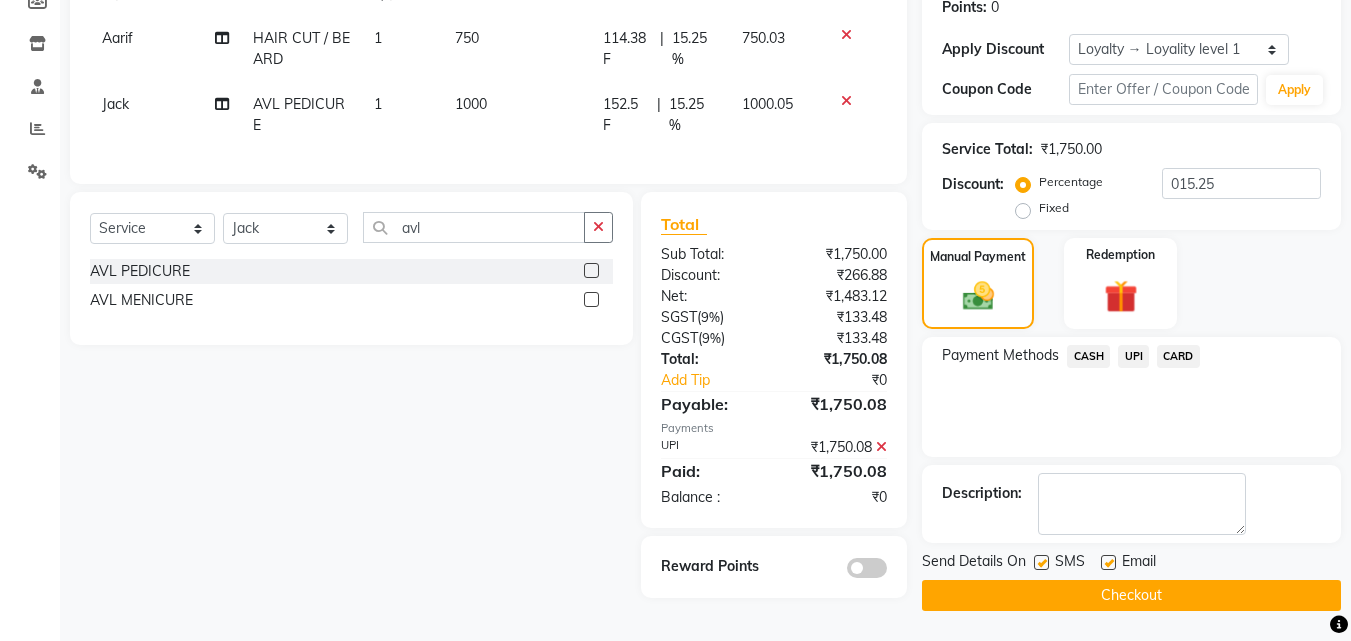 click on "Checkout" 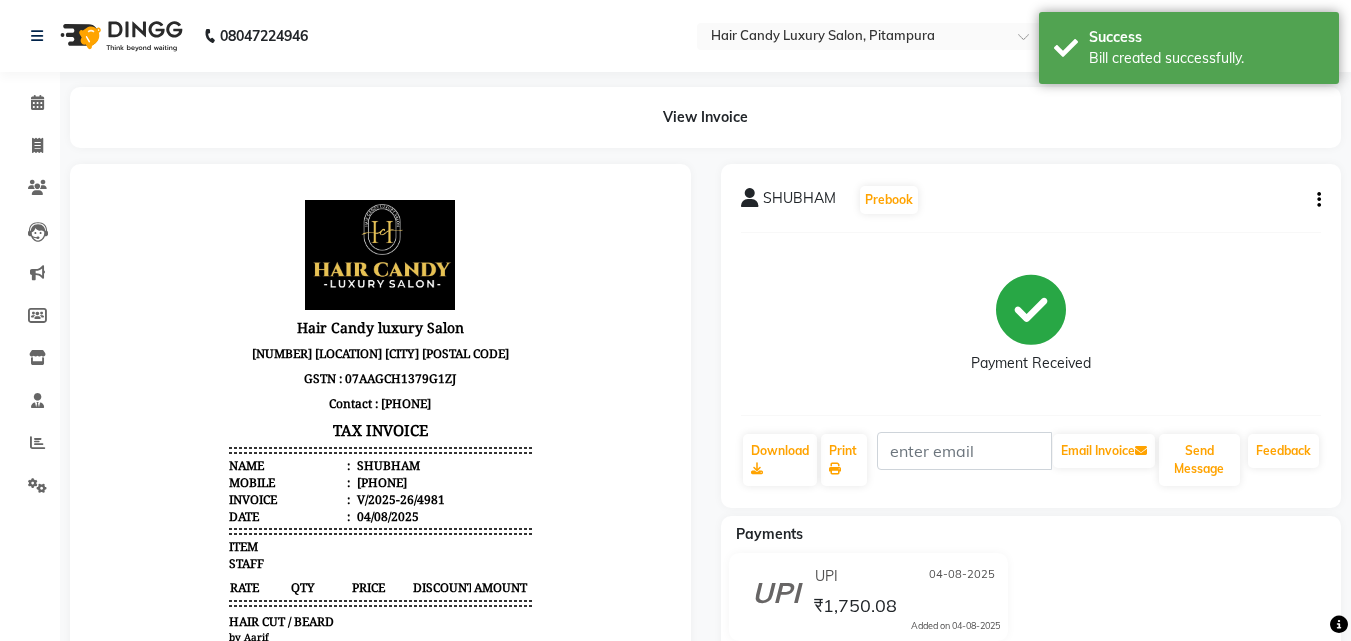 scroll, scrollTop: 0, scrollLeft: 0, axis: both 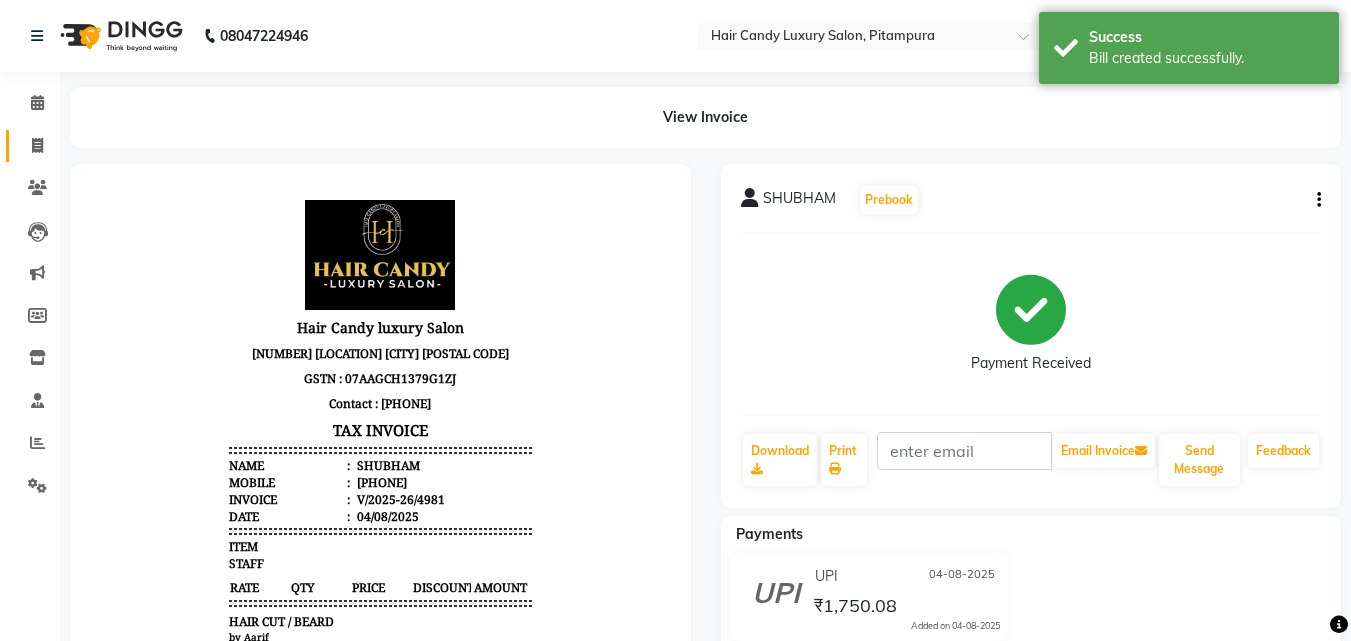click 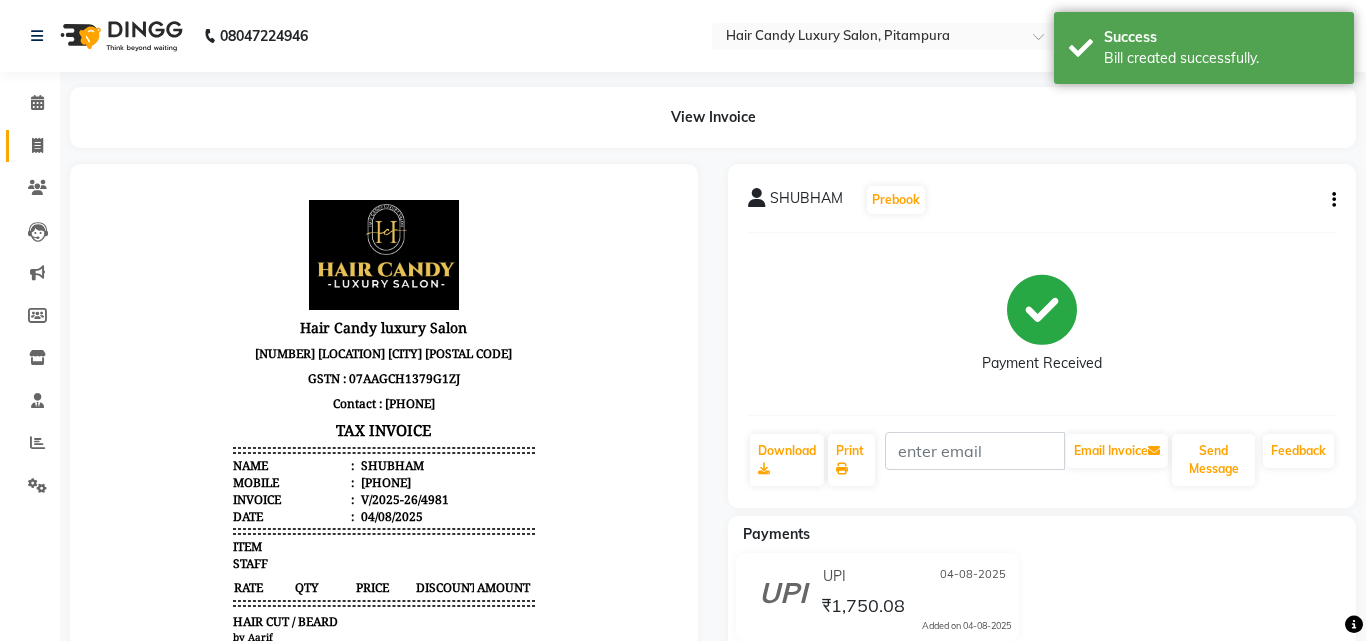 select on "service" 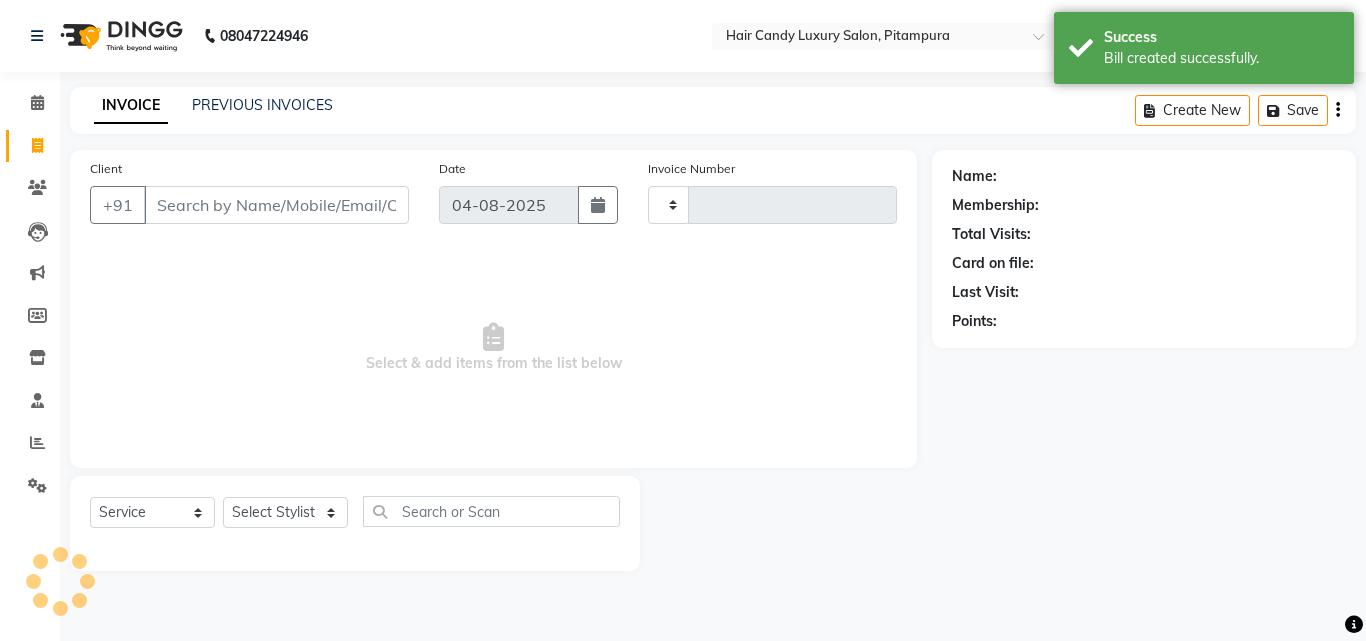 type on "4982" 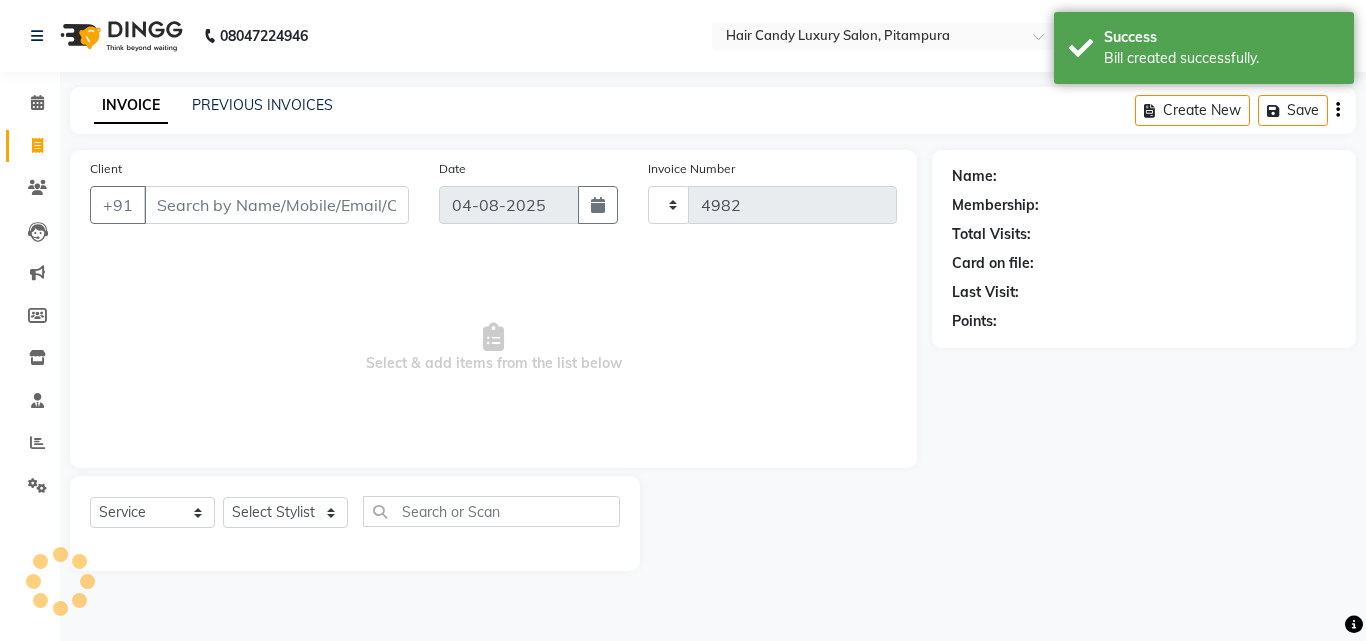 select on "4720" 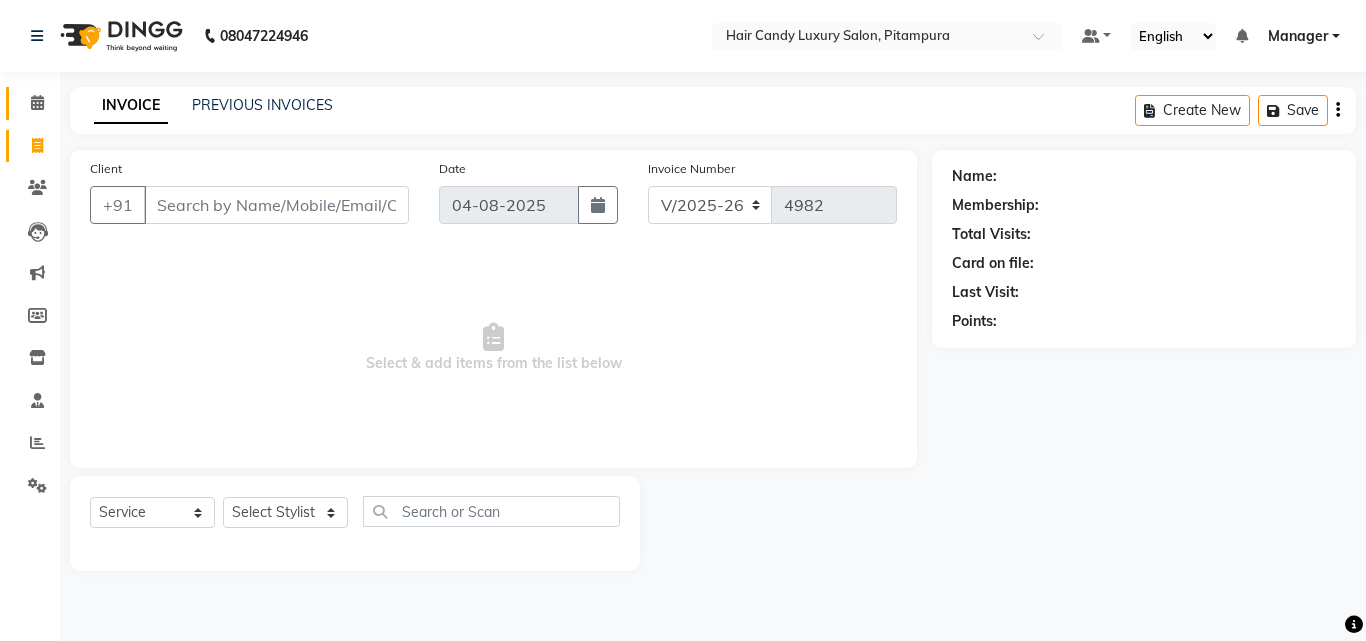 click 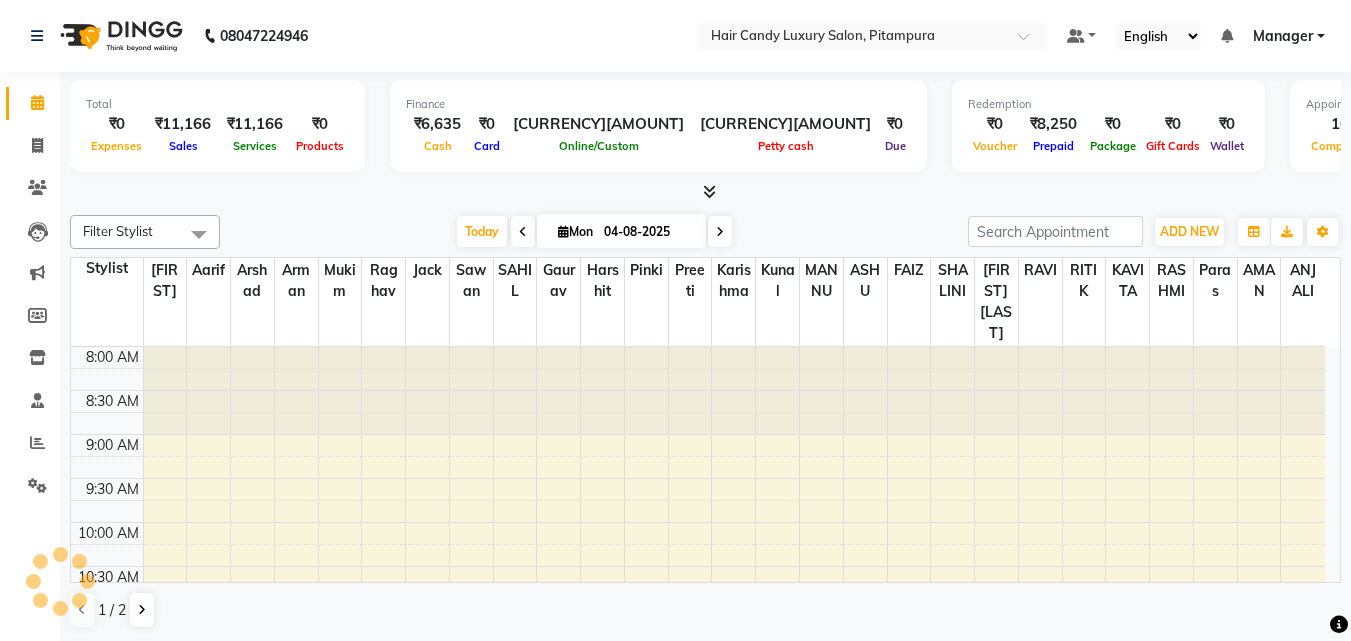 scroll, scrollTop: 891, scrollLeft: 0, axis: vertical 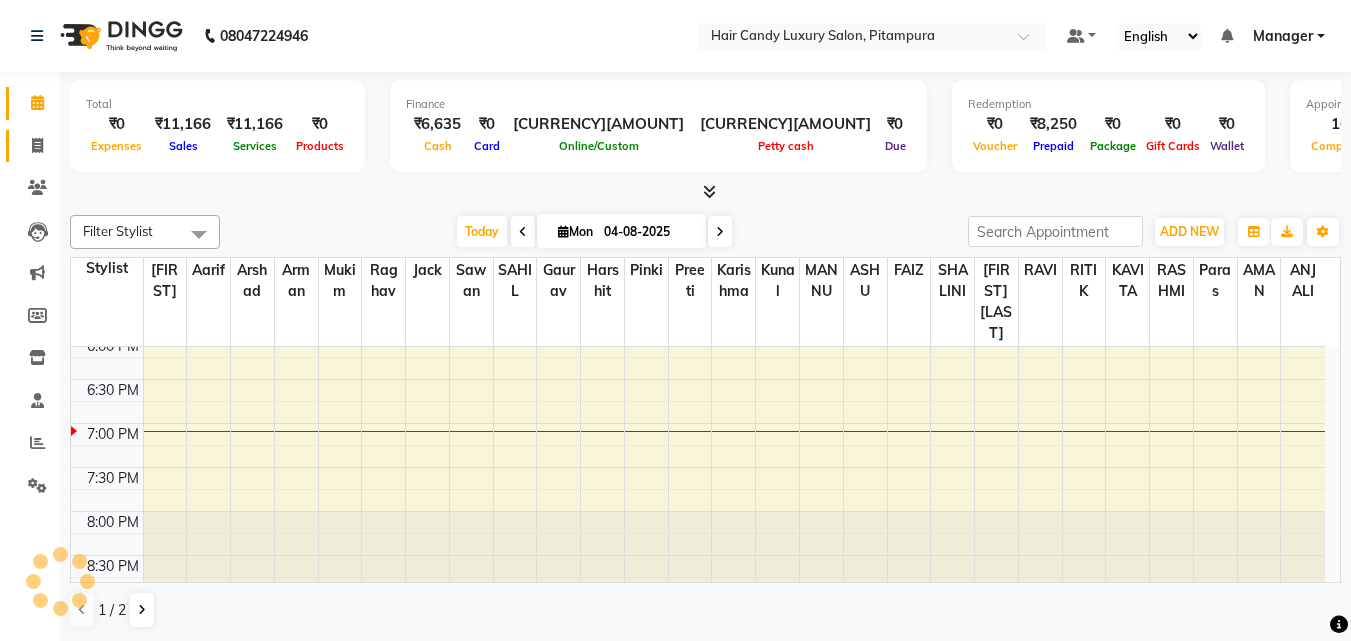 click 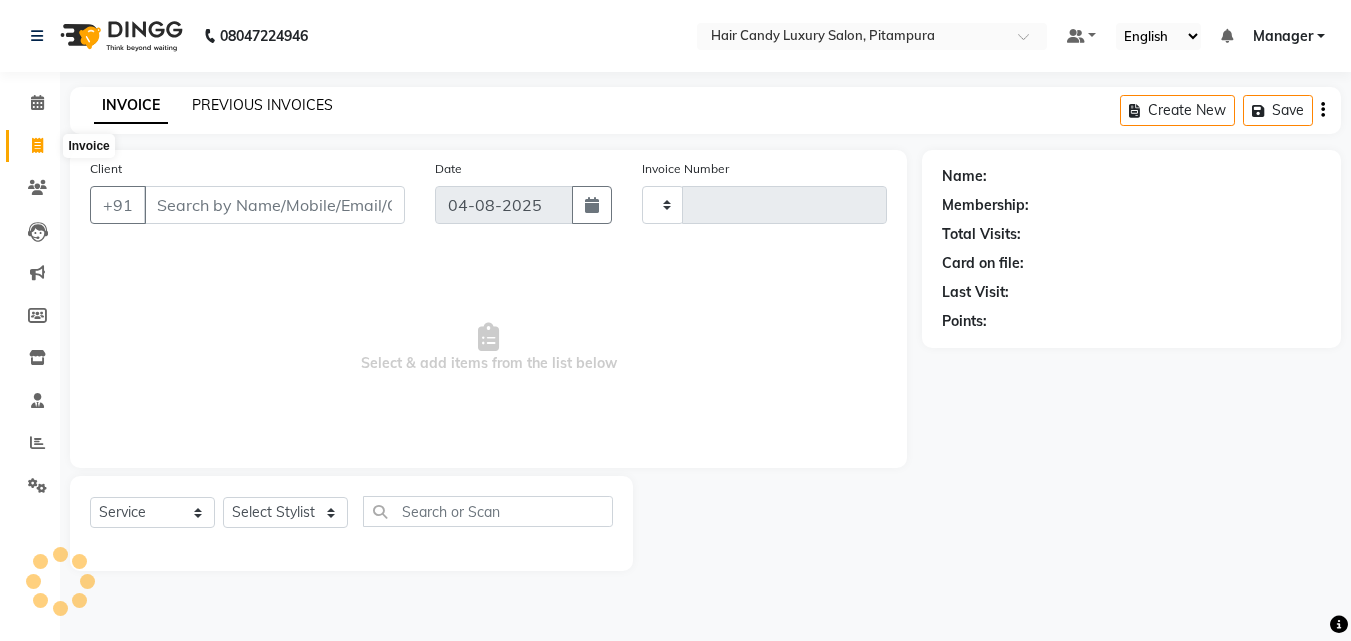click on "PREVIOUS INVOICES" 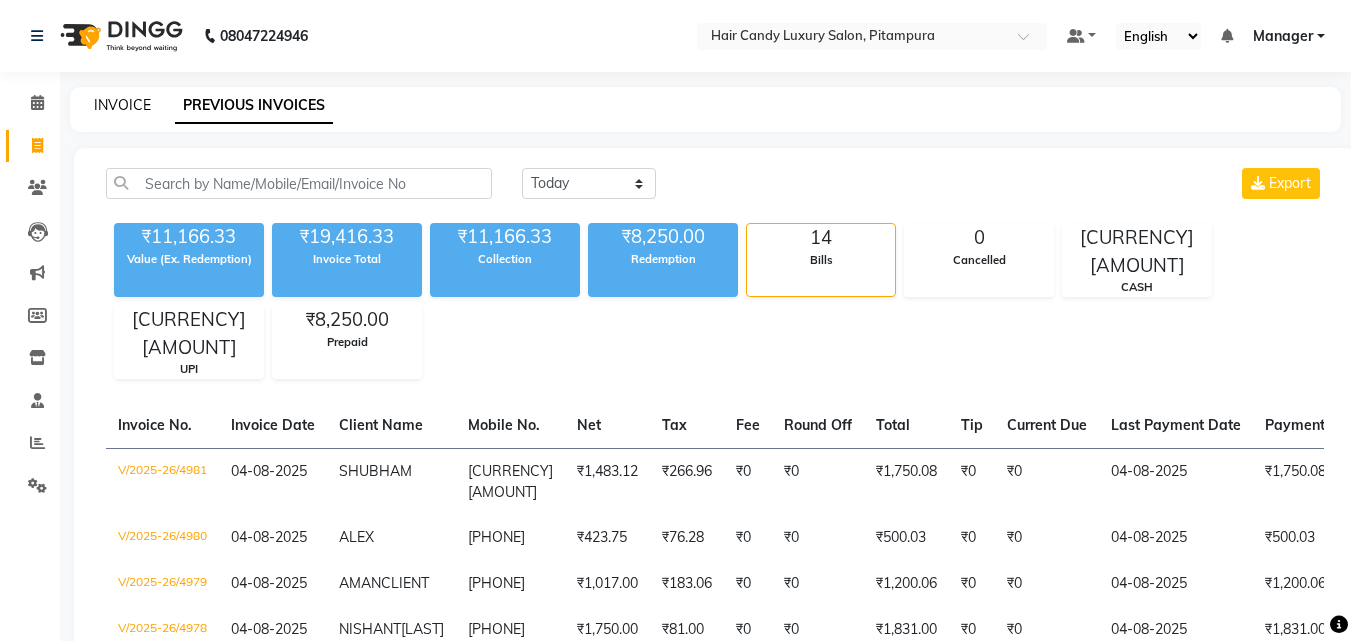 click on "INVOICE" 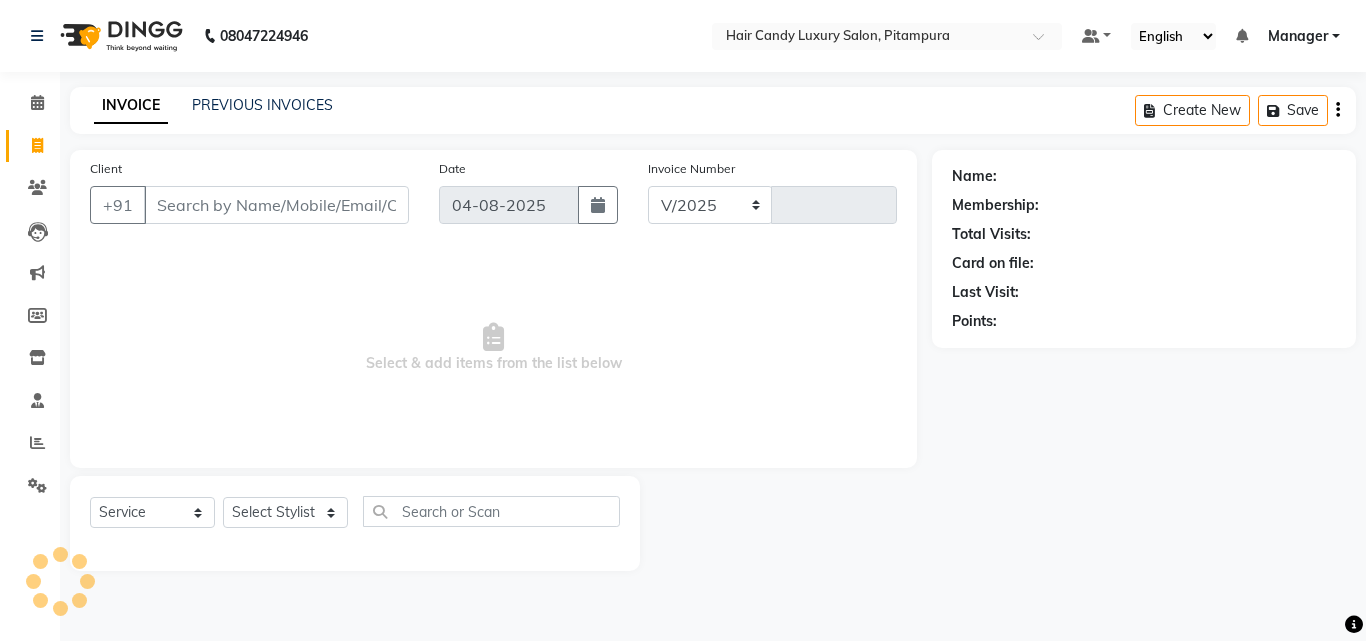 select on "4720" 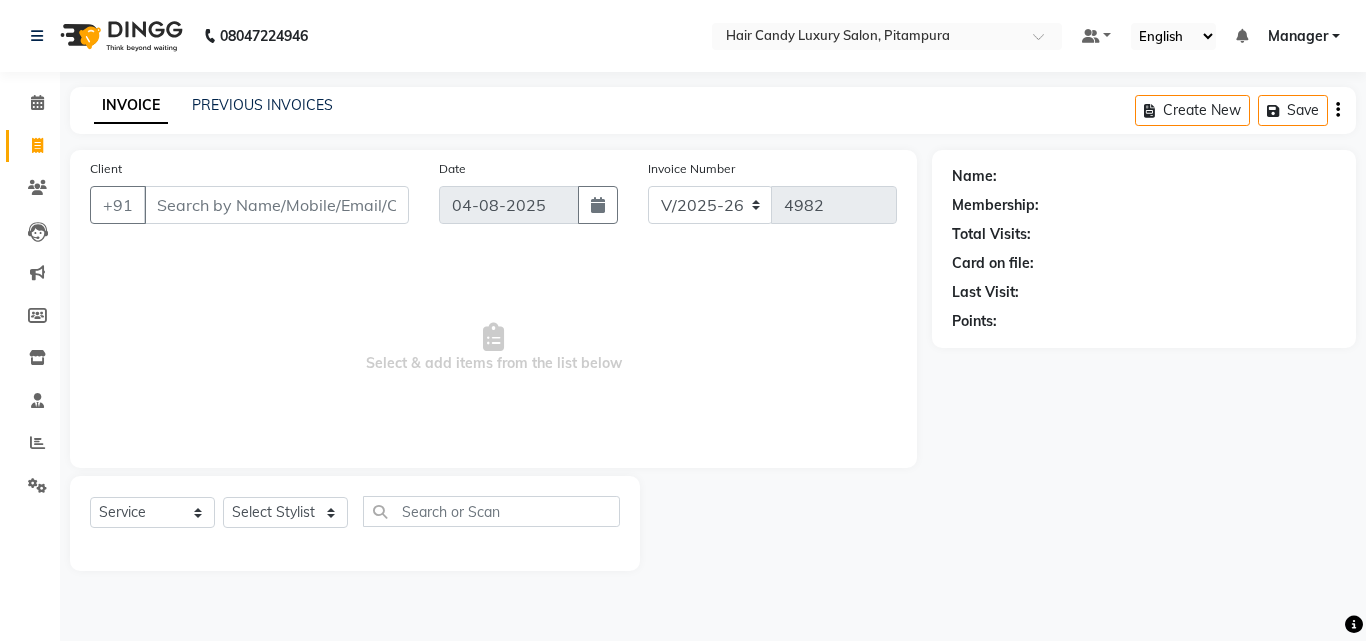 click on "Client" at bounding box center [276, 205] 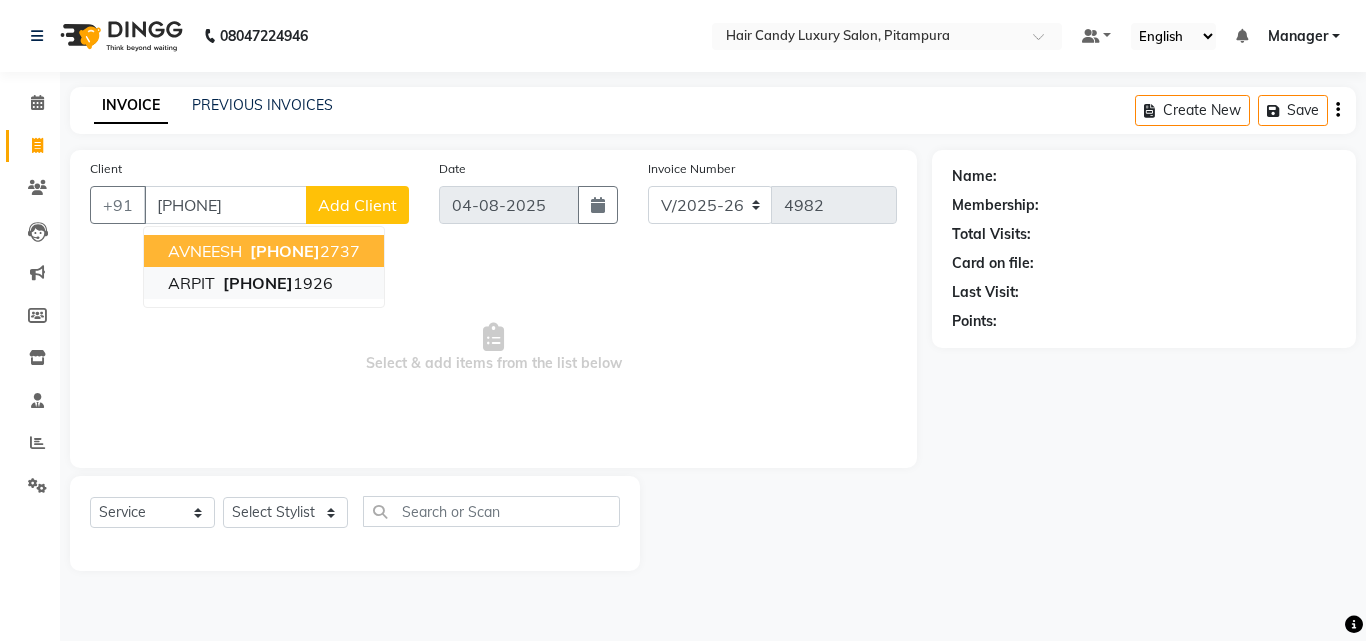 click on "[PHONE]" at bounding box center (258, 283) 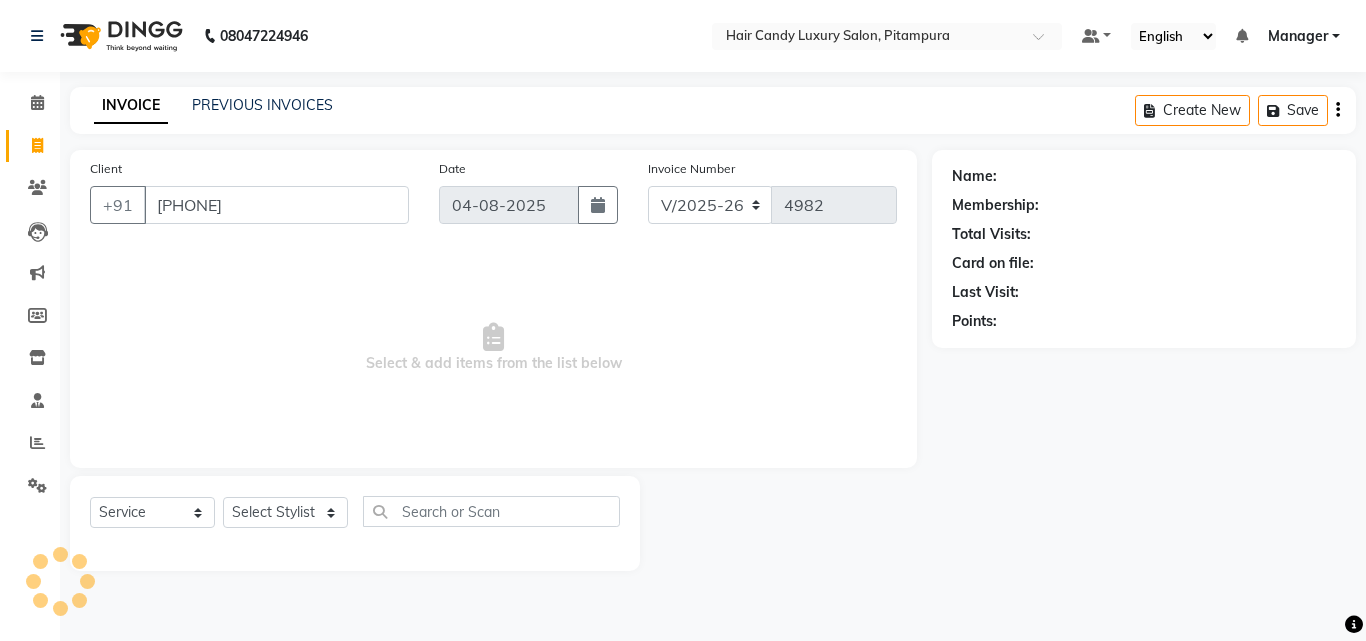 type on "[PHONE]" 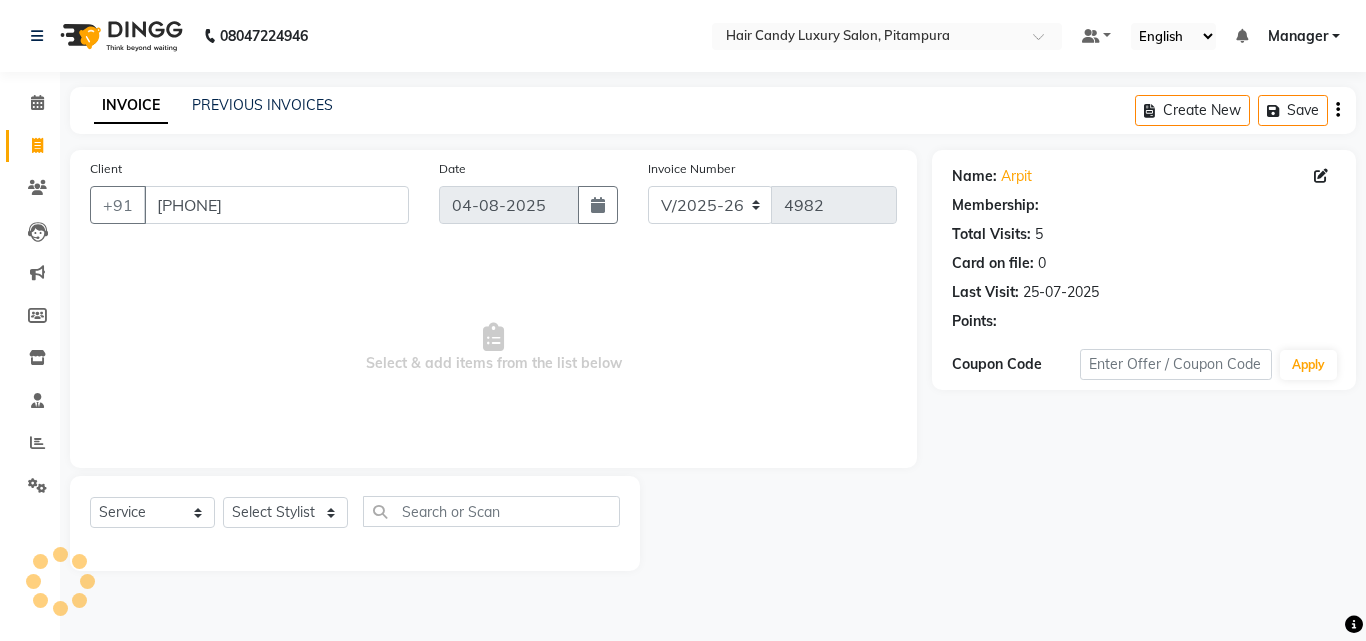 select on "1: Object" 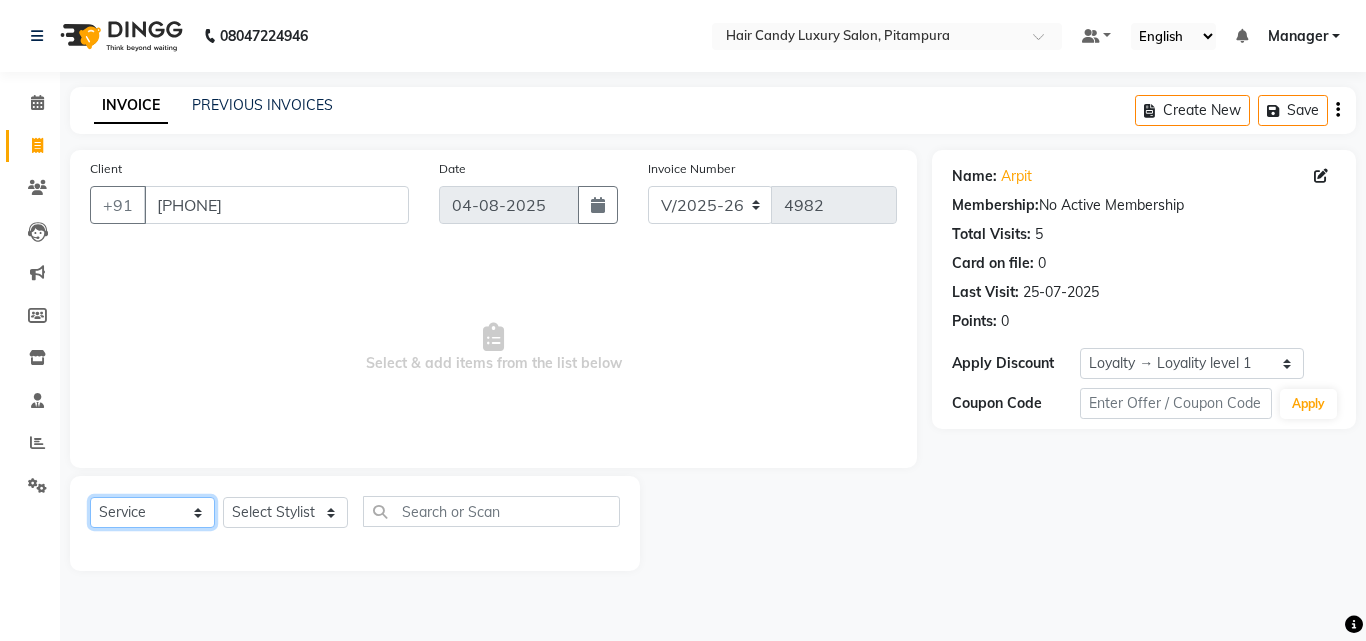 click on "Select  Service  Product  Membership  Package Voucher Prepaid Gift Card" 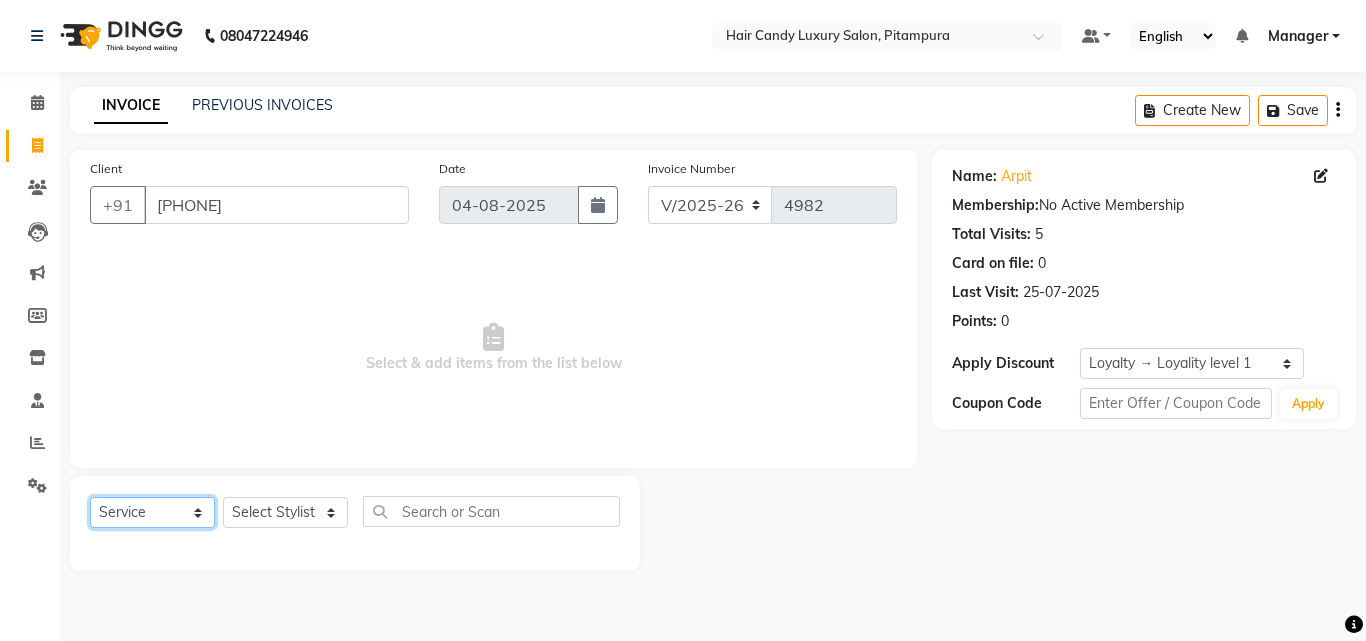 select on "product" 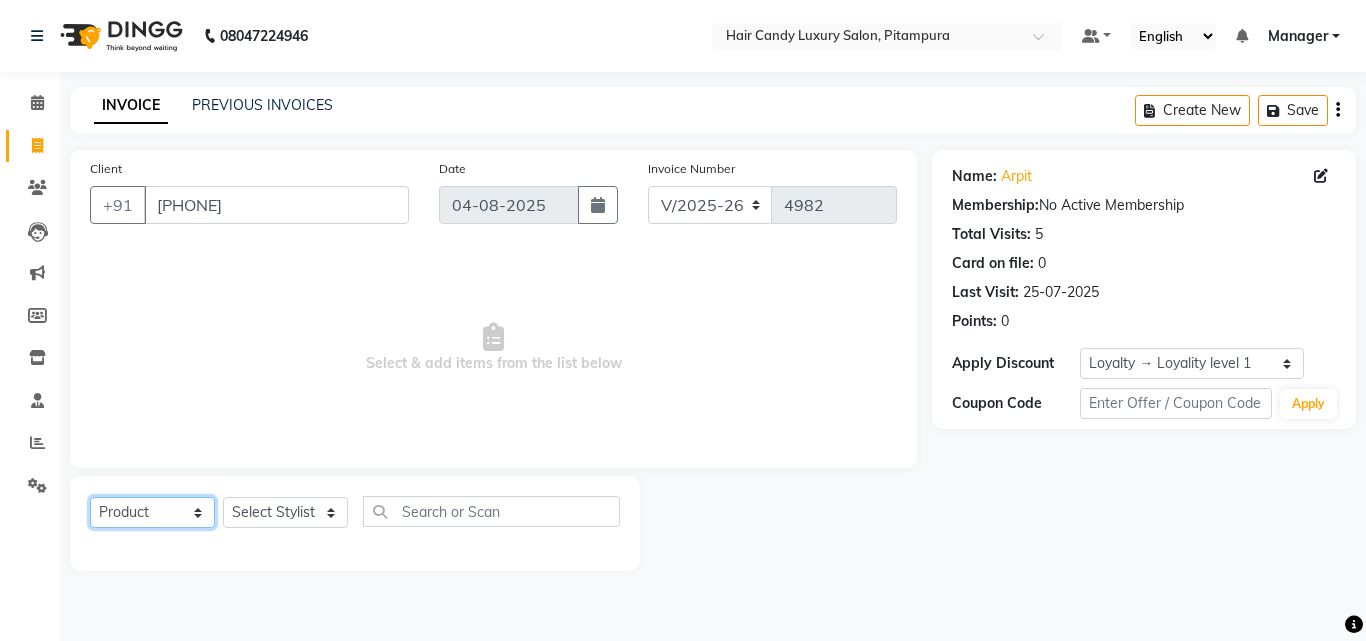 click on "Select  Service  Product  Membership  Package Voucher Prepaid Gift Card" 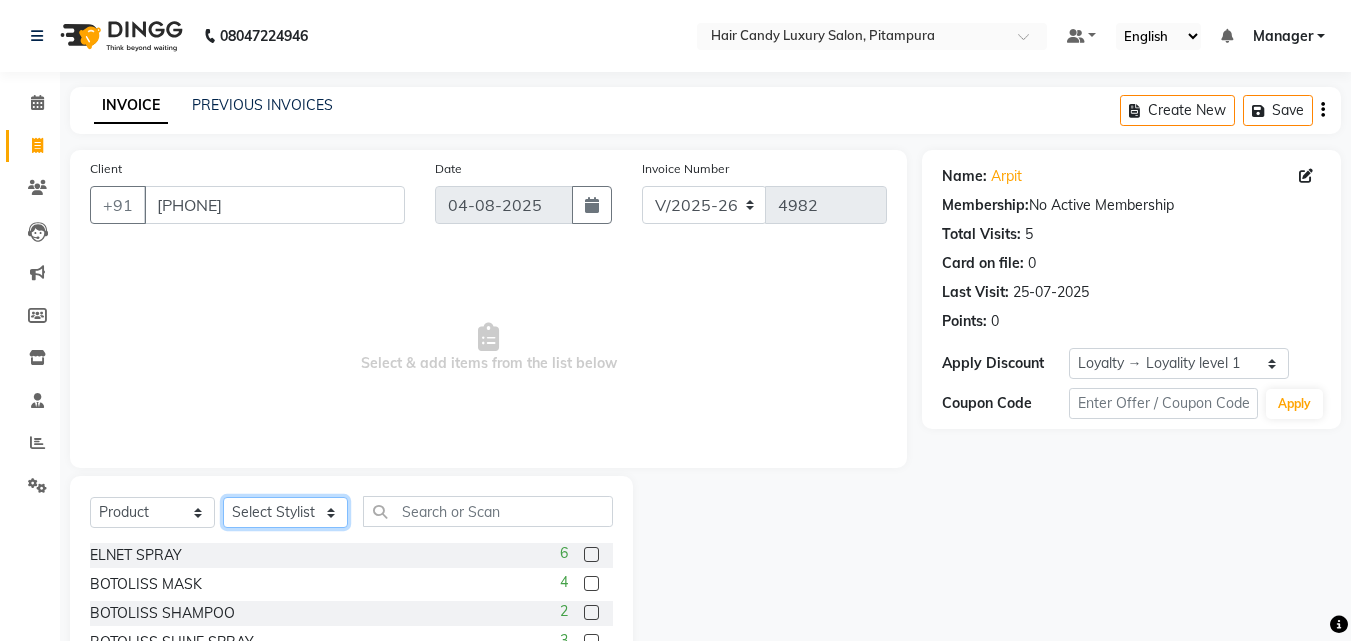 click on "Select Stylist Aarif AMAN ANJALI Arman Arshad  ARSHAD SALMANI ASHU FAIZ gaurav Hanish harshit Jack  karishma KAVITA kunal Manager MANNU Mukim  paras pinki preeti Raghav  RASHMI RAVI RITIK SAHIL sawan SHALINI SHARUKH SHWETA  VEER Vijay  vijay tiwari ZAID" 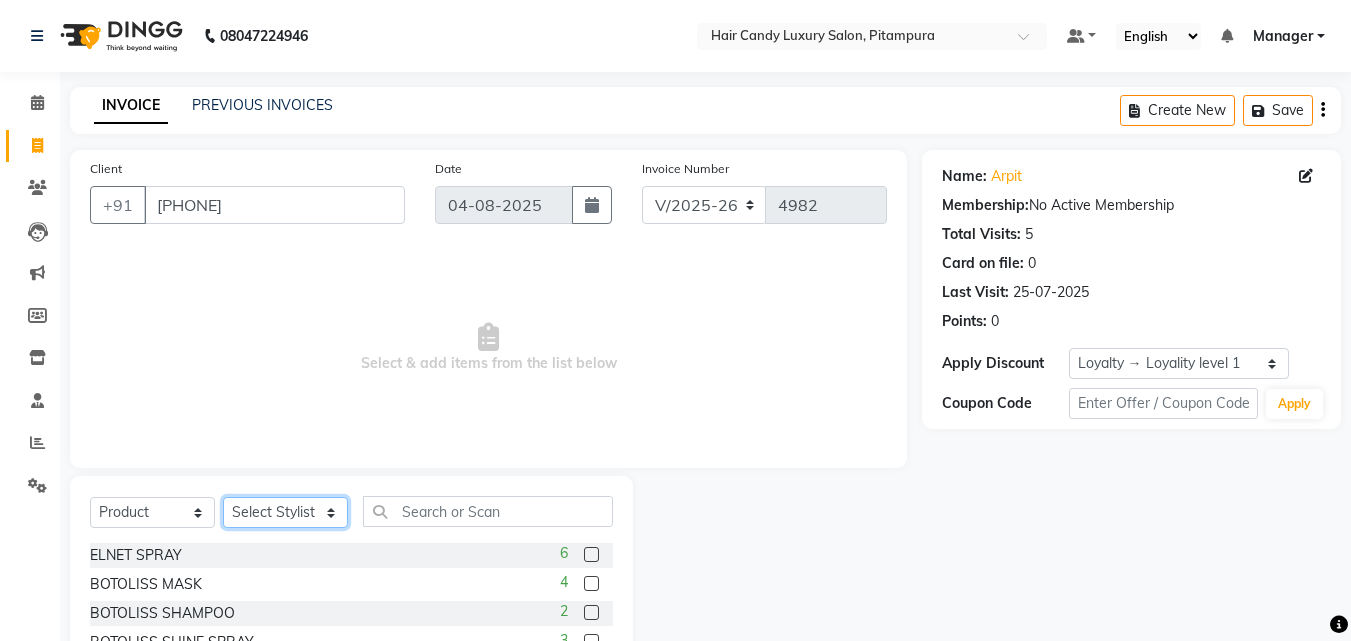select on "28014" 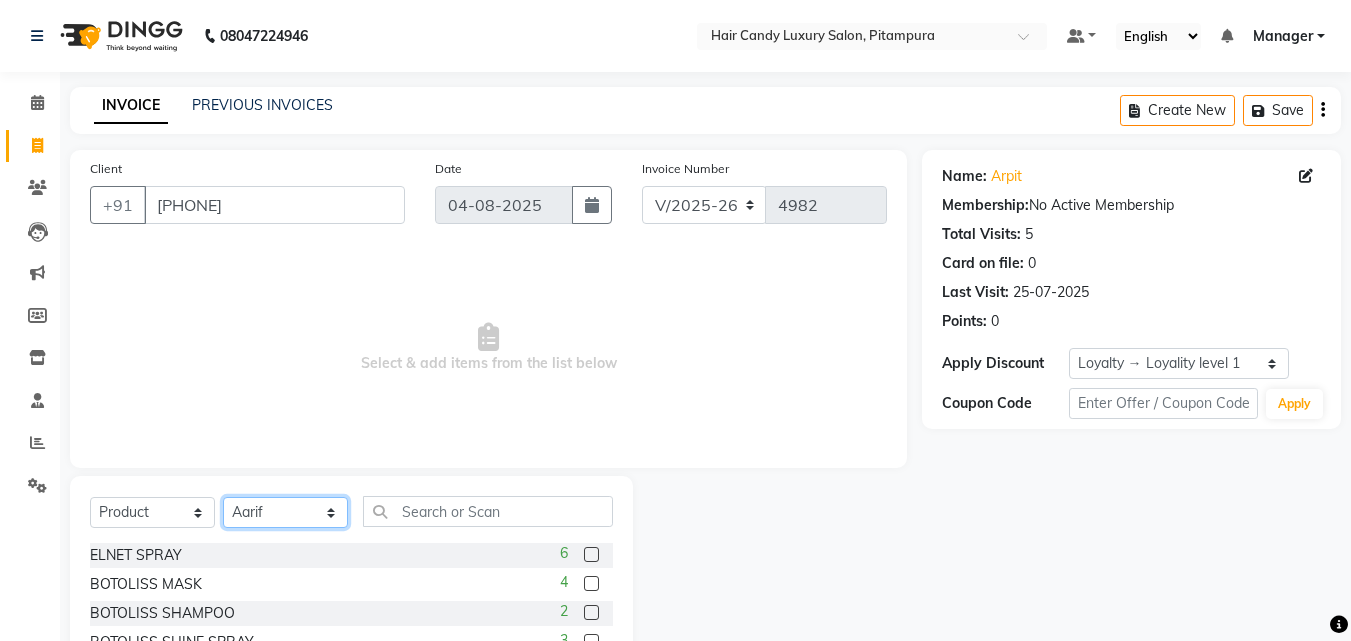click on "Select Stylist Aarif AMAN ANJALI Arman Arshad  ARSHAD SALMANI ASHU FAIZ gaurav Hanish harshit Jack  karishma KAVITA kunal Manager MANNU Mukim  paras pinki preeti Raghav  RASHMI RAVI RITIK SAHIL sawan SHALINI SHARUKH SHWETA  VEER Vijay  vijay tiwari ZAID" 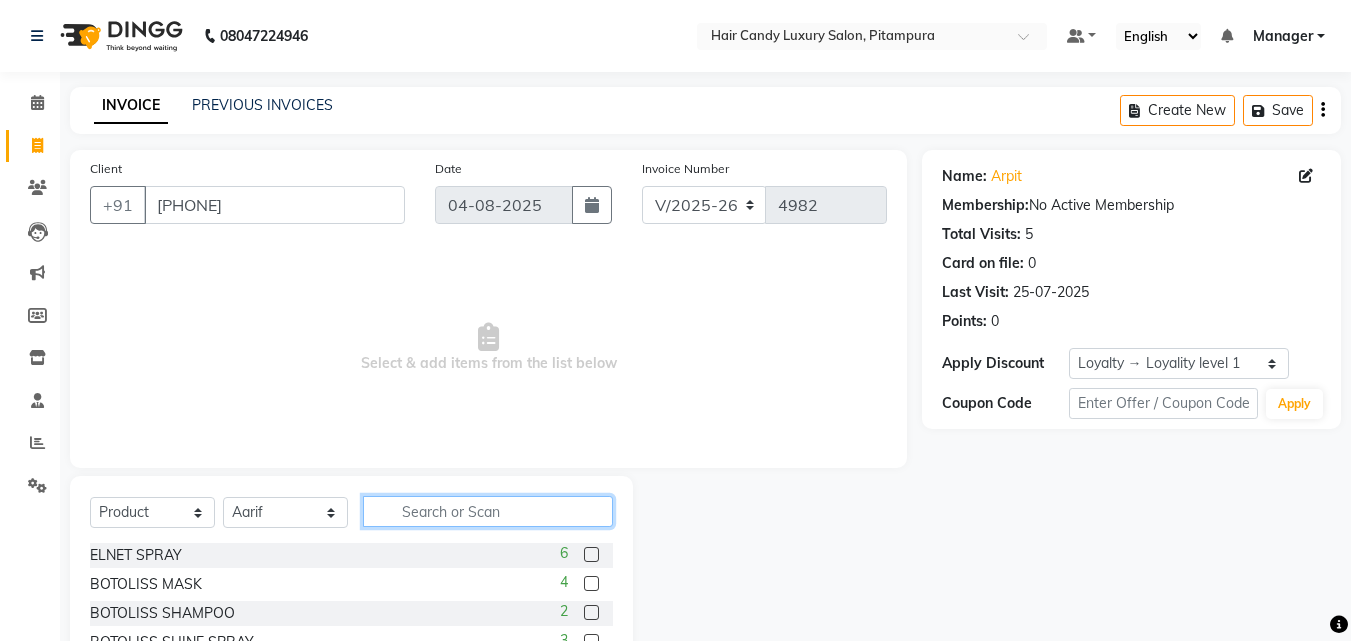 click 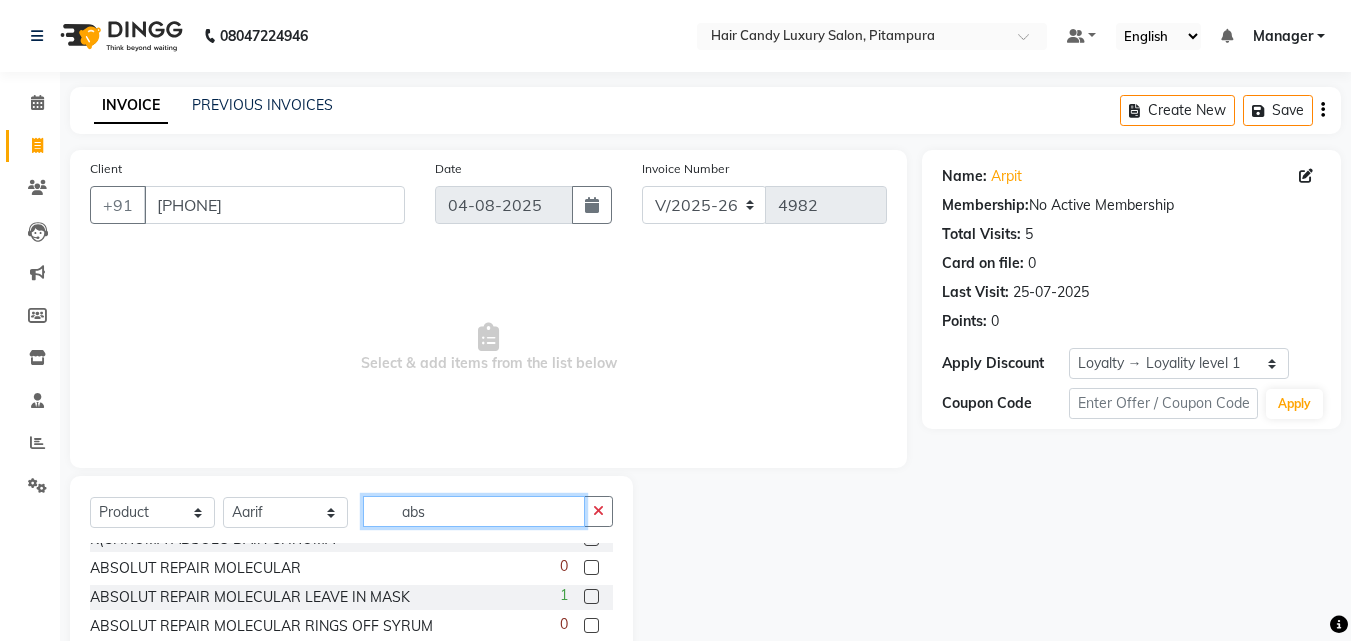 scroll, scrollTop: 206, scrollLeft: 0, axis: vertical 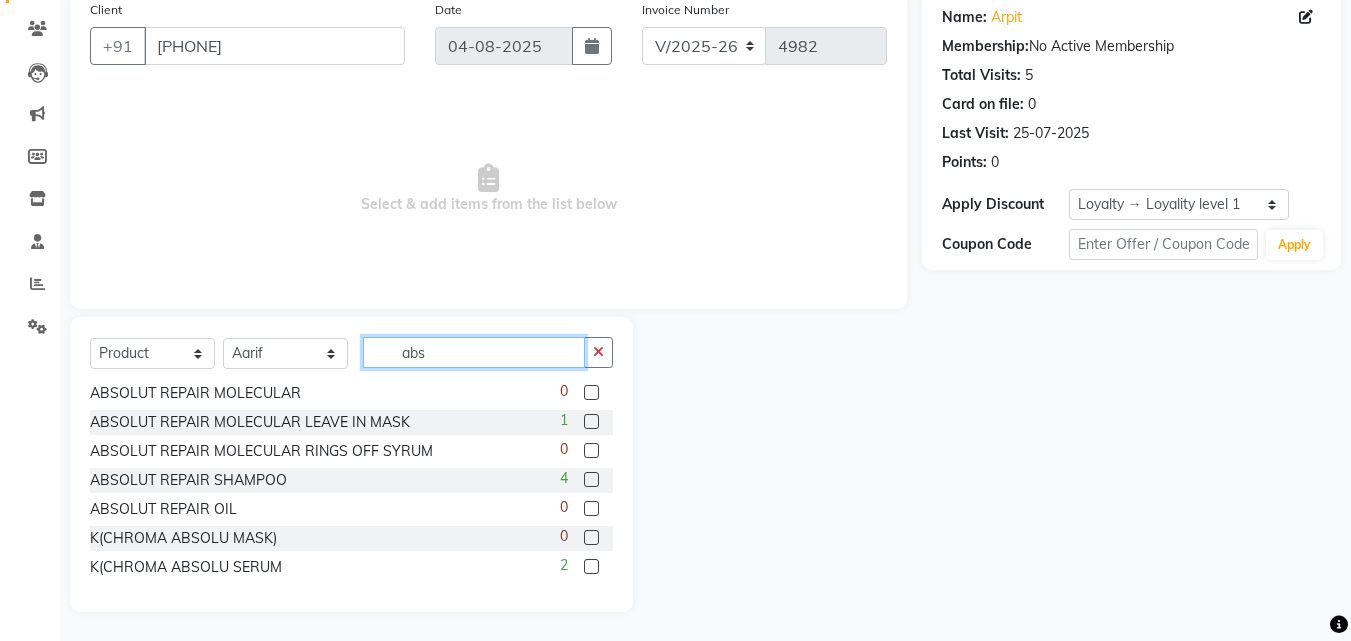 type on "abs" 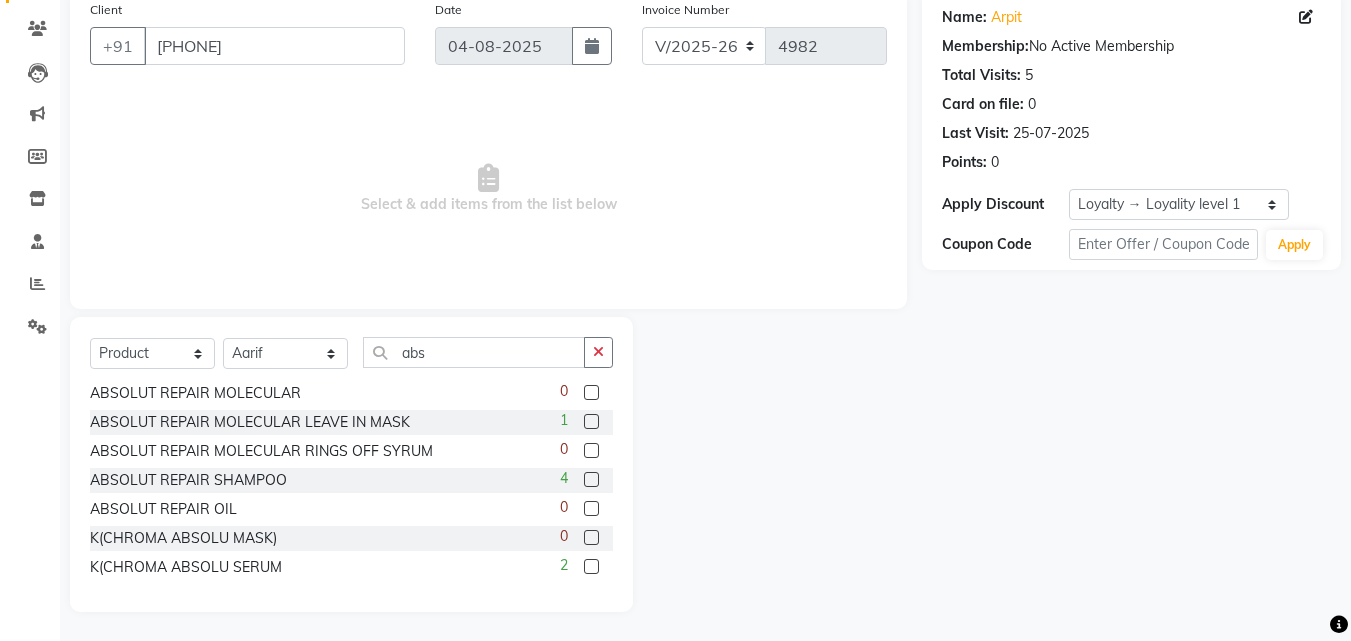 click 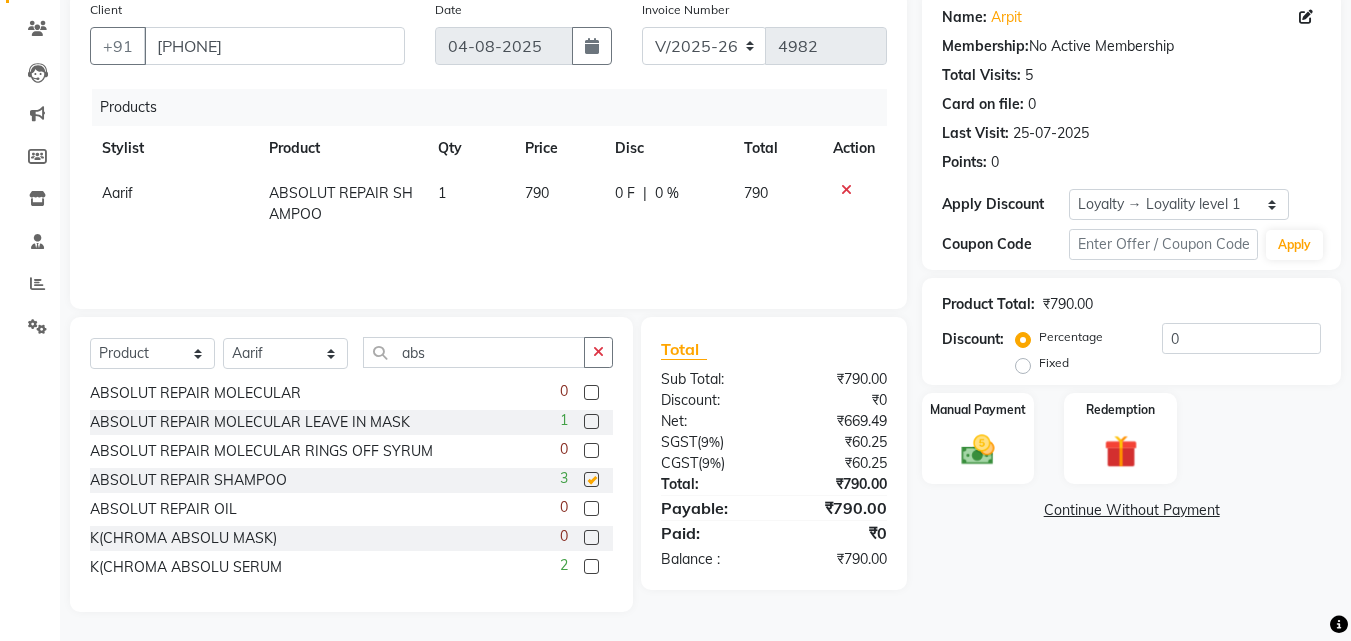 checkbox on "false" 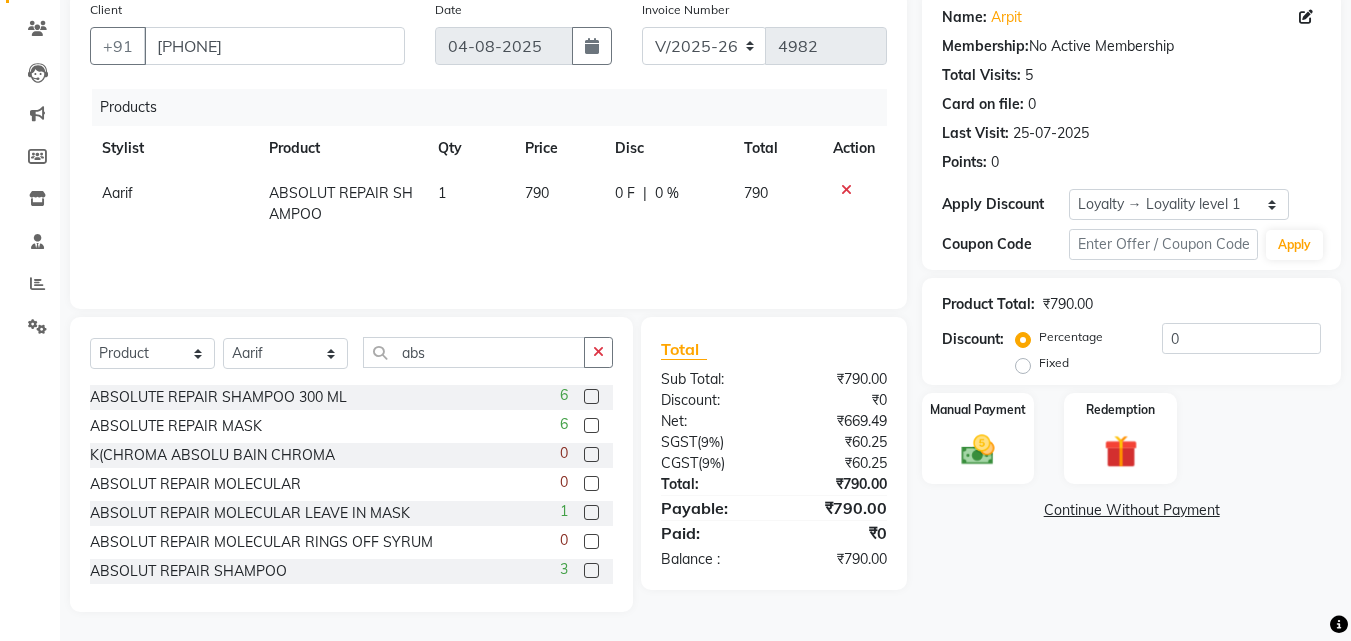 scroll, scrollTop: 117, scrollLeft: 0, axis: vertical 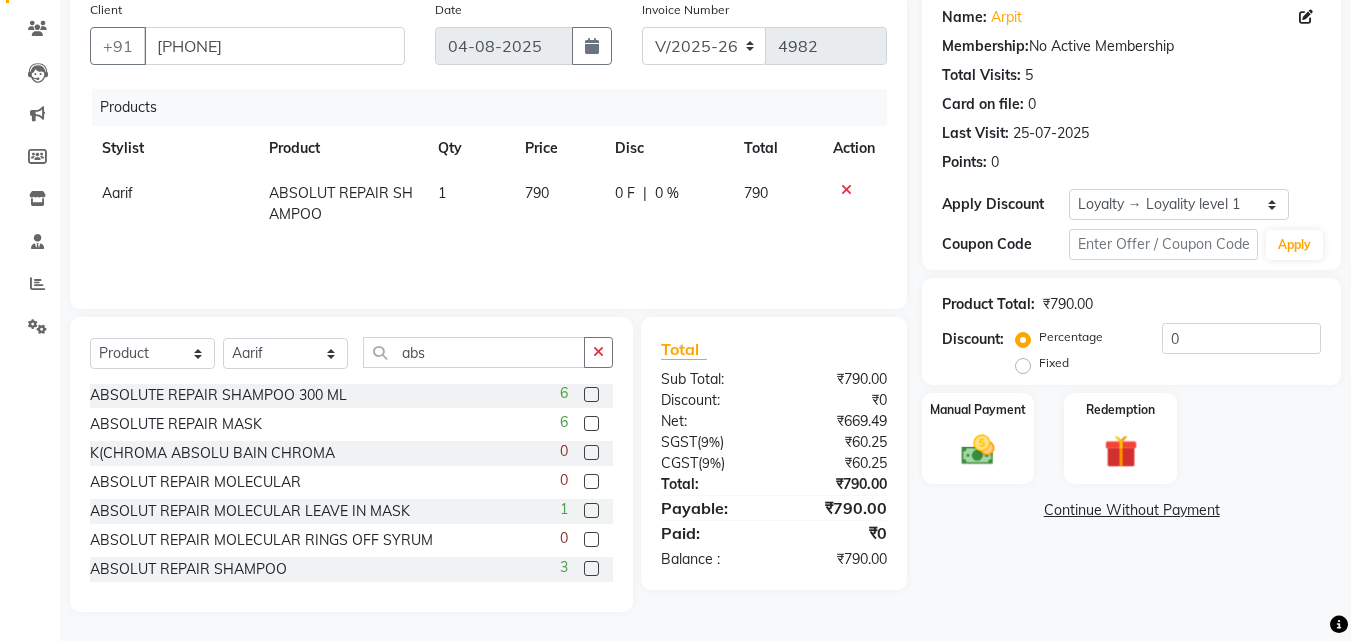 click 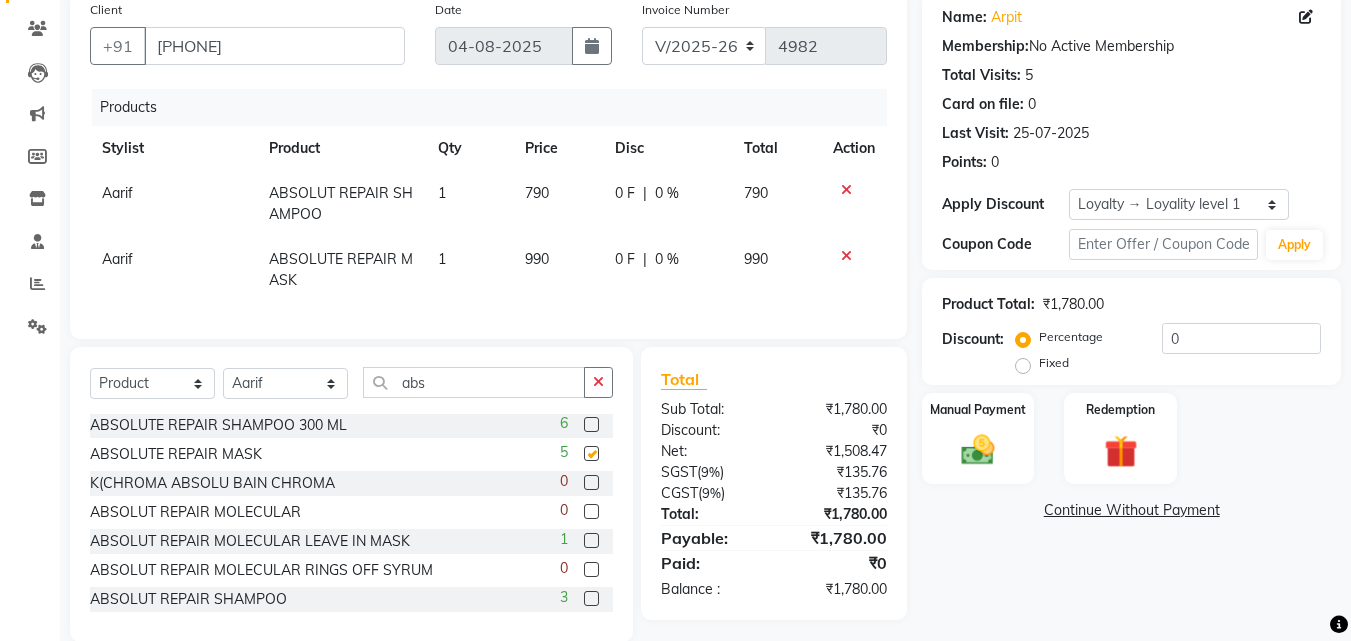 checkbox on "false" 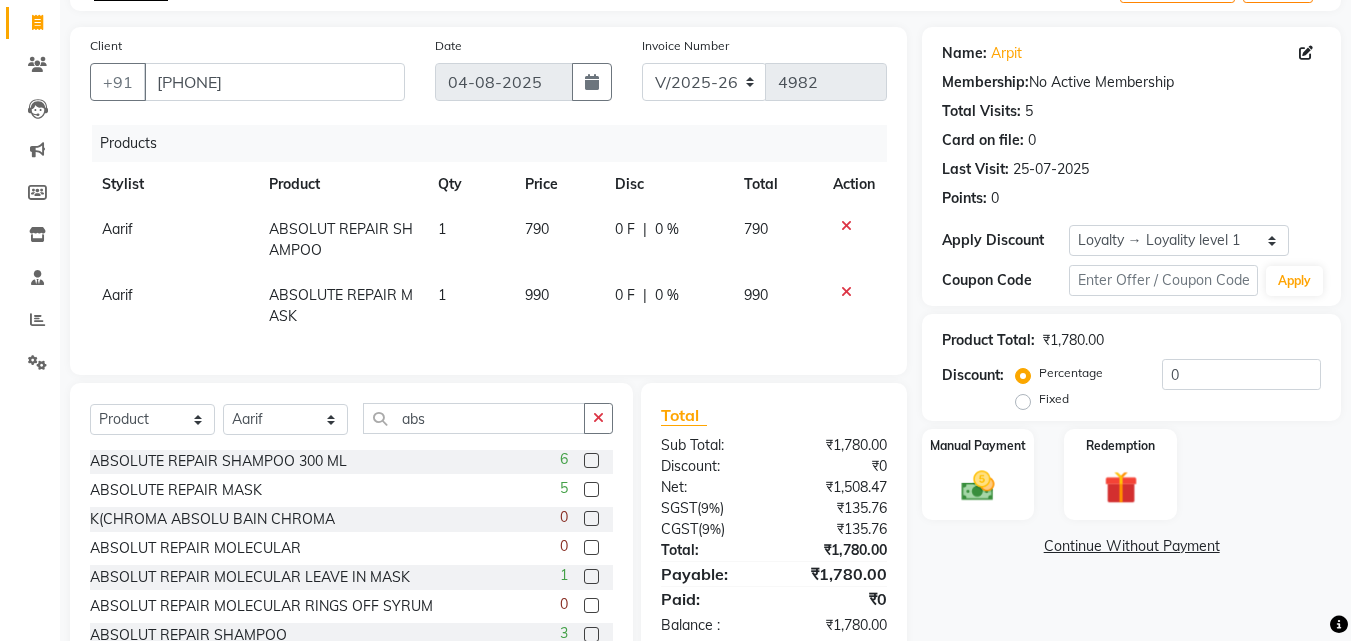 scroll, scrollTop: 187, scrollLeft: 0, axis: vertical 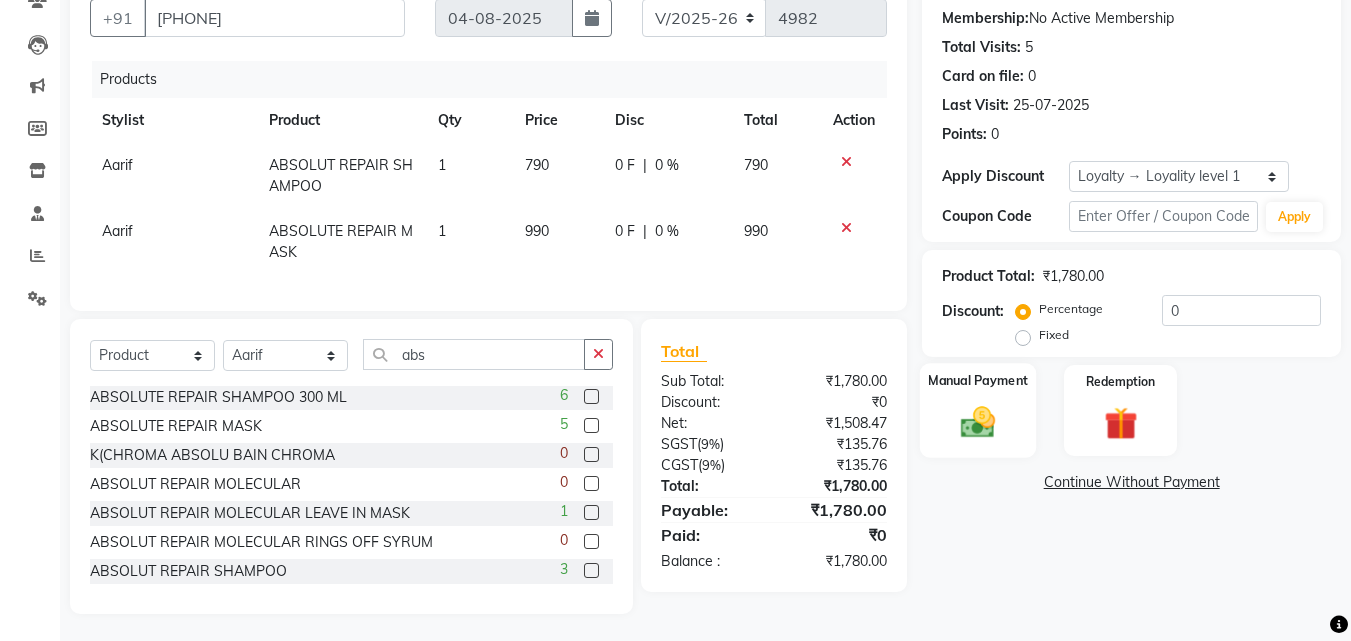 click 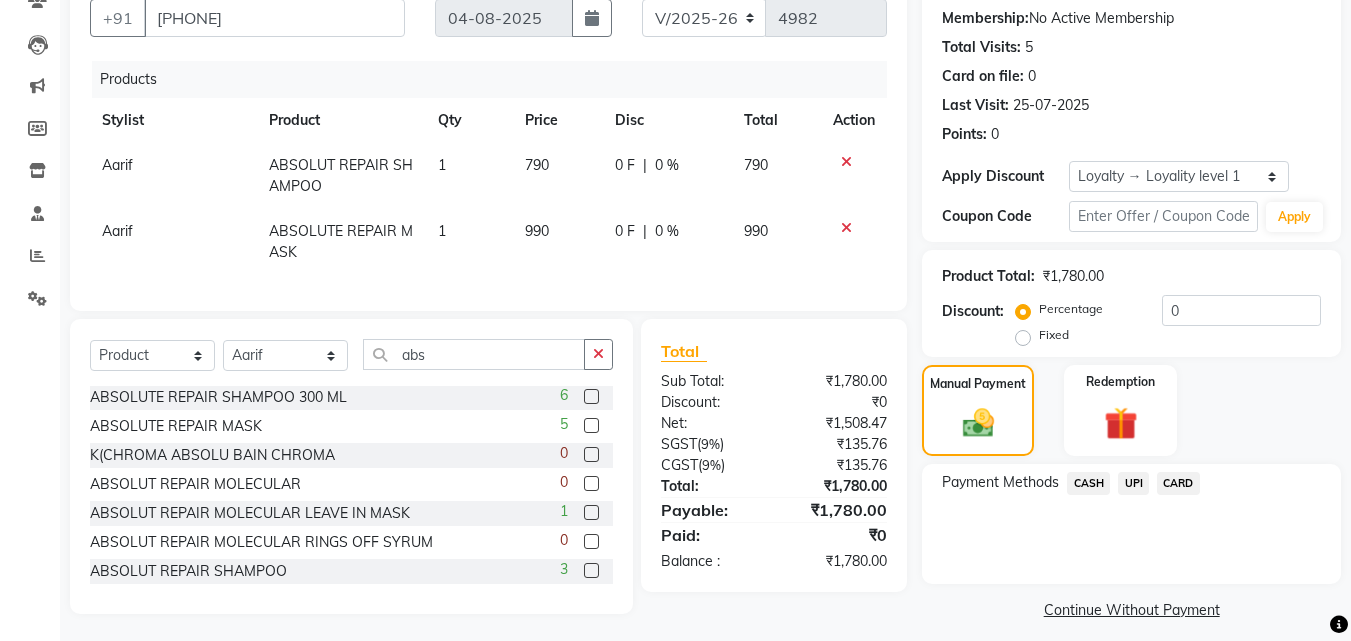 click on "CASH" 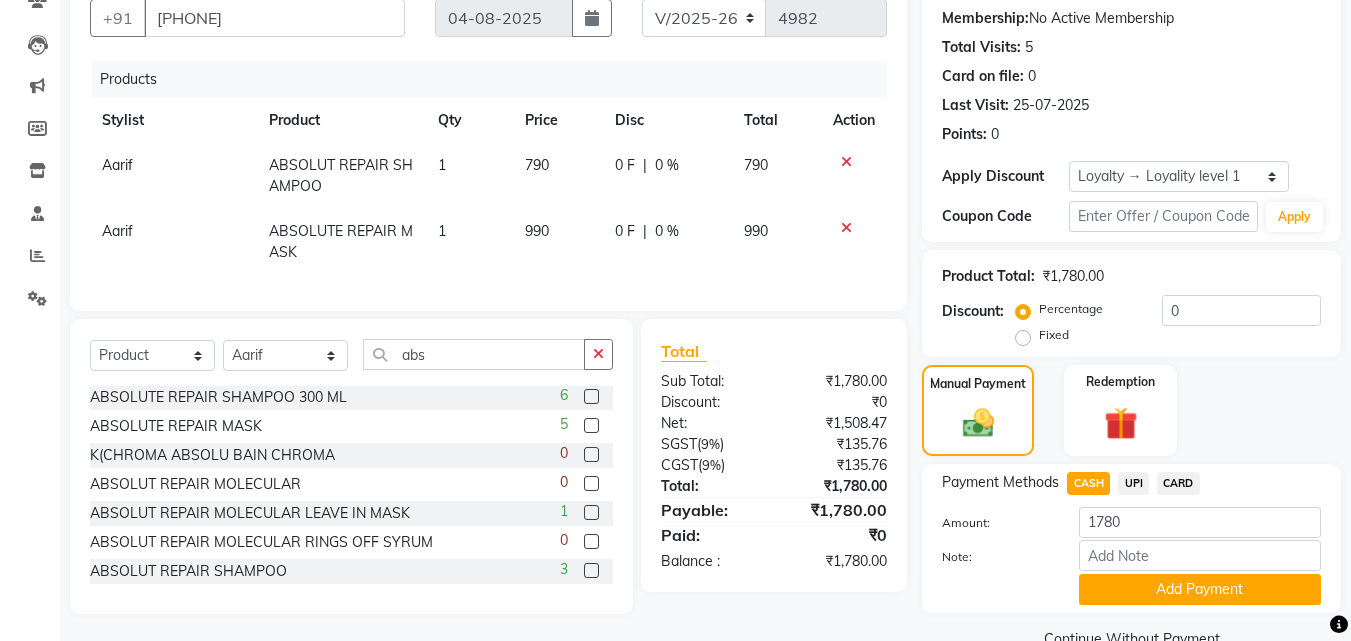 scroll, scrollTop: 230, scrollLeft: 0, axis: vertical 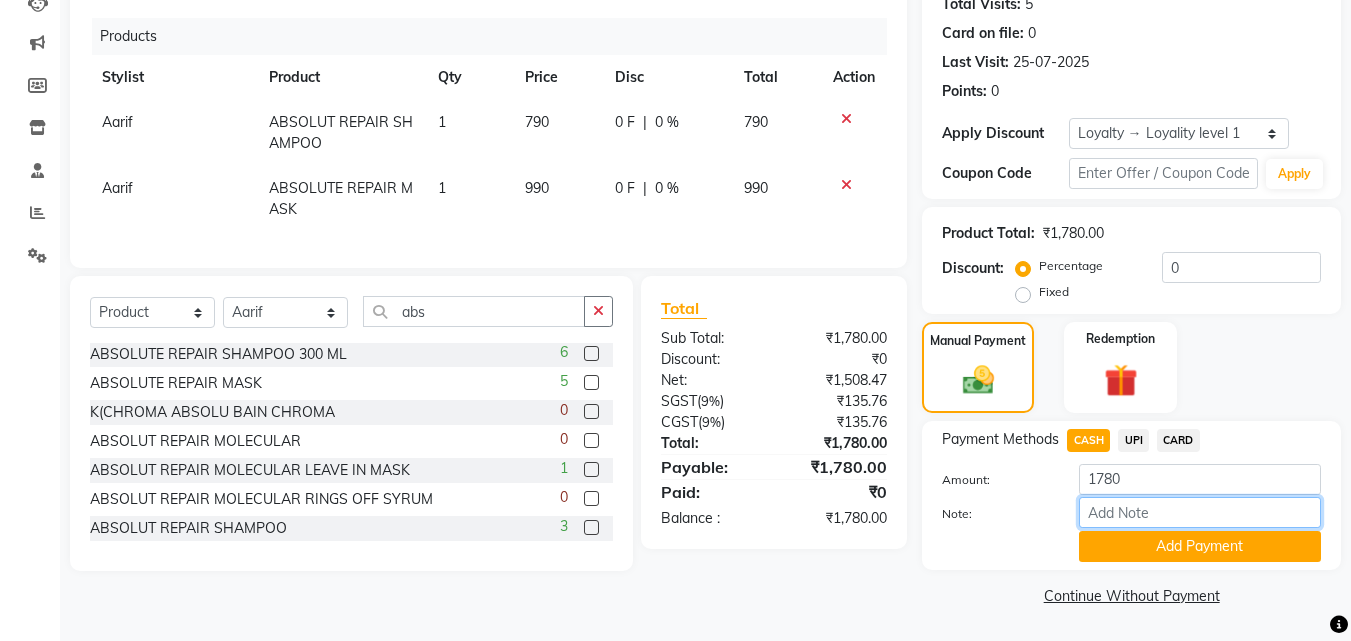 click on "Note:" at bounding box center (1200, 512) 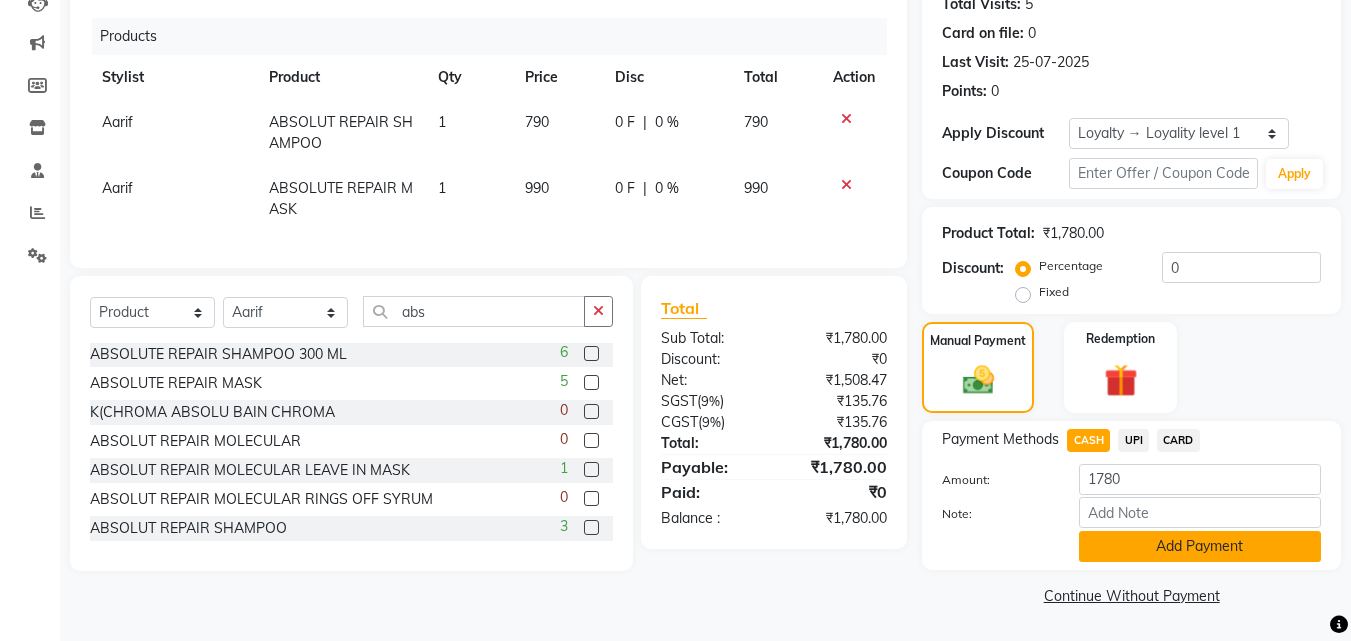 click on "Add Payment" 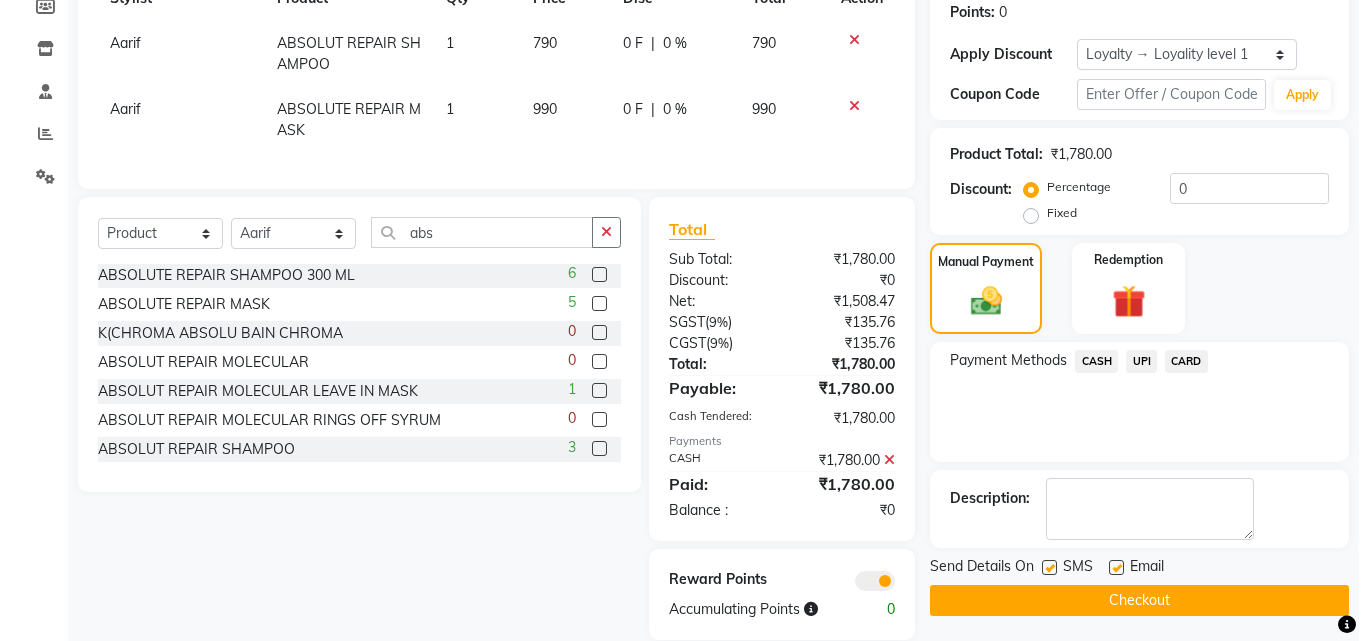 scroll, scrollTop: 353, scrollLeft: 0, axis: vertical 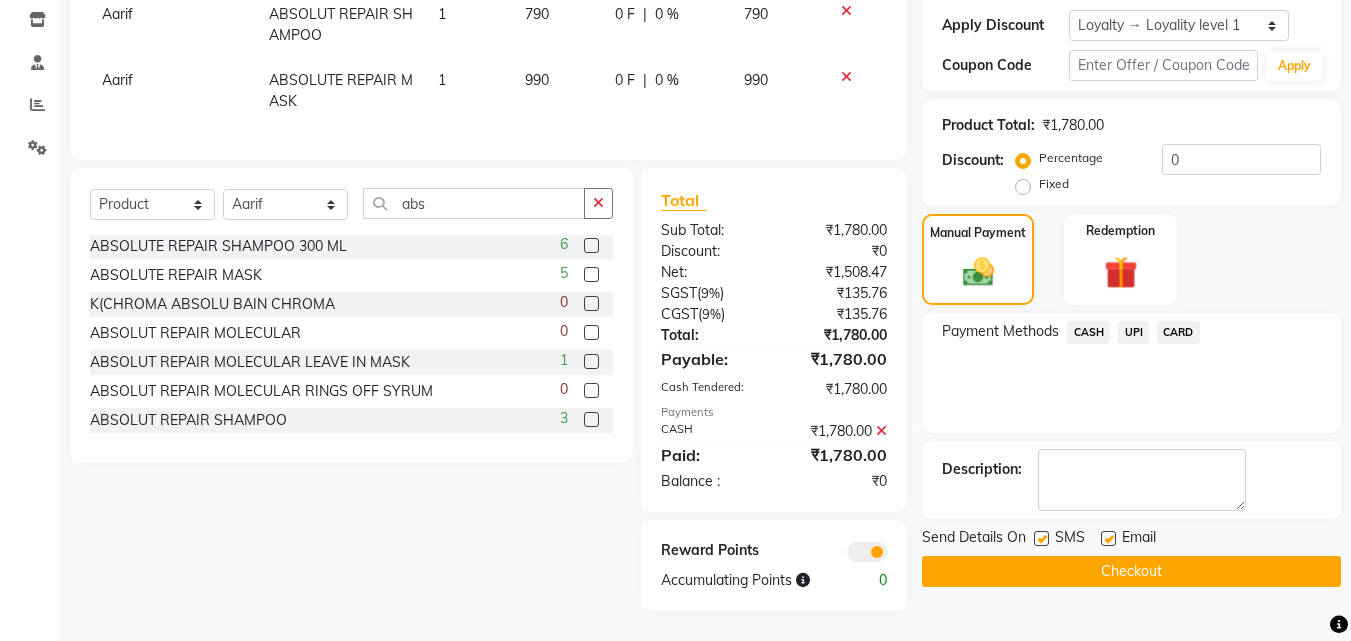 click 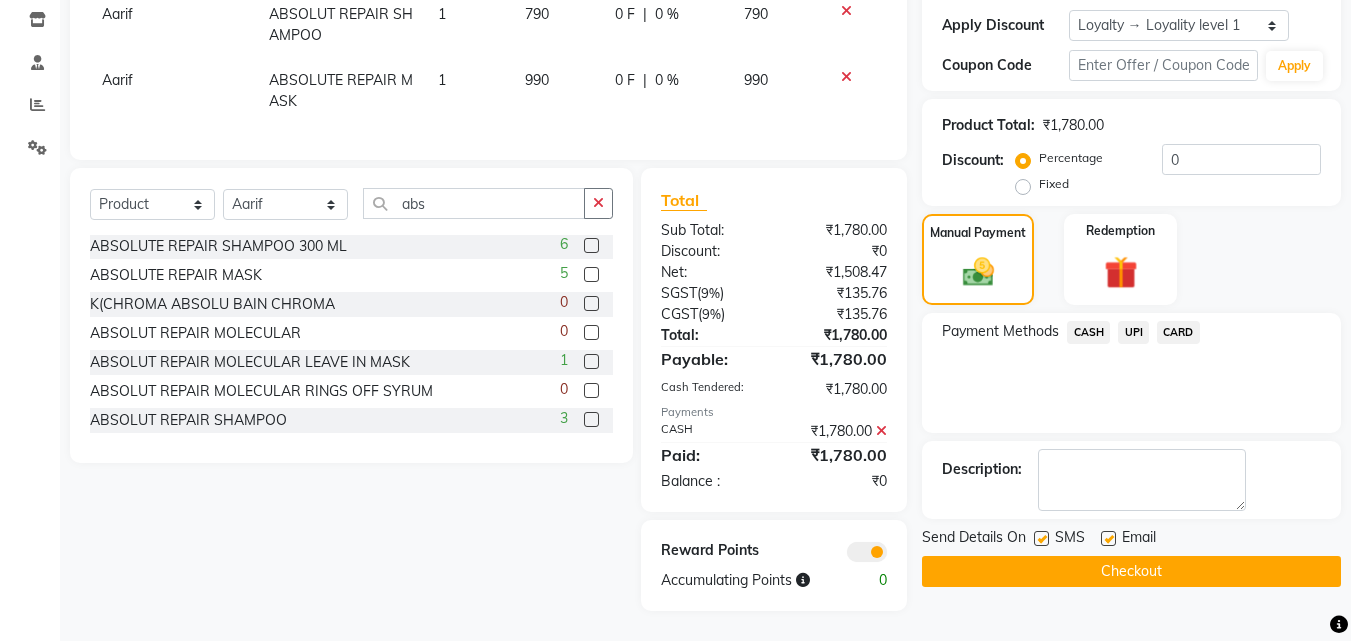 click 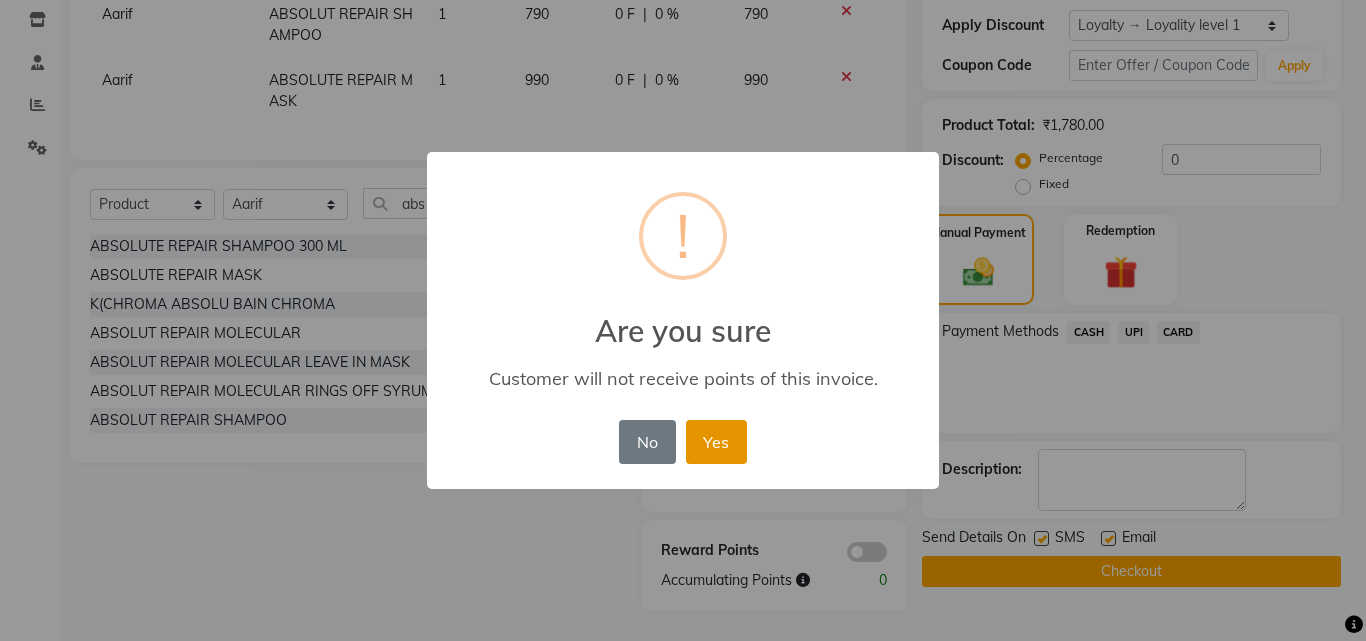 click on "Yes" at bounding box center (716, 442) 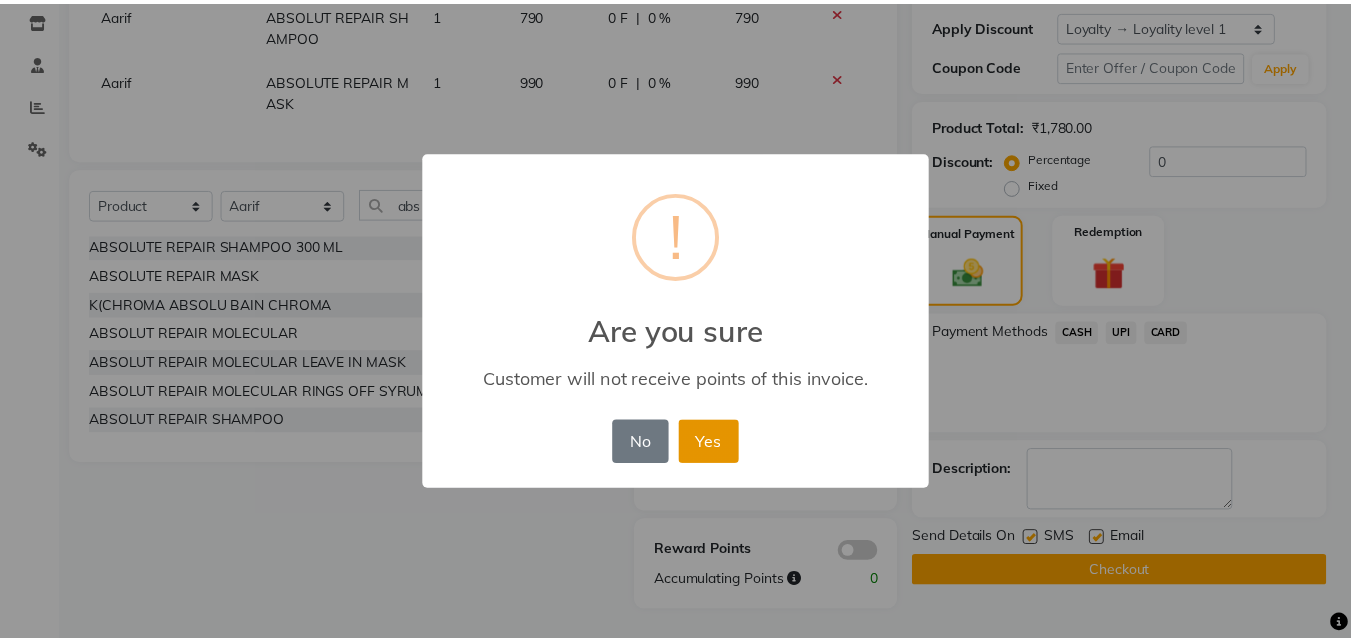 scroll, scrollTop: 324, scrollLeft: 0, axis: vertical 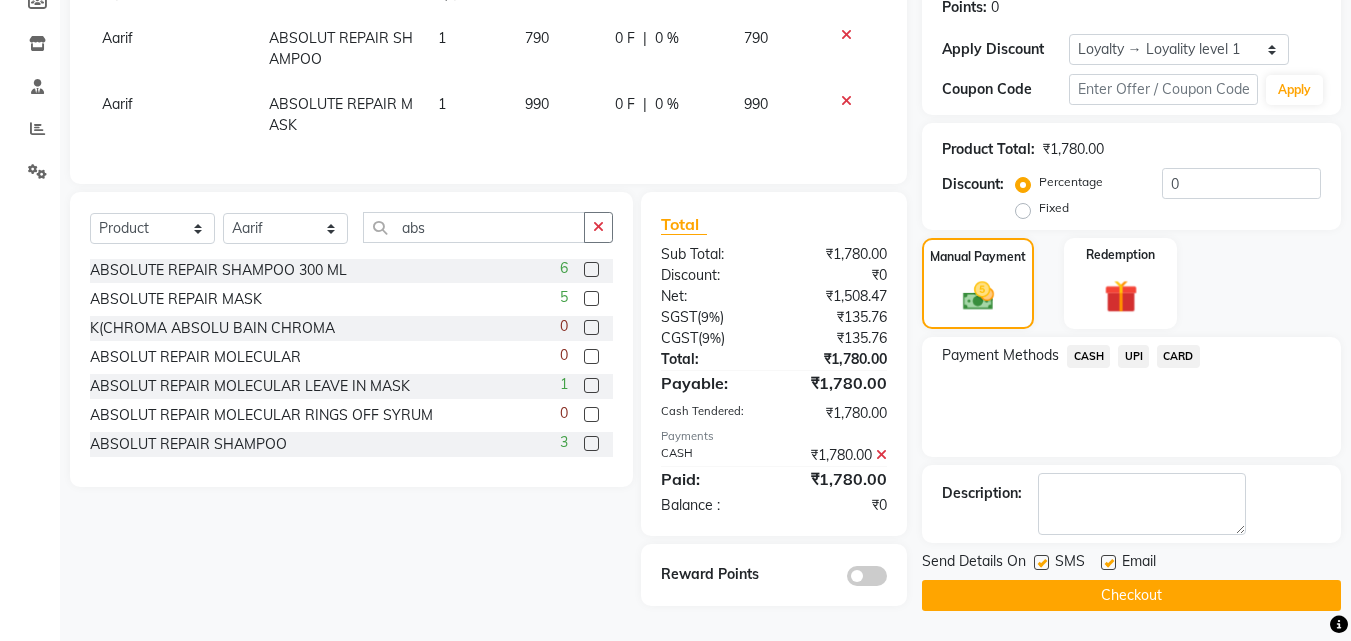 click on "Checkout" 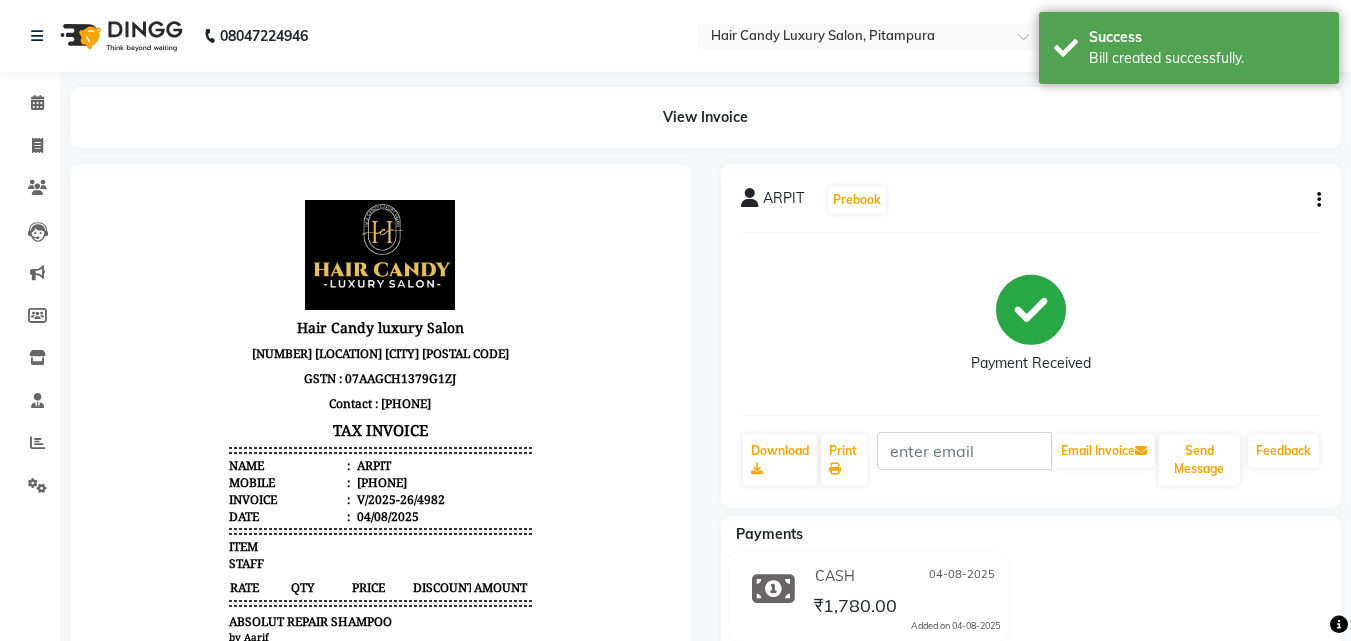 scroll, scrollTop: 0, scrollLeft: 0, axis: both 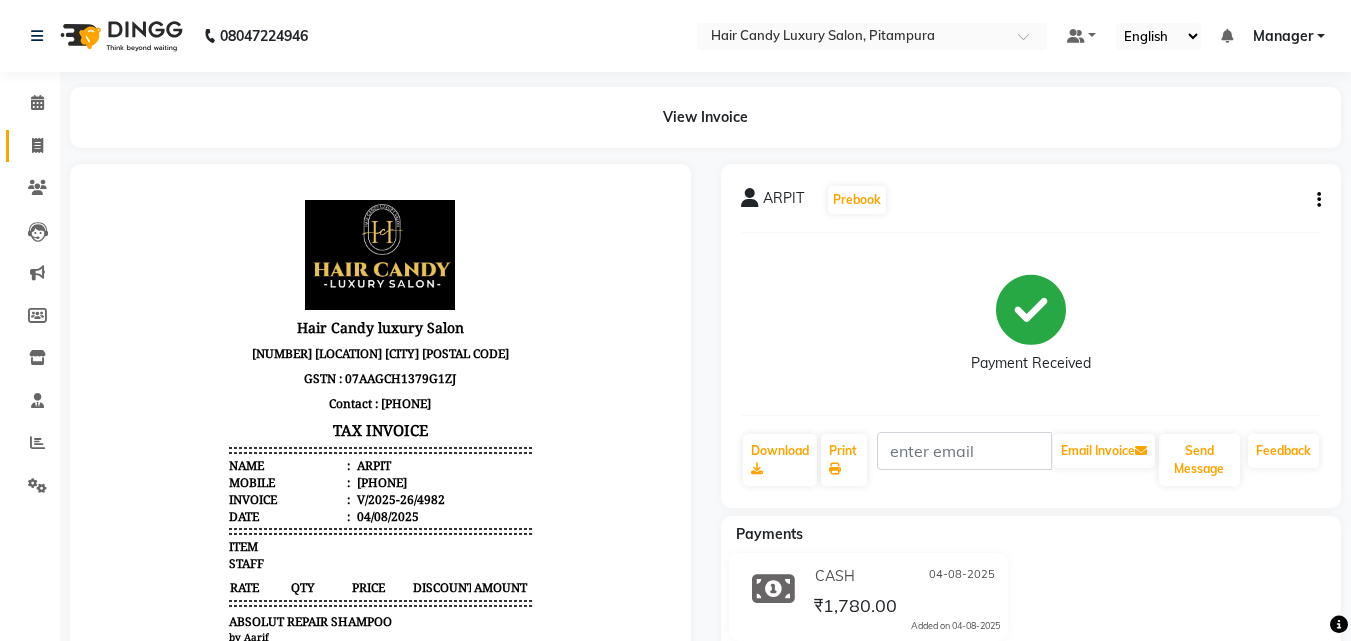 click 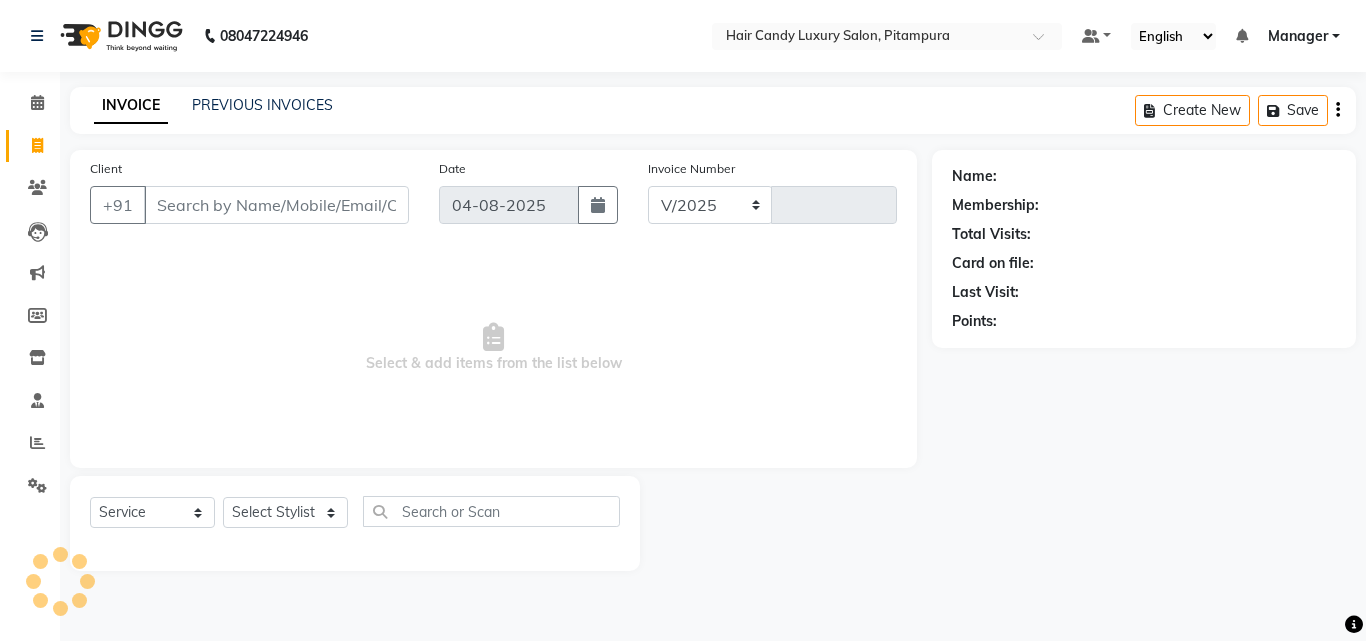 select on "4720" 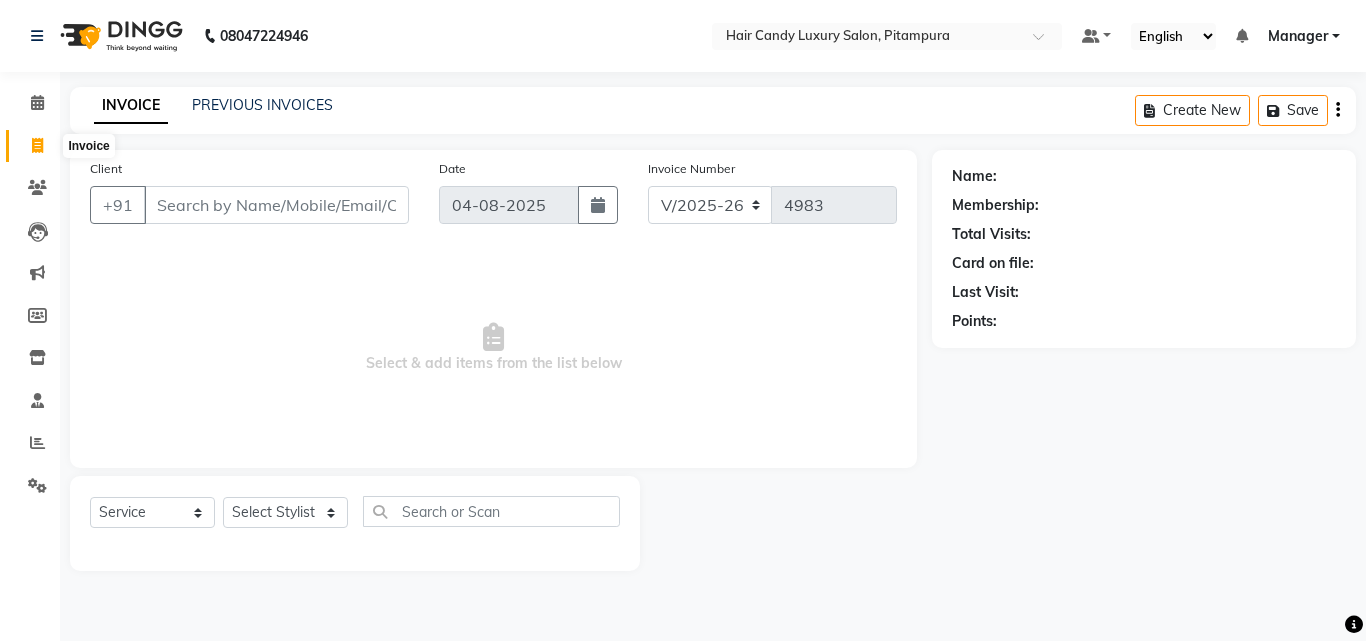 click 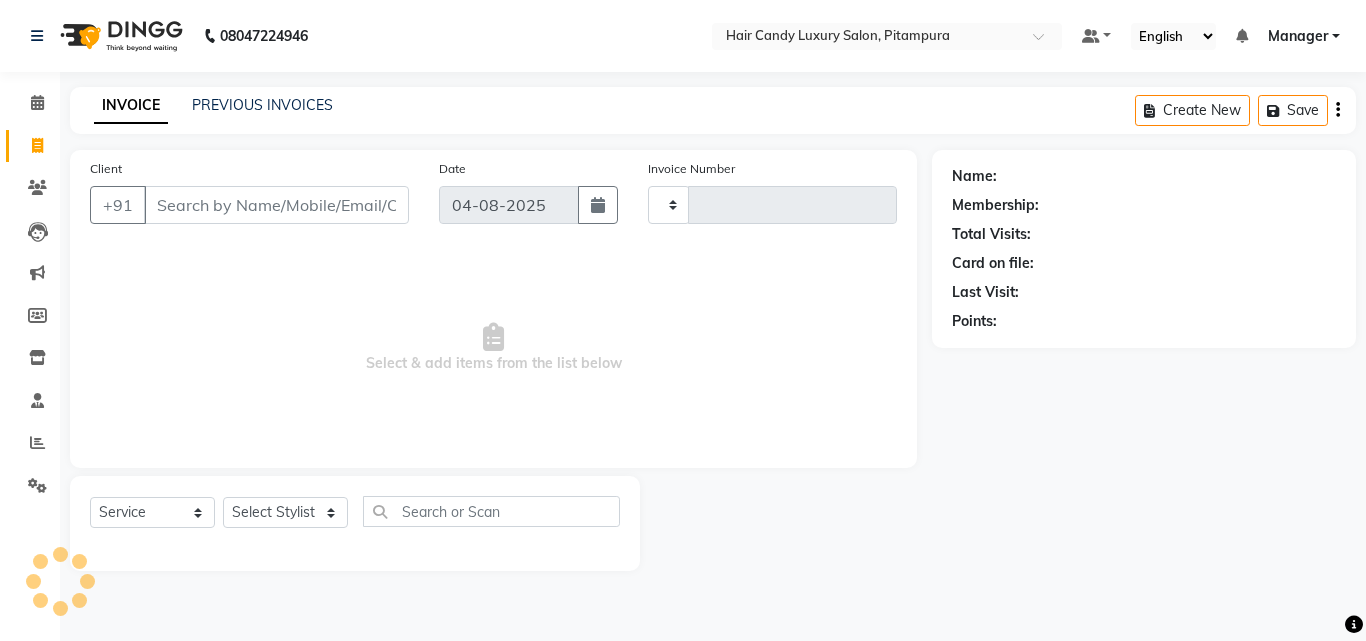 type on "4983" 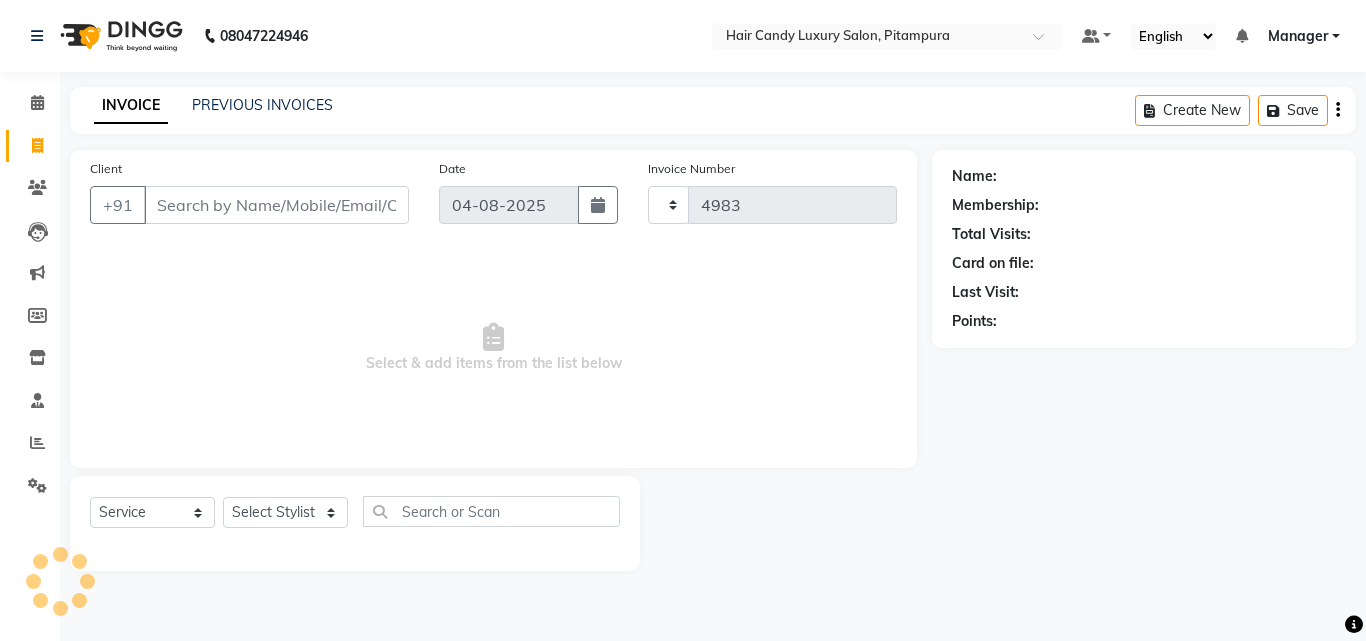 select on "4720" 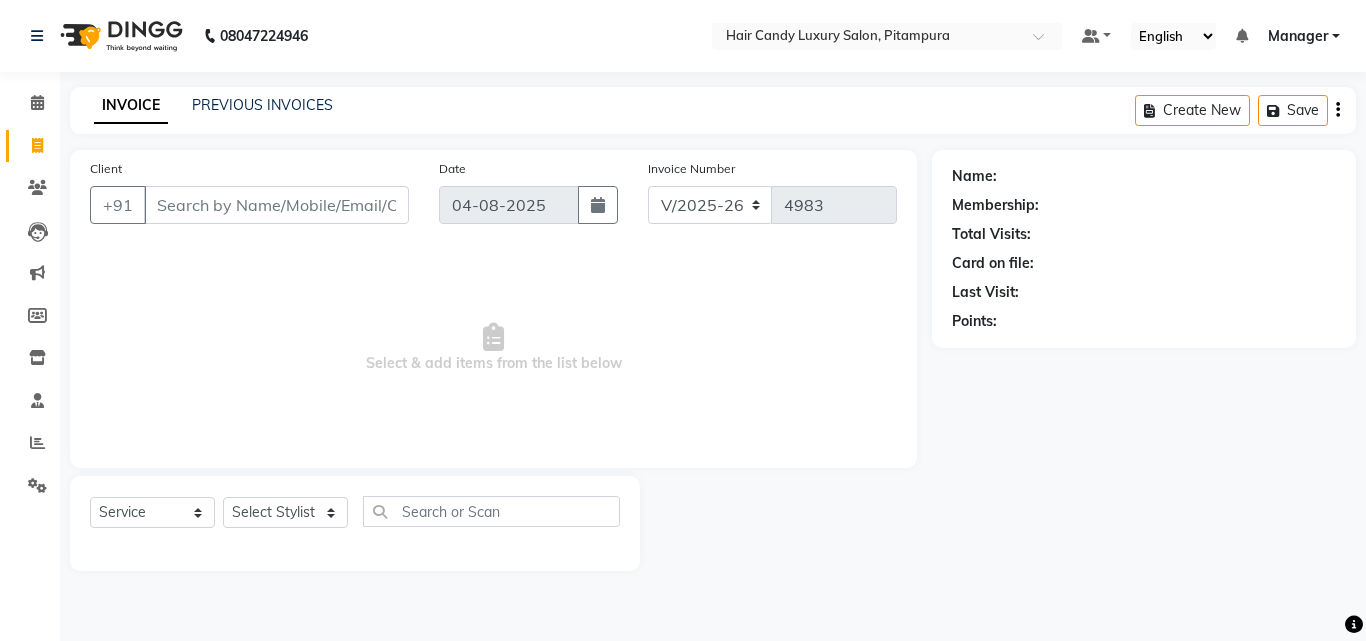 click on "INVOICE" 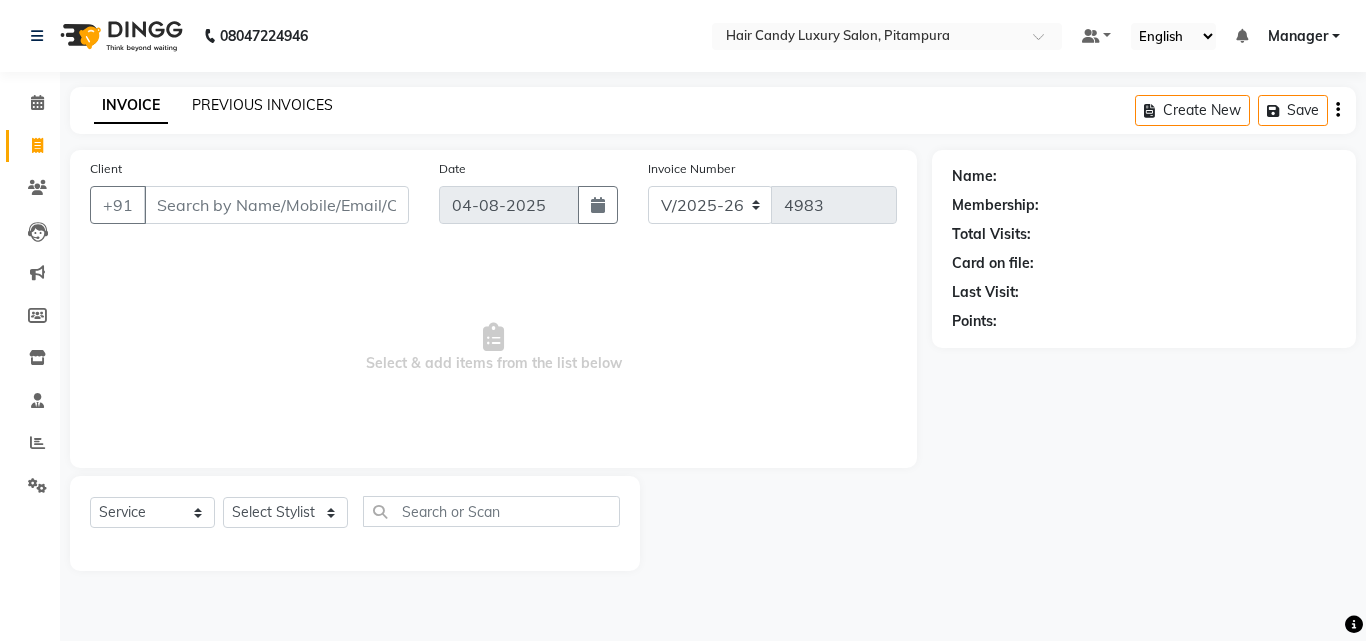 click on "PREVIOUS INVOICES" 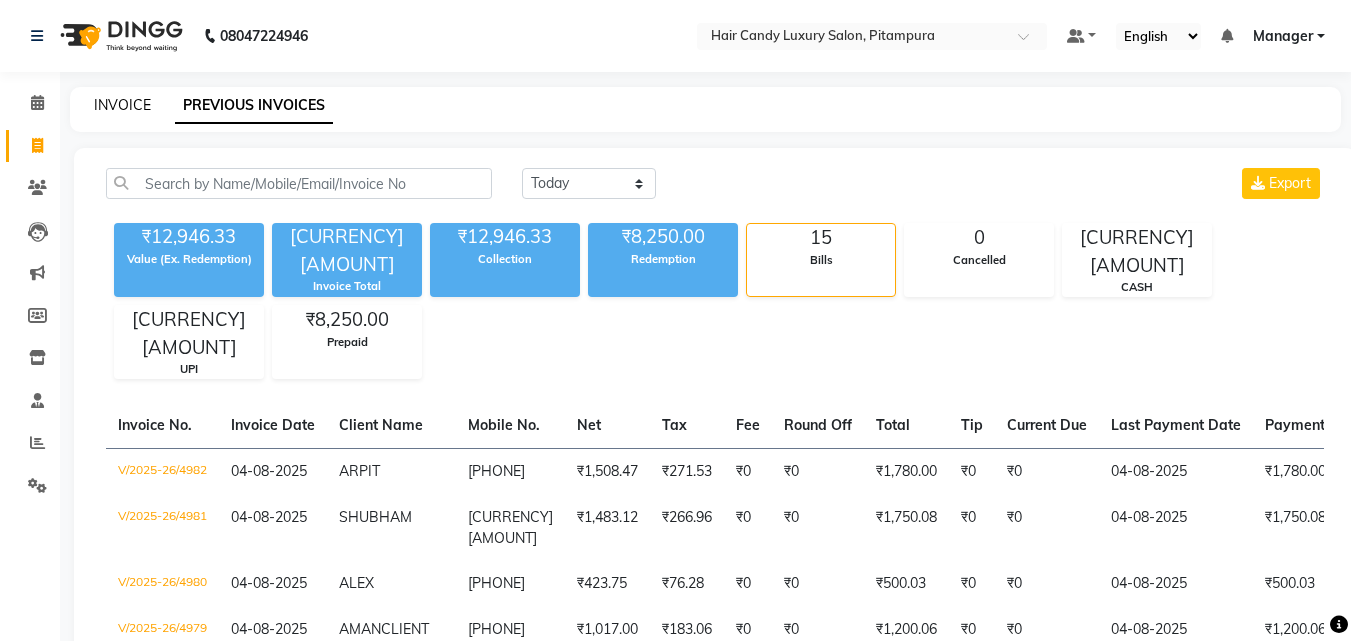 click on "INVOICE" 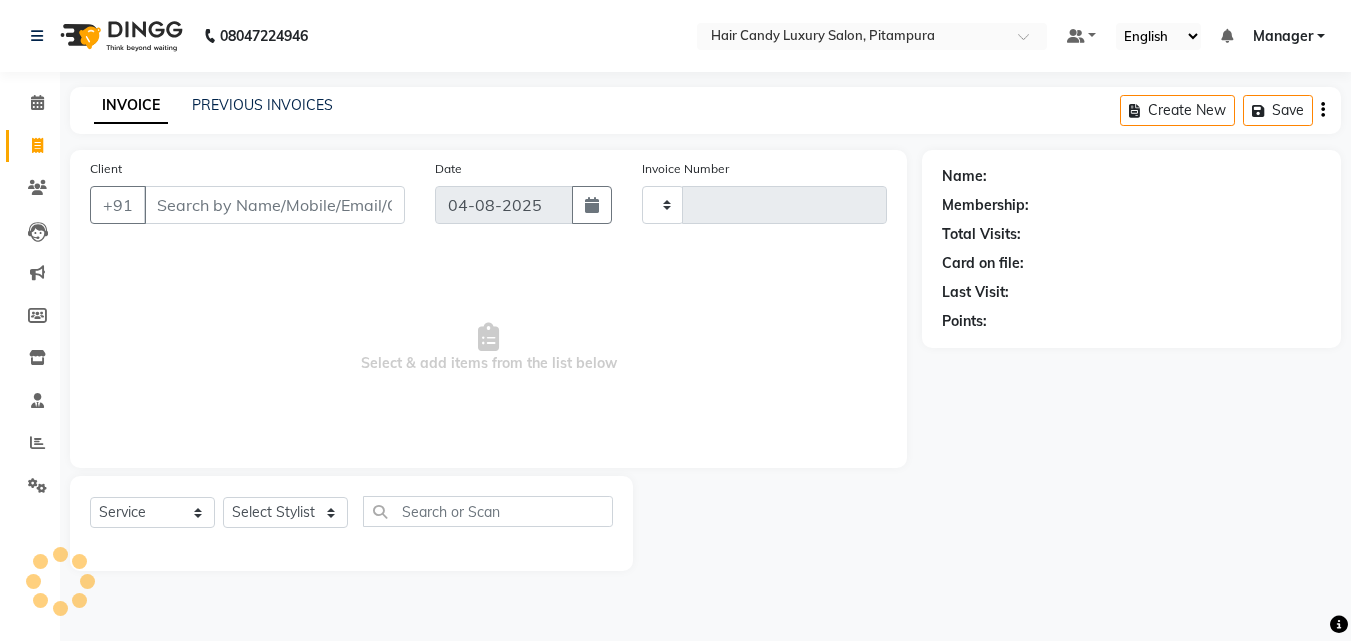 type on "4983" 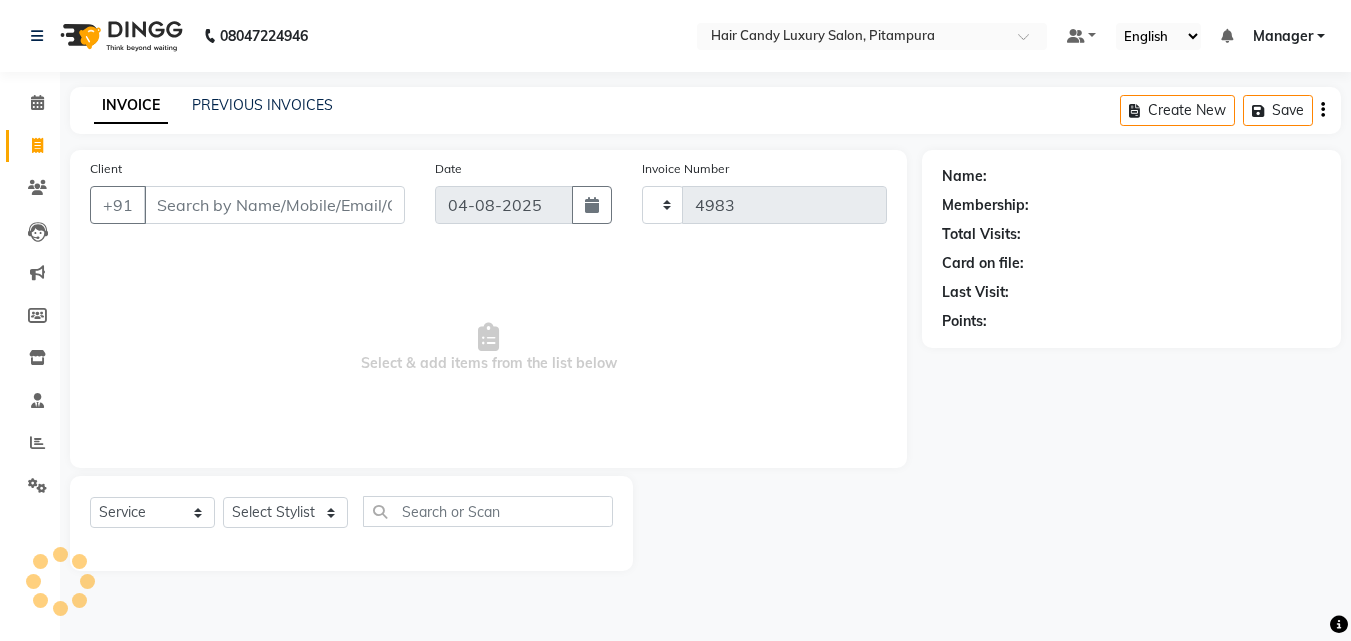 select on "4720" 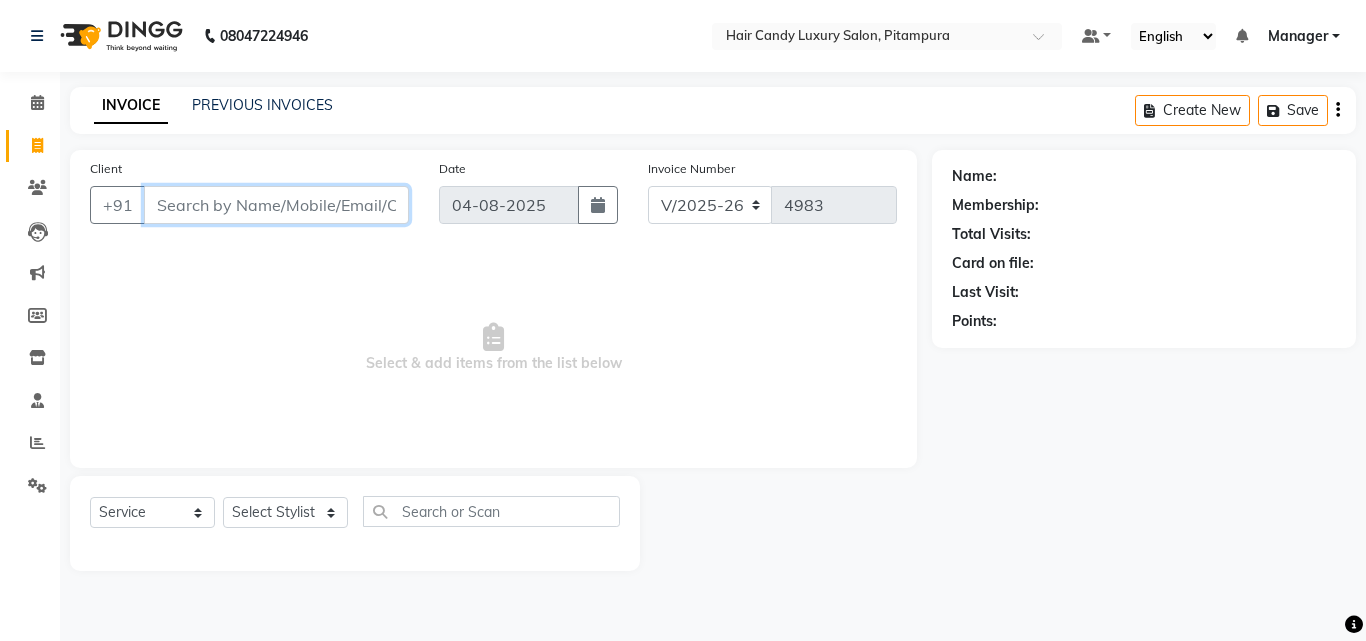 click on "Client" at bounding box center (276, 205) 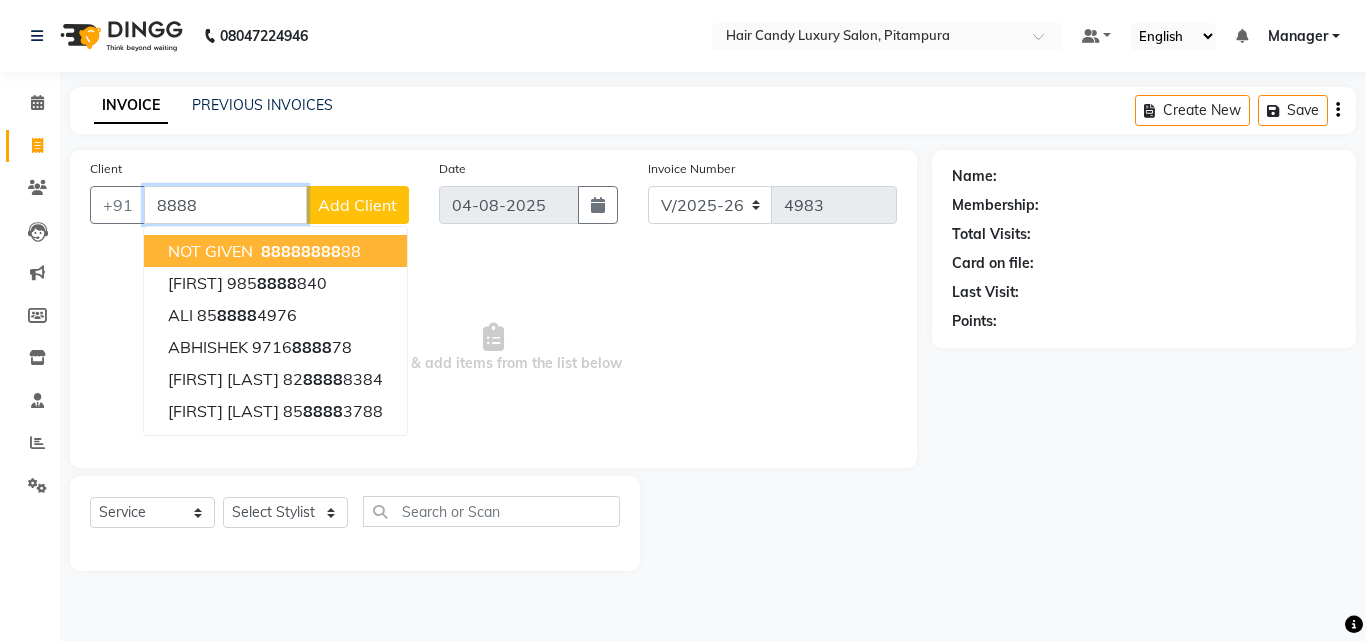click on "8888" 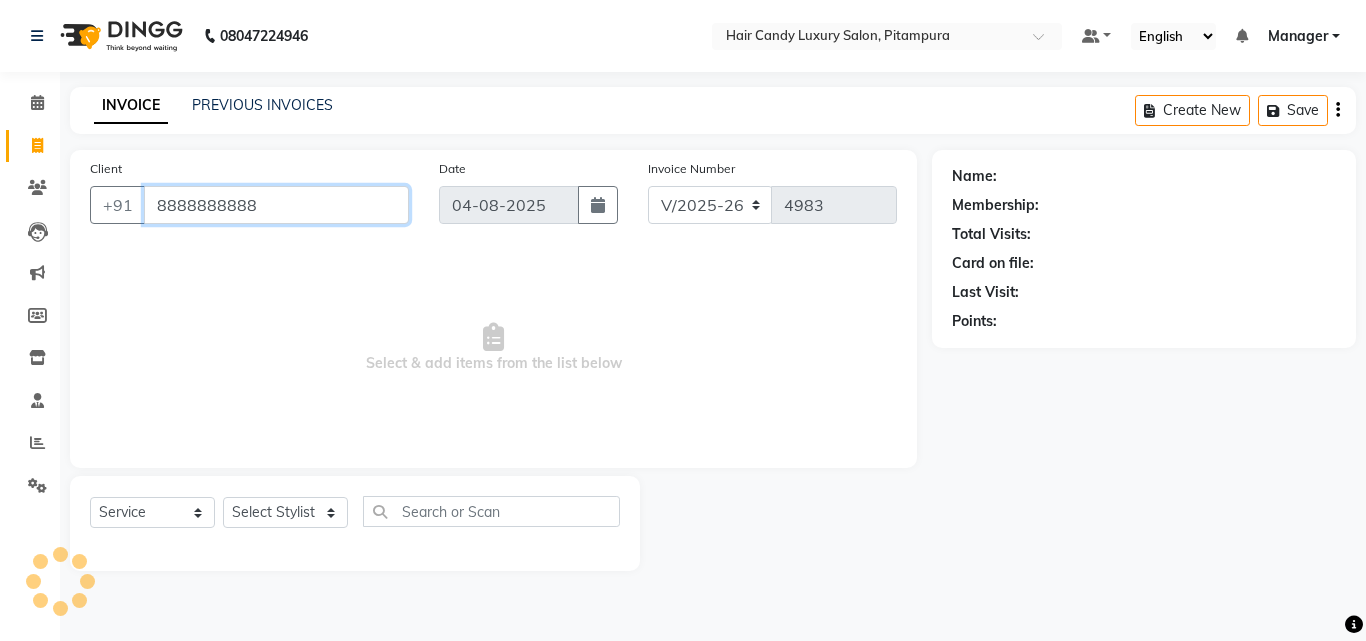 type on "8888888888" 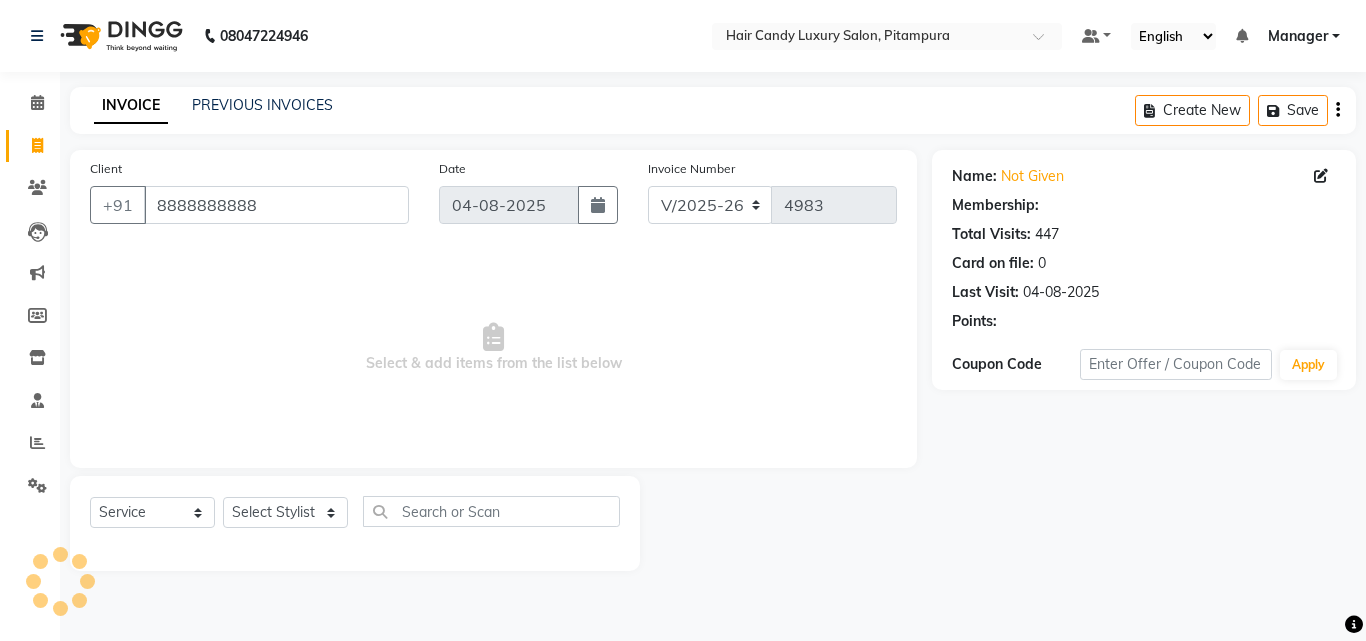 select on "1: Object" 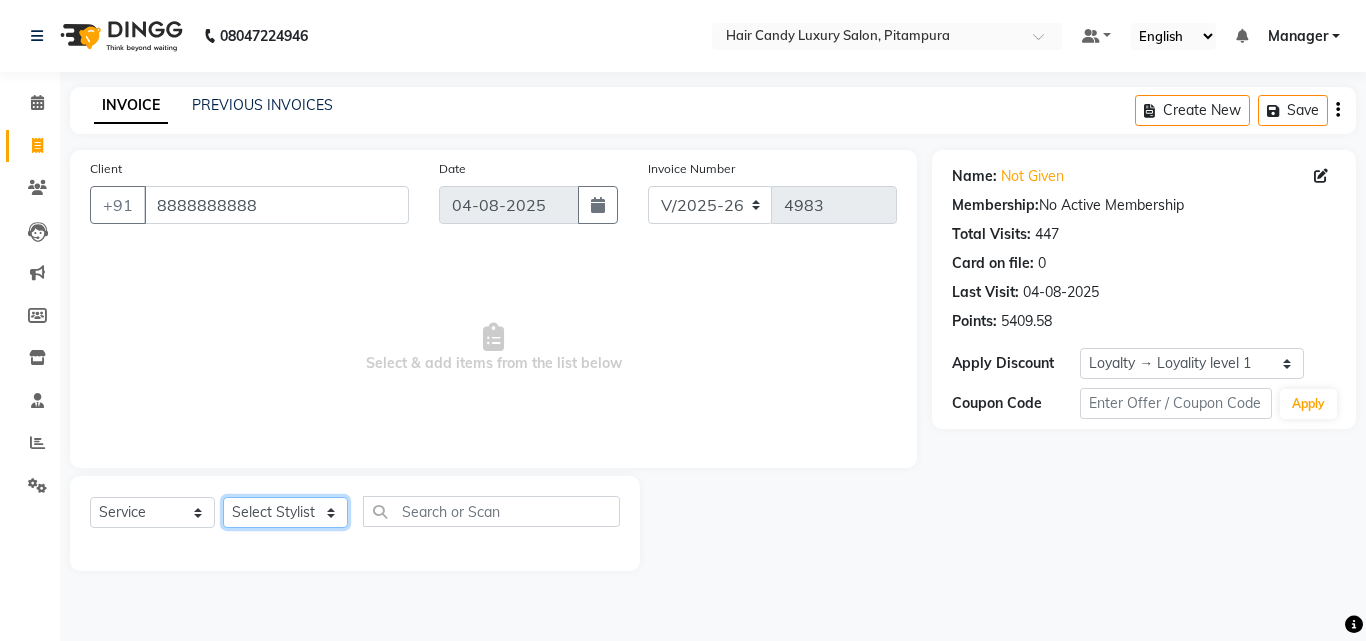 click on "Select Stylist Aarif AMAN ANJALI Arman Arshad  ARSHAD SALMANI ASHU FAIZ gaurav Hanish harshit Jack  karishma KAVITA kunal Manager MANNU Mukim  paras pinki preeti Raghav  RASHMI RAVI RITIK SAHIL sawan SHALINI SHARUKH SHWETA  VEER Vijay  vijay tiwari ZAID" 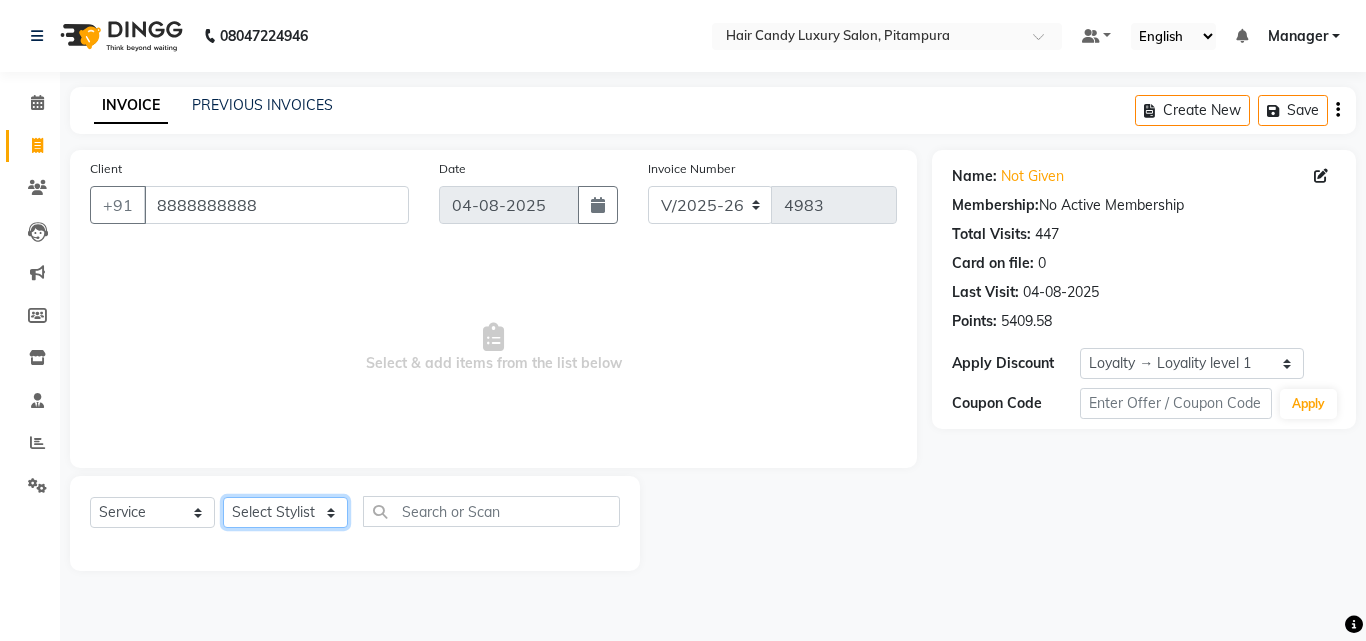 select on "87585" 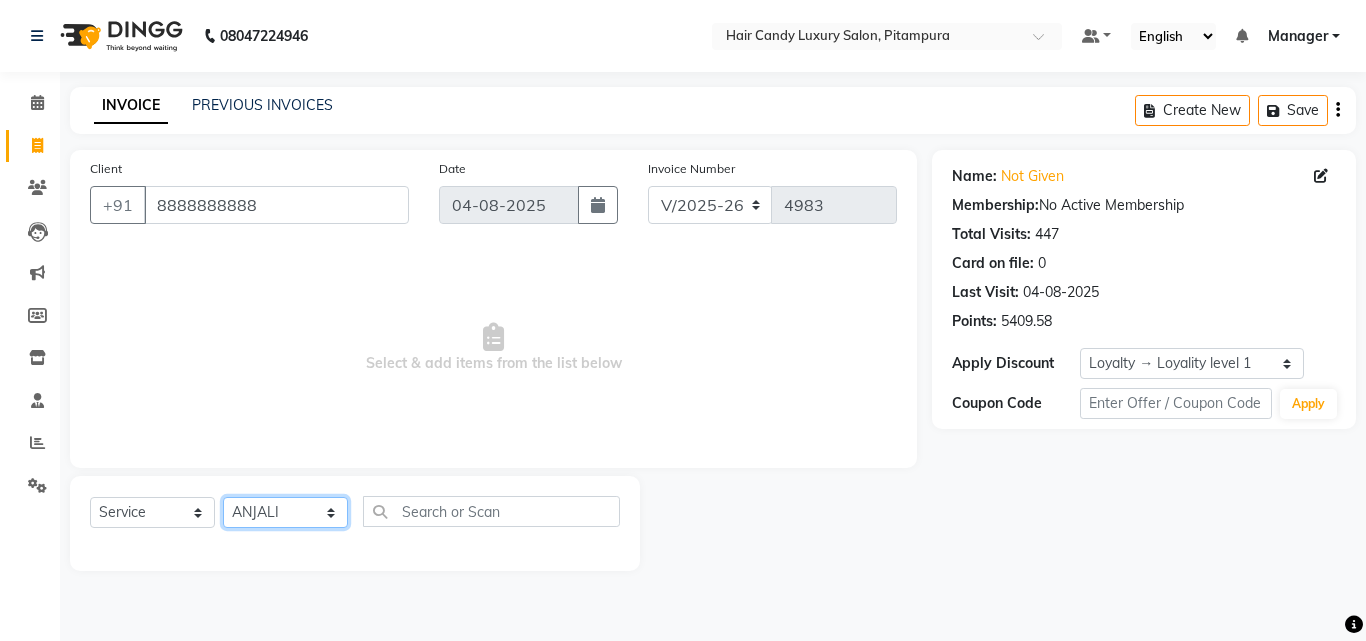 click on "Select Stylist Aarif AMAN ANJALI Arman Arshad  ARSHAD SALMANI ASHU FAIZ gaurav Hanish harshit Jack  karishma KAVITA kunal Manager MANNU Mukim  paras pinki preeti Raghav  RASHMI RAVI RITIK SAHIL sawan SHALINI SHARUKH SHWETA  VEER Vijay  vijay tiwari ZAID" 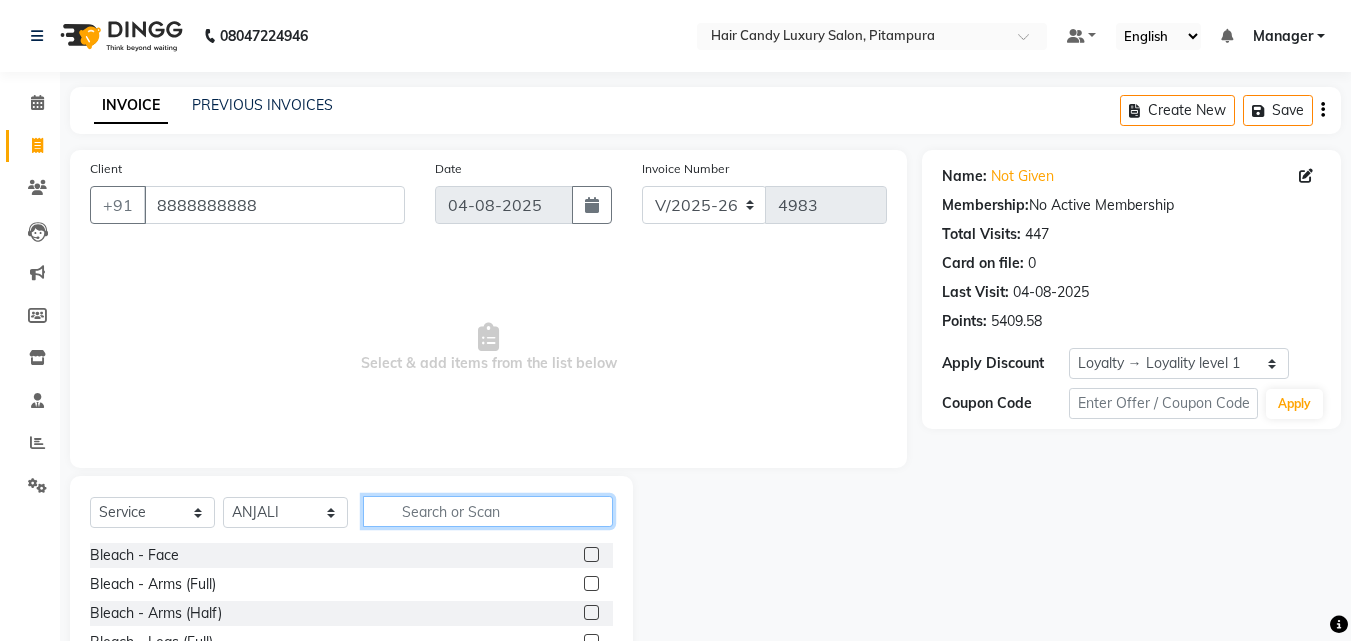 click 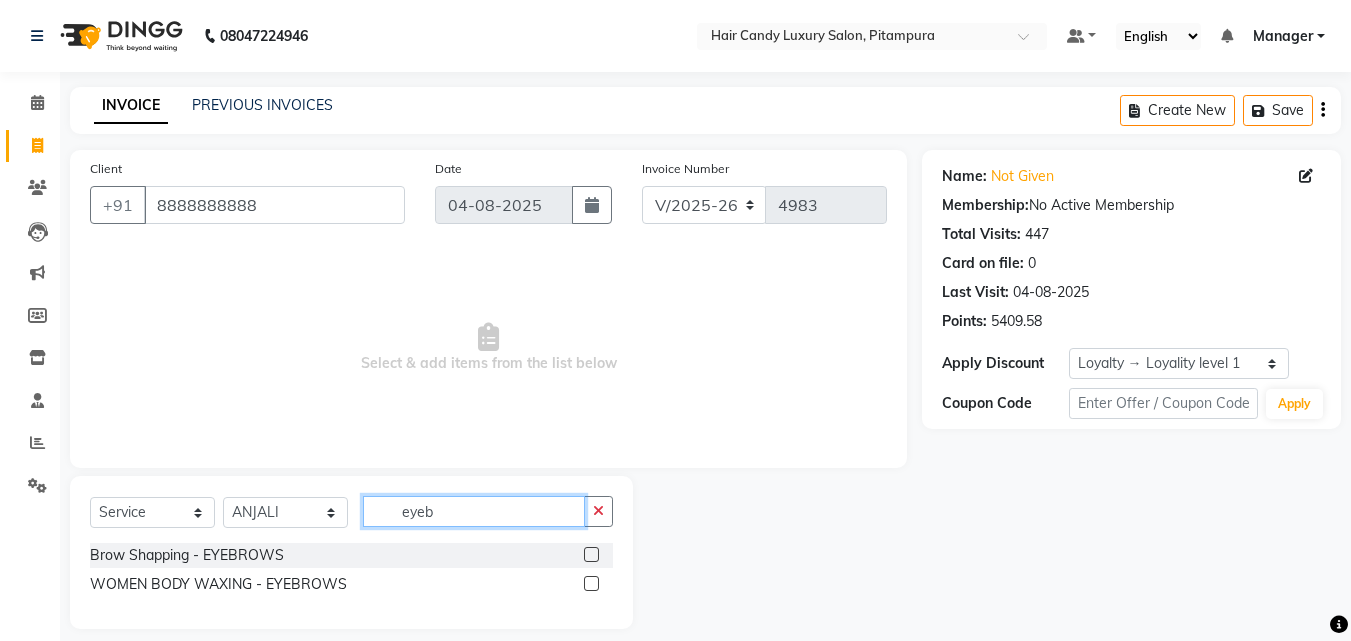 type on "eyeb" 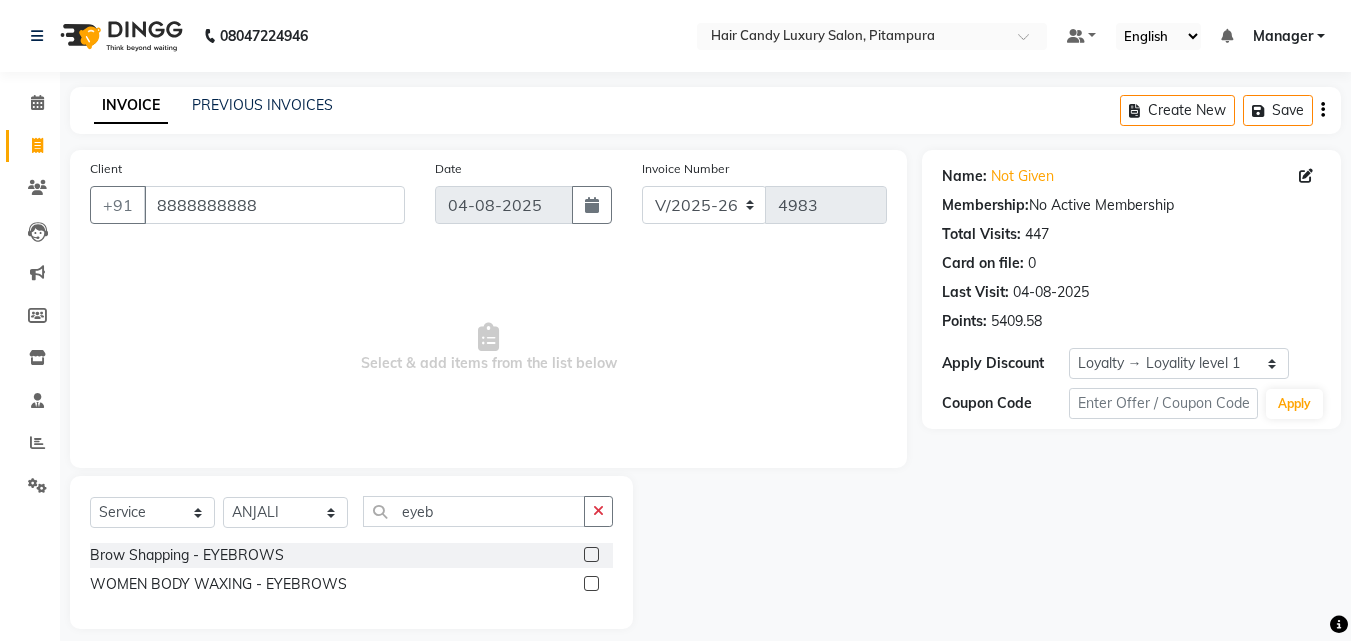 click 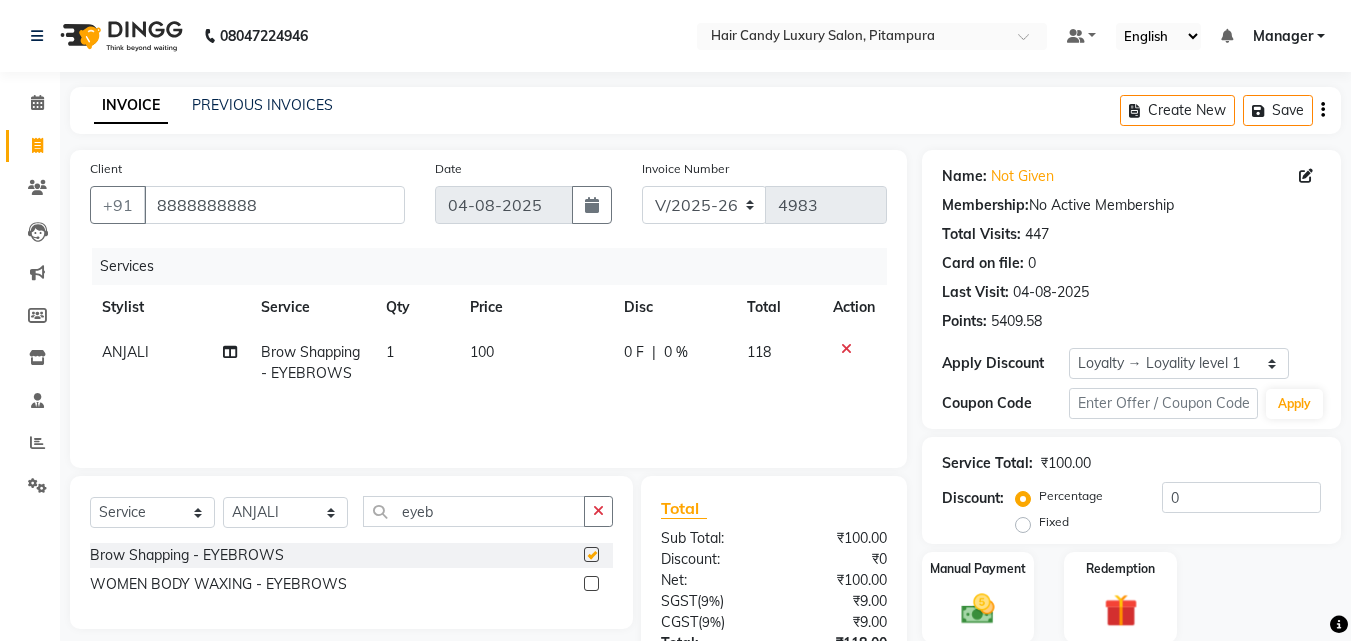 checkbox on "false" 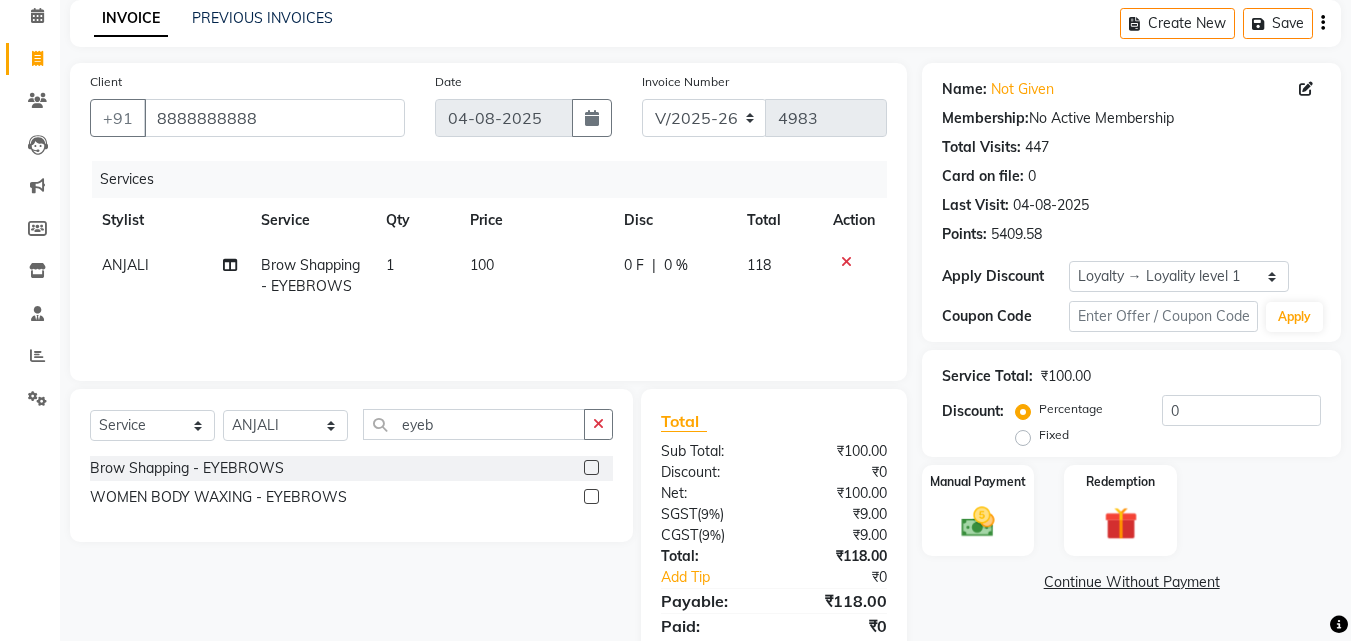 scroll, scrollTop: 159, scrollLeft: 0, axis: vertical 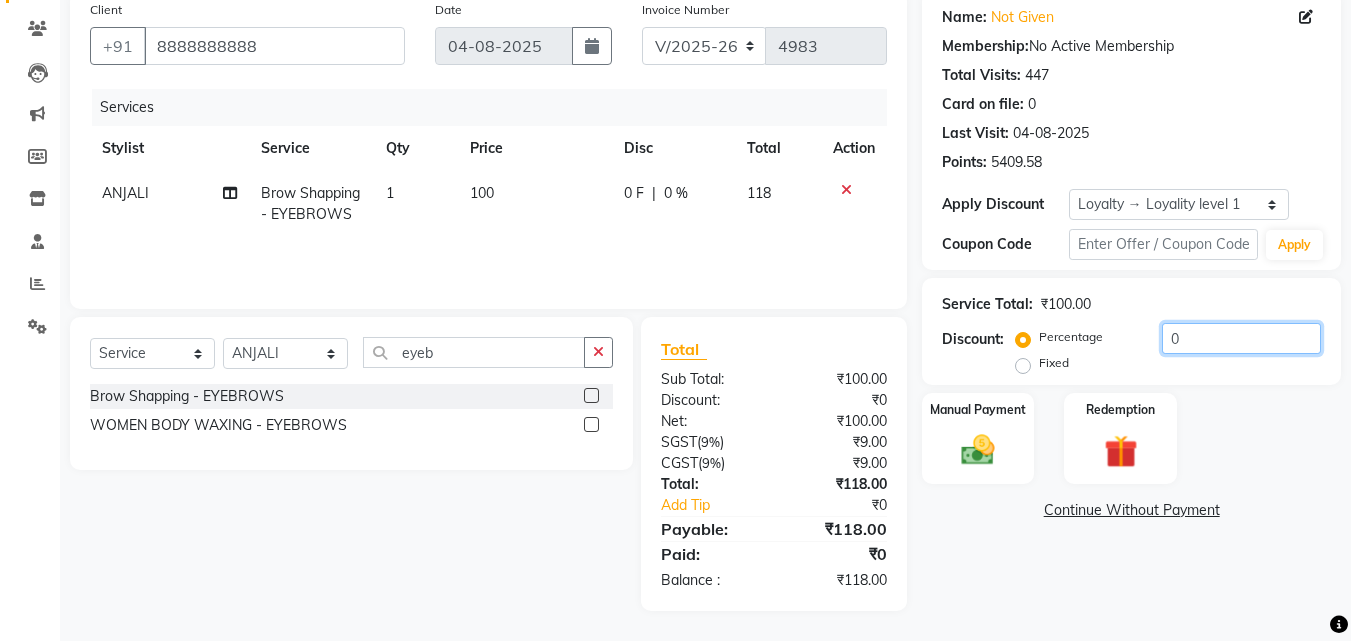 click on "0" 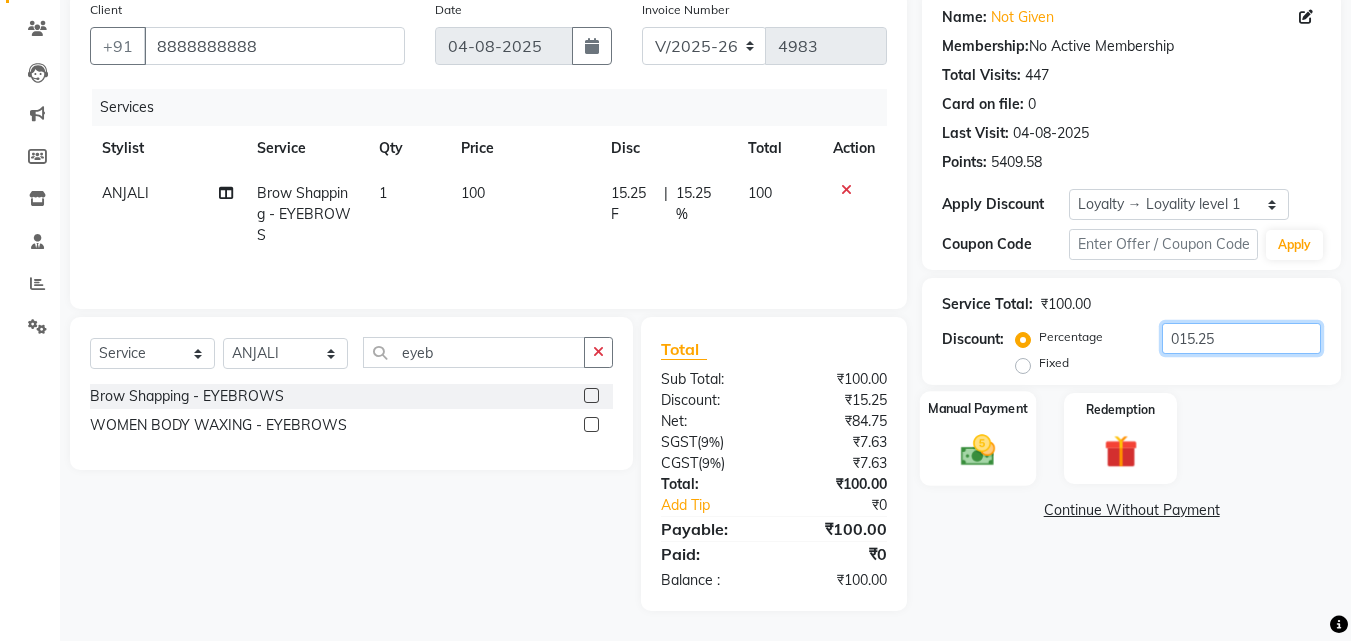 type on "015.25" 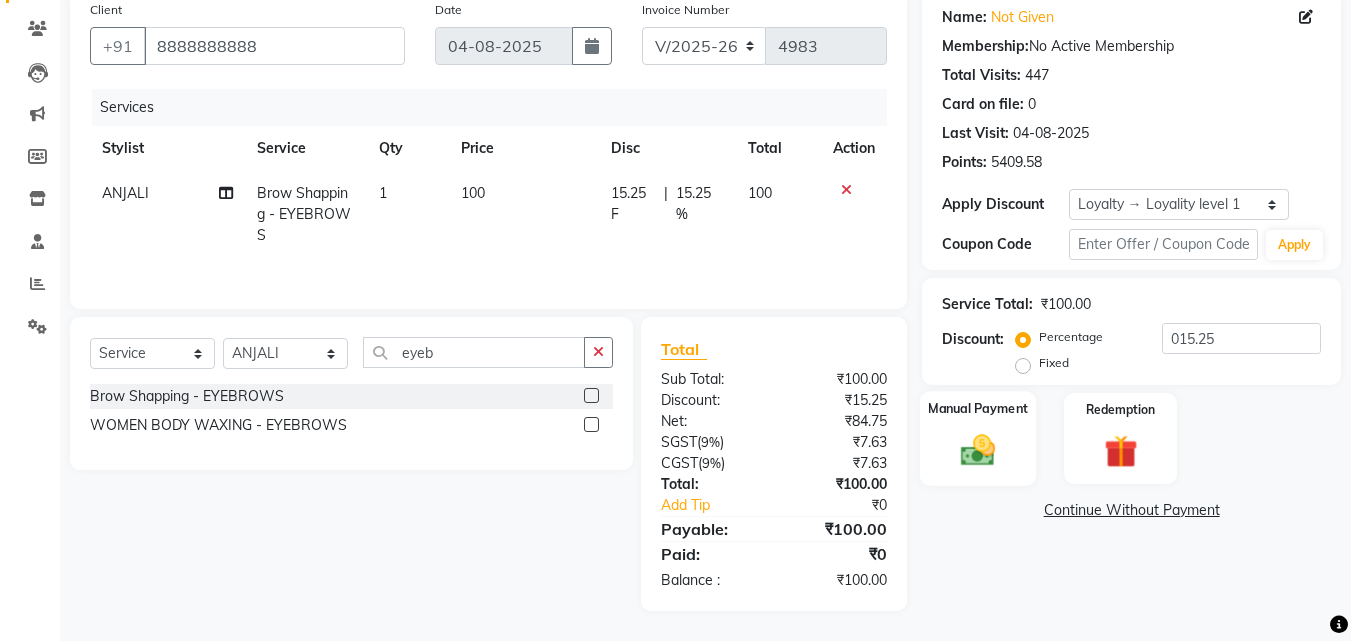 click 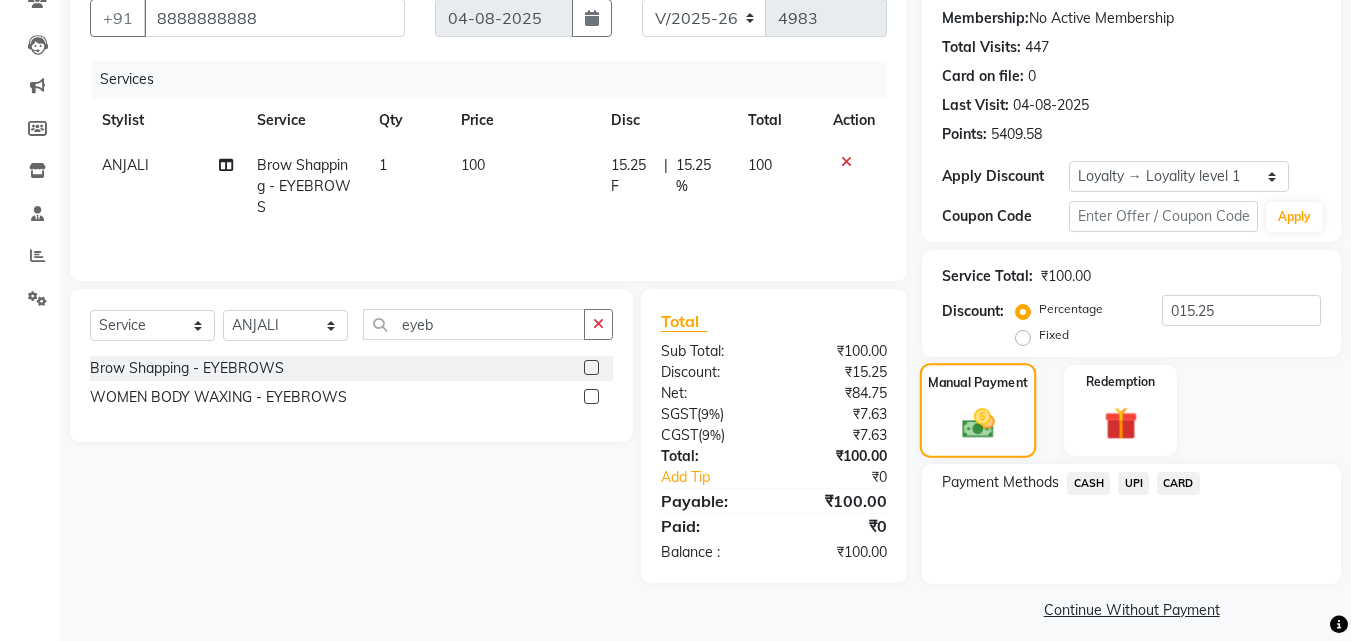 scroll, scrollTop: 201, scrollLeft: 0, axis: vertical 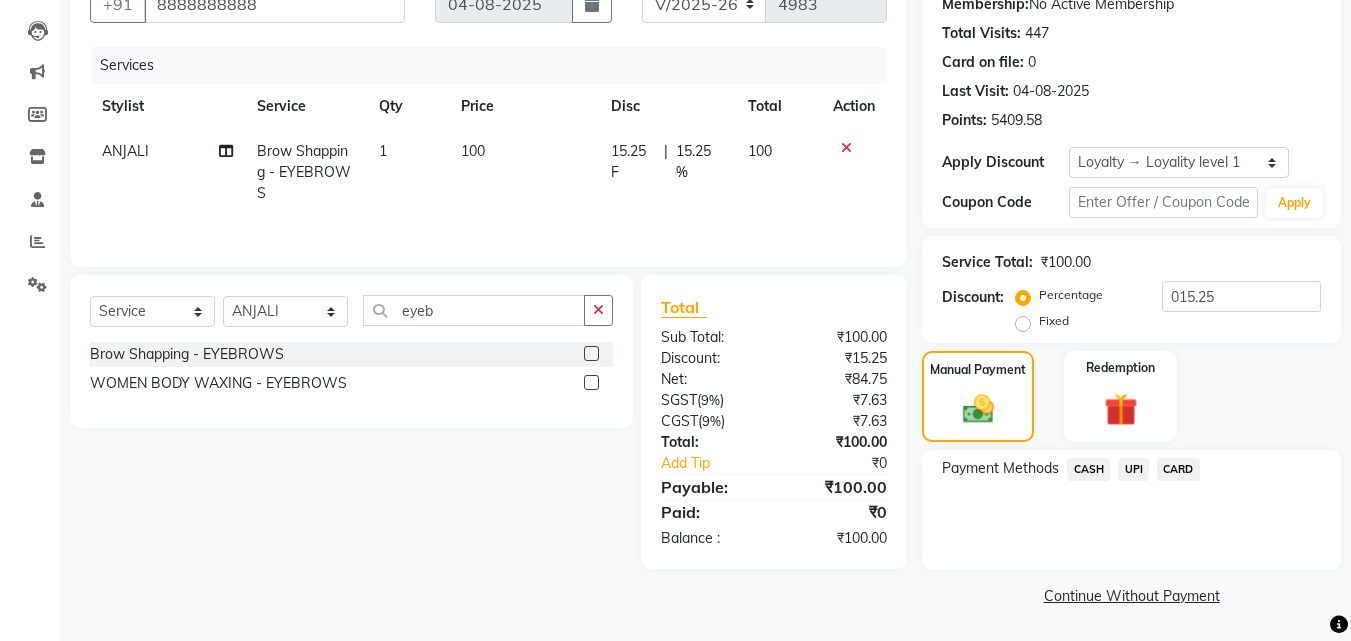 click on "CASH" 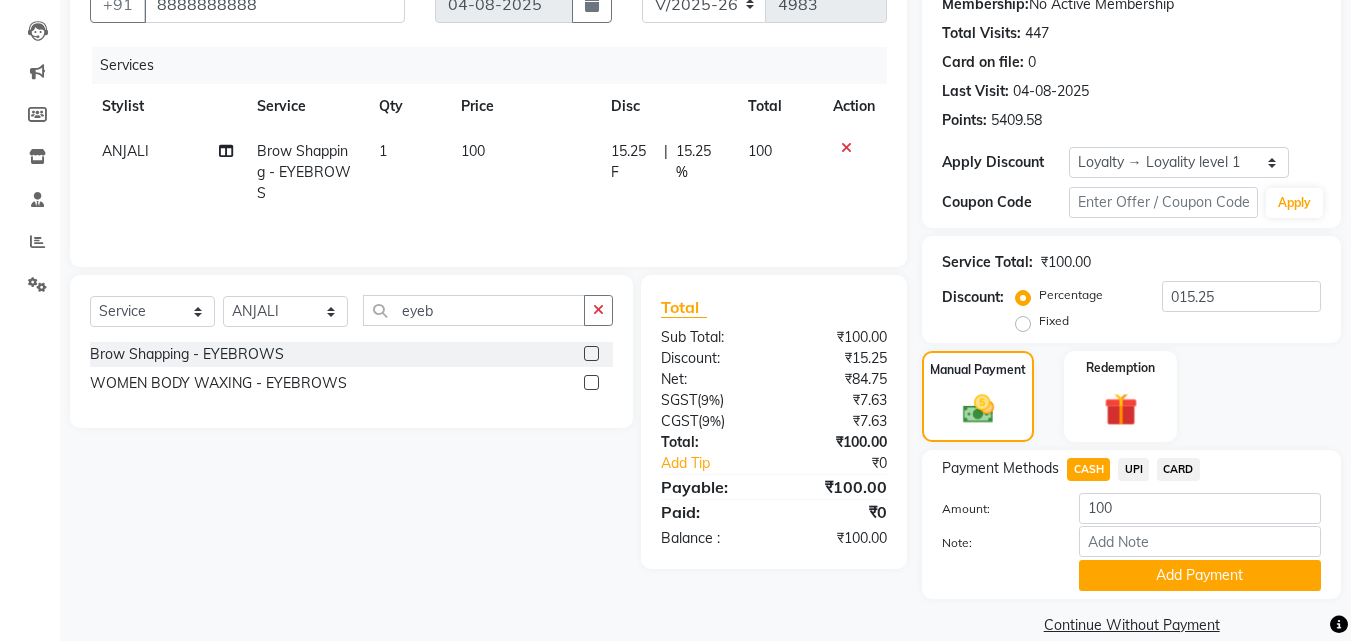 click on "UPI" 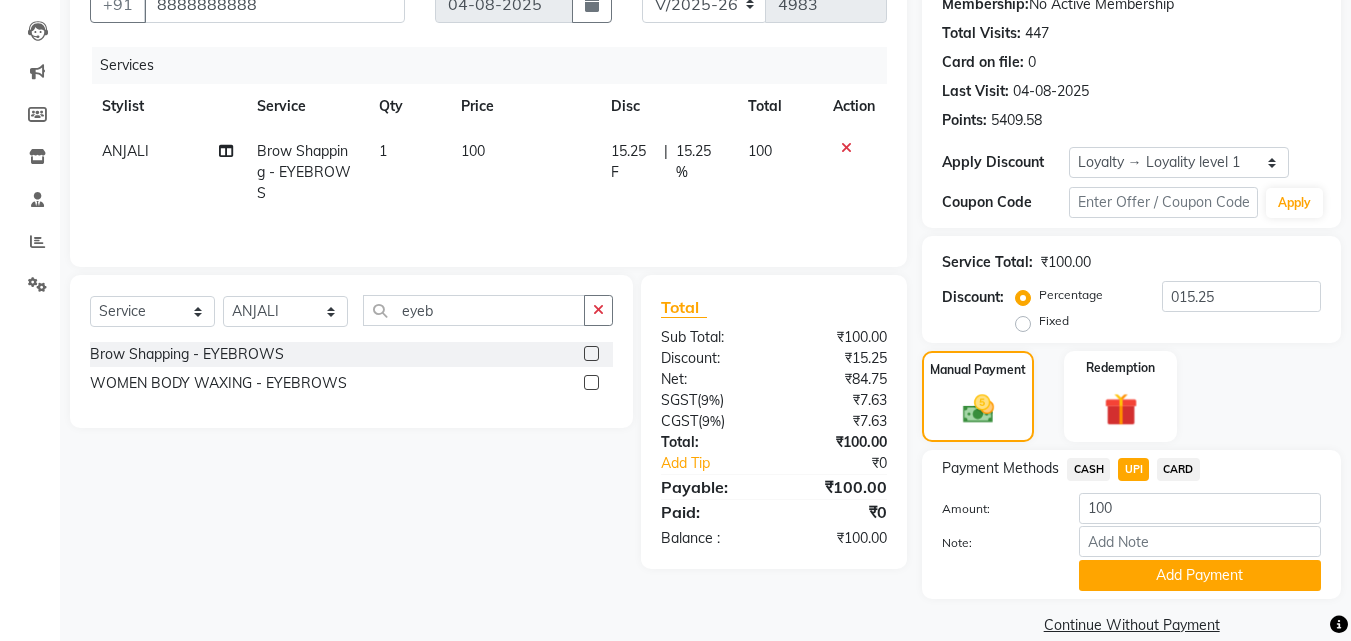 scroll, scrollTop: 230, scrollLeft: 0, axis: vertical 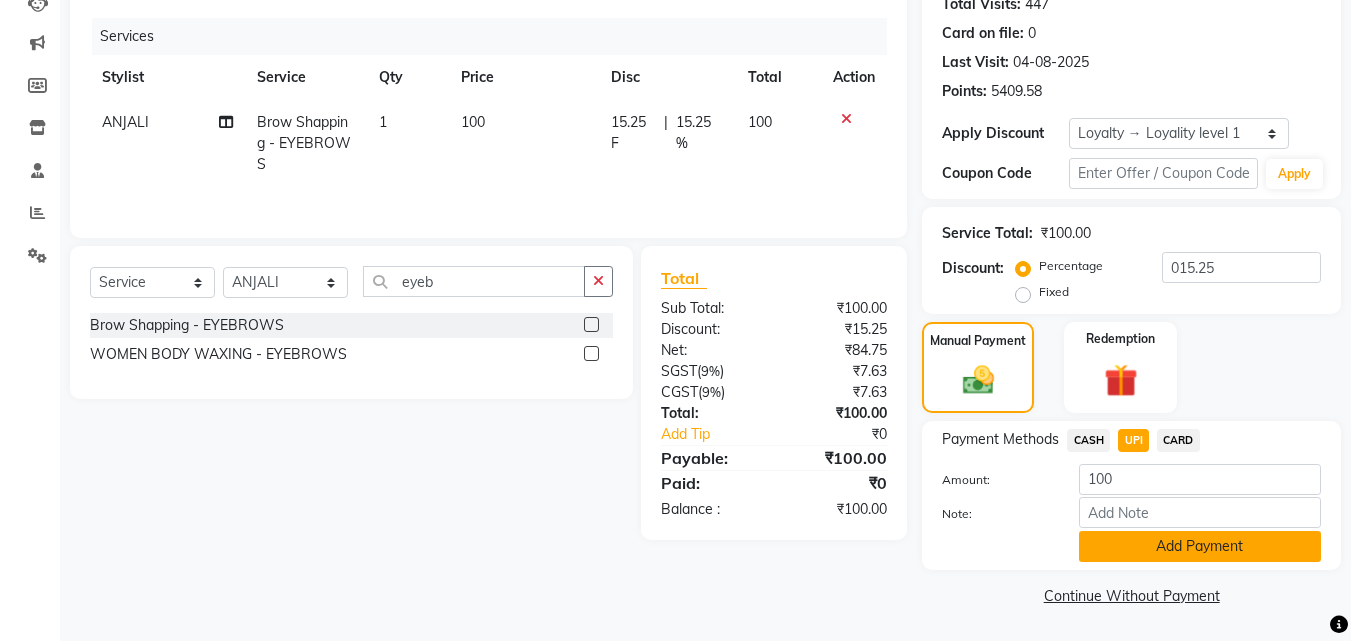 click on "Add Payment" 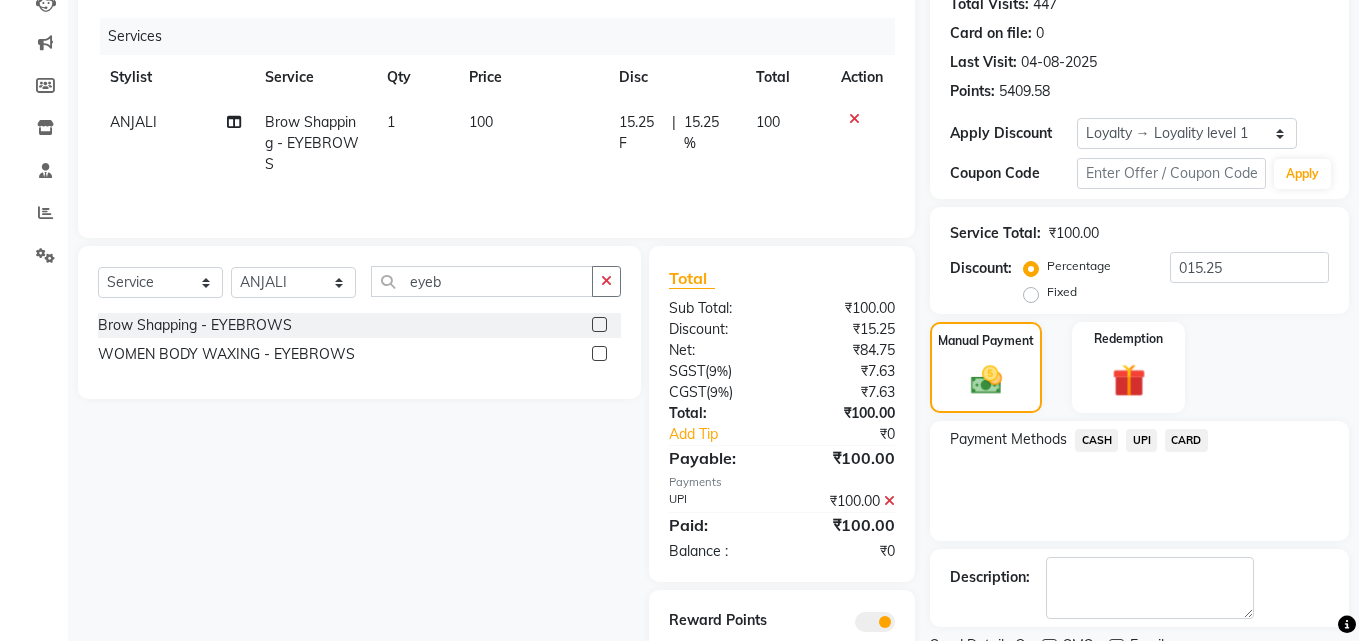 scroll, scrollTop: 321, scrollLeft: 0, axis: vertical 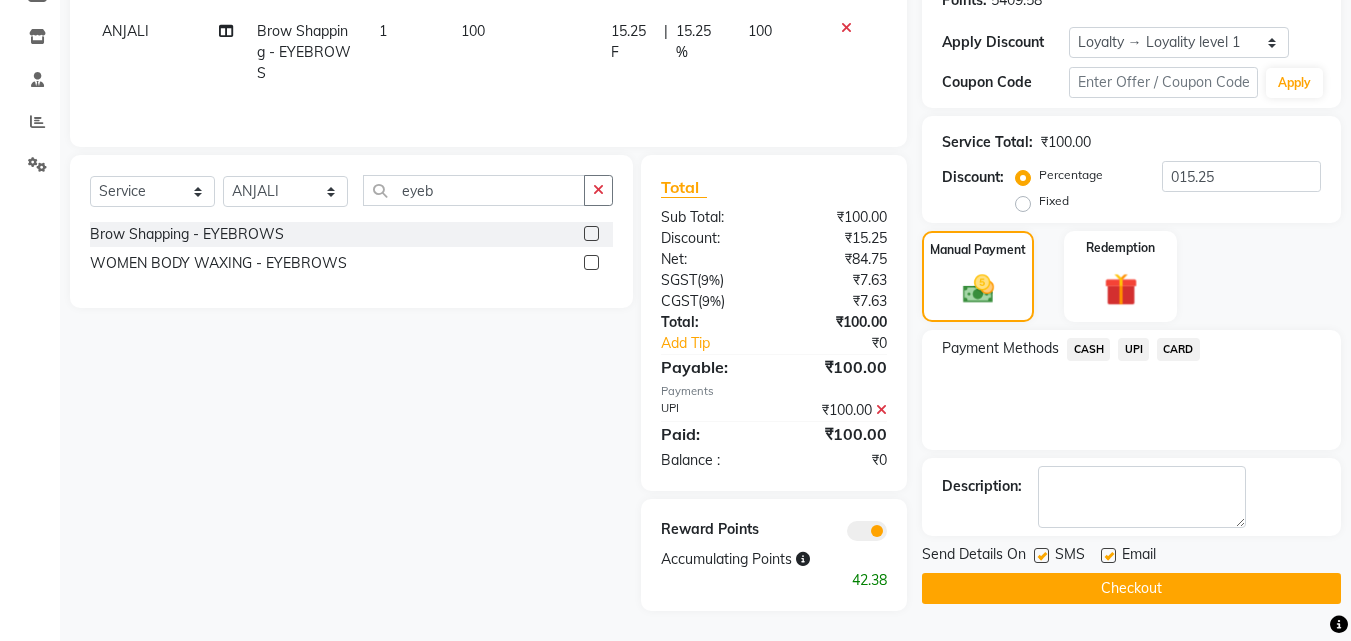 click 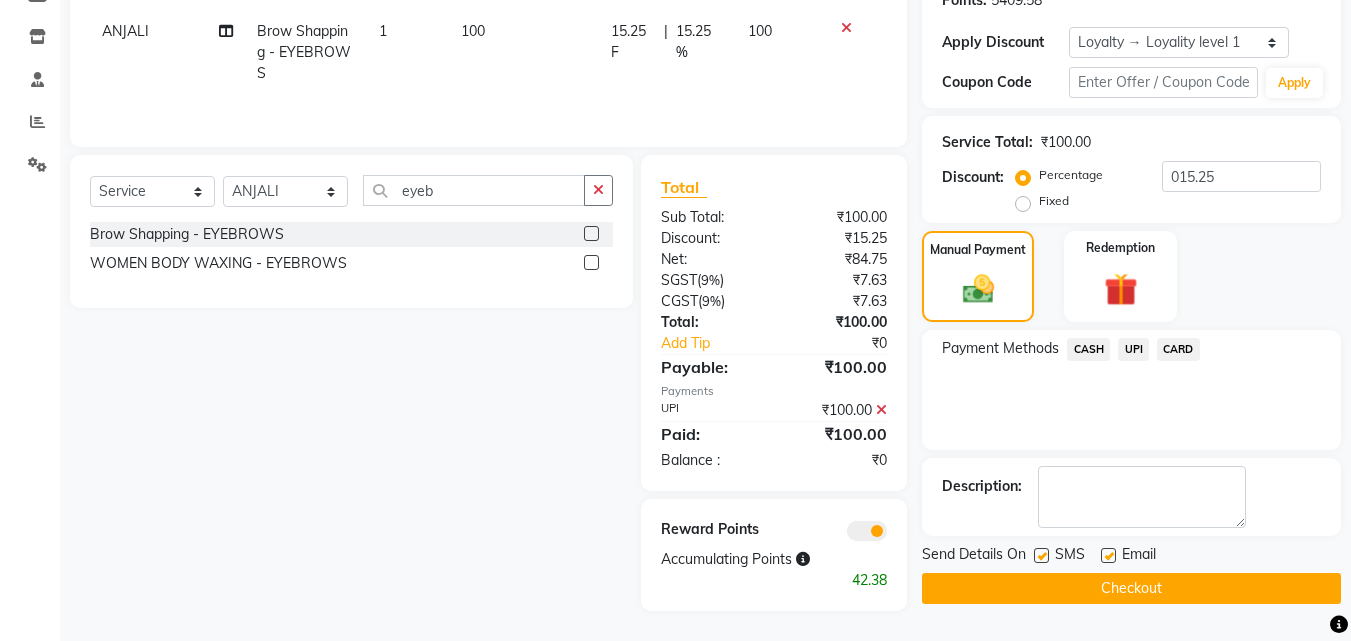 click 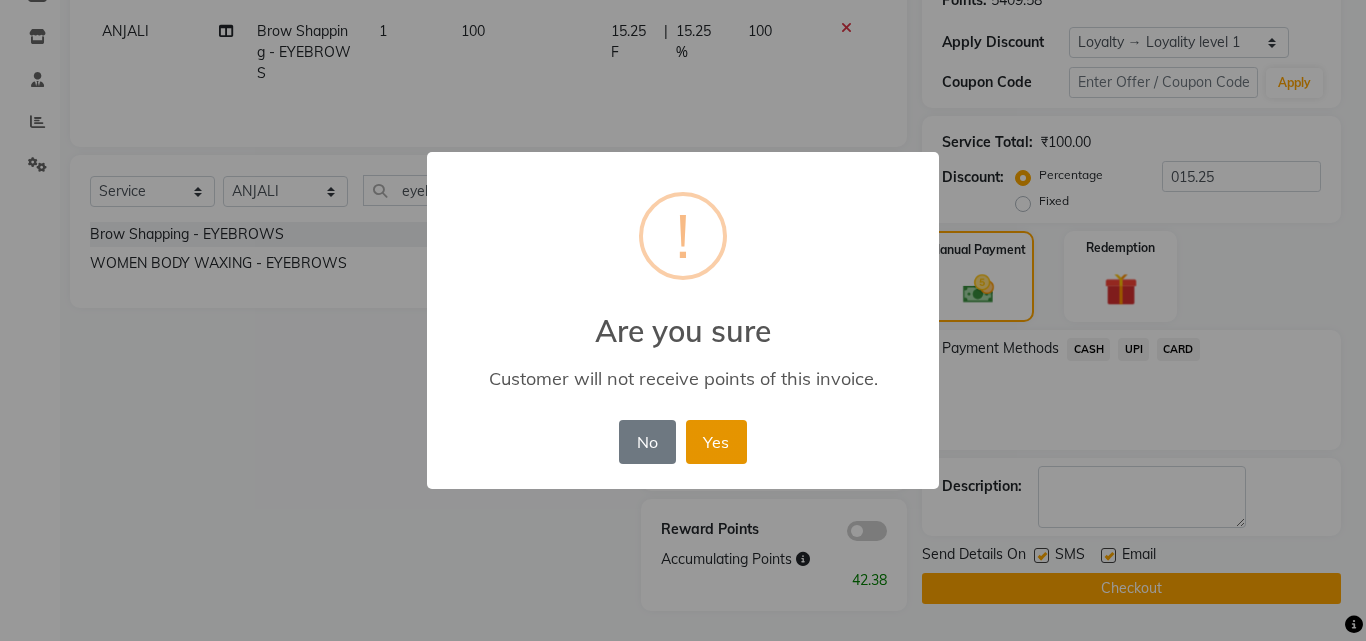 click on "Yes" at bounding box center (716, 442) 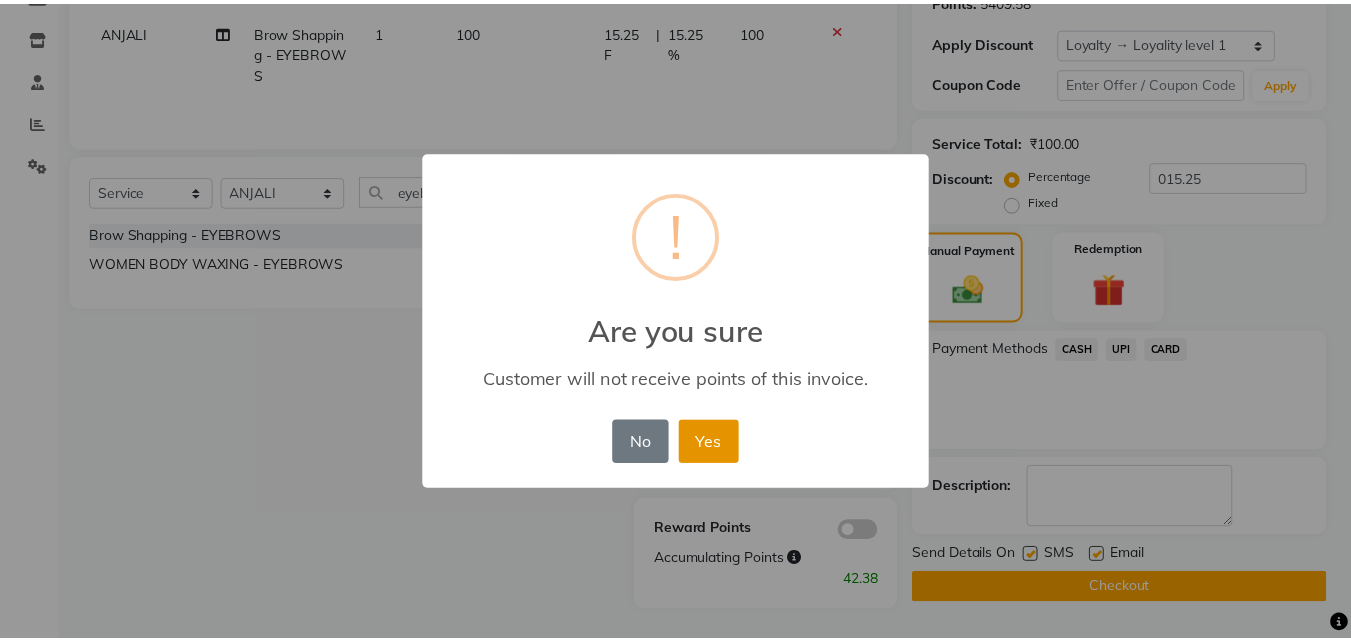 scroll, scrollTop: 314, scrollLeft: 0, axis: vertical 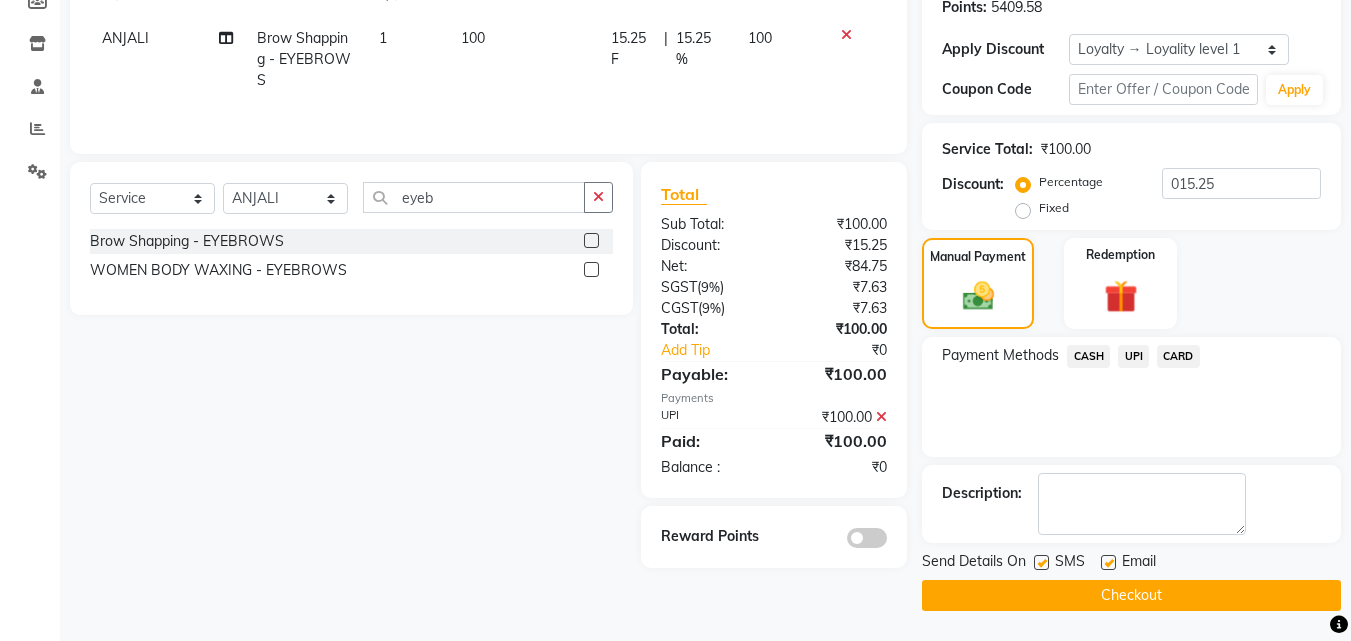 click on "Checkout" 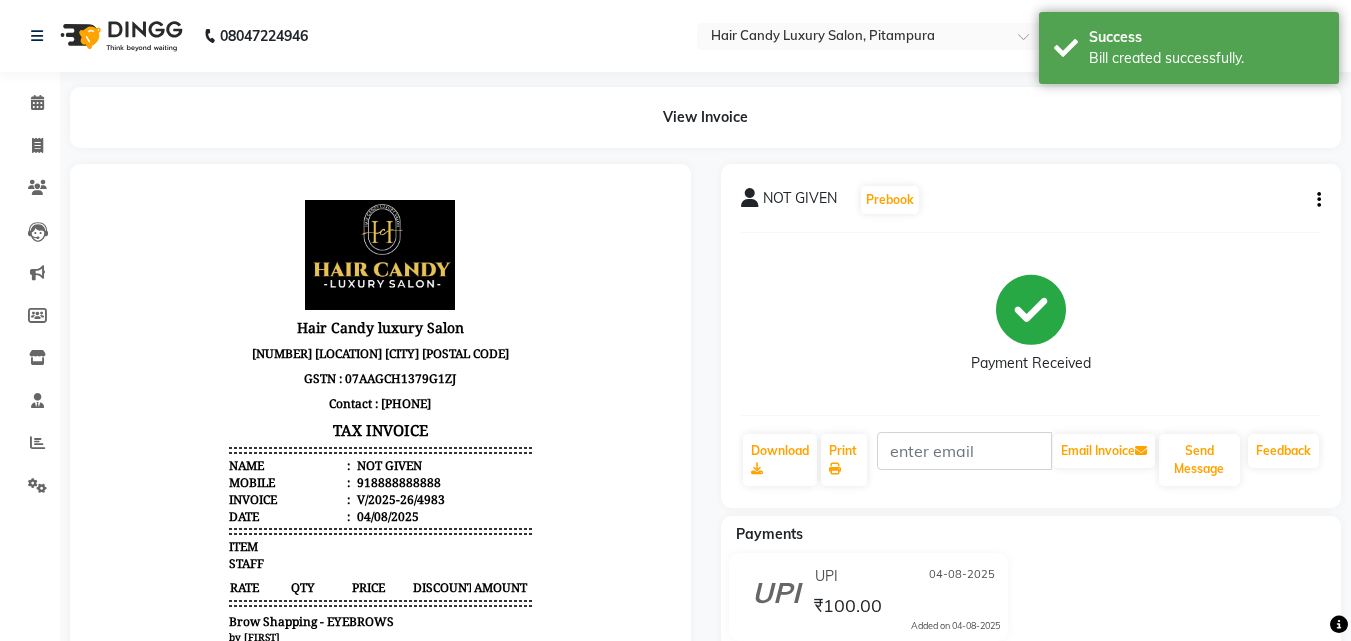 scroll, scrollTop: 0, scrollLeft: 0, axis: both 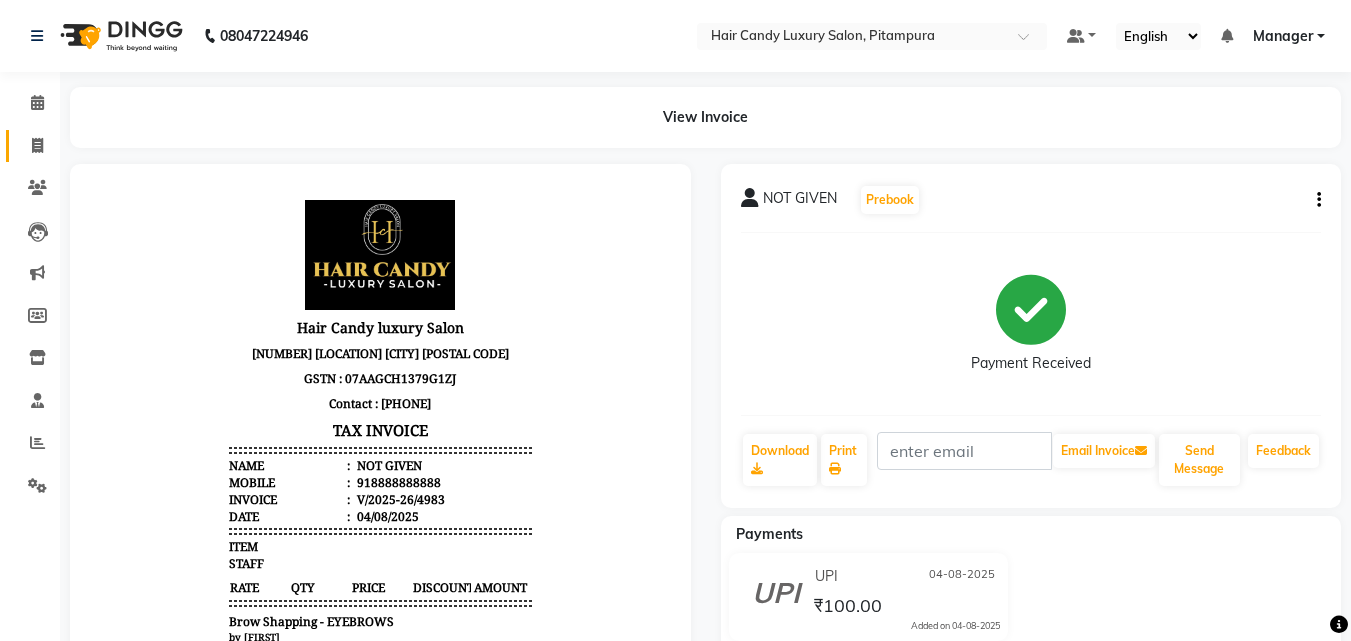 click 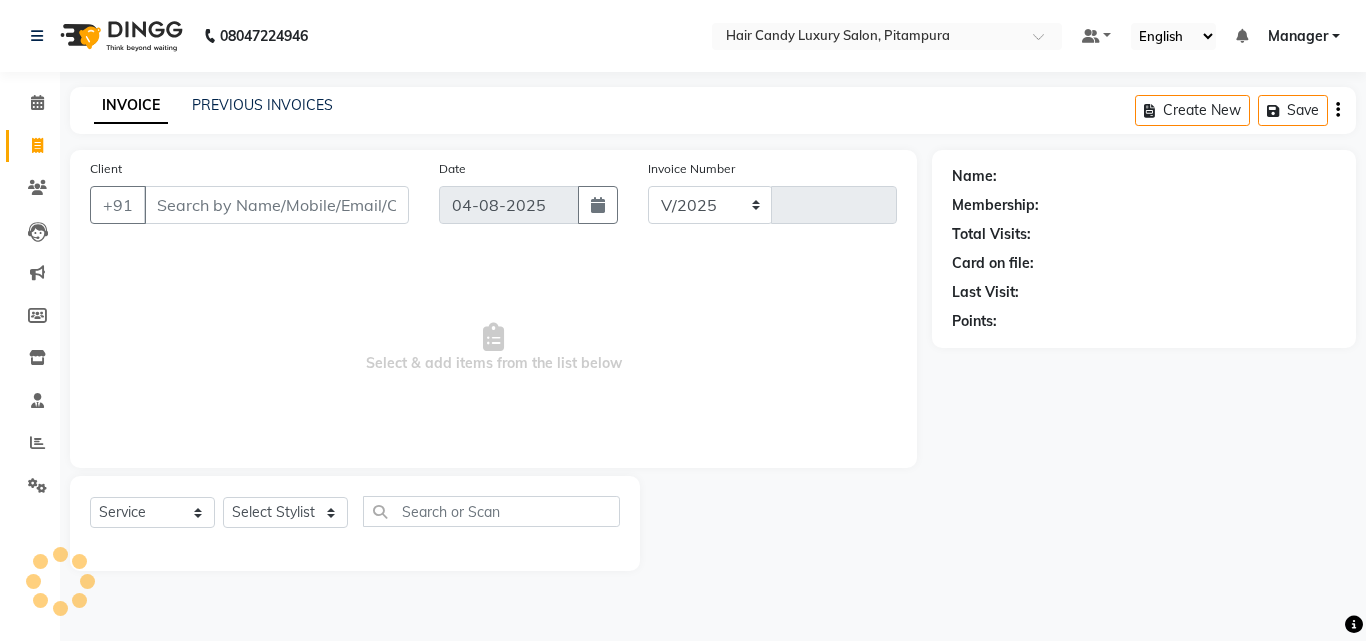 select on "4720" 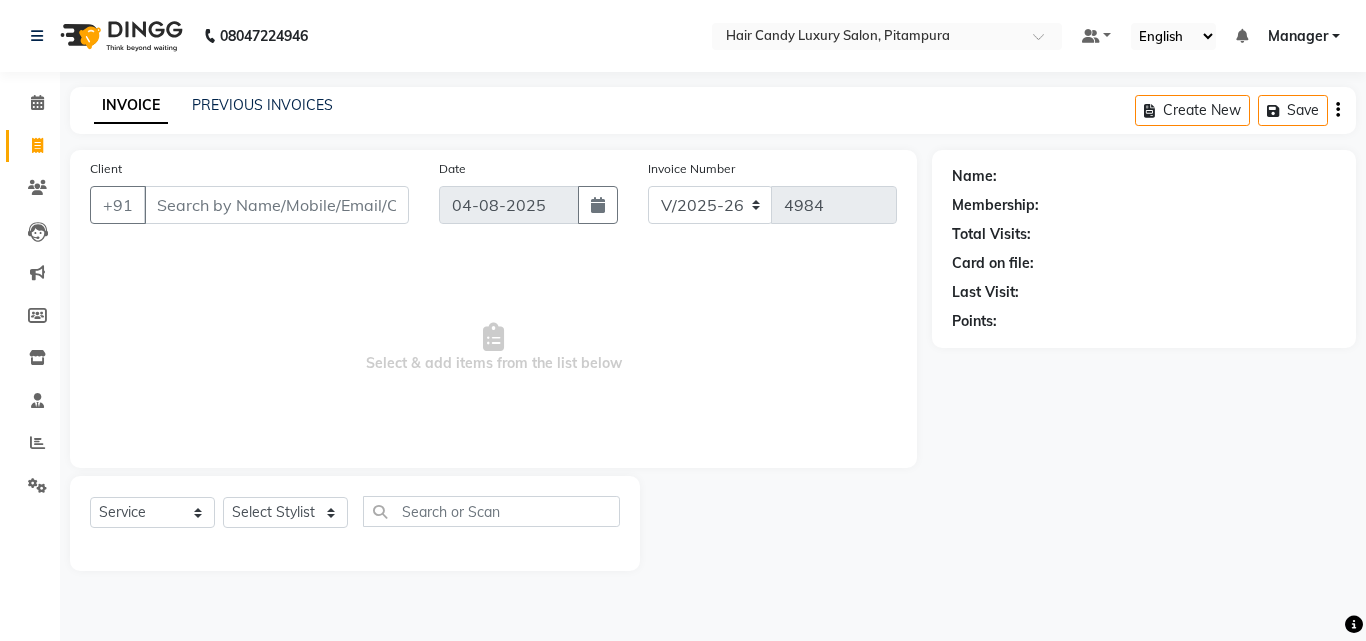 click on "Client" at bounding box center [276, 205] 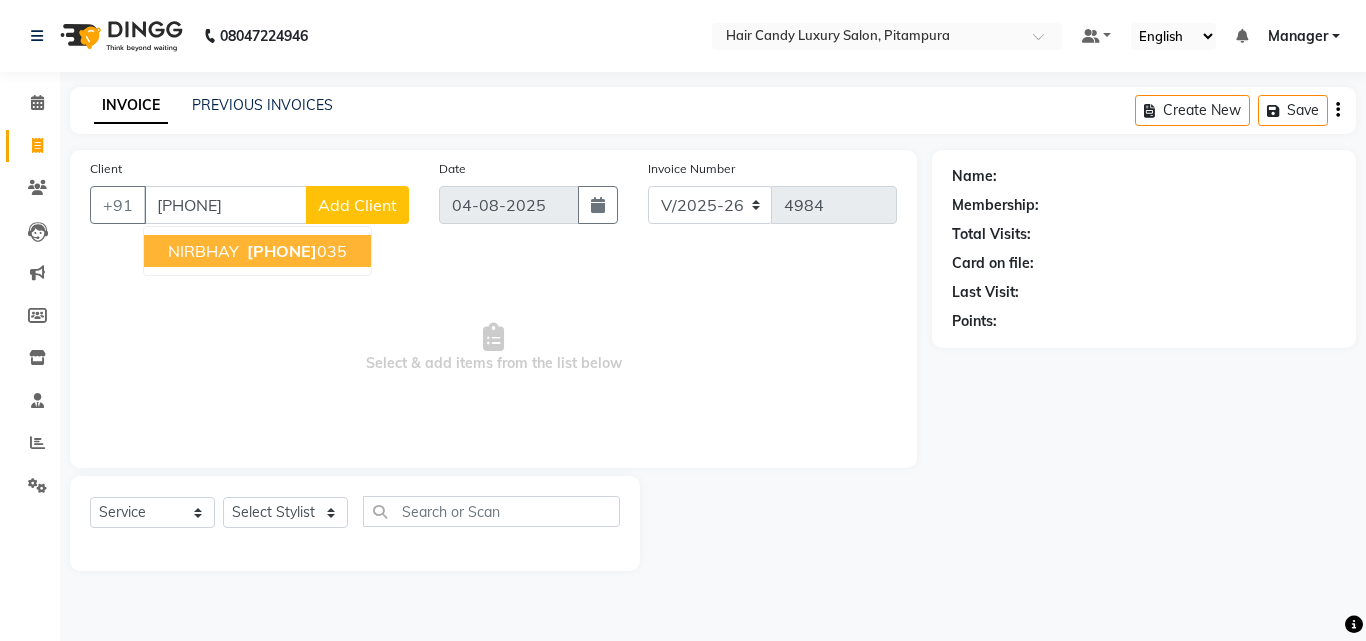 click on "[FIRST]   [PHONE] [PHONE]" at bounding box center (257, 251) 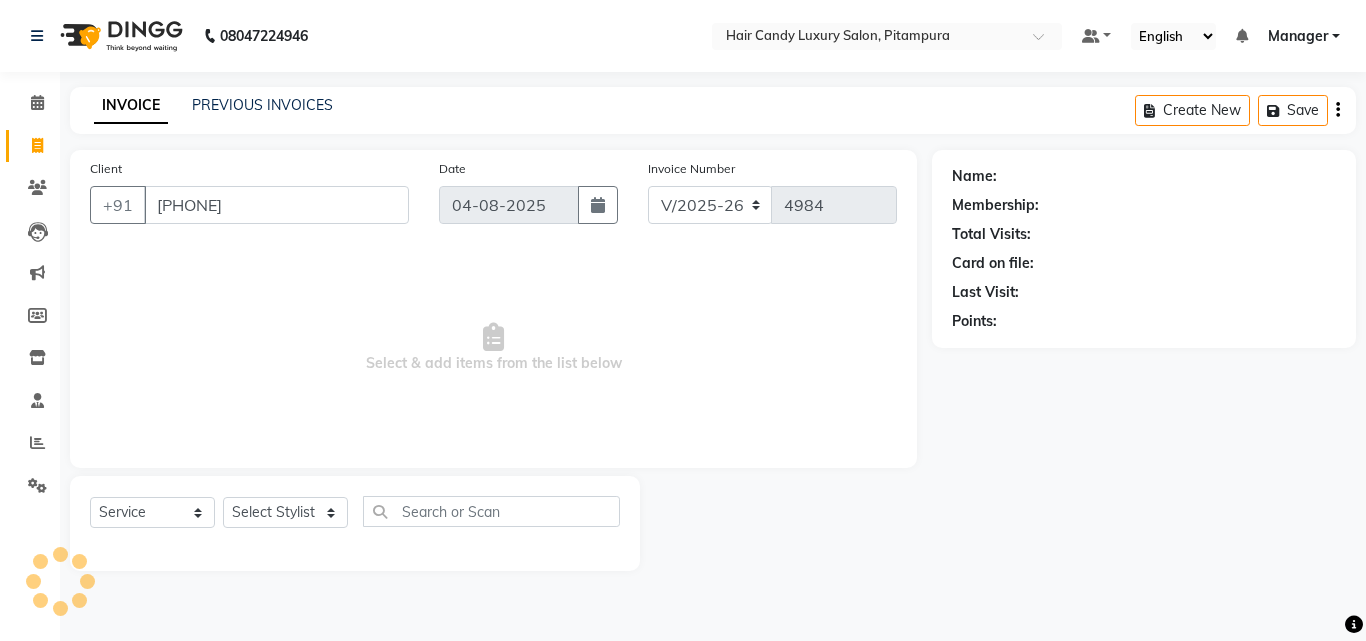 type on "[PHONE]" 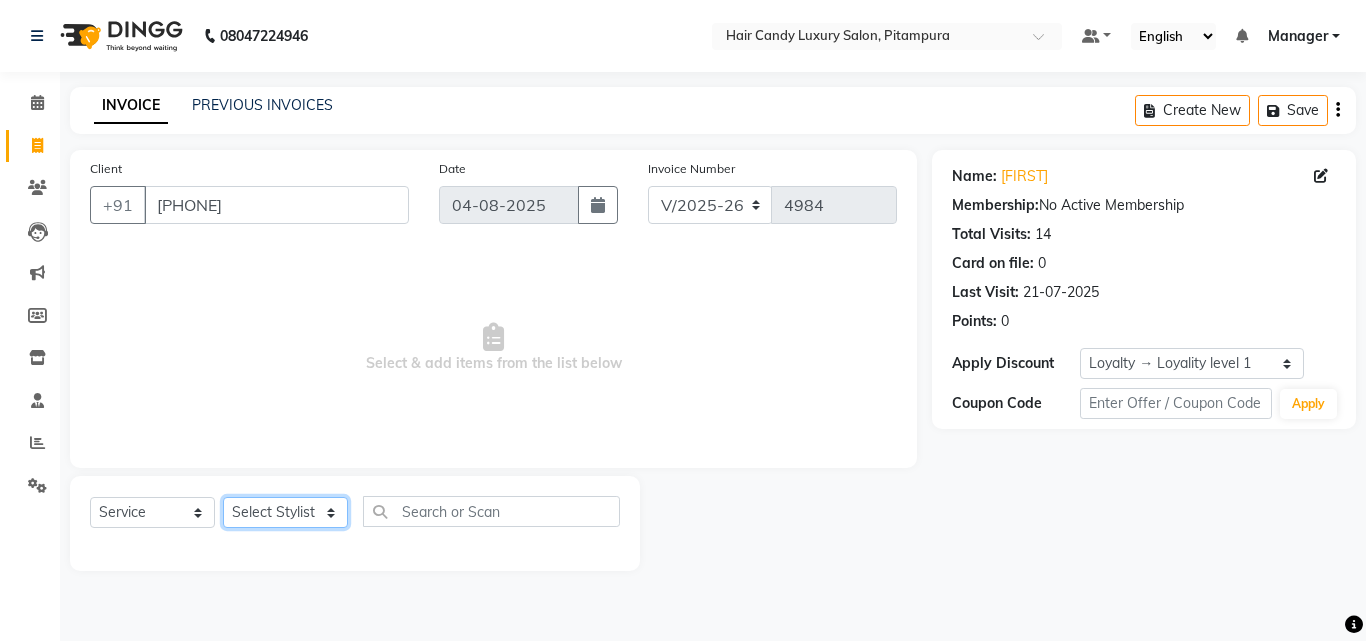 click on "Select Stylist Aarif AMAN ANJALI Arman Arshad  ARSHAD SALMANI ASHU FAIZ gaurav Hanish harshit Jack  karishma KAVITA kunal Manager MANNU Mukim  paras pinki preeti Raghav  RASHMI RAVI RITIK SAHIL sawan SHALINI SHARUKH SHWETA  VEER Vijay  vijay tiwari ZAID" 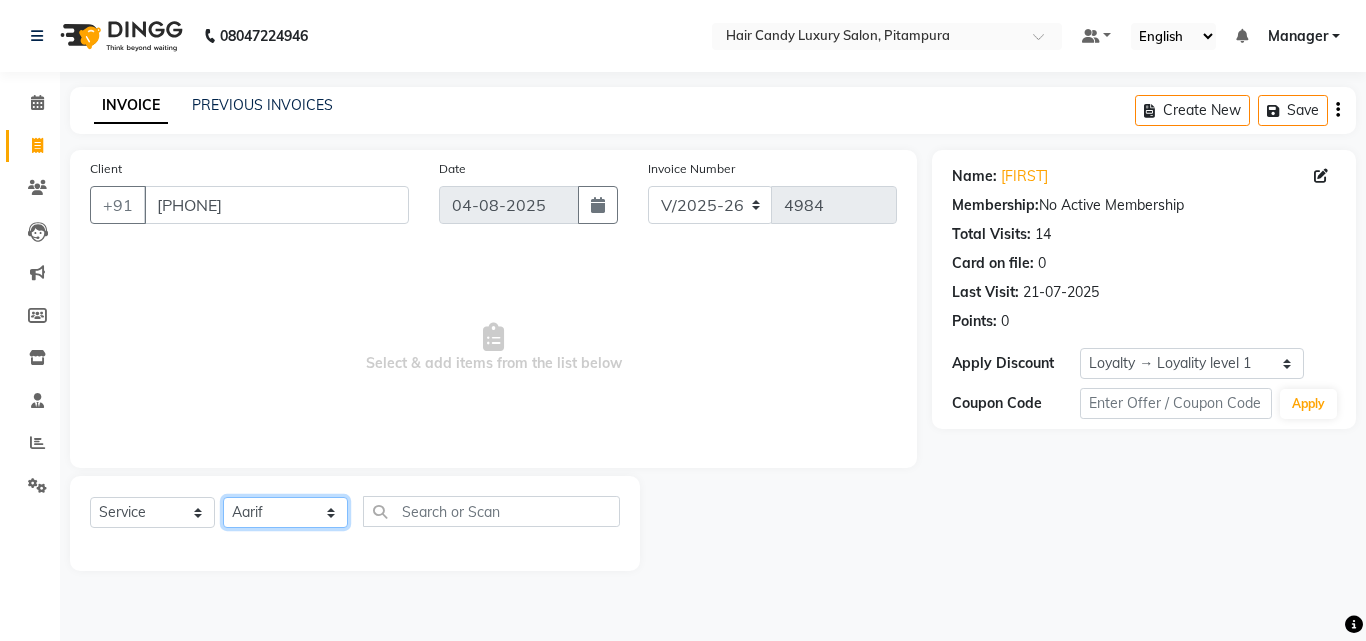 click on "Select Stylist Aarif AMAN ANJALI Arman Arshad  ARSHAD SALMANI ASHU FAIZ gaurav Hanish harshit Jack  karishma KAVITA kunal Manager MANNU Mukim  paras pinki preeti Raghav  RASHMI RAVI RITIK SAHIL sawan SHALINI SHARUKH SHWETA  VEER Vijay  vijay tiwari ZAID" 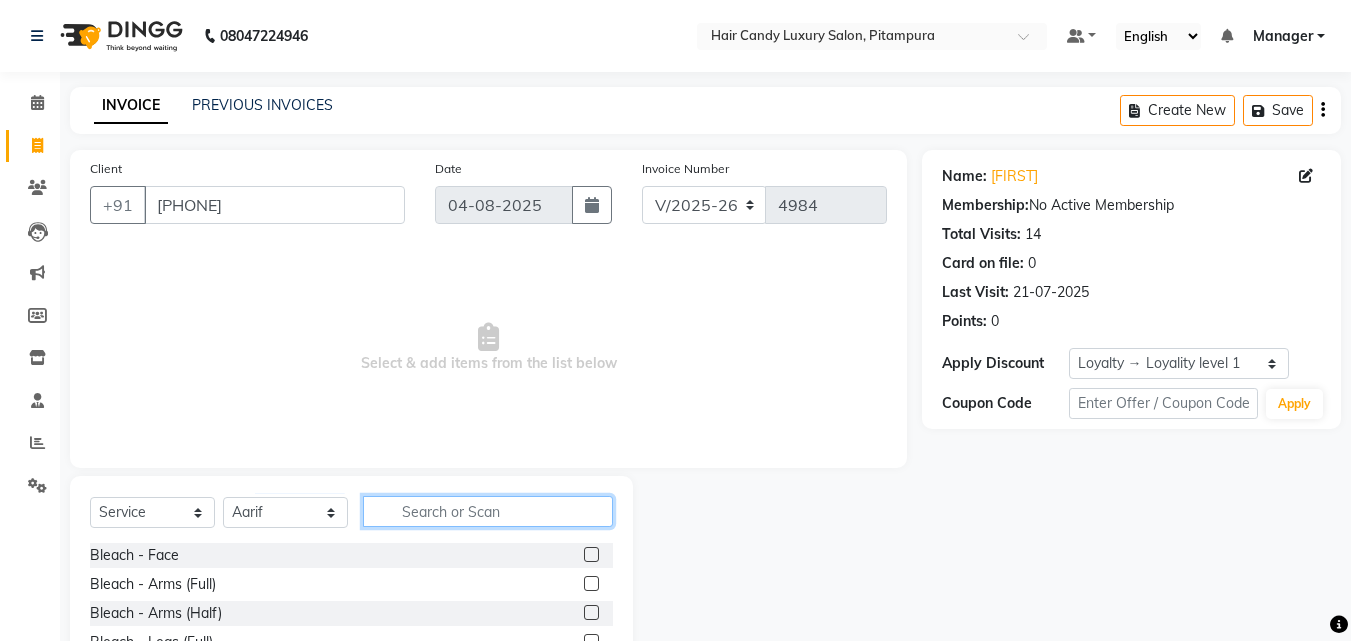 click 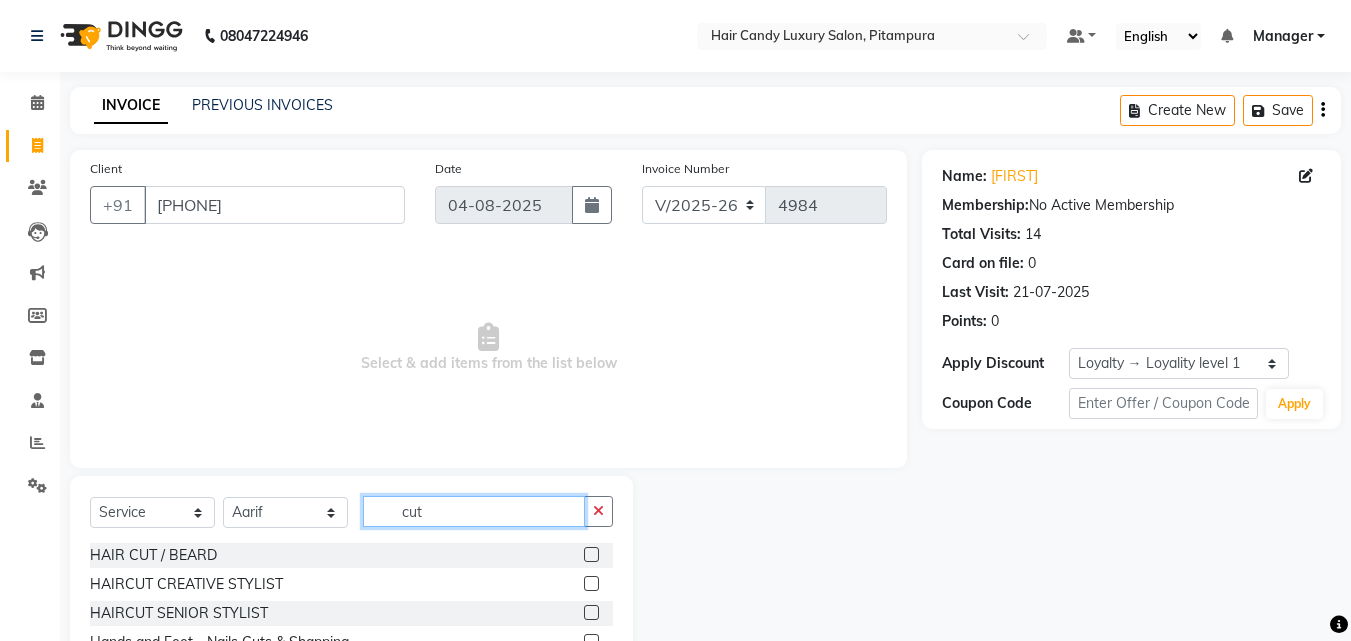 type on "cut" 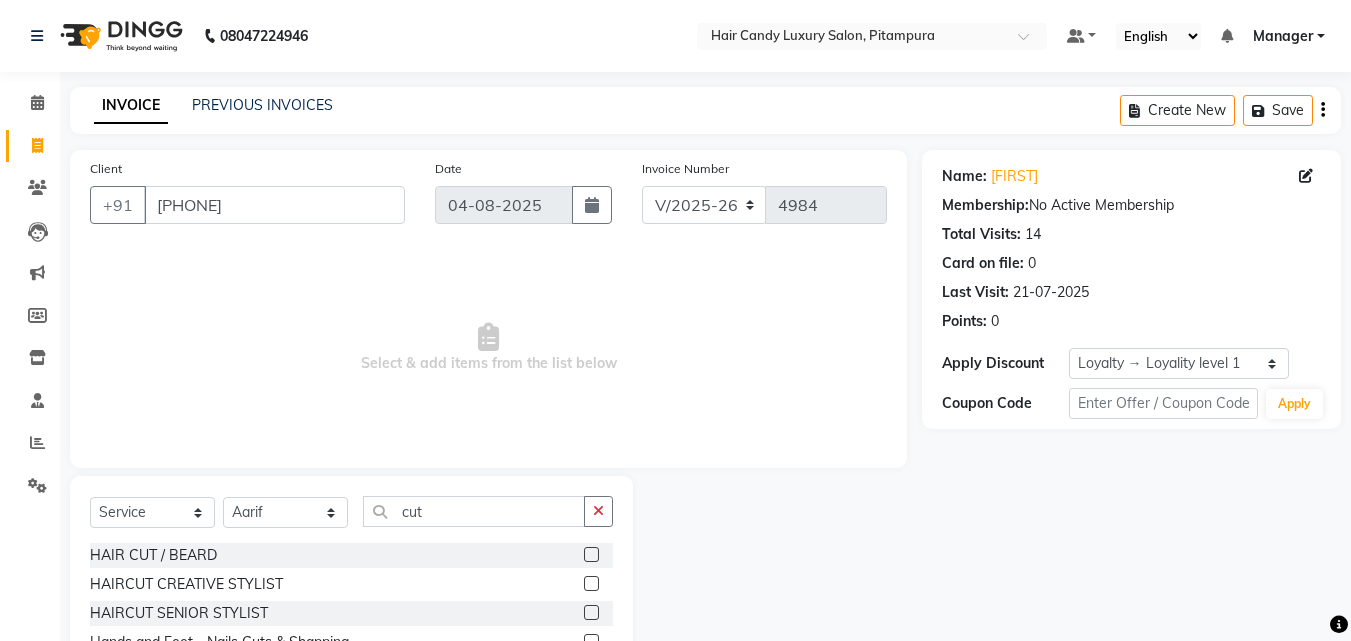 click 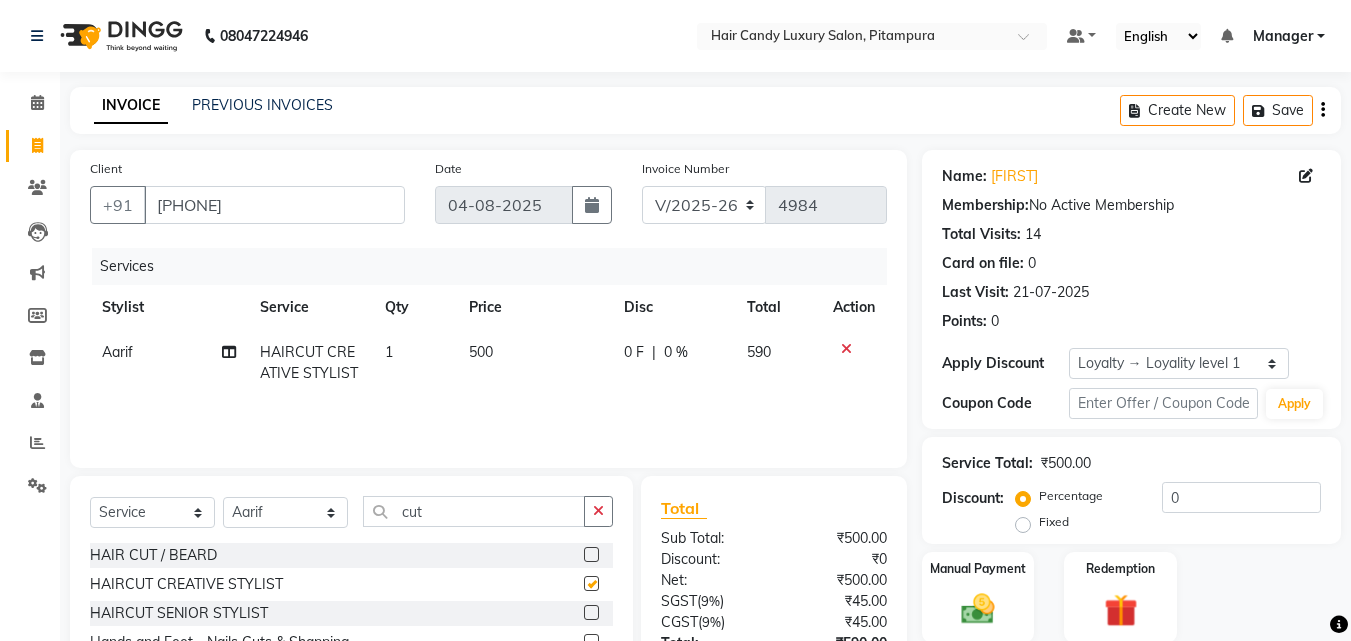 checkbox on "false" 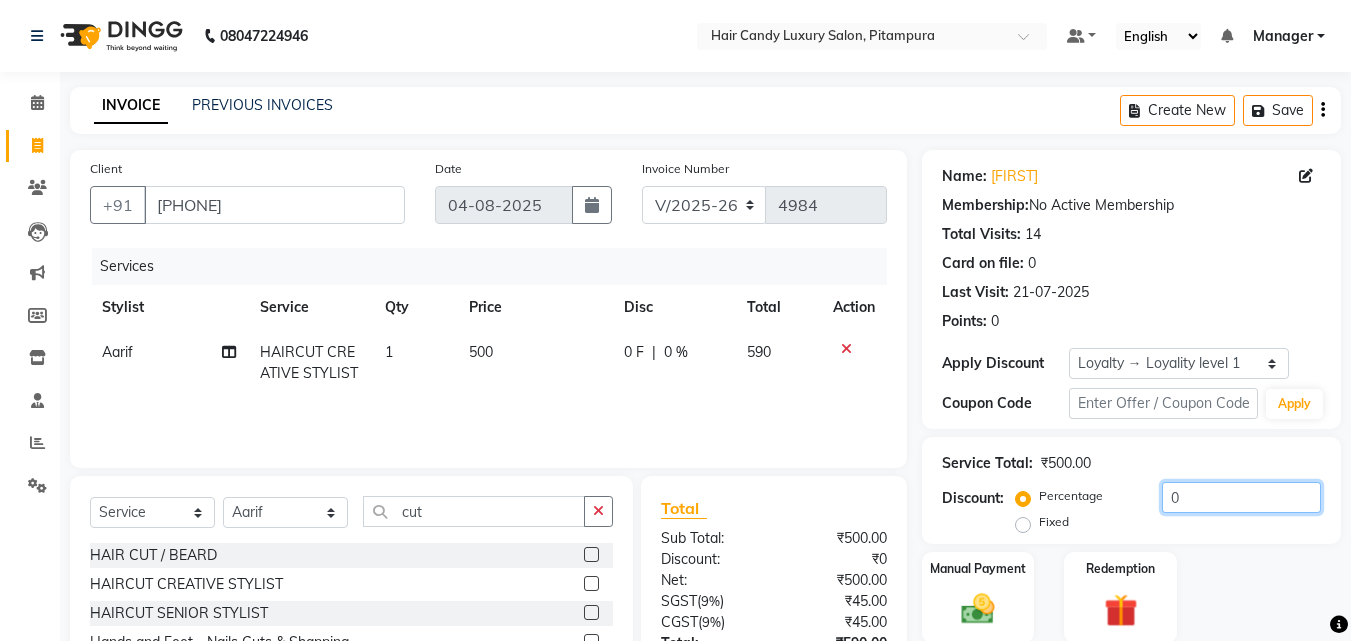 click on "0" 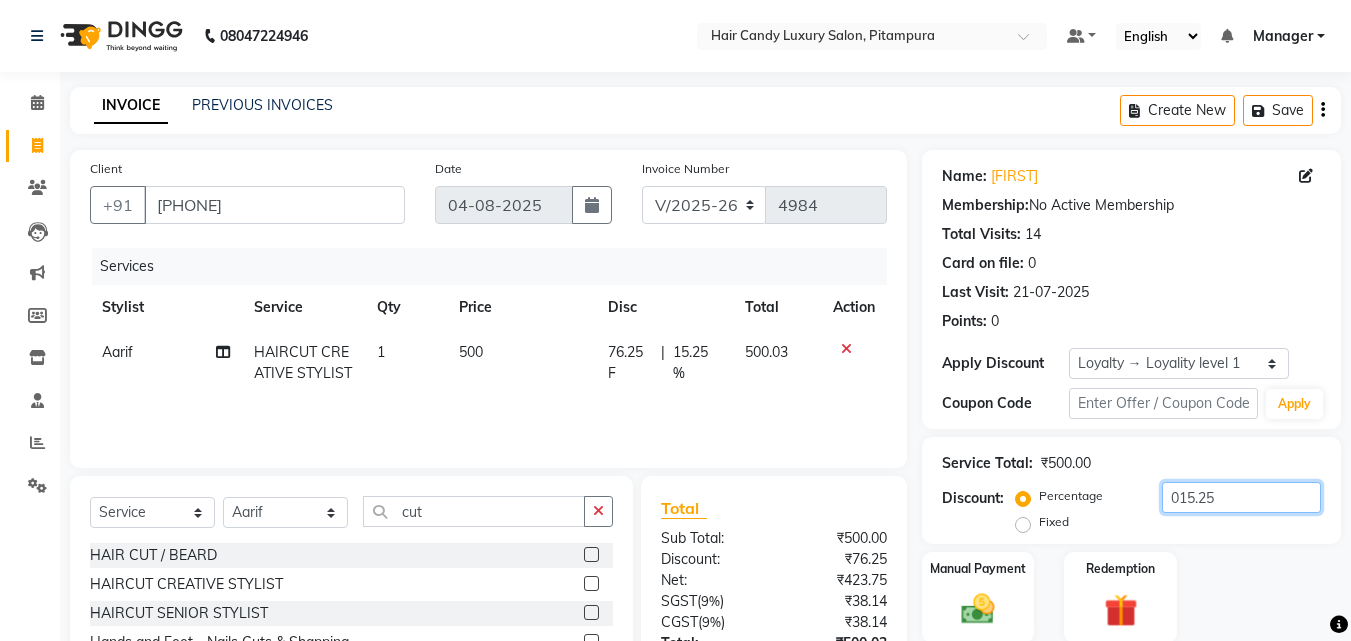 scroll, scrollTop: 160, scrollLeft: 0, axis: vertical 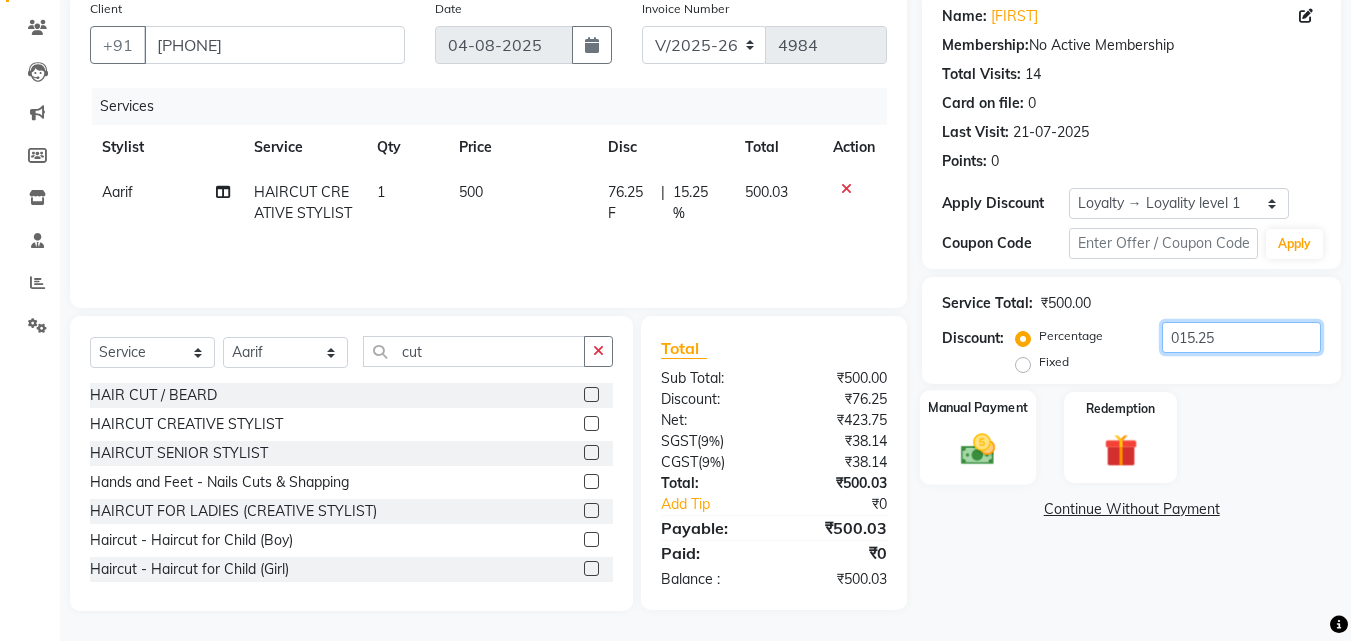 type on "015.25" 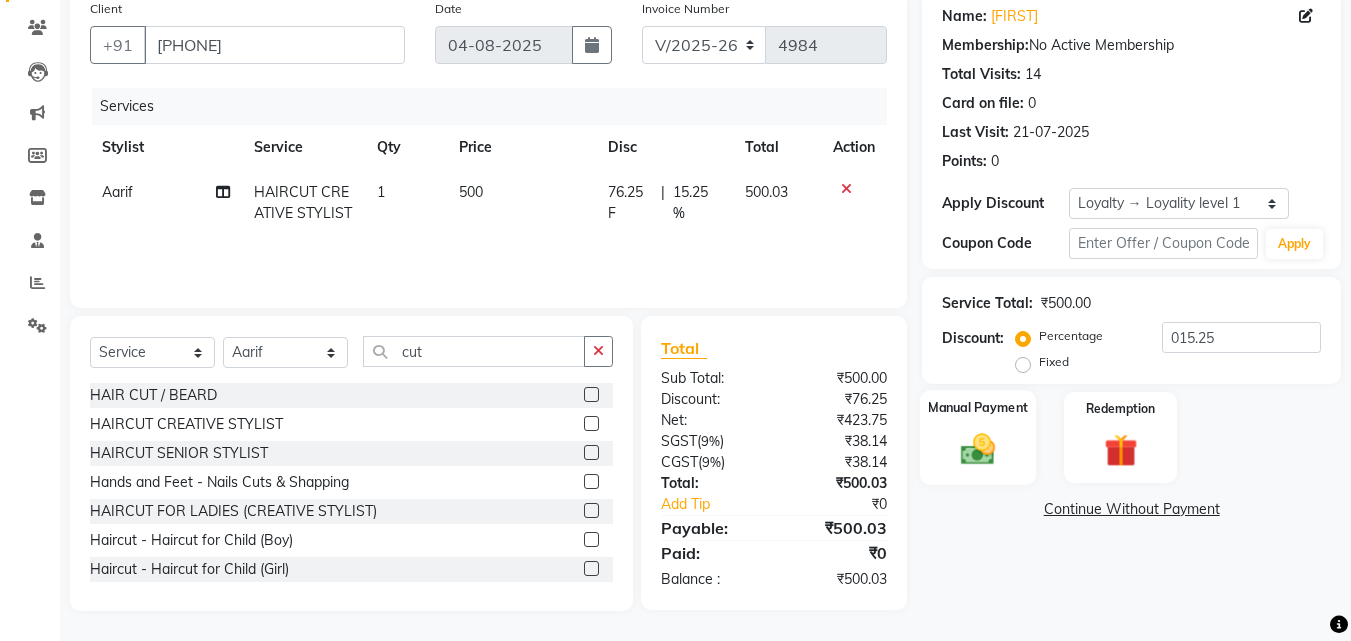 click 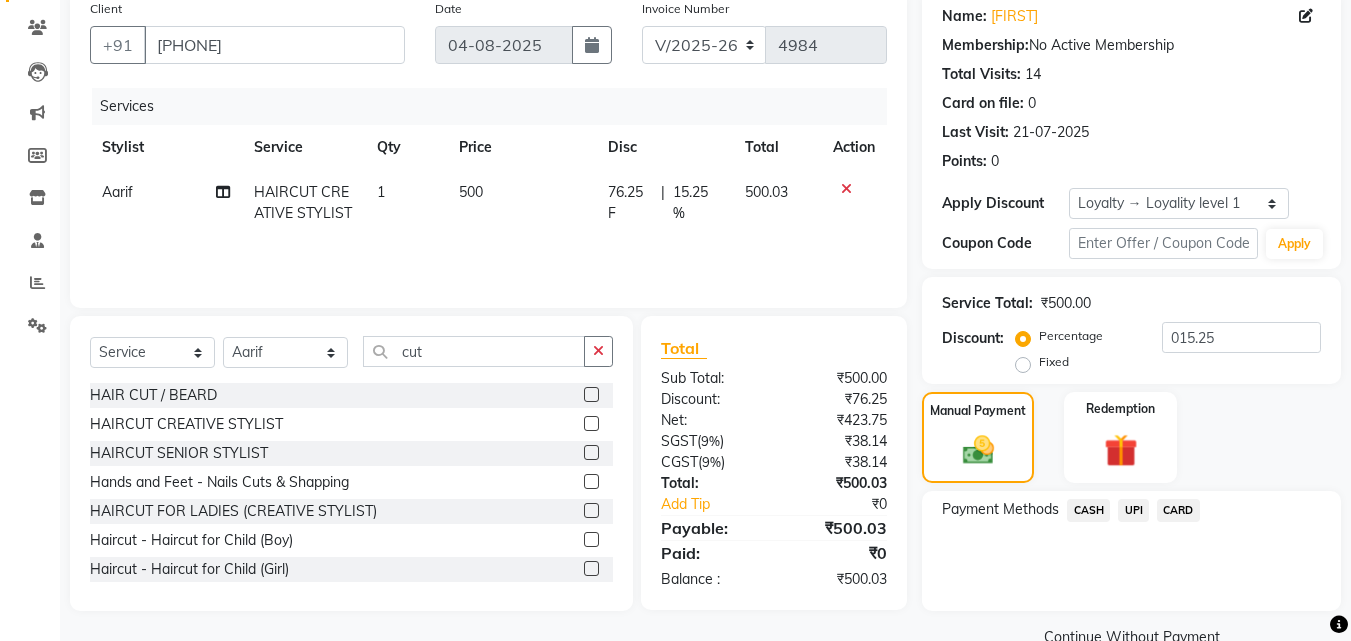 click on "UPI" 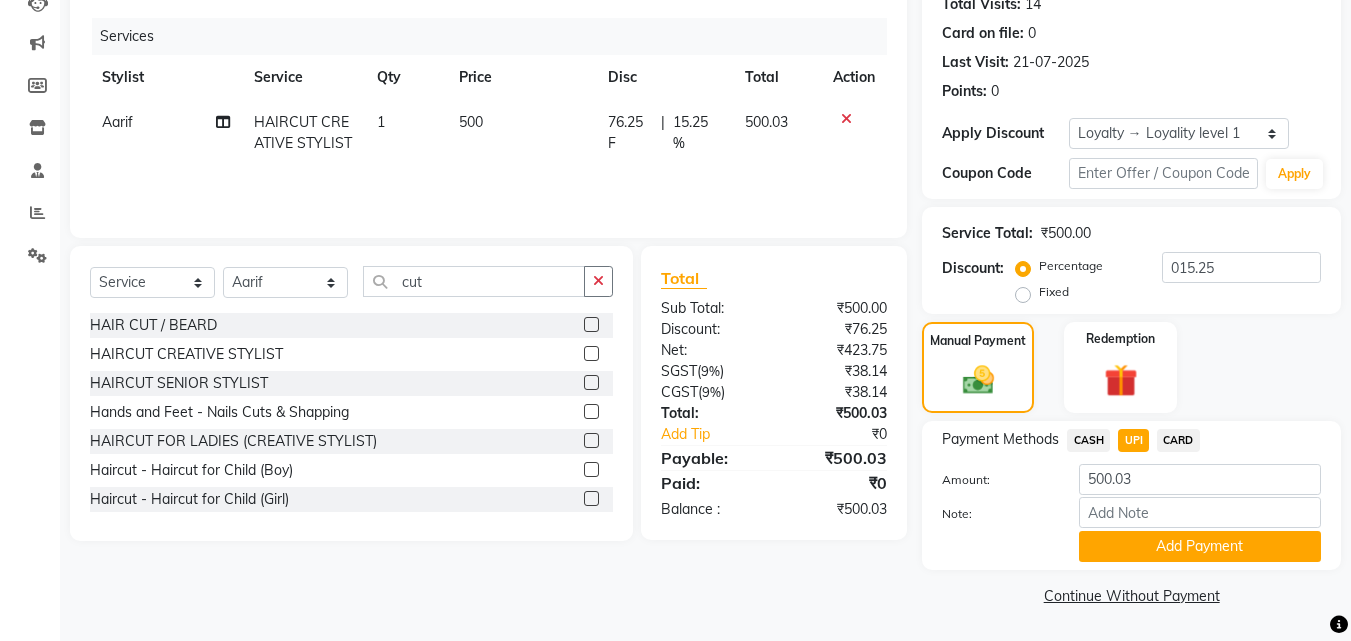 scroll, scrollTop: 227, scrollLeft: 0, axis: vertical 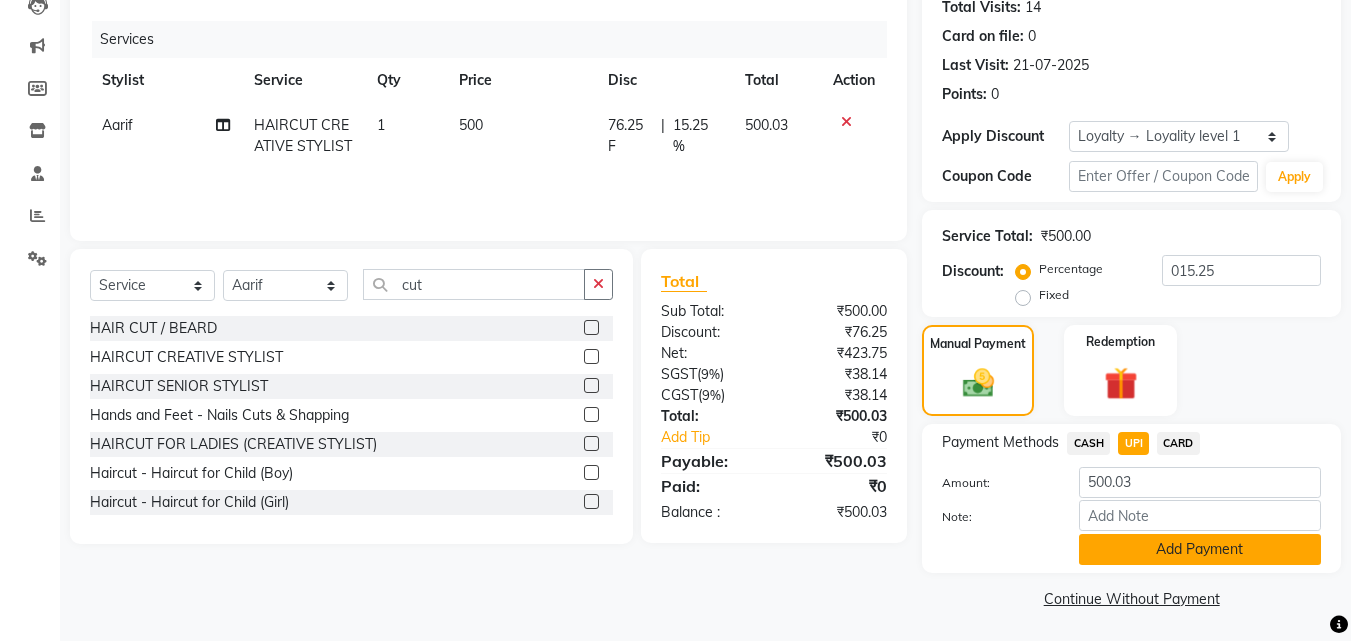 click on "Add Payment" 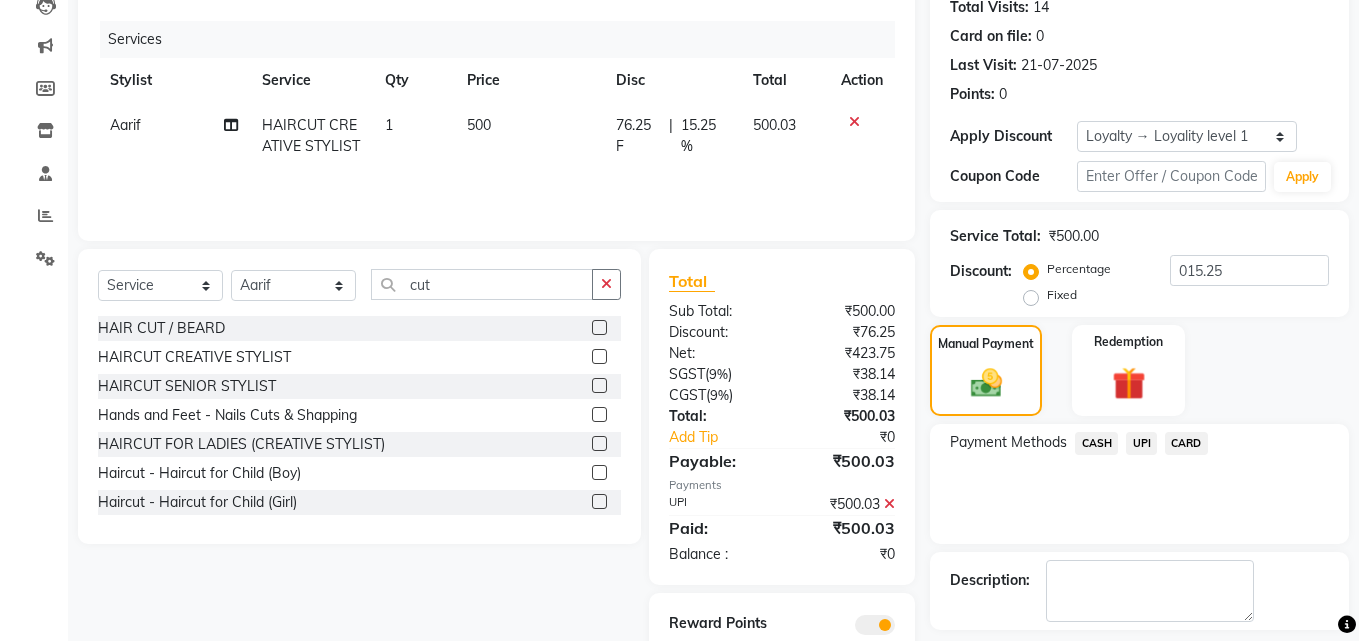 scroll, scrollTop: 321, scrollLeft: 0, axis: vertical 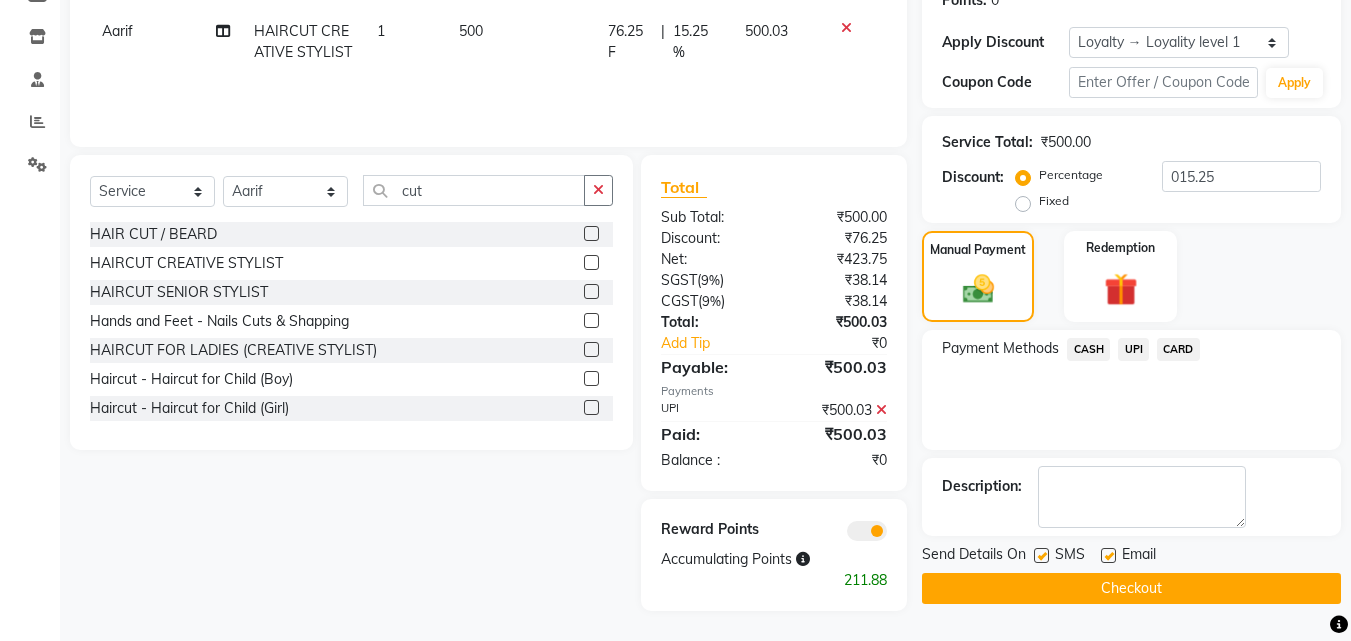click 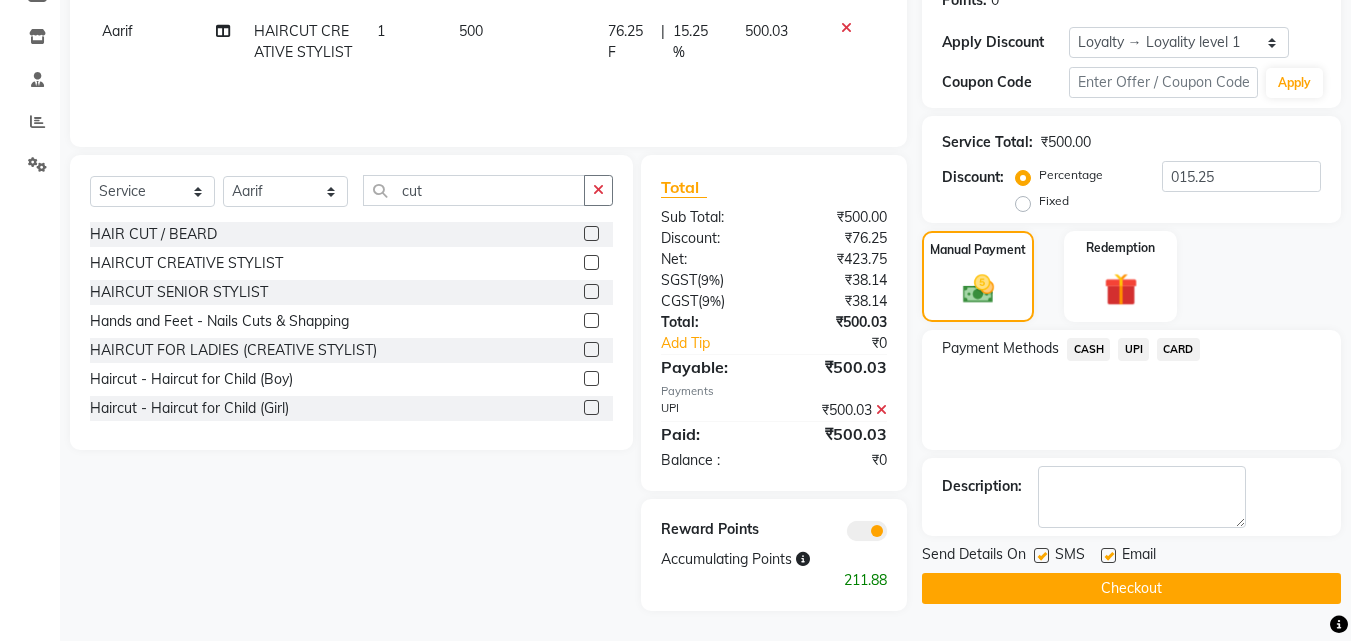click 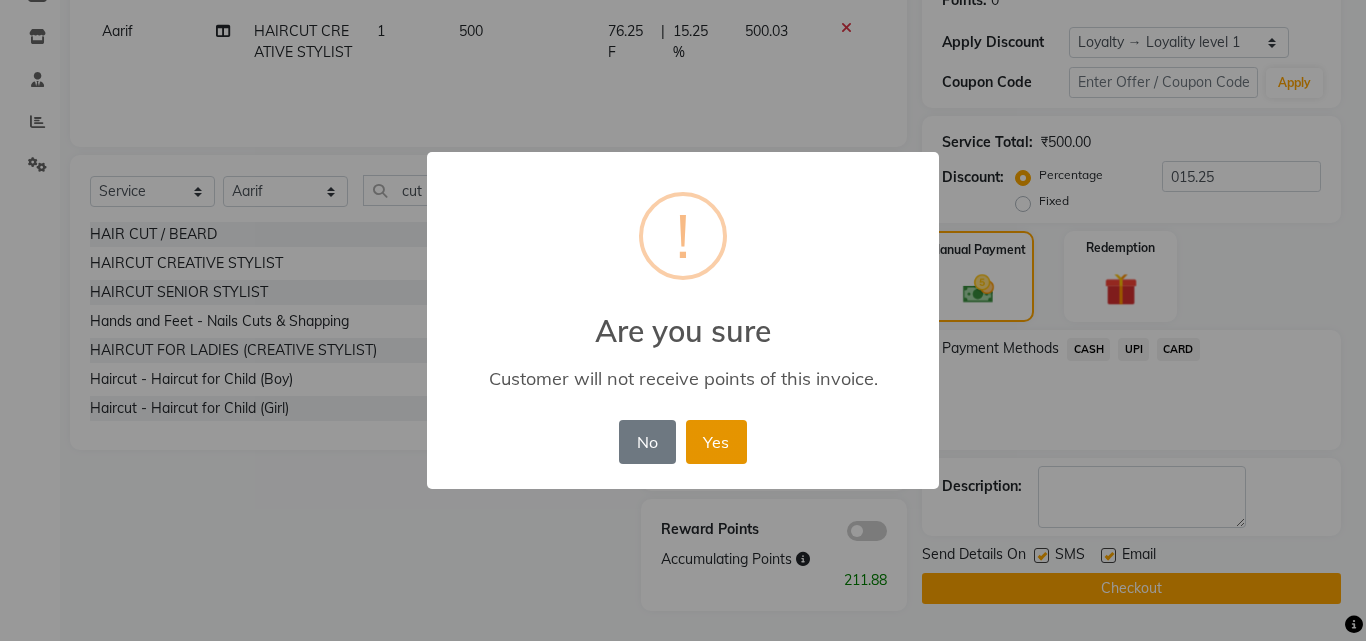 click on "Yes" at bounding box center [716, 442] 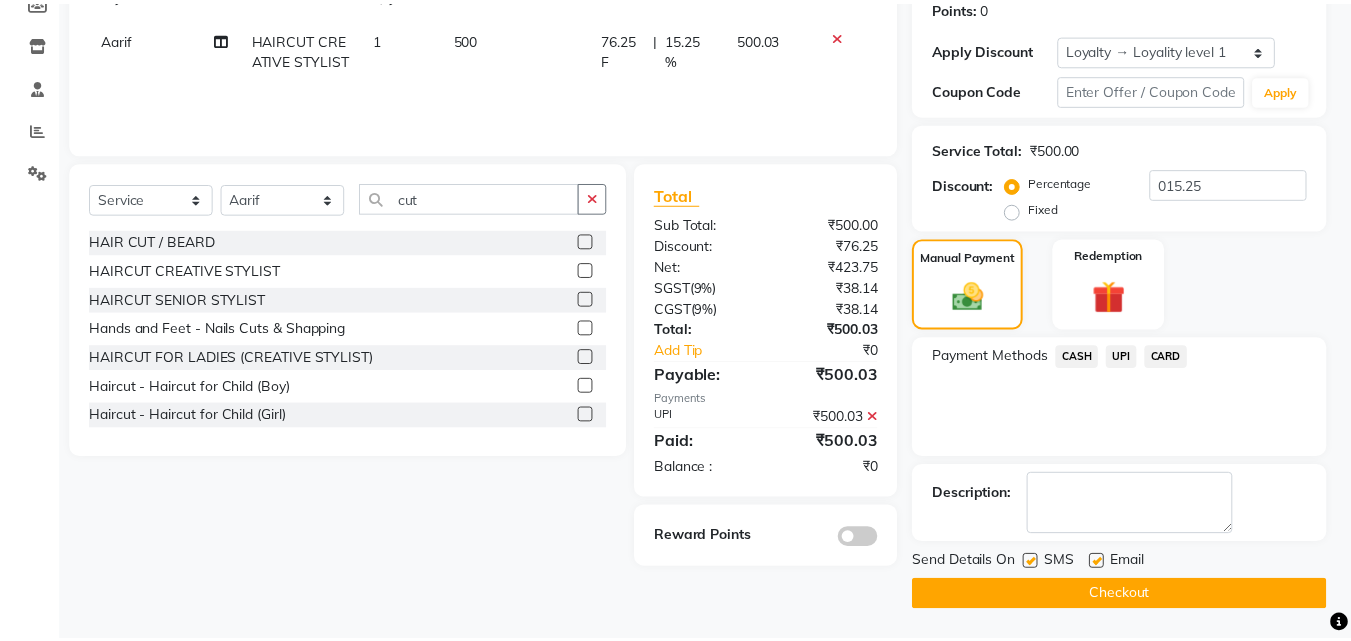 scroll, scrollTop: 314, scrollLeft: 0, axis: vertical 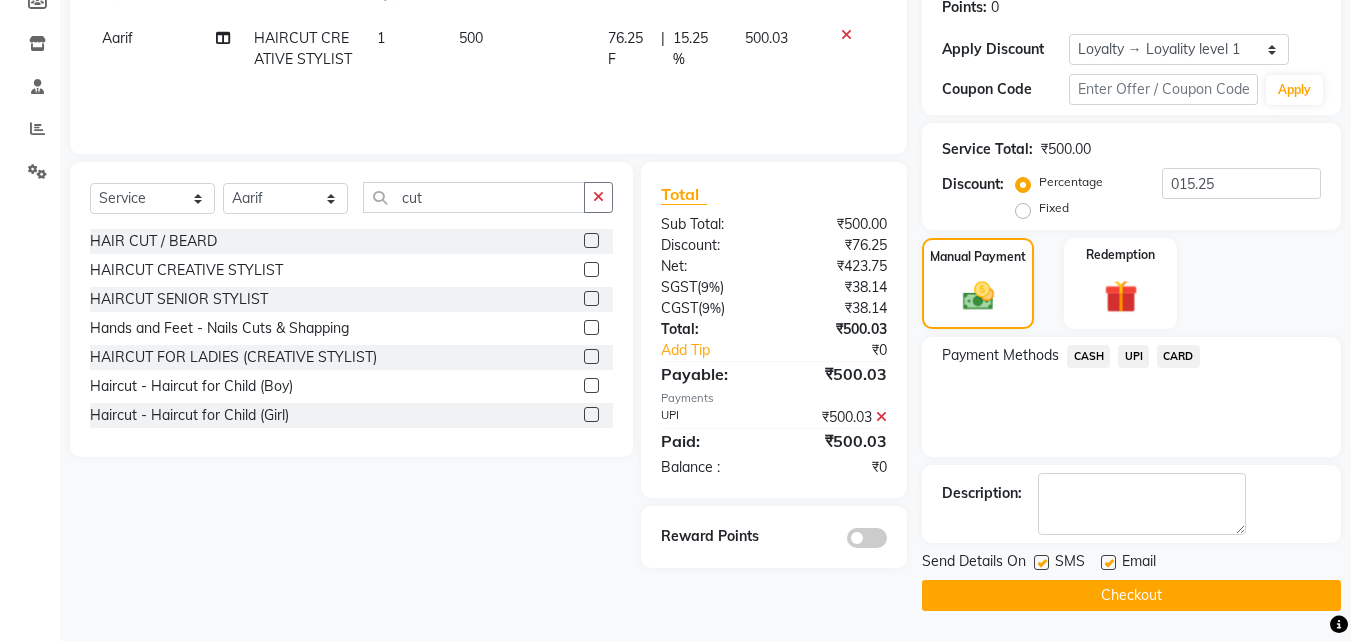 click on "Checkout" 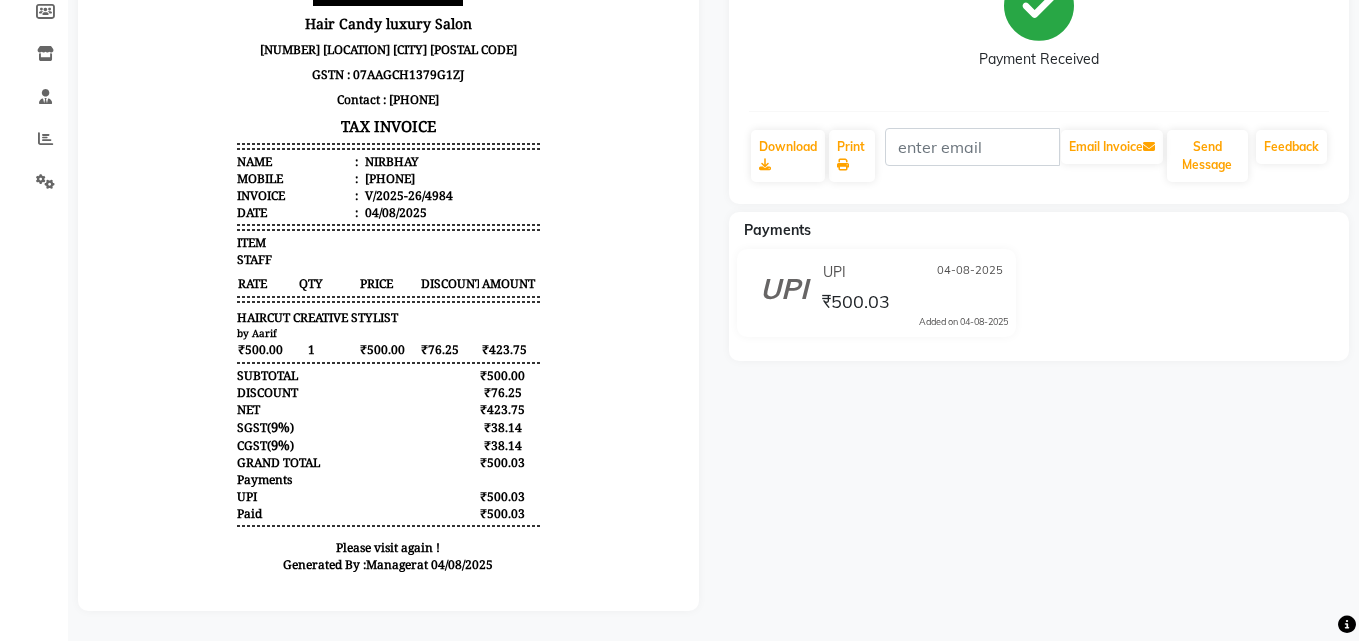 scroll, scrollTop: 0, scrollLeft: 0, axis: both 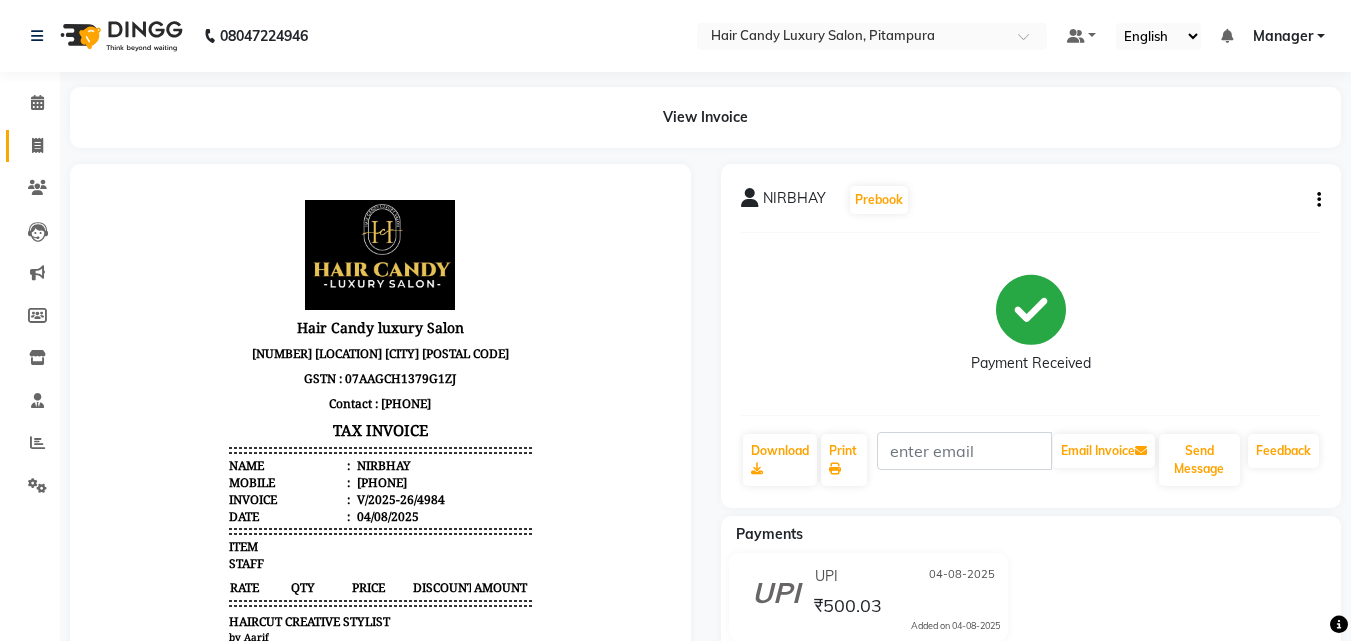 click 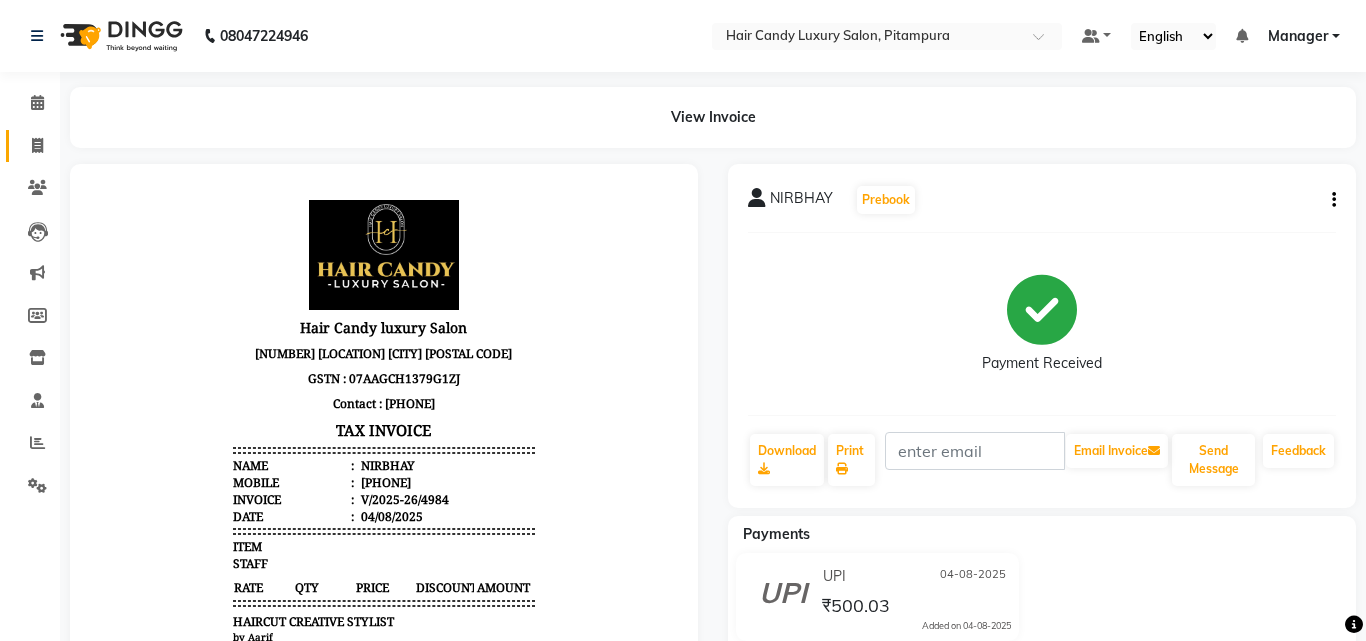 select on "service" 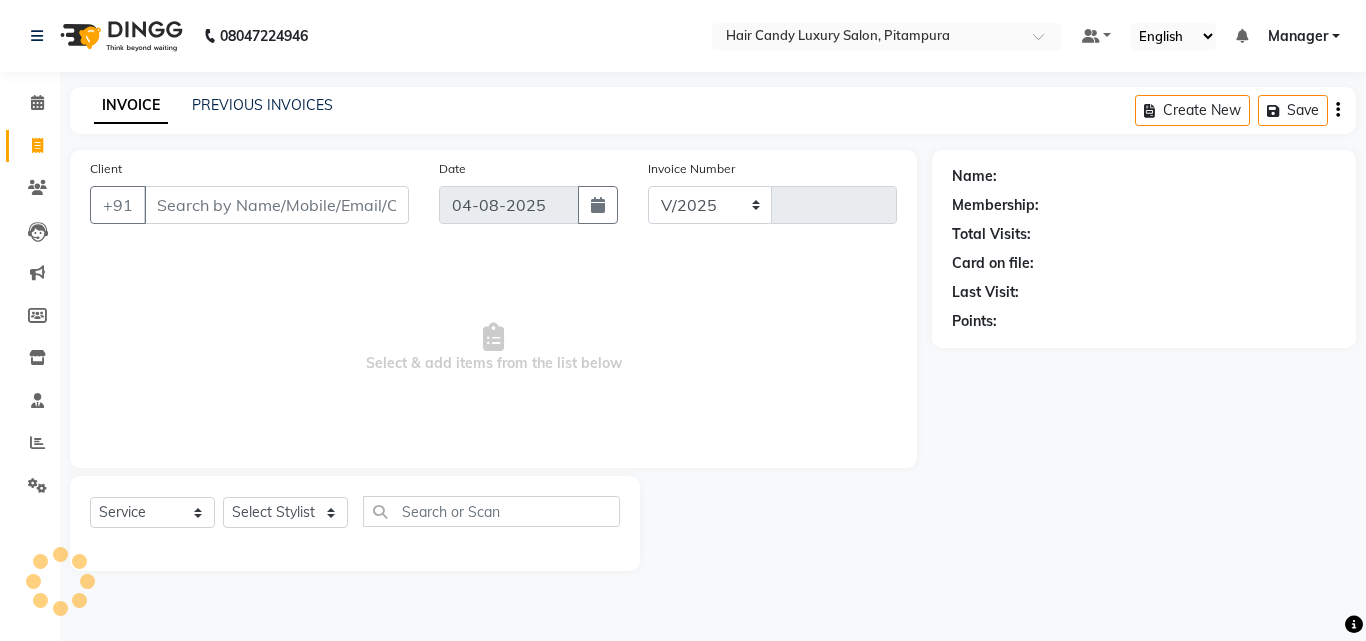 select on "4720" 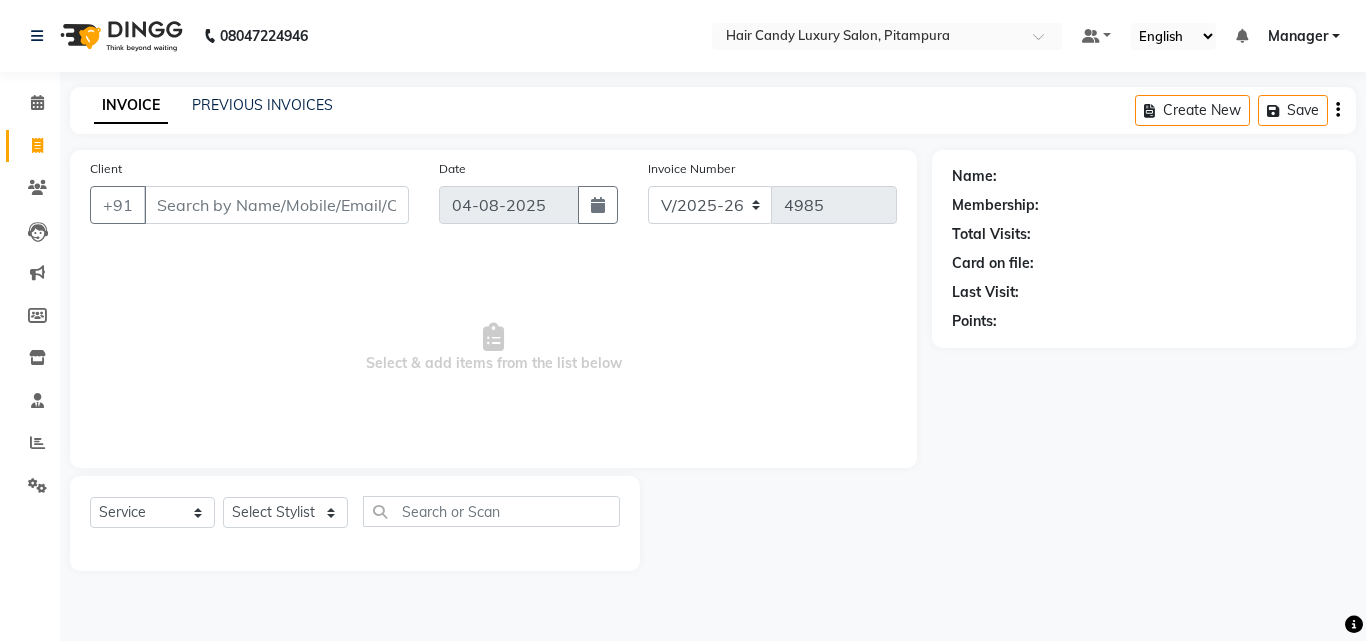 click on "Client" at bounding box center [276, 205] 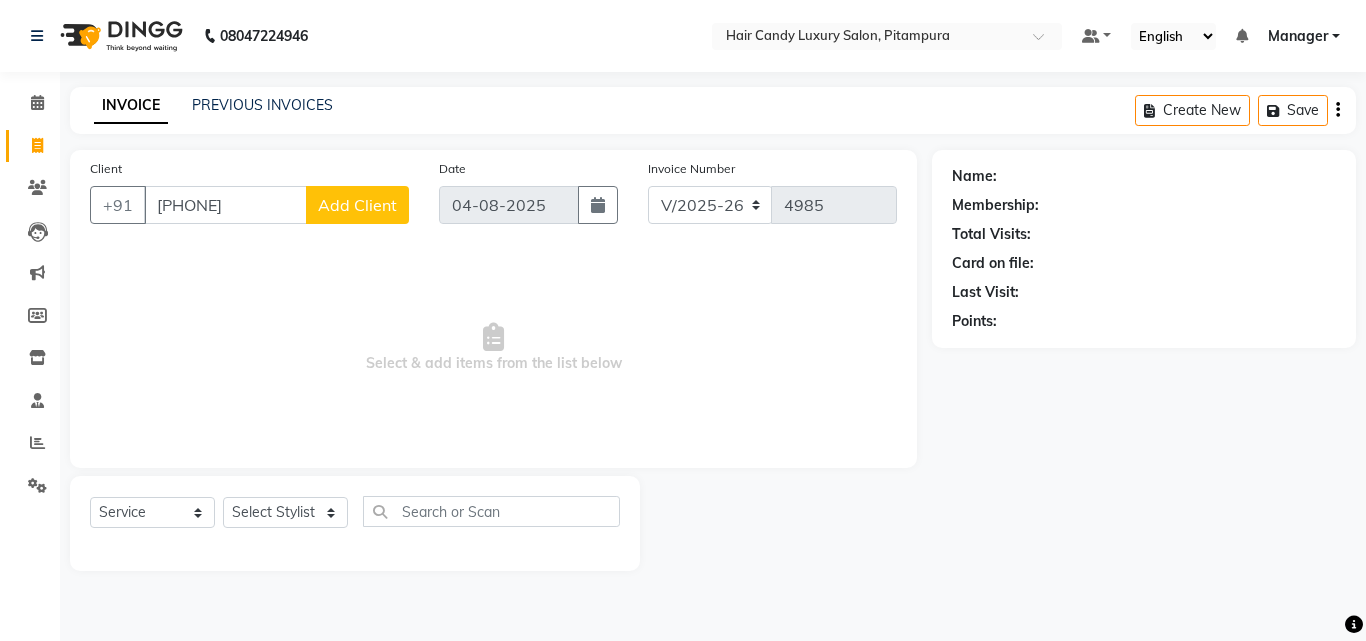 type on "[PHONE]" 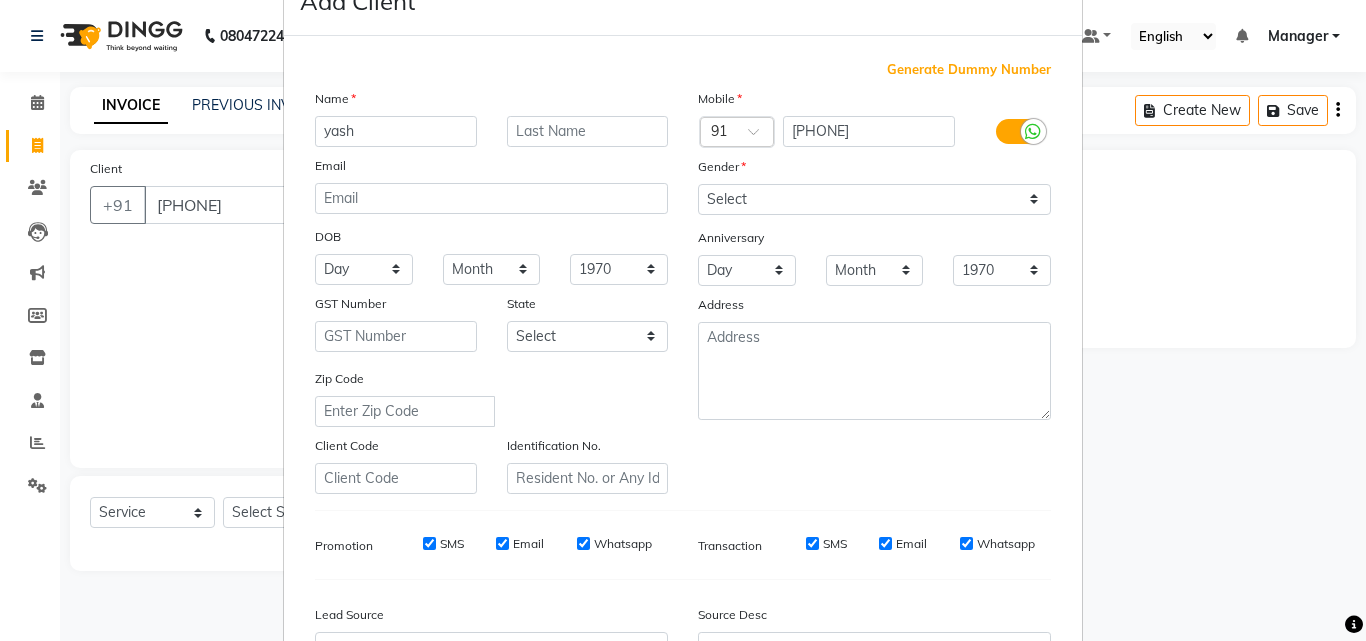 scroll, scrollTop: 56, scrollLeft: 0, axis: vertical 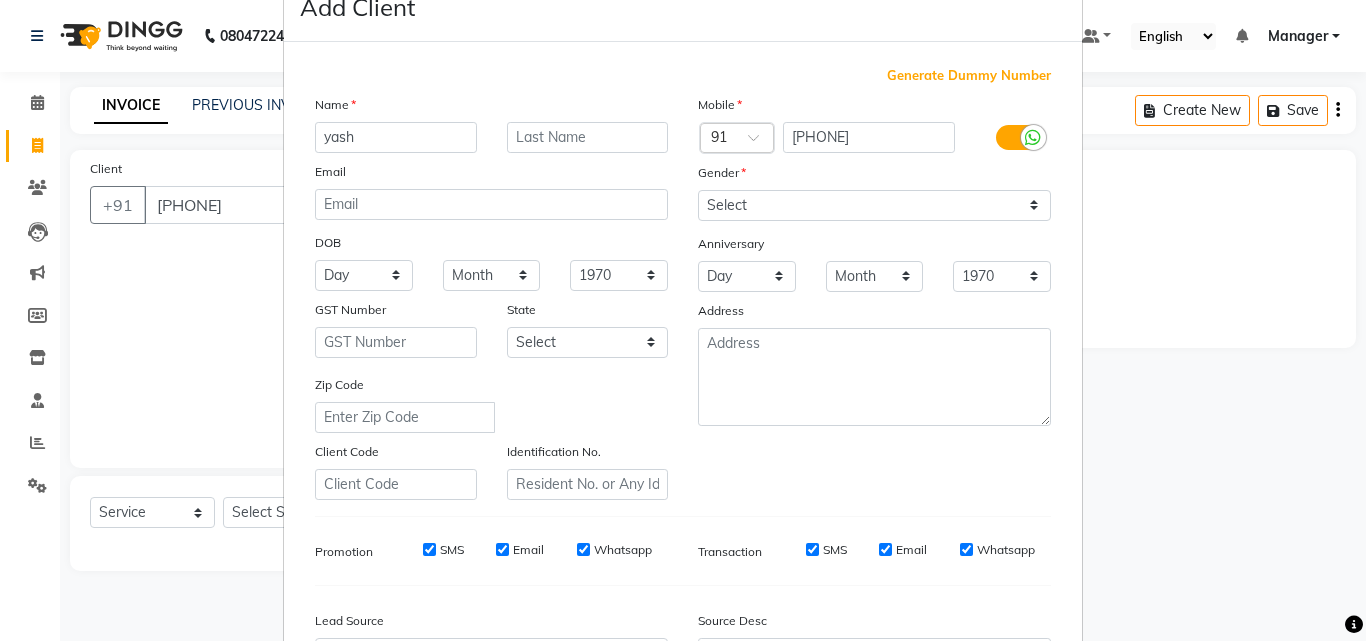 type on "yash" 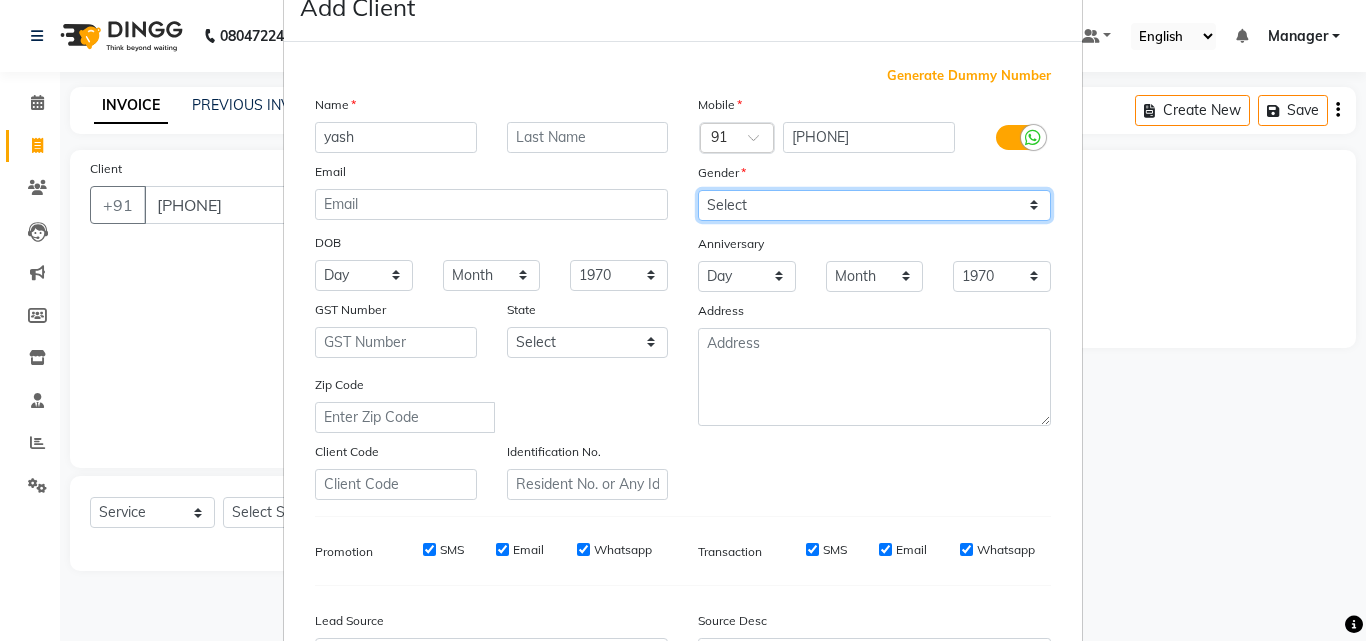 click on "Select Male Female Other Prefer Not To Say" at bounding box center (874, 205) 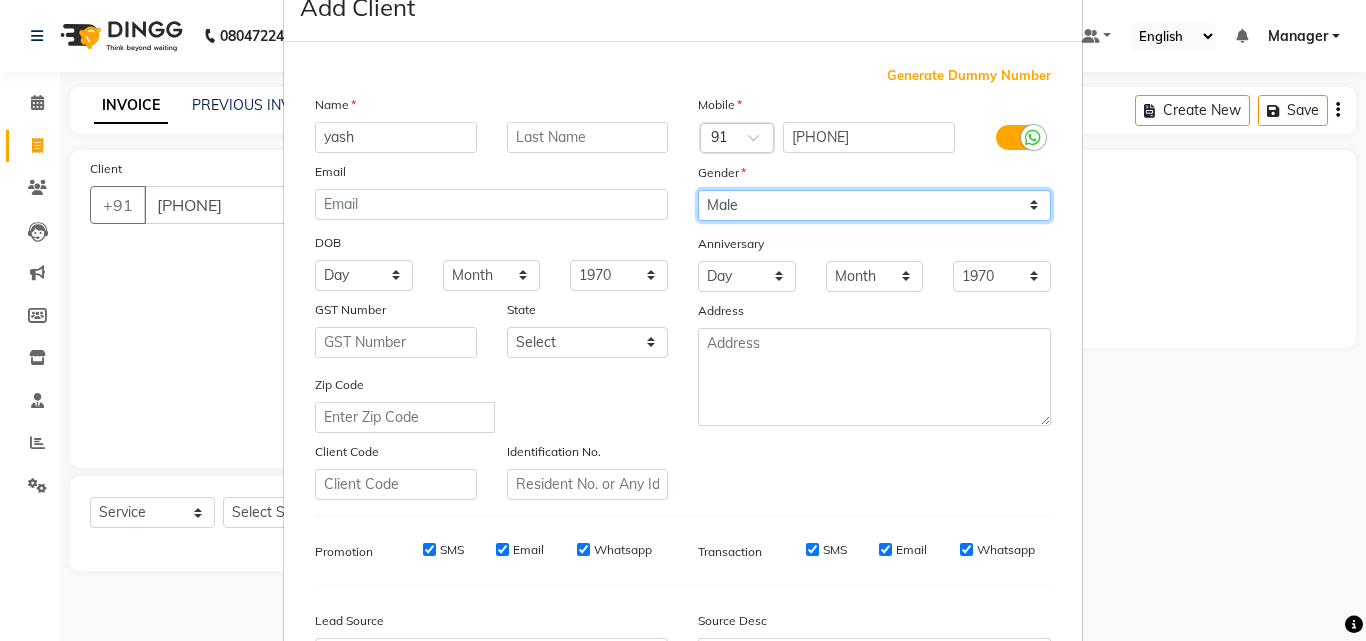 click on "Select Male Female Other Prefer Not To Say" at bounding box center [874, 205] 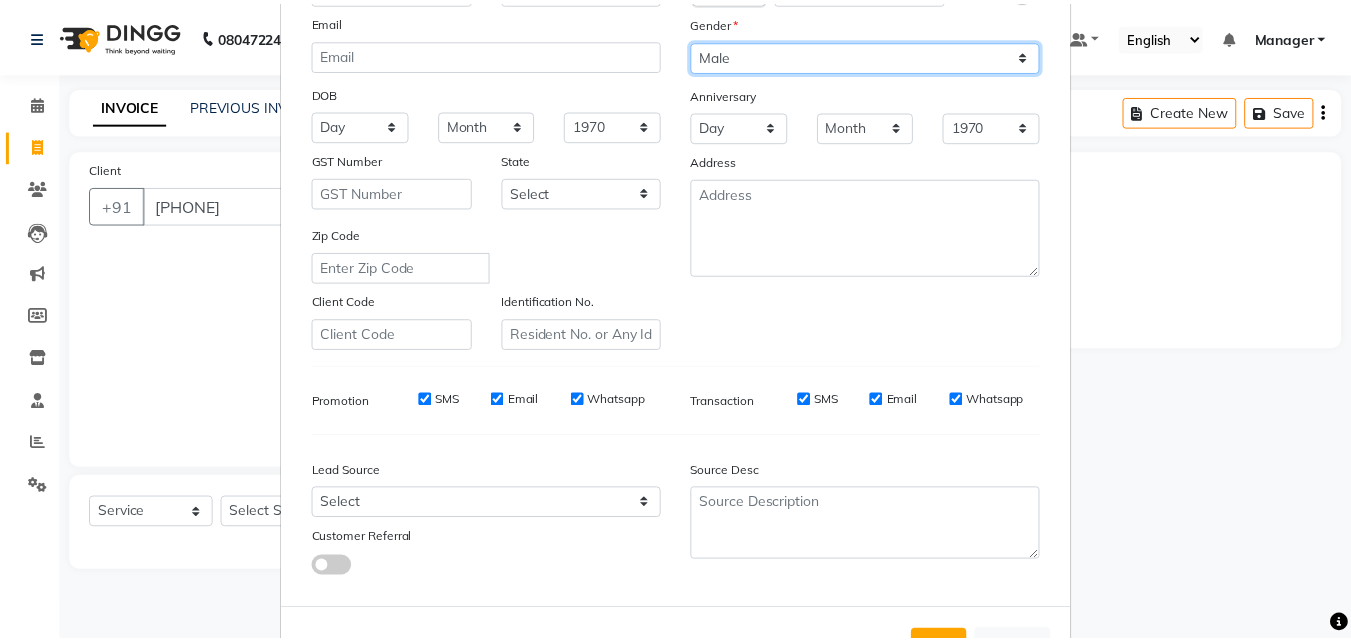 scroll, scrollTop: 282, scrollLeft: 0, axis: vertical 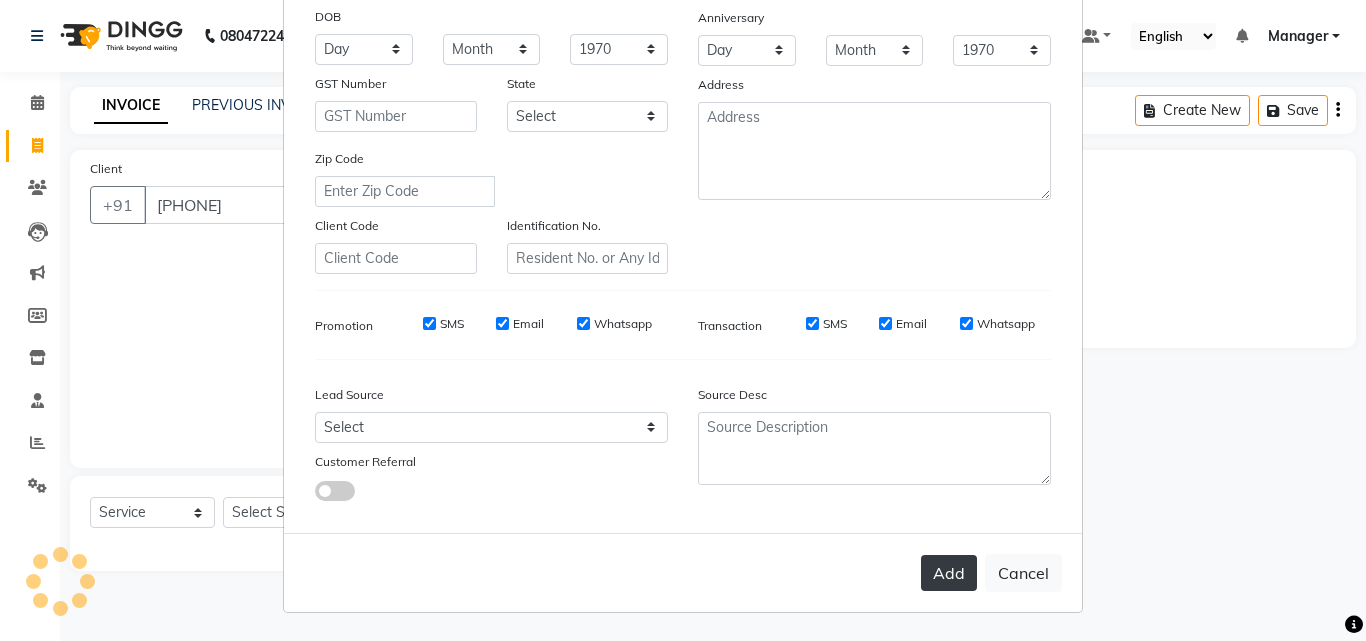 click on "Add" at bounding box center (949, 573) 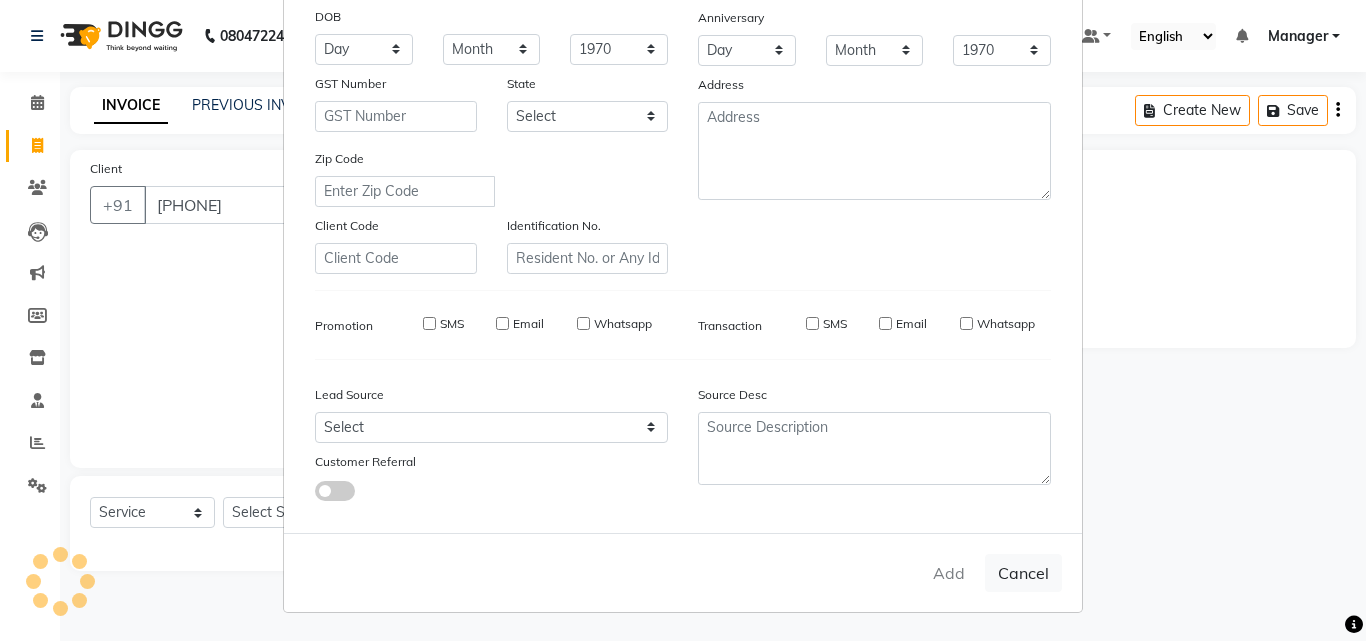 type 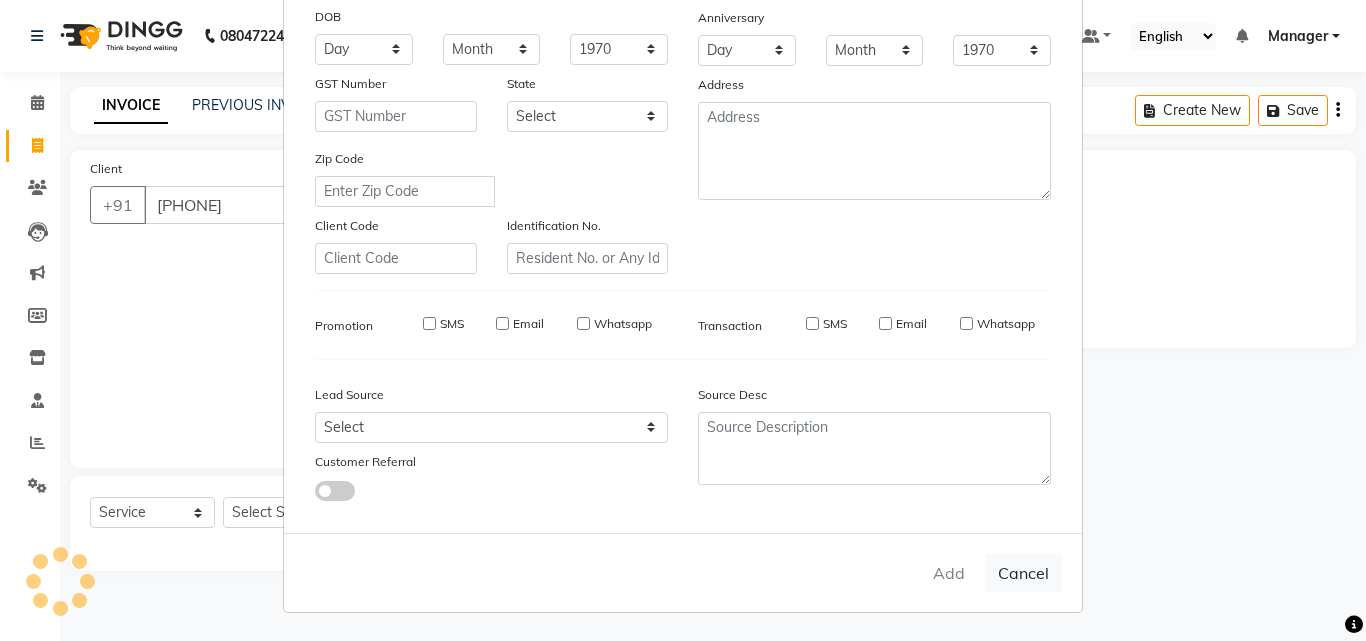 select 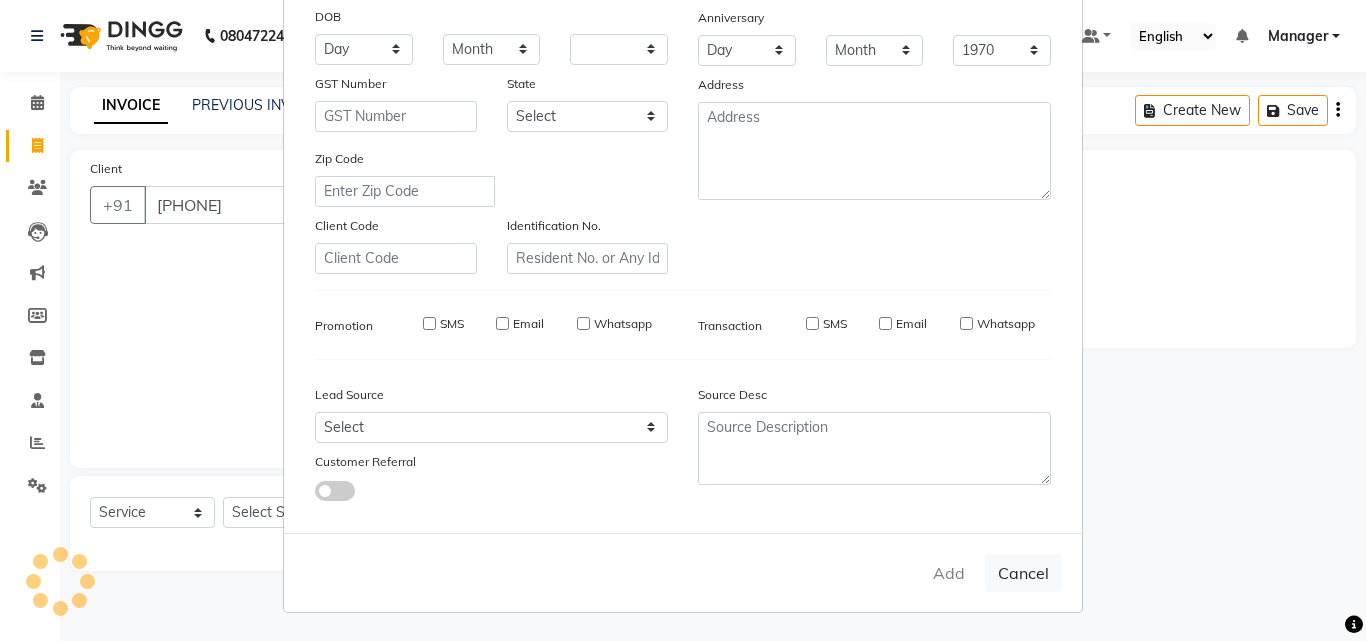 select 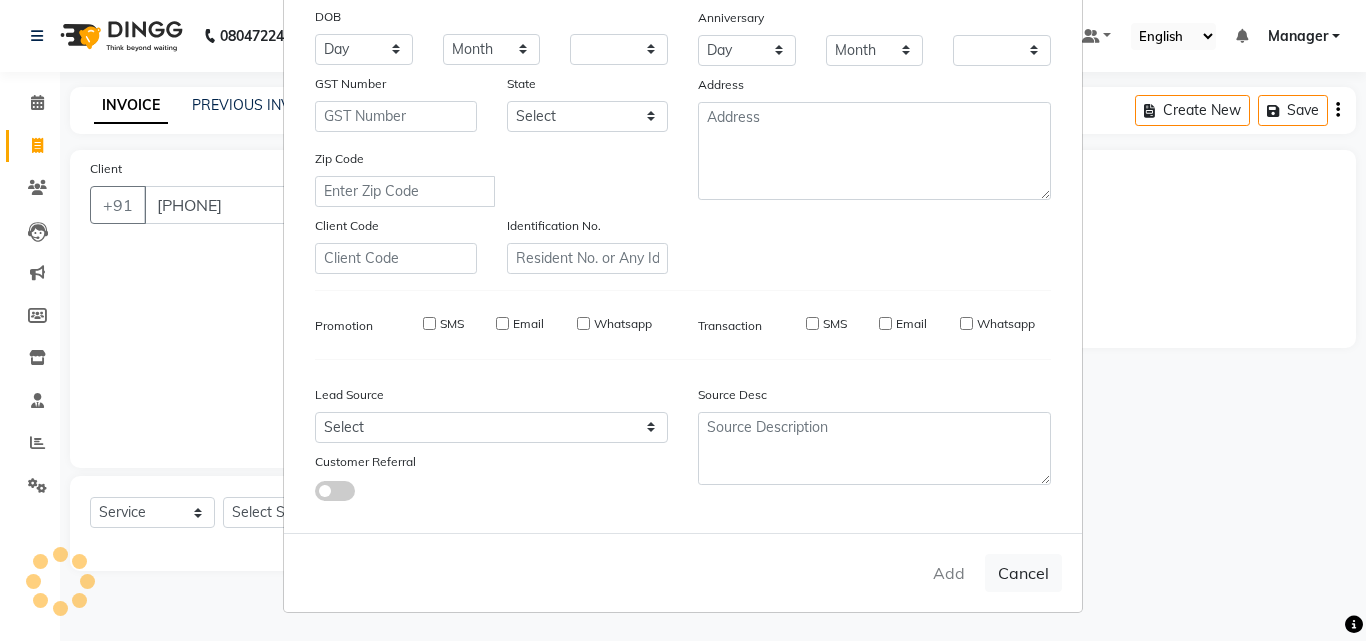 checkbox on "false" 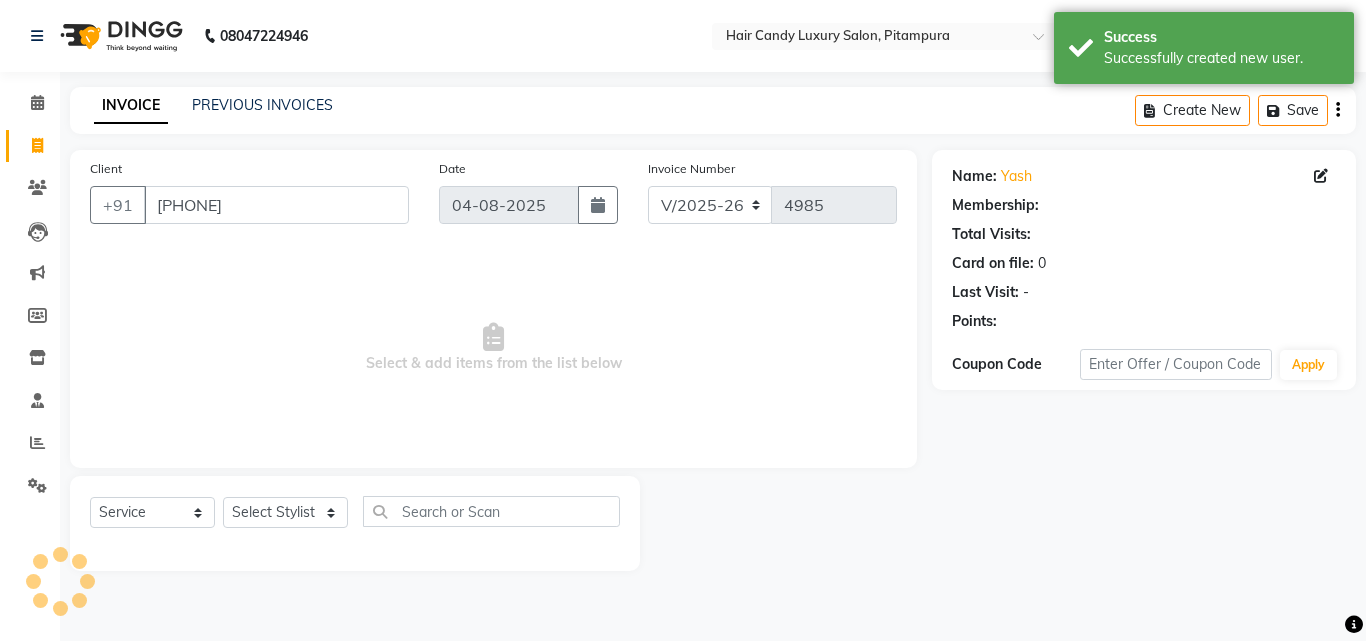 select on "1: Object" 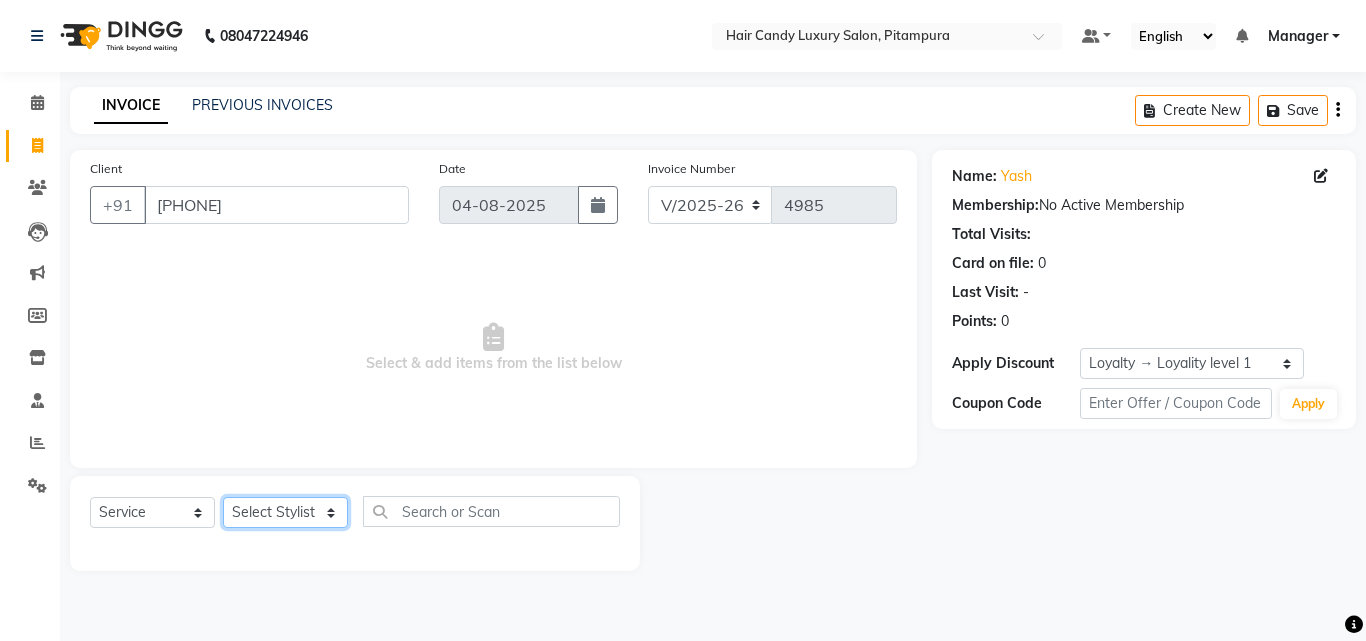 click on "Select Stylist Aarif AMAN ANJALI Arman Arshad  ARSHAD SALMANI ASHU FAIZ gaurav Hanish harshit Jack  karishma KAVITA kunal Manager MANNU Mukim  paras pinki preeti Raghav  RASHMI RAVI RITIK SAHIL sawan SHALINI SHARUKH SHWETA  VEER Vijay  vijay tiwari ZAID" 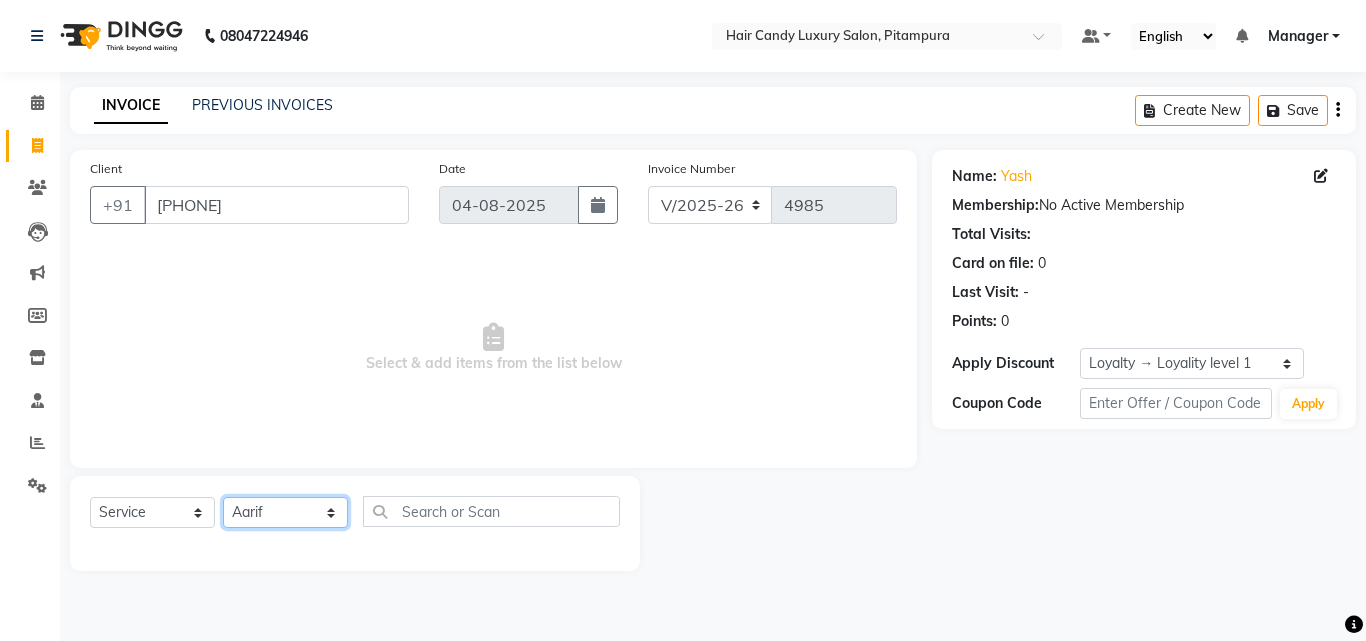 click on "Select Stylist Aarif AMAN ANJALI Arman Arshad  ARSHAD SALMANI ASHU FAIZ gaurav Hanish harshit Jack  karishma KAVITA kunal Manager MANNU Mukim  paras pinki preeti Raghav  RASHMI RAVI RITIK SAHIL sawan SHALINI SHARUKH SHWETA  VEER Vijay  vijay tiwari ZAID" 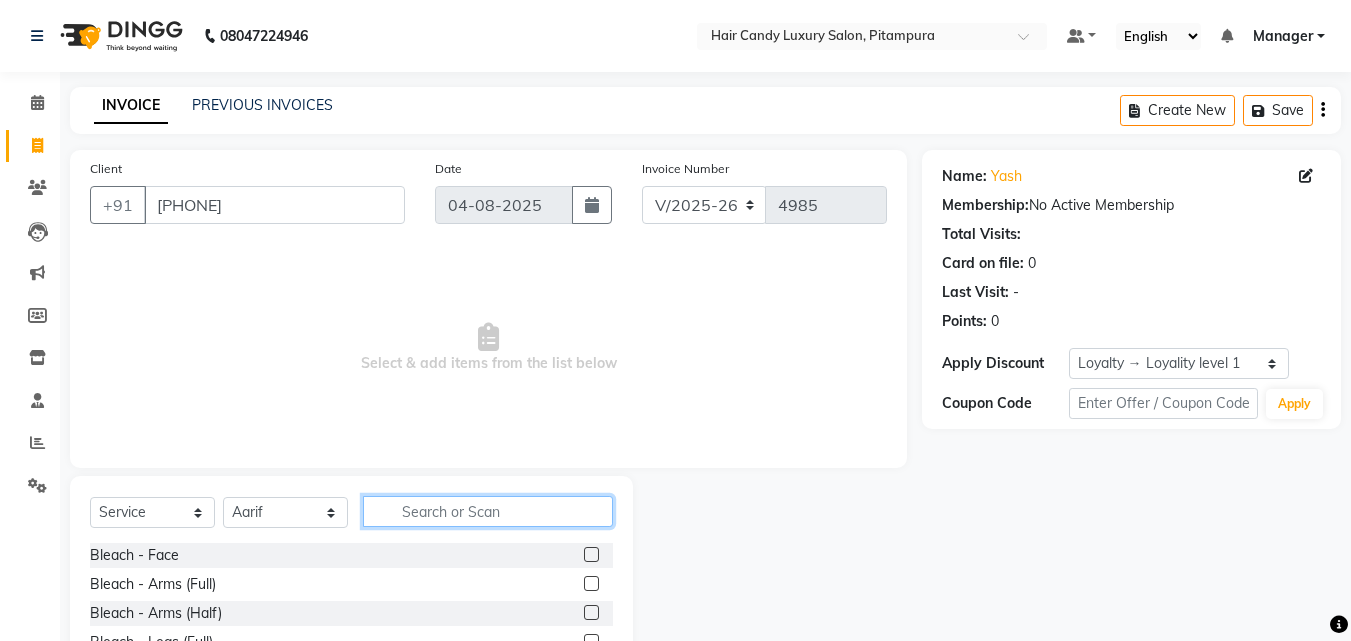 click 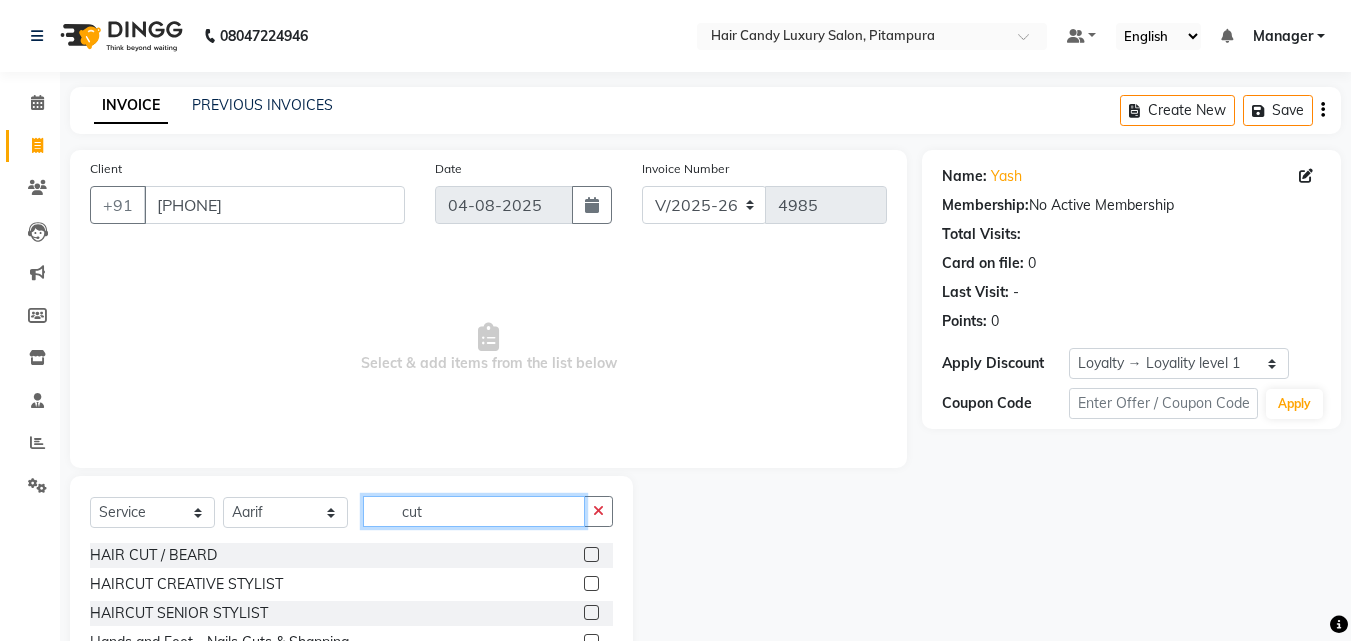 type on "cut" 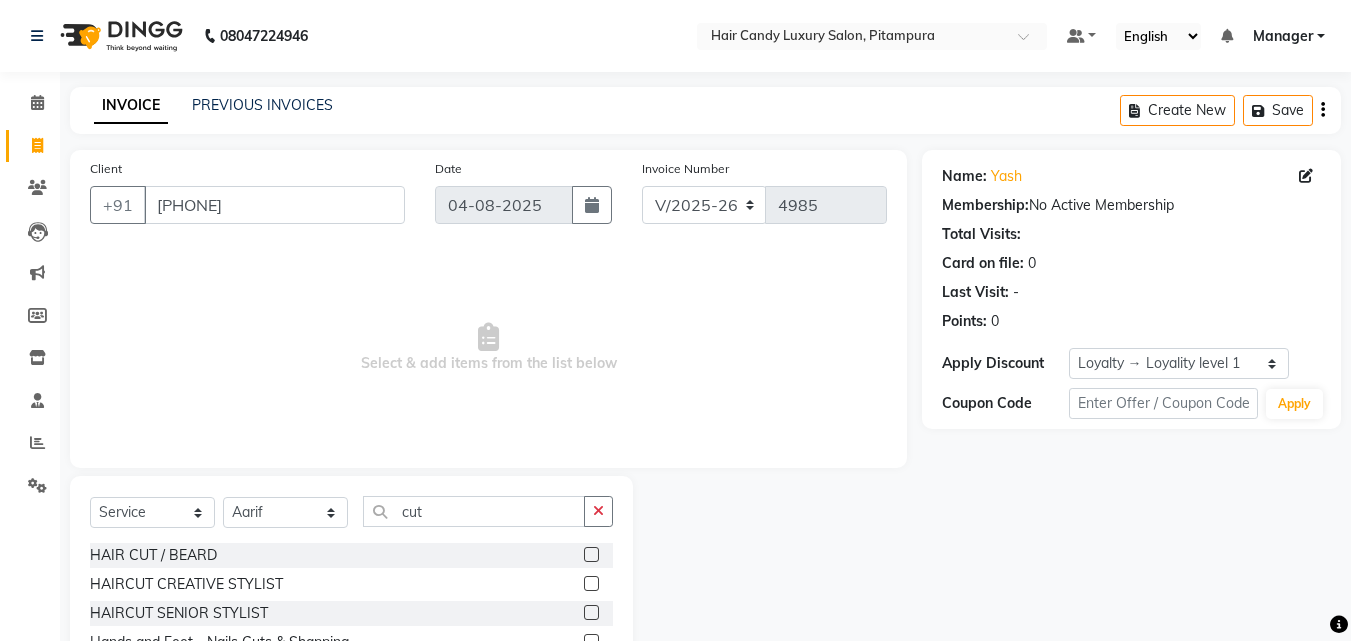 click 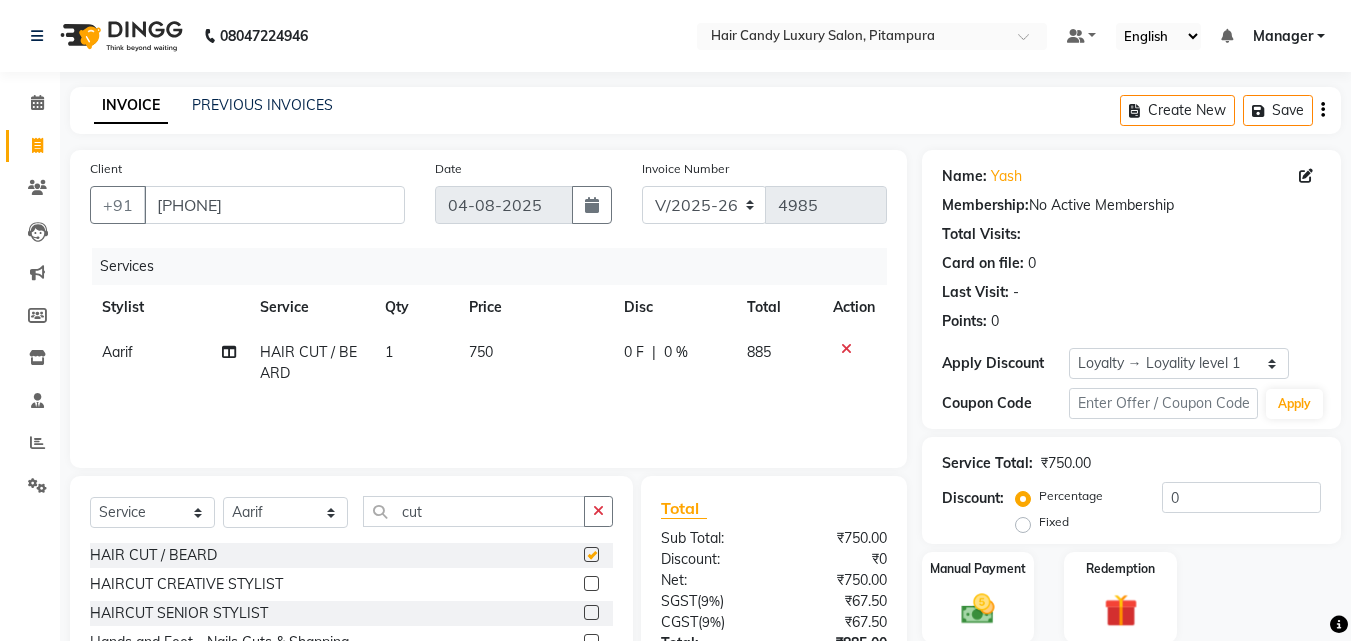 checkbox on "false" 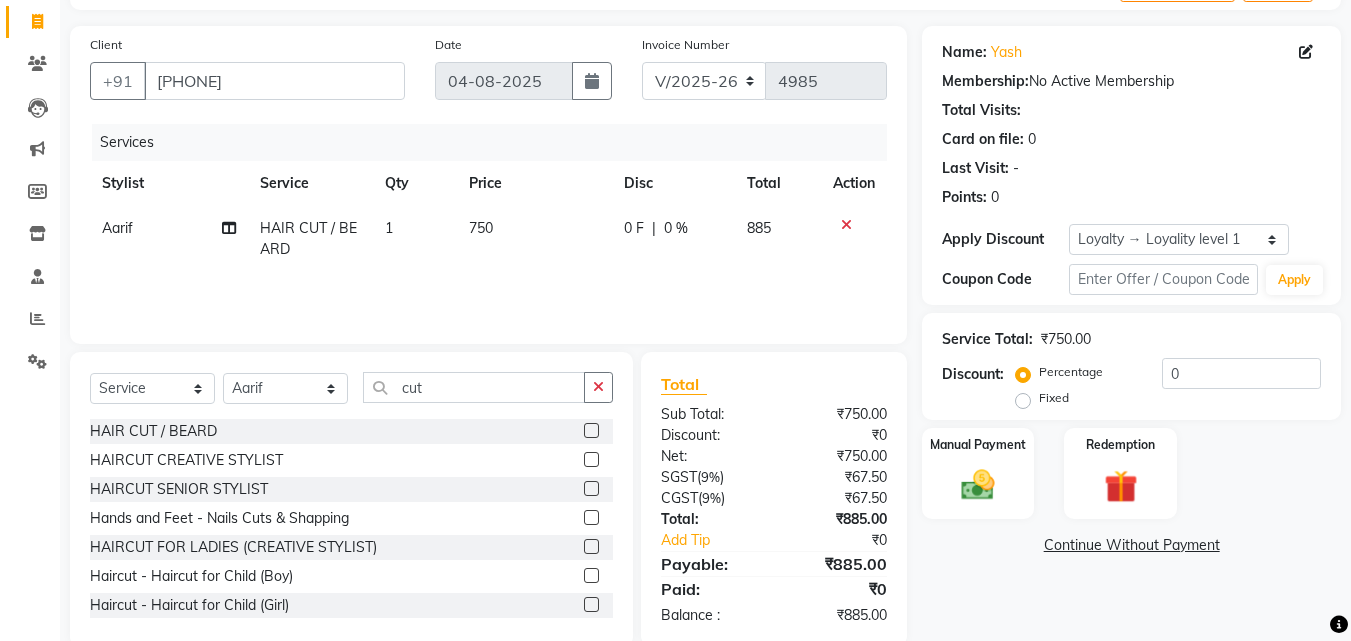 scroll, scrollTop: 160, scrollLeft: 0, axis: vertical 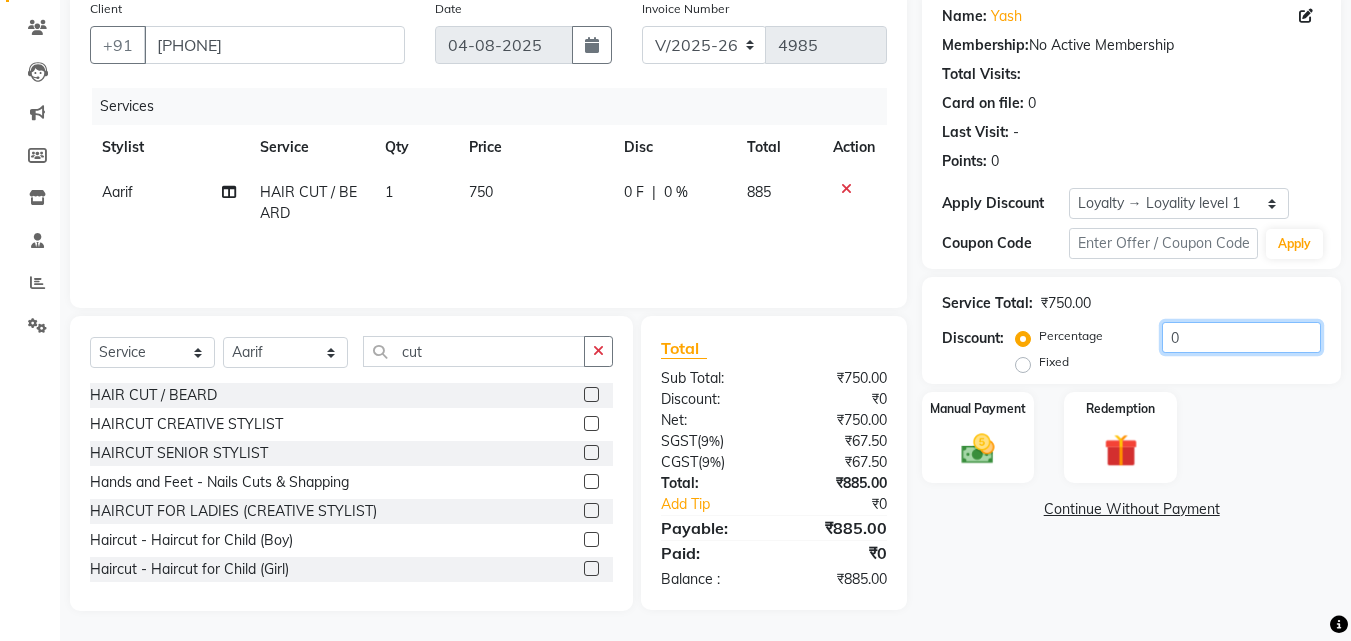 click on "0" 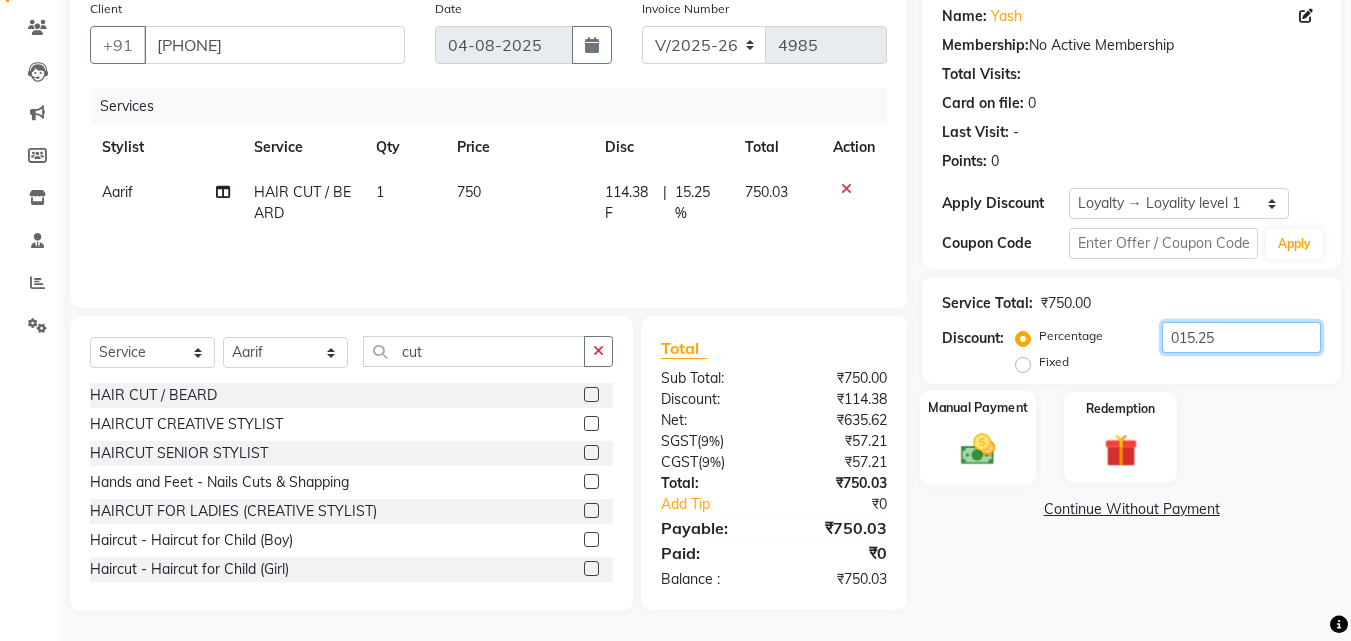type on "015.25" 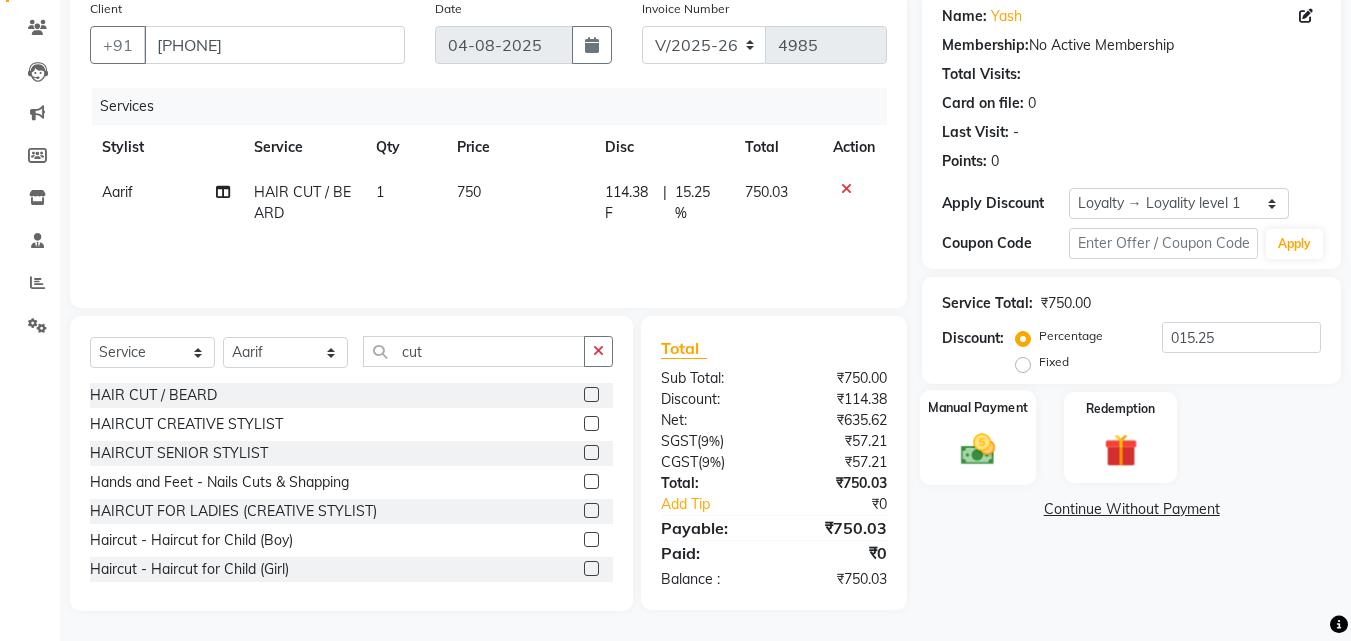 click 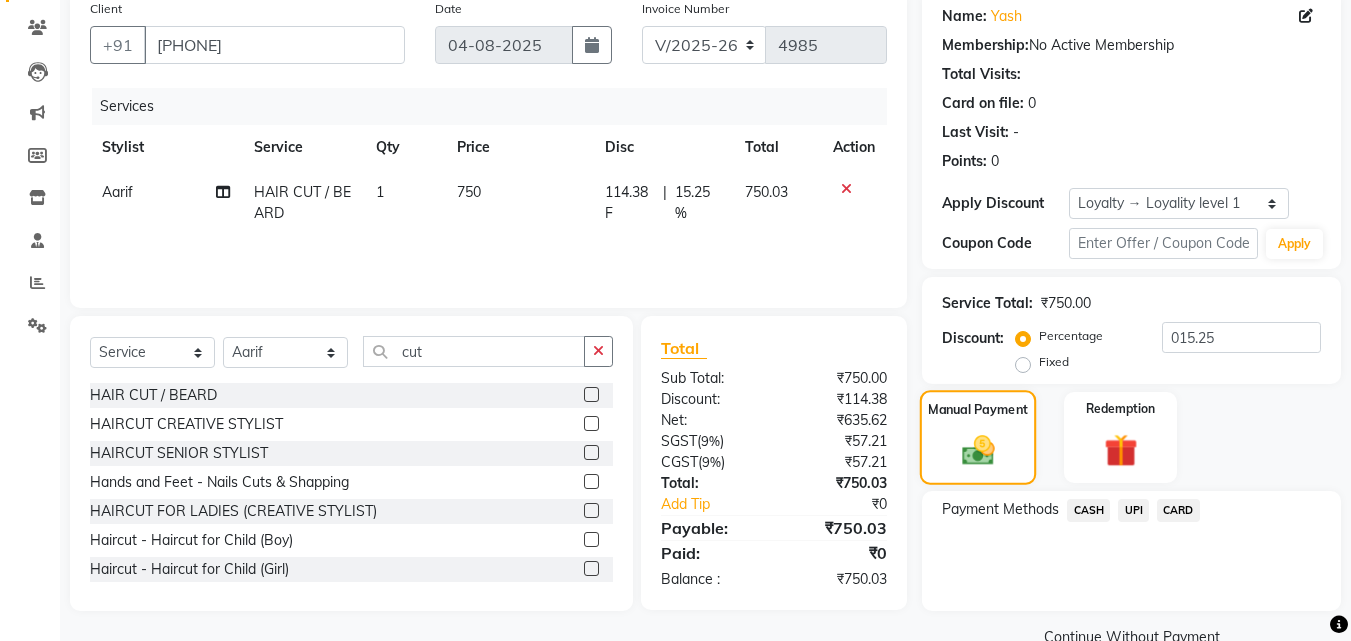 scroll, scrollTop: 201, scrollLeft: 0, axis: vertical 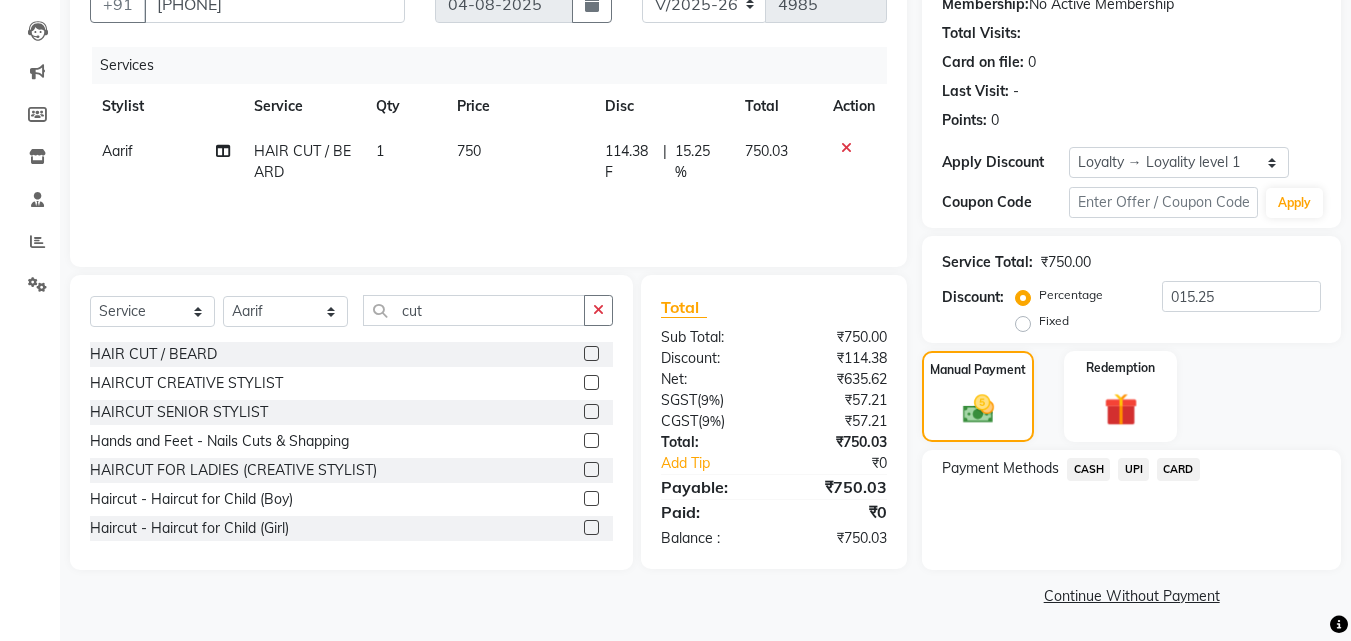 click on "UPI" 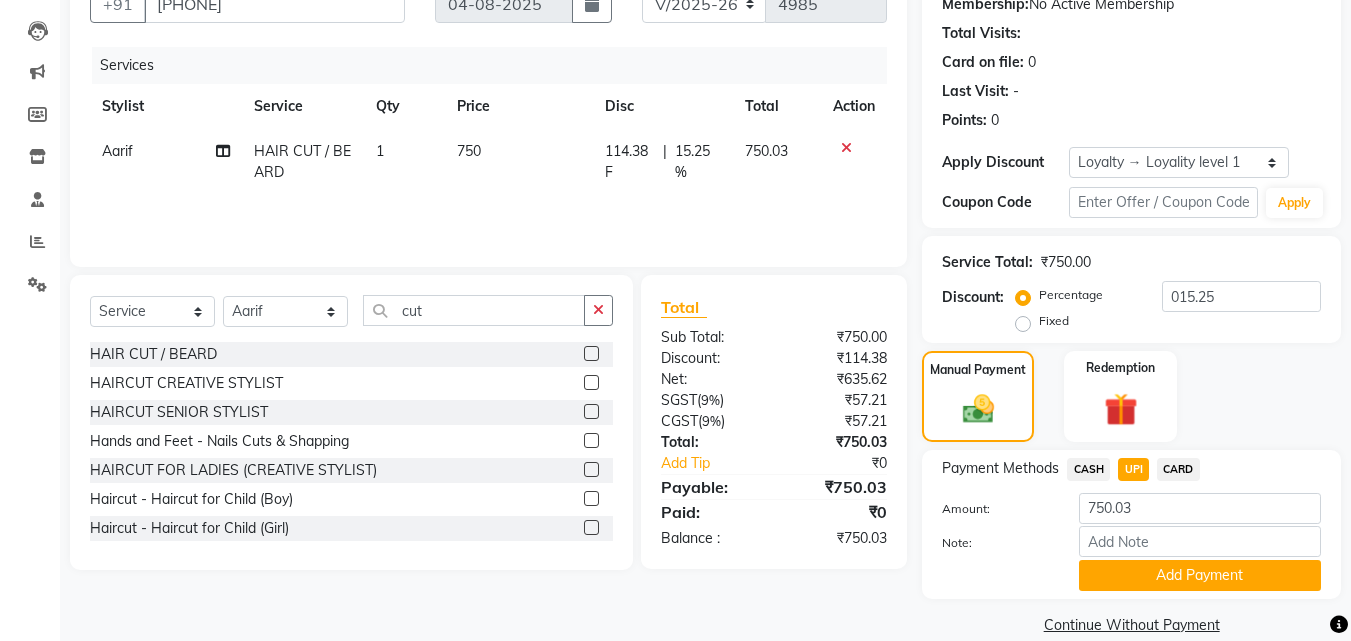 scroll, scrollTop: 230, scrollLeft: 0, axis: vertical 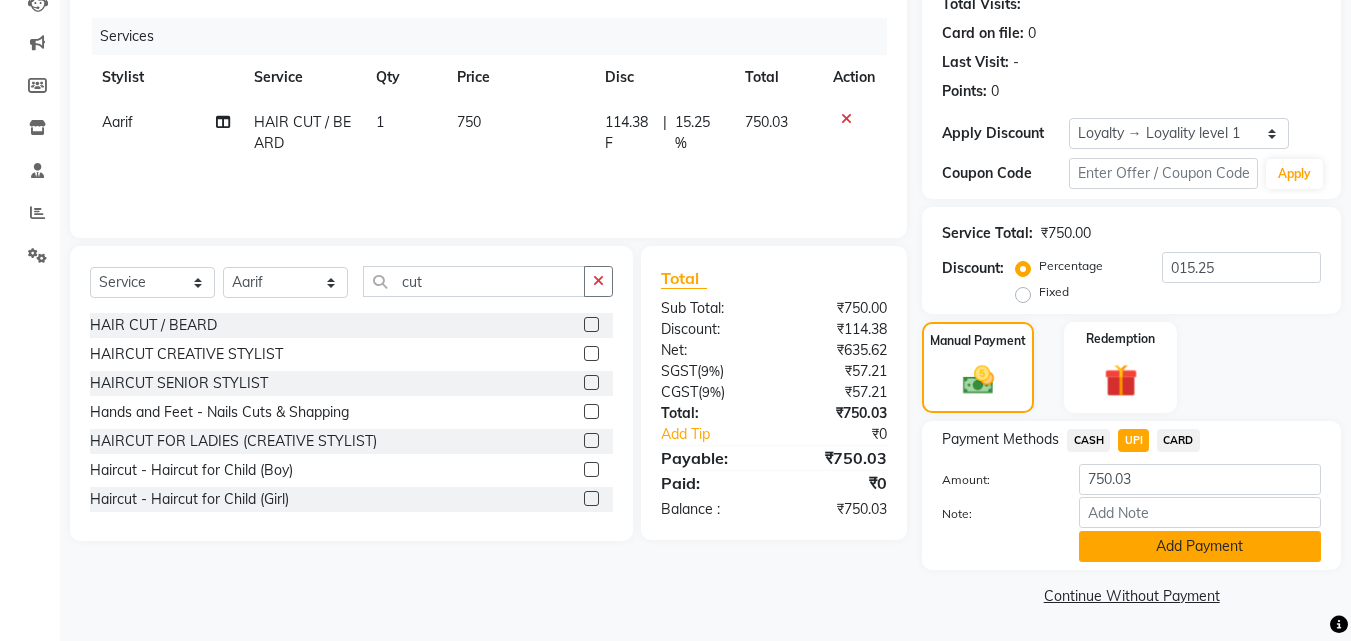 click on "Add Payment" 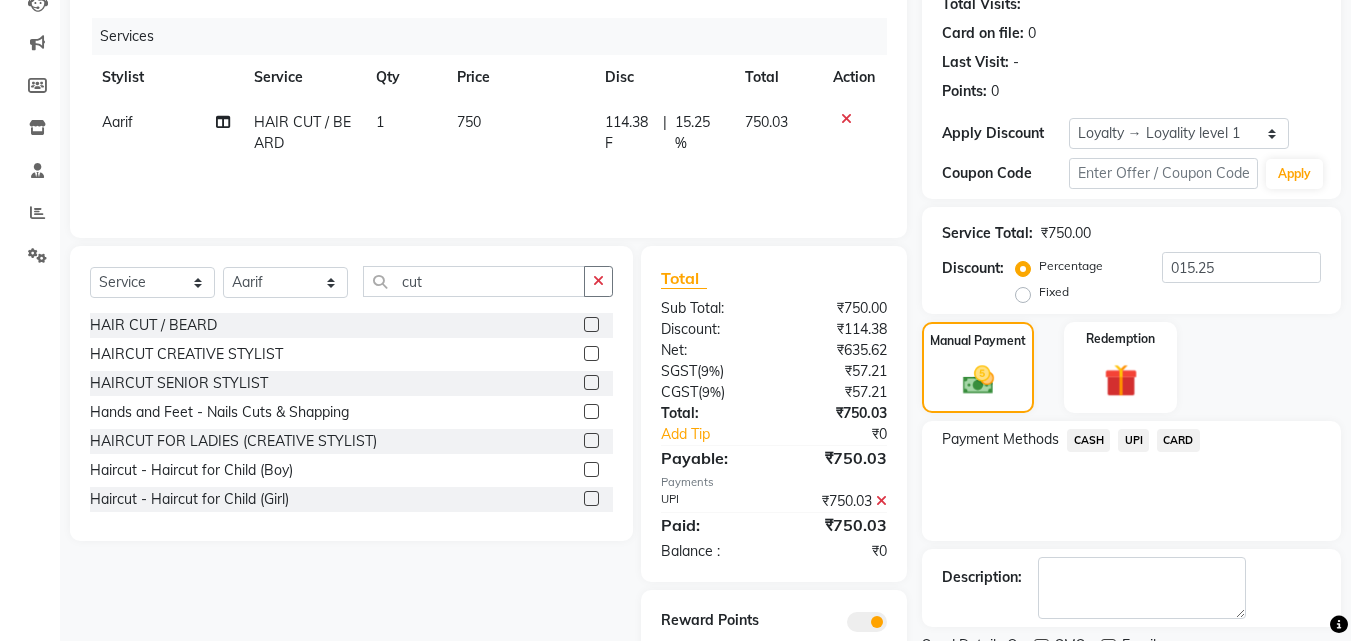 scroll, scrollTop: 321, scrollLeft: 0, axis: vertical 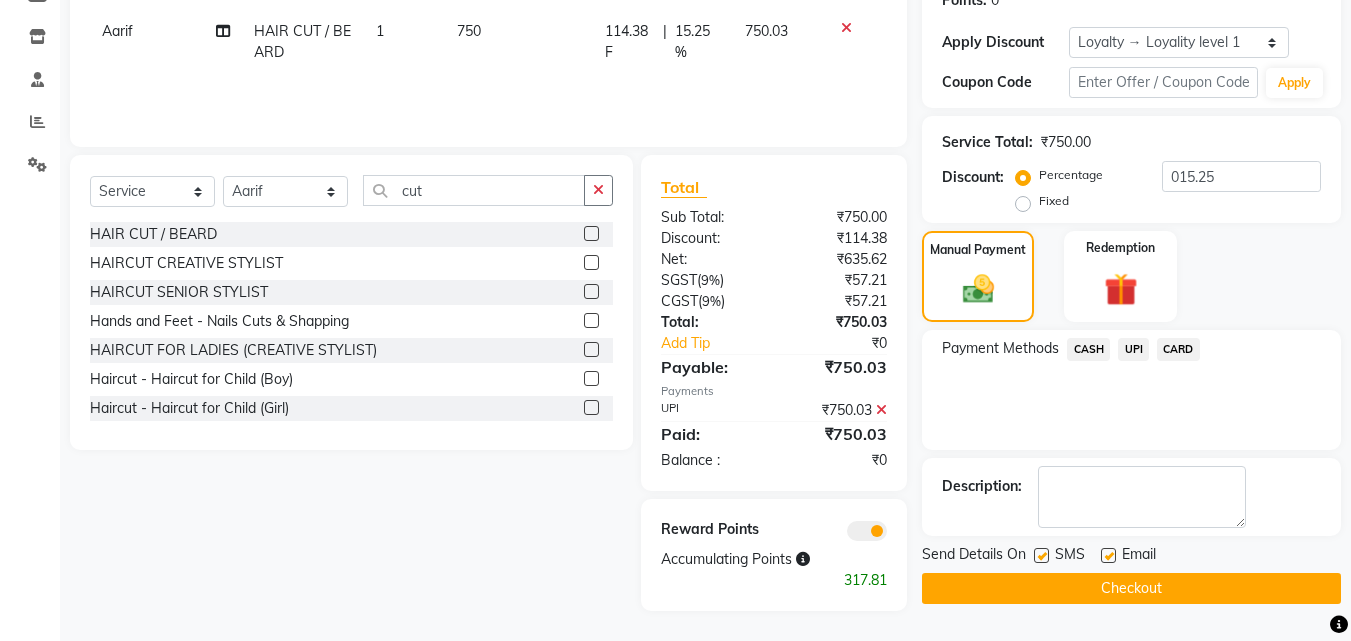 click on "UPI" 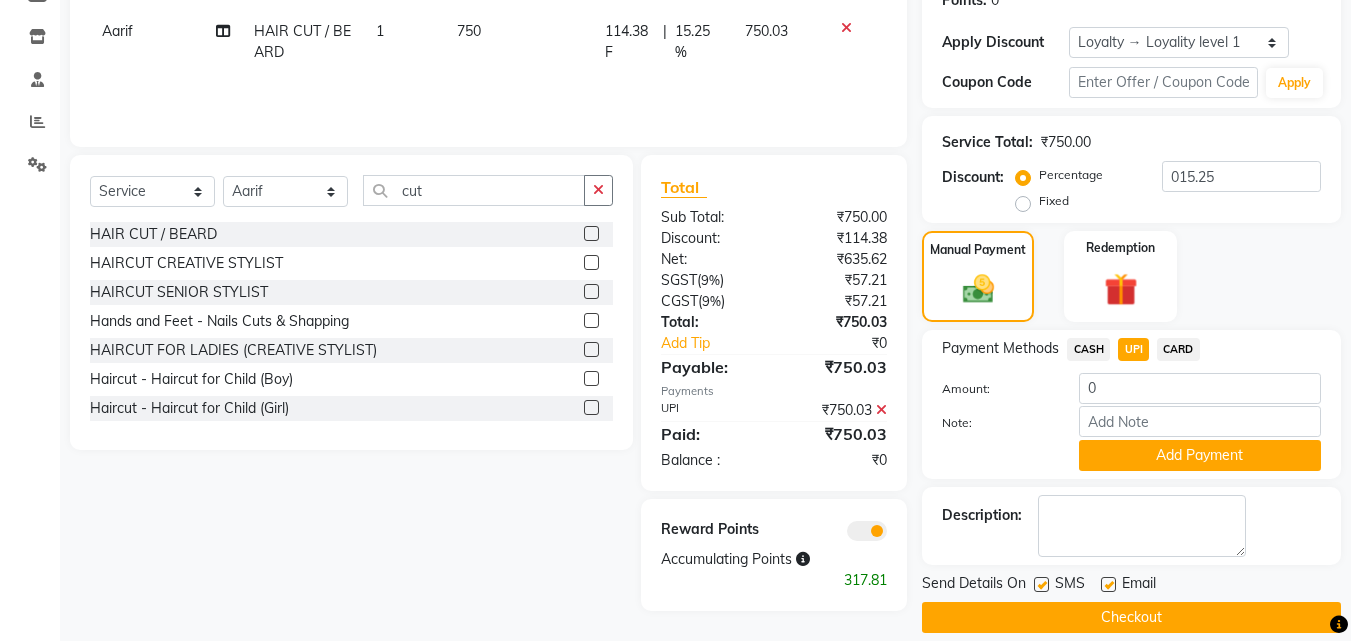 click on "Reward Points Accumulating Points [NUMBER]" 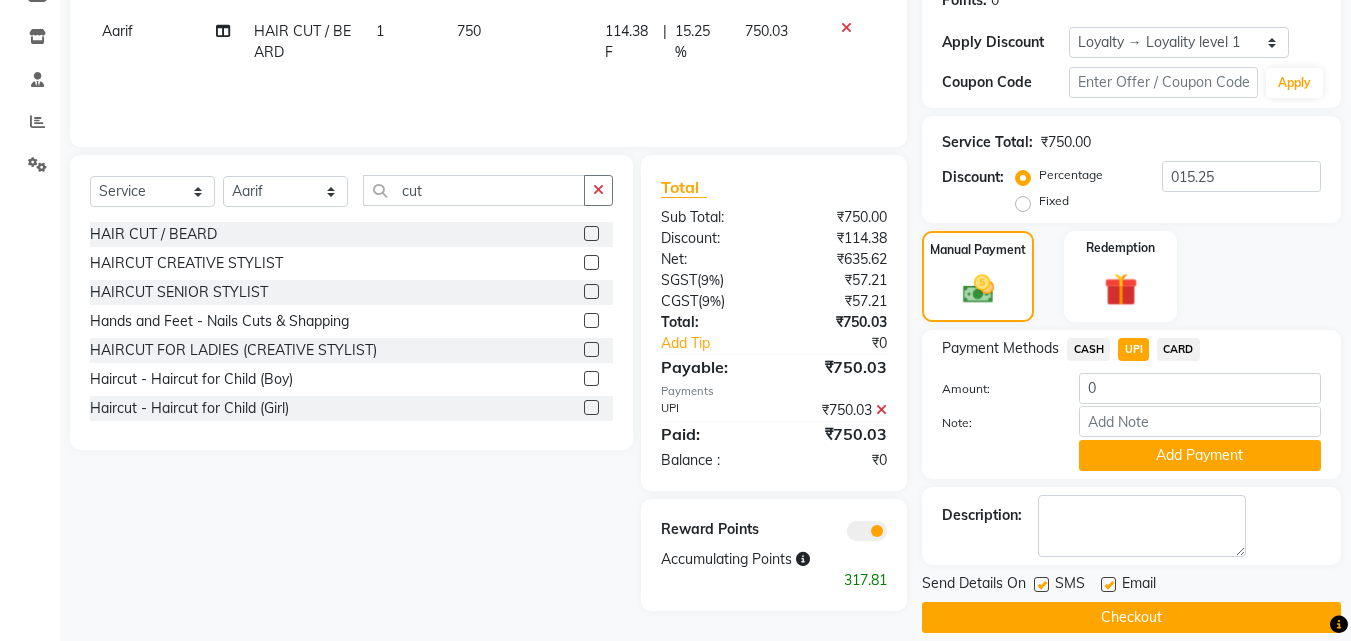 click 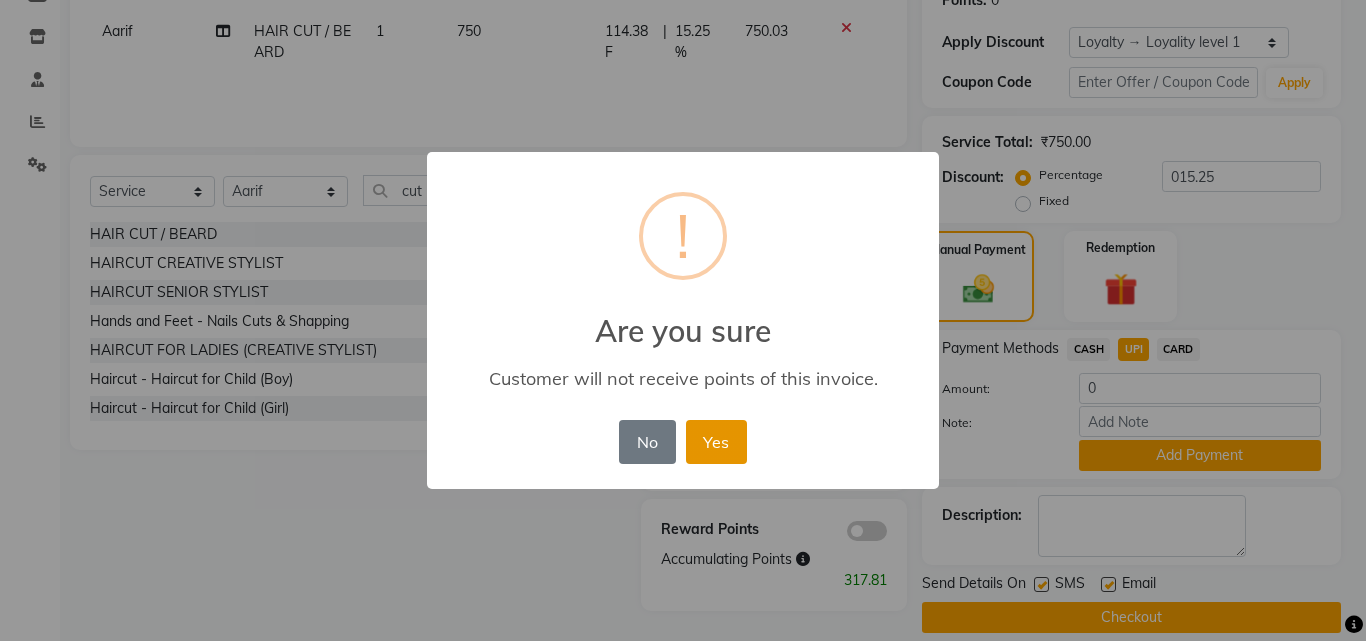 click on "Yes" at bounding box center [716, 442] 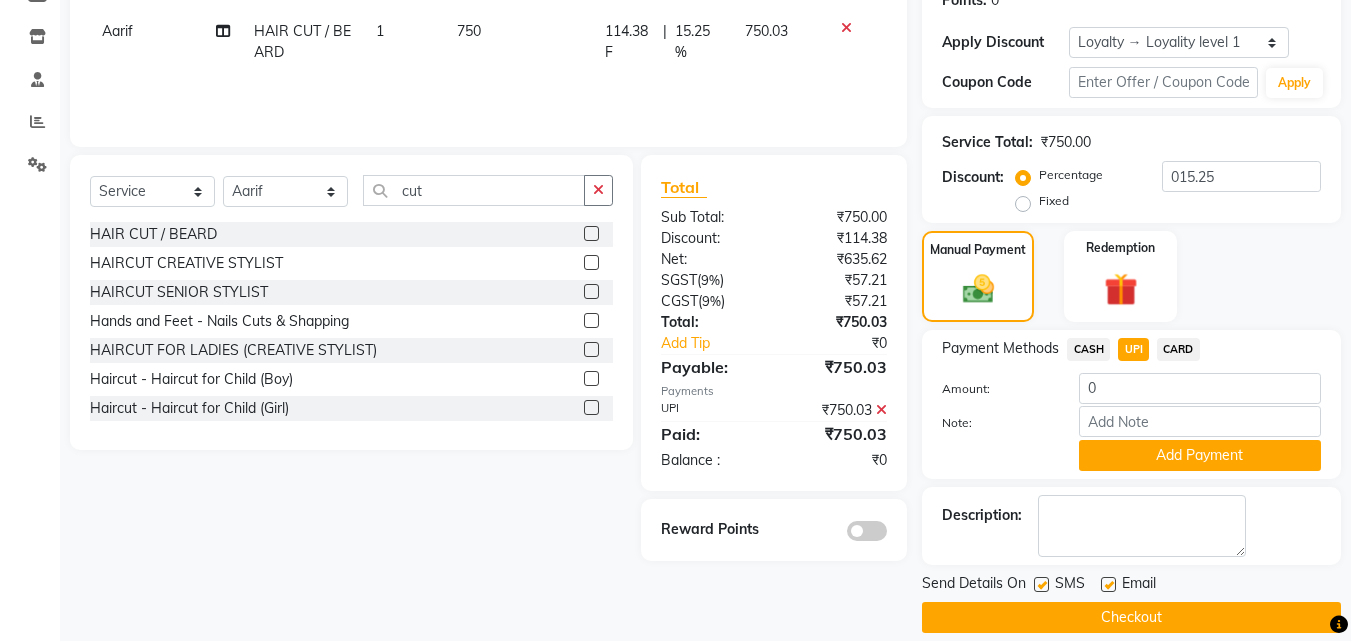 click on "Checkout" 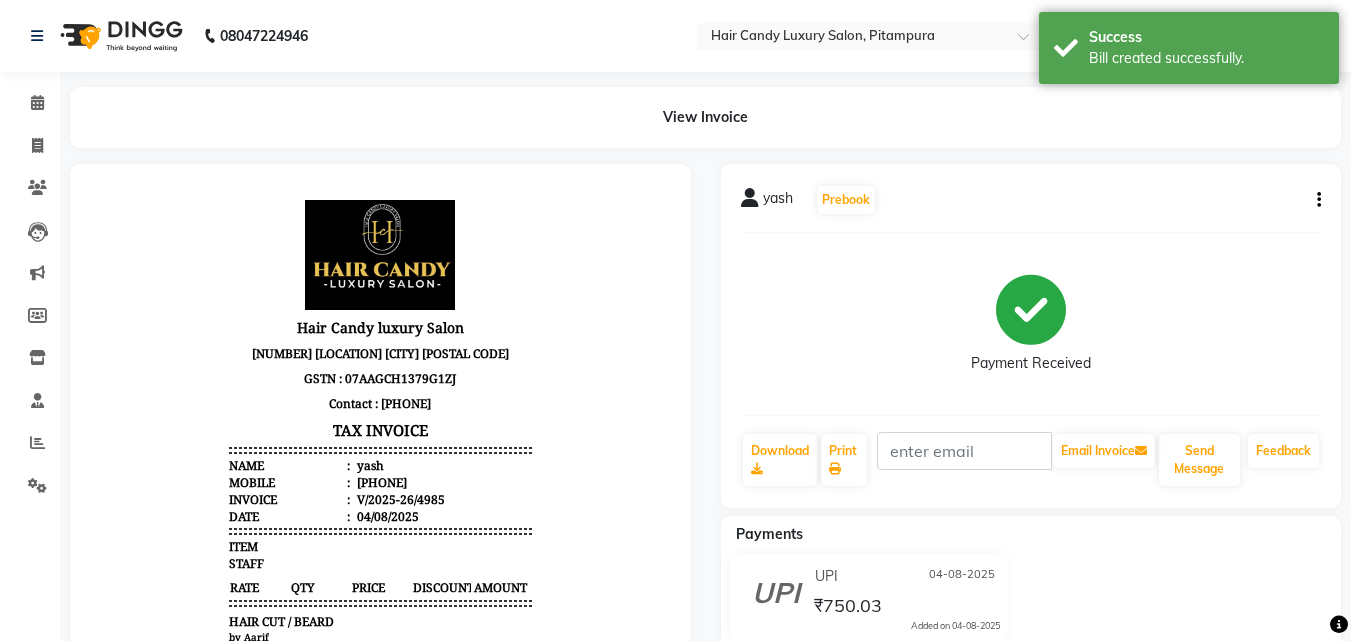 scroll, scrollTop: 0, scrollLeft: 0, axis: both 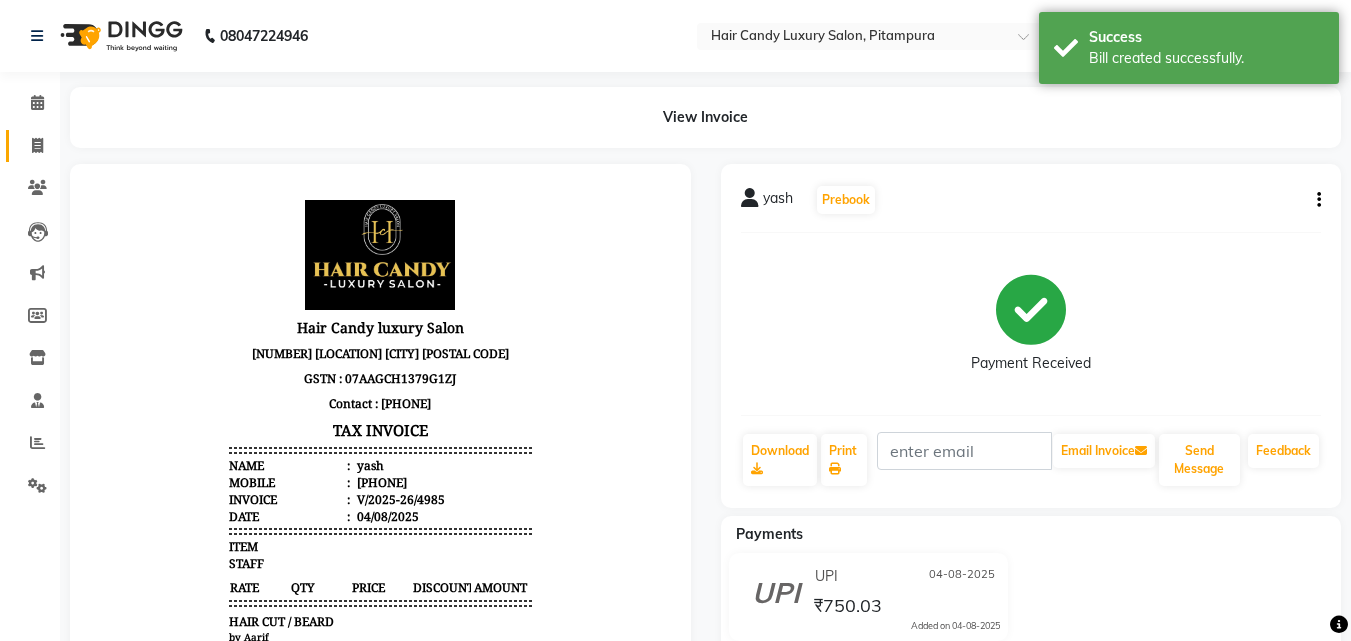 click 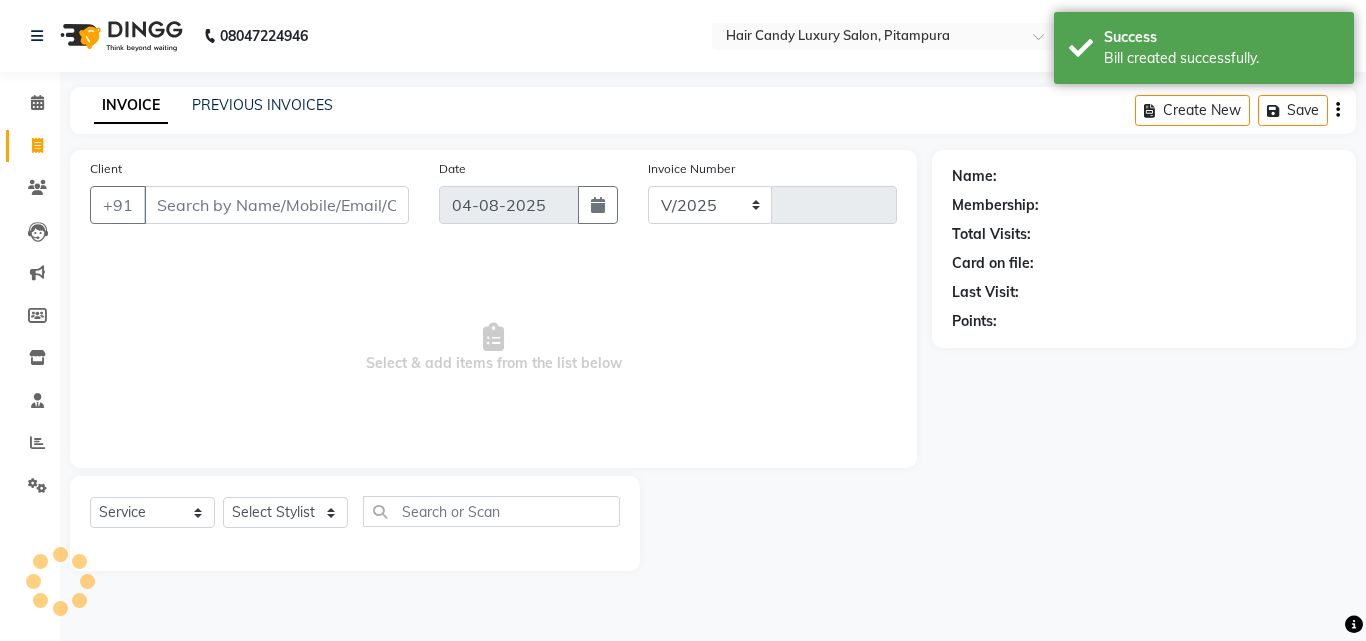 select on "4720" 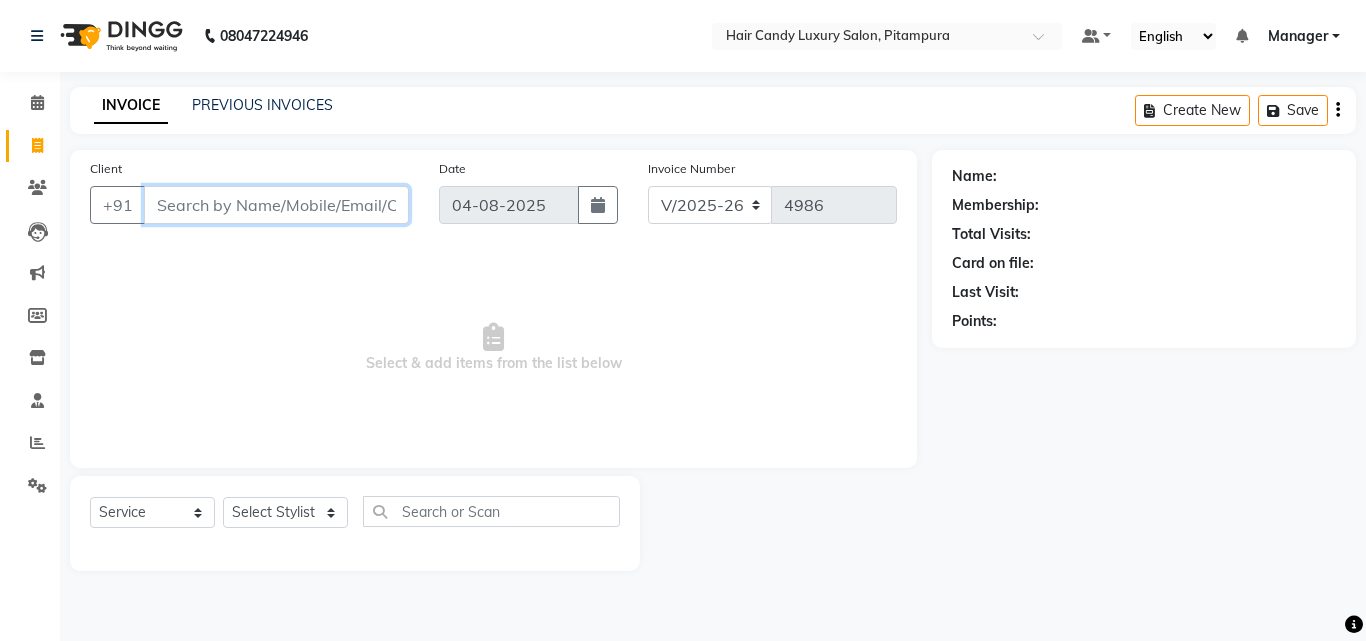 click on "Client" at bounding box center (276, 205) 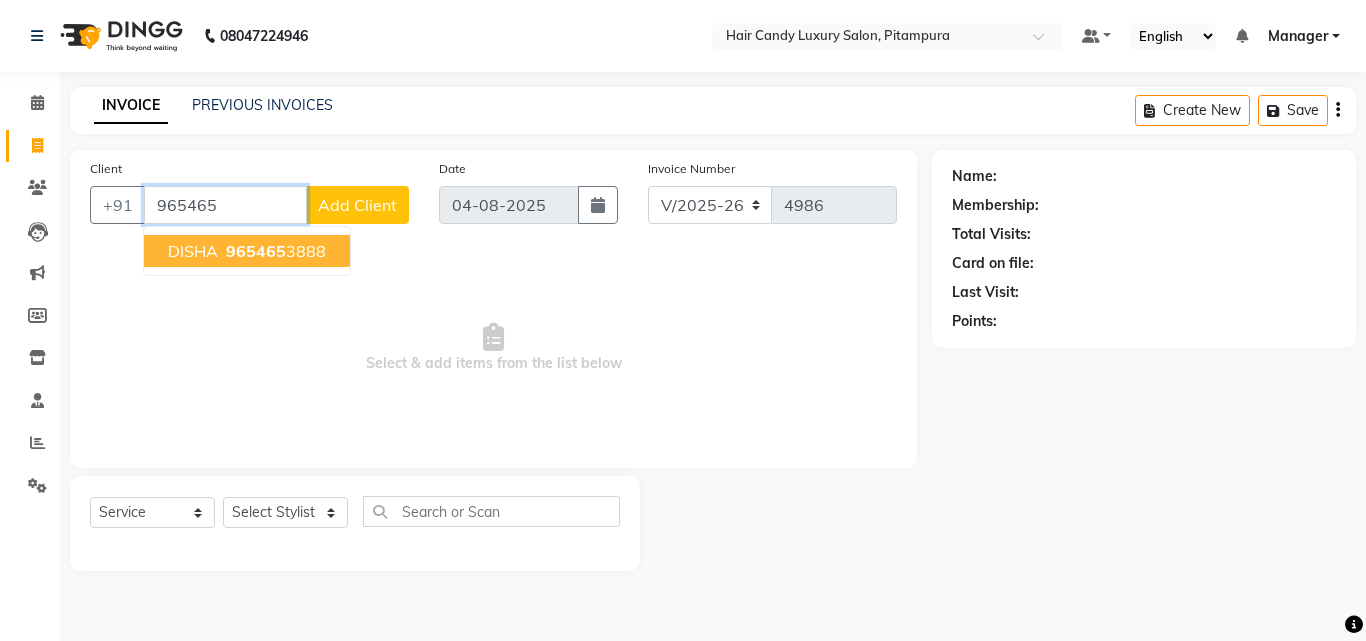 click on "[PHONE]" at bounding box center (274, 251) 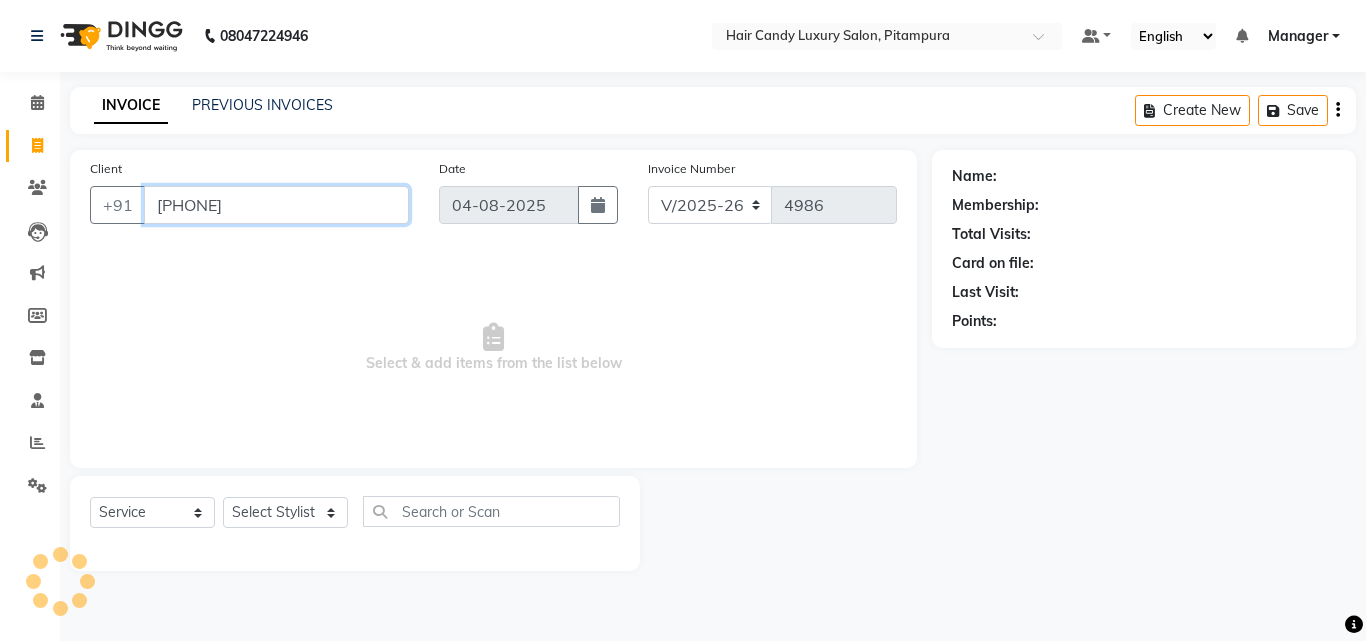 type on "[PHONE]" 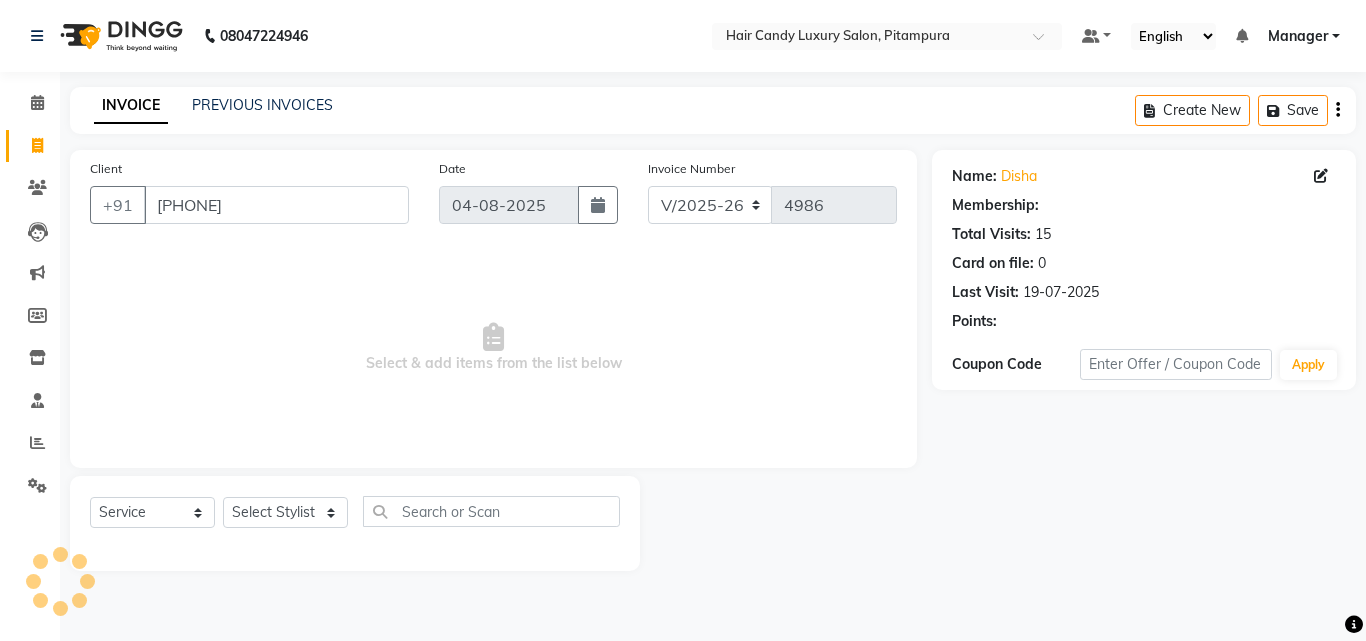 select on "1: Object" 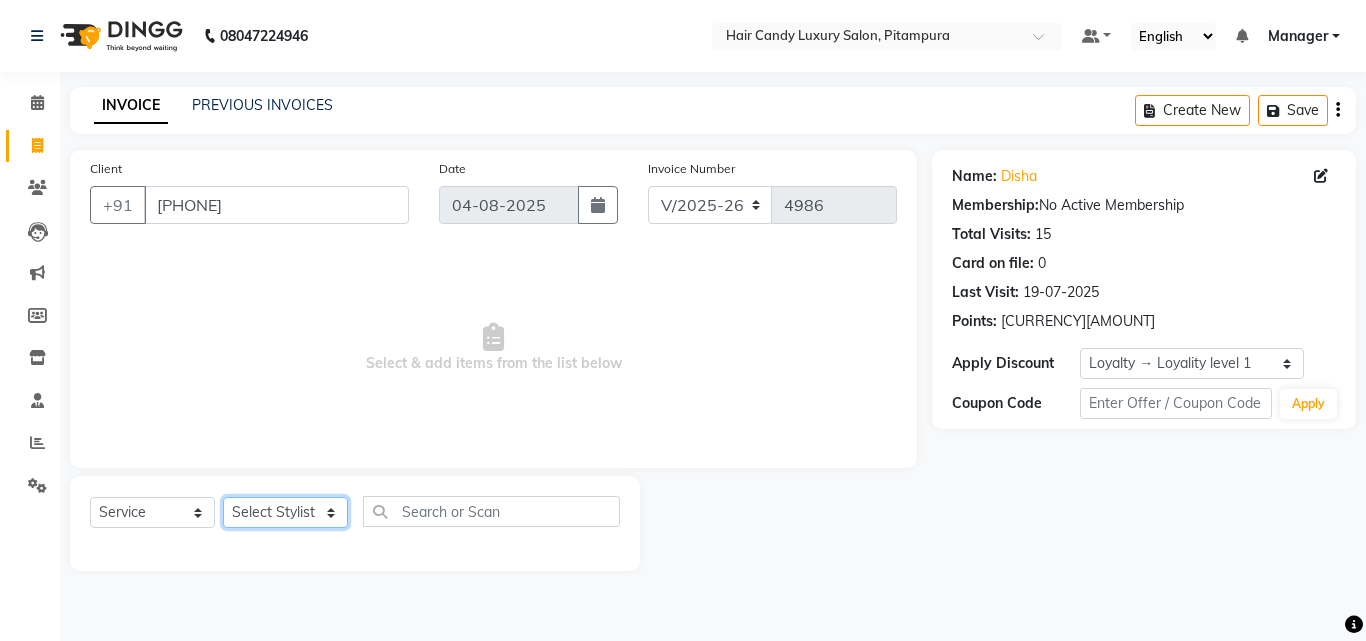 click on "Select Stylist Aarif AMAN ANJALI Arman Arshad  ARSHAD SALMANI ASHU FAIZ gaurav Hanish harshit Jack  karishma KAVITA kunal Manager MANNU Mukim  paras pinki preeti Raghav  RASHMI RAVI RITIK SAHIL sawan SHALINI SHARUKH SHWETA  VEER Vijay  vijay tiwari ZAID" 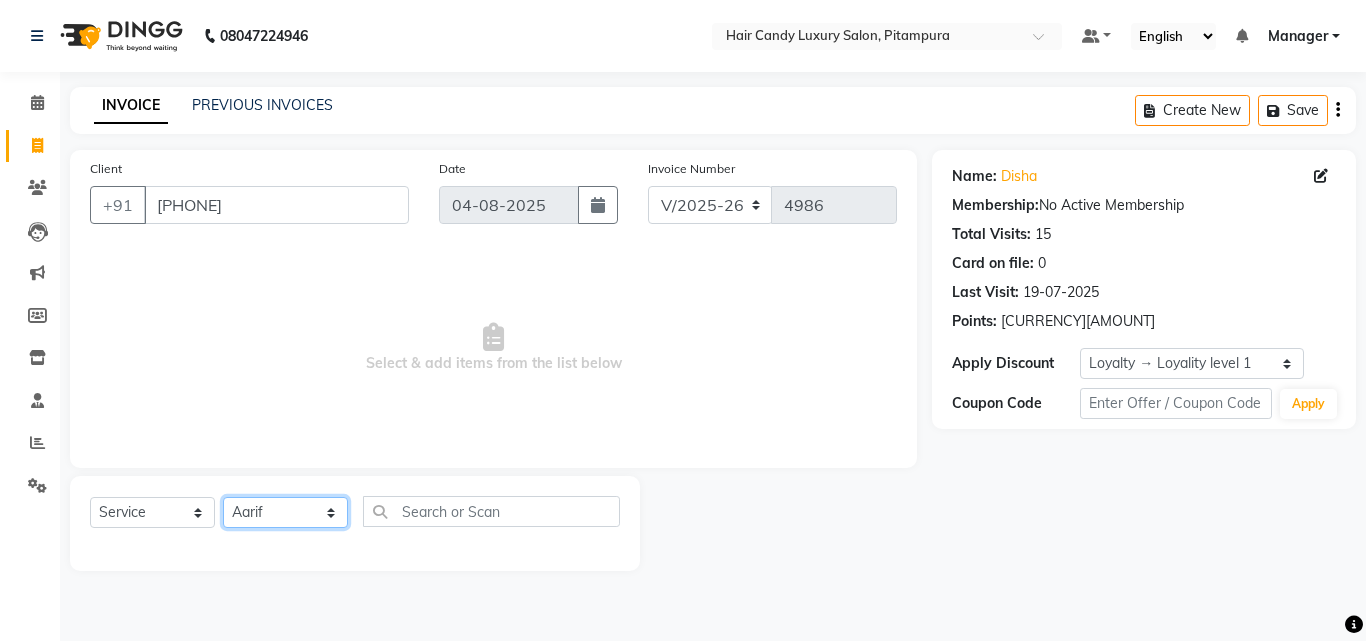 click on "Select Stylist Aarif AMAN ANJALI Arman Arshad  ARSHAD SALMANI ASHU FAIZ gaurav Hanish harshit Jack  karishma KAVITA kunal Manager MANNU Mukim  paras pinki preeti Raghav  RASHMI RAVI RITIK SAHIL sawan SHALINI SHARUKH SHWETA  VEER Vijay  vijay tiwari ZAID" 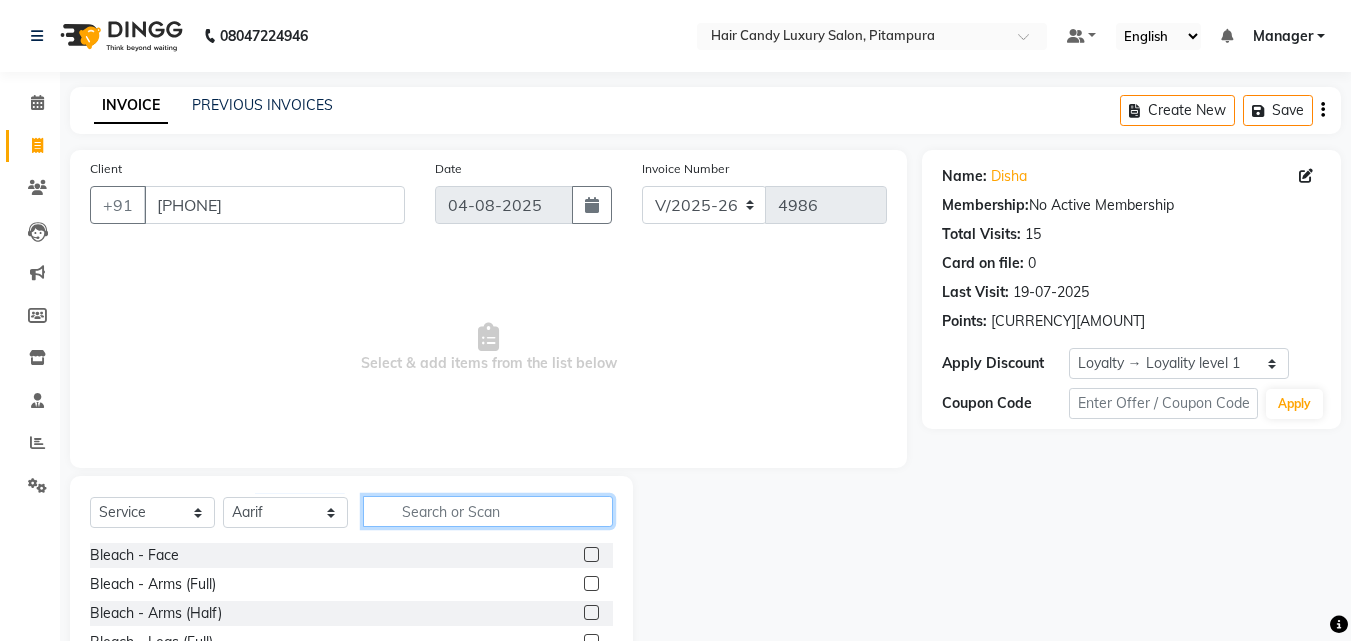 click 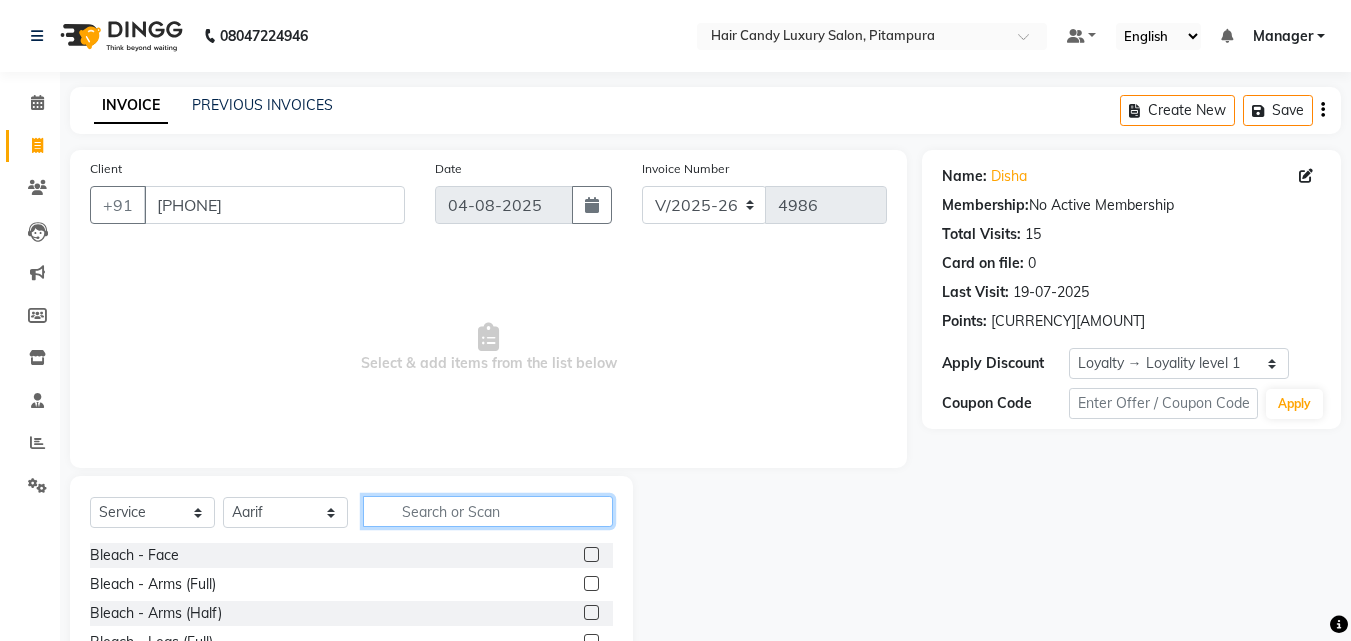 scroll, scrollTop: 2, scrollLeft: 0, axis: vertical 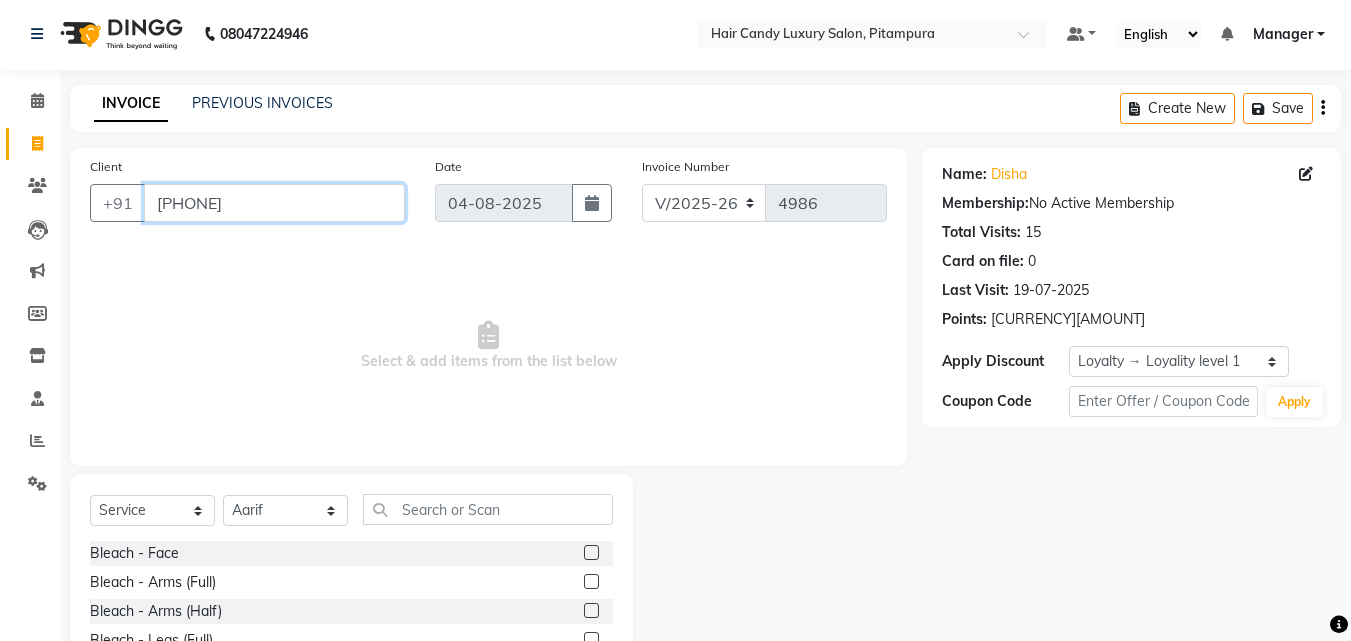 click on "[PHONE]" at bounding box center [274, 203] 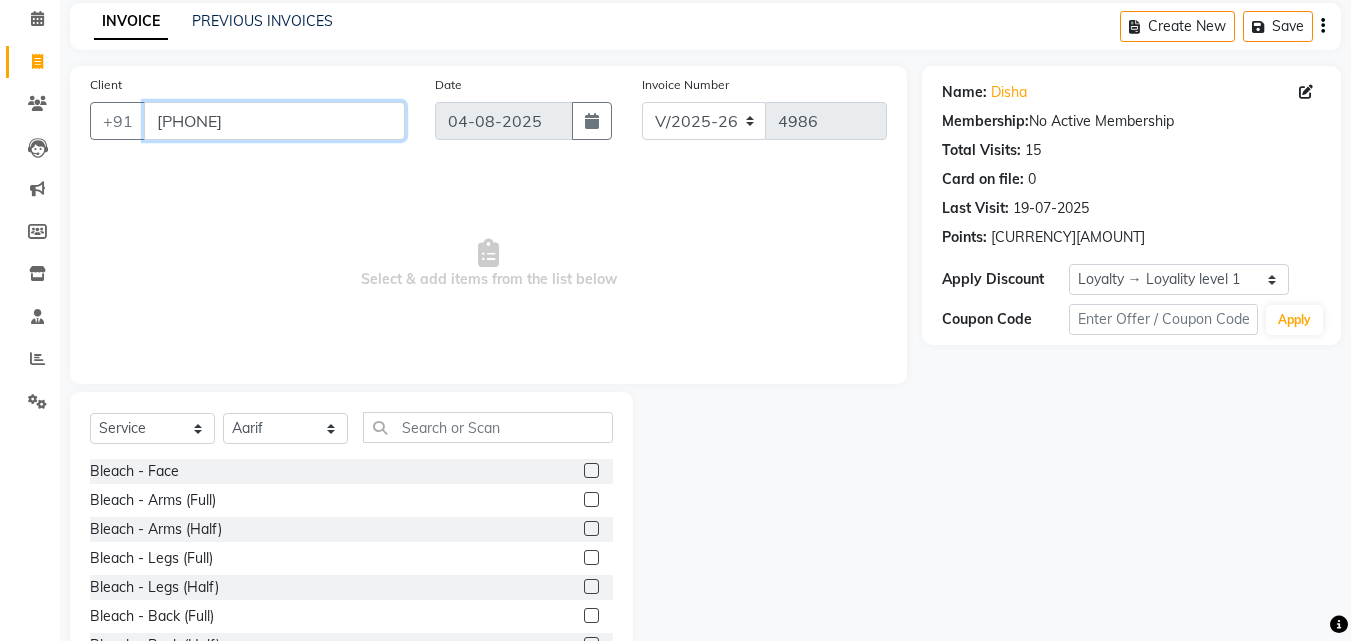 scroll, scrollTop: 0, scrollLeft: 0, axis: both 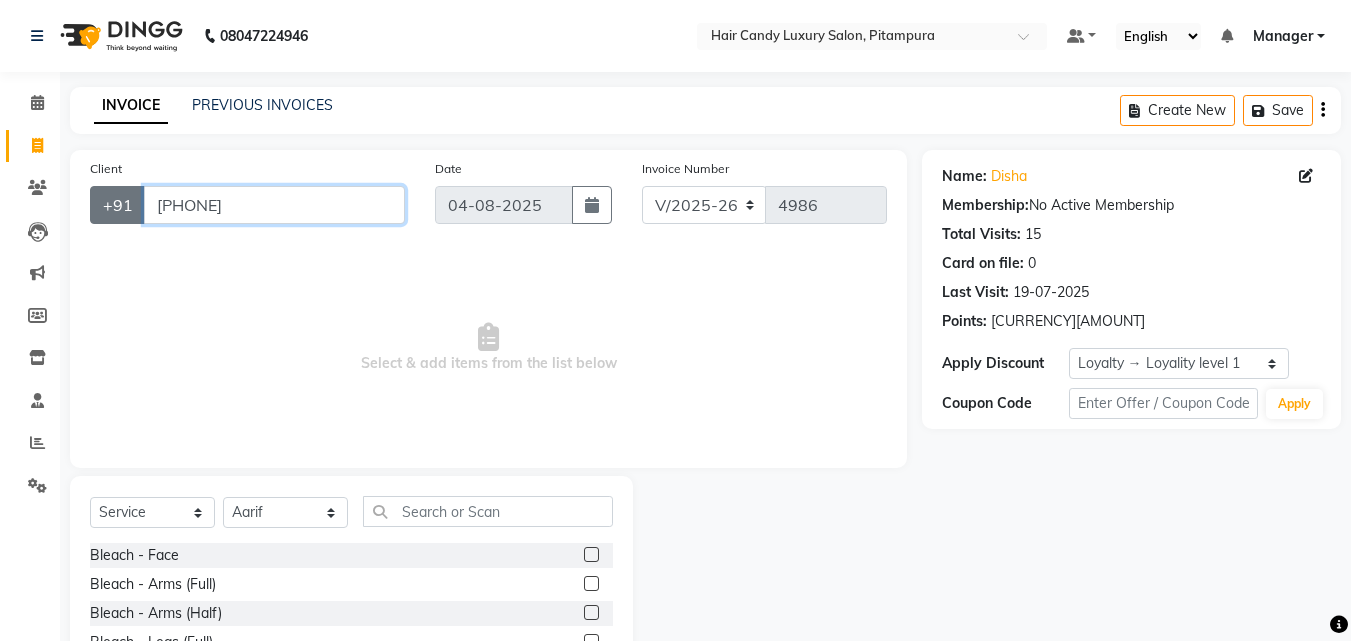 drag, startPoint x: 290, startPoint y: 209, endPoint x: 139, endPoint y: 211, distance: 151.01324 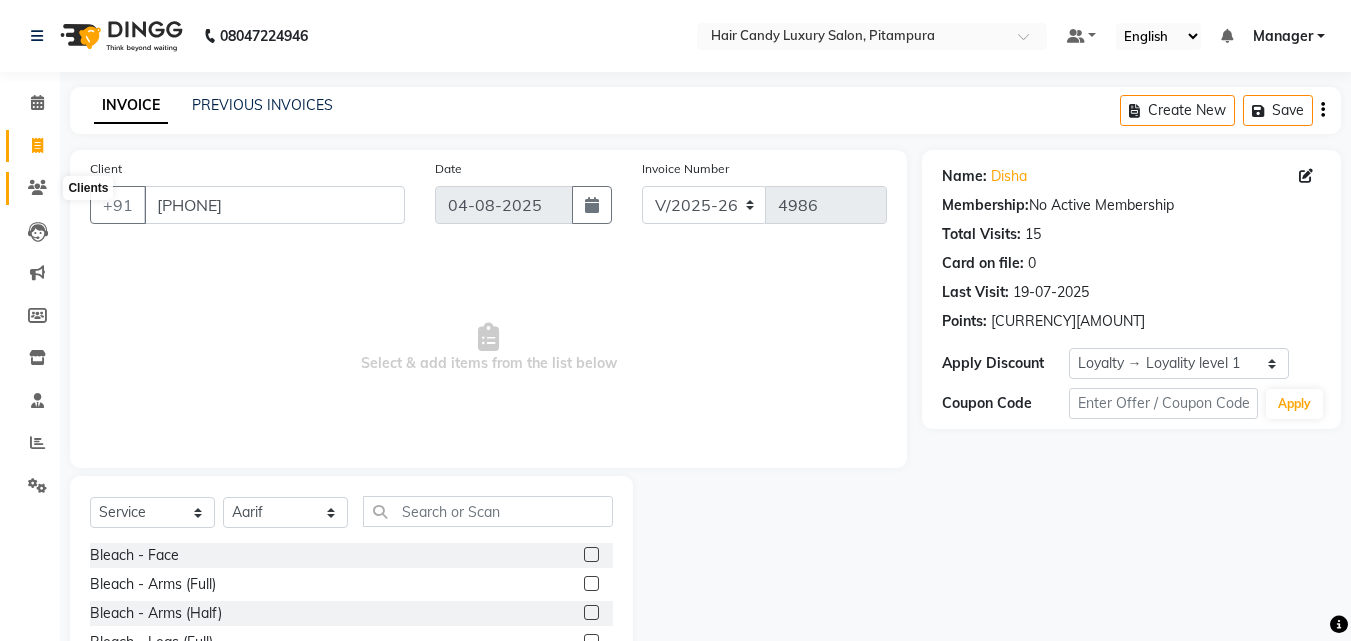 click 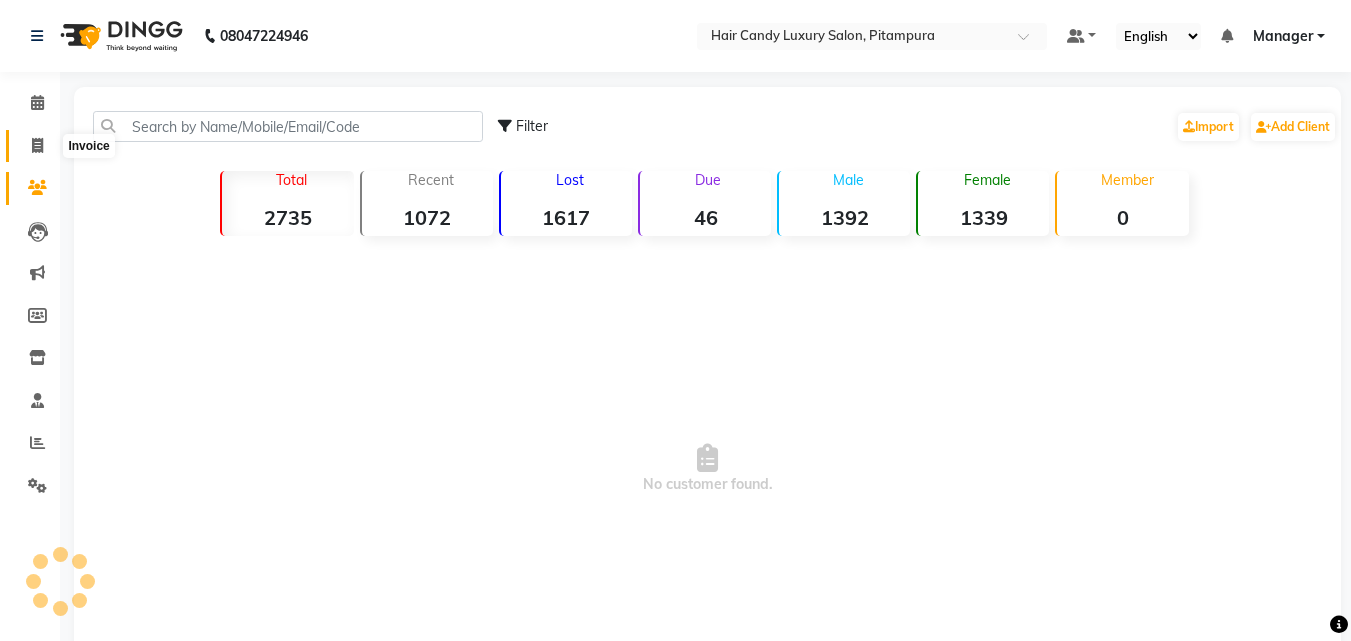 click 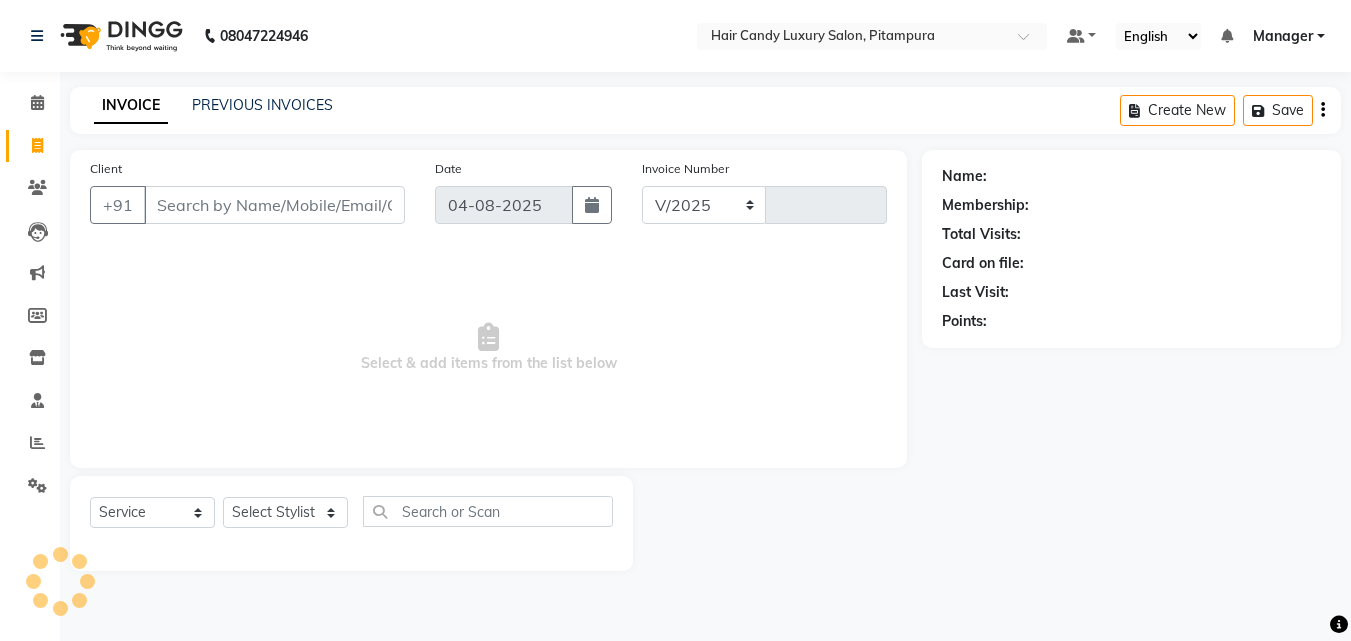 select on "4720" 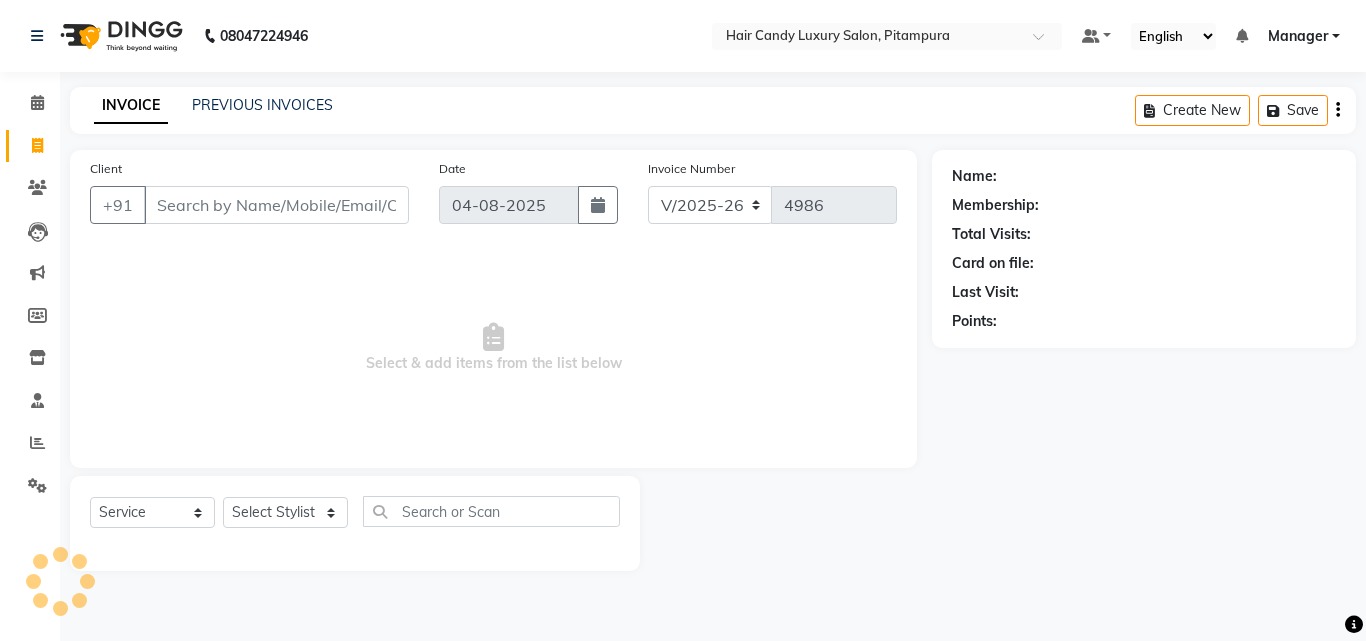 click on "Client" at bounding box center (276, 205) 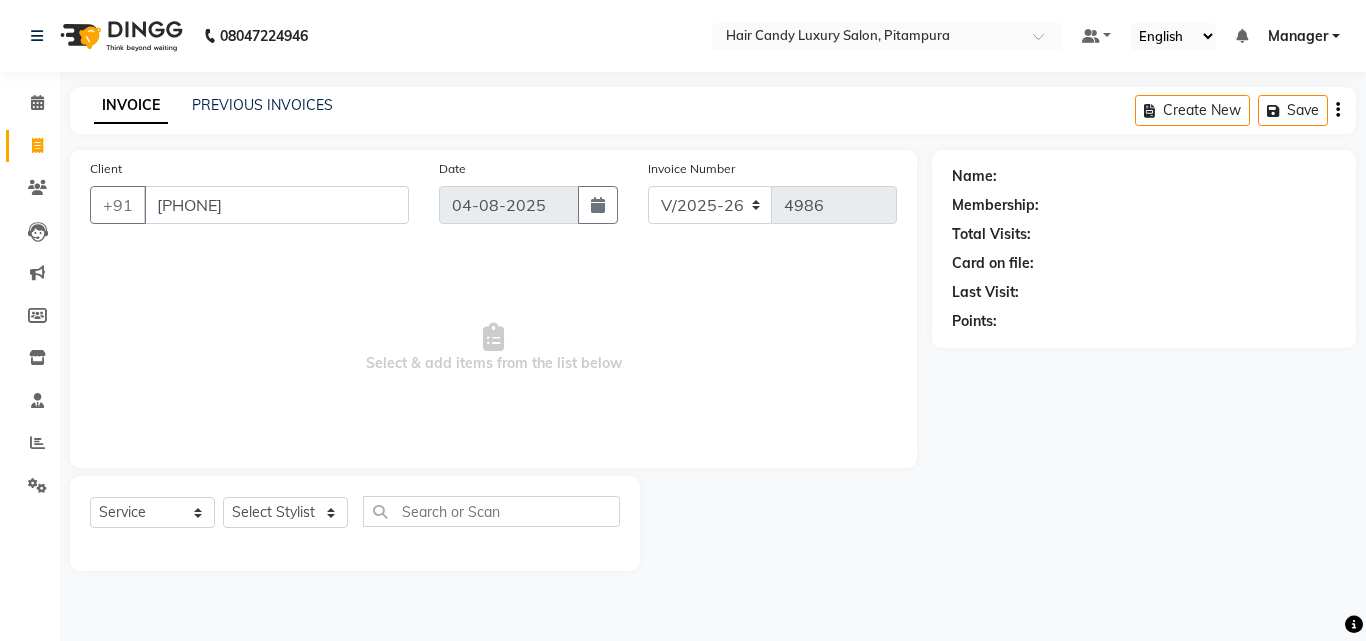 type on "[PHONE]" 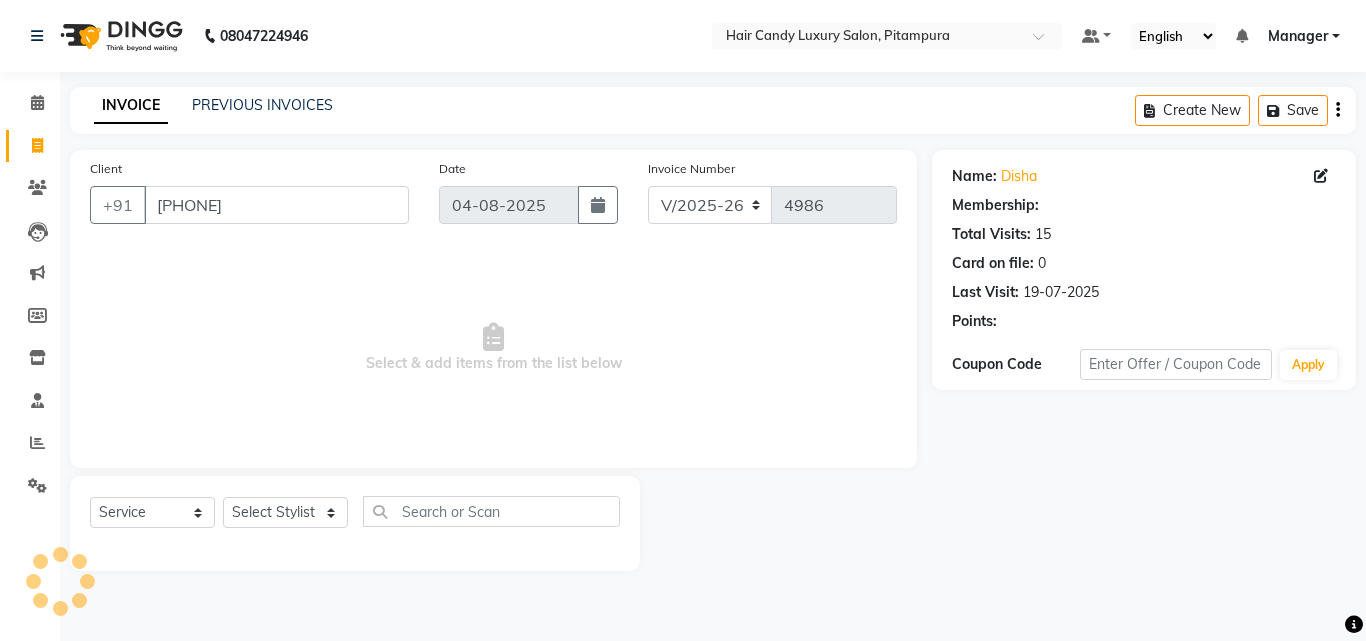 select on "1: Object" 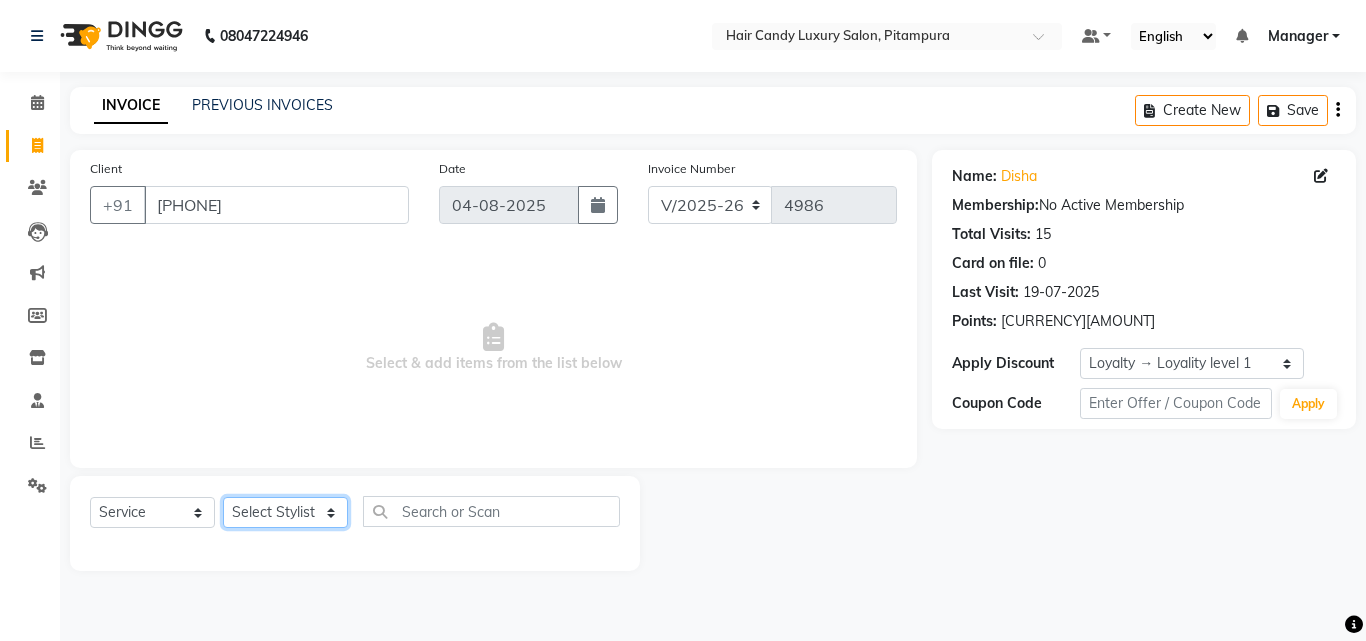 click on "Select Stylist Aarif AMAN ANJALI Arman Arshad  ARSHAD SALMANI ASHU FAIZ gaurav Hanish harshit Jack  karishma KAVITA kunal Manager MANNU Mukim  paras pinki preeti Raghav  RASHMI RAVI RITIK SAHIL sawan SHALINI SHARUKH SHWETA  VEER Vijay  vijay tiwari ZAID" 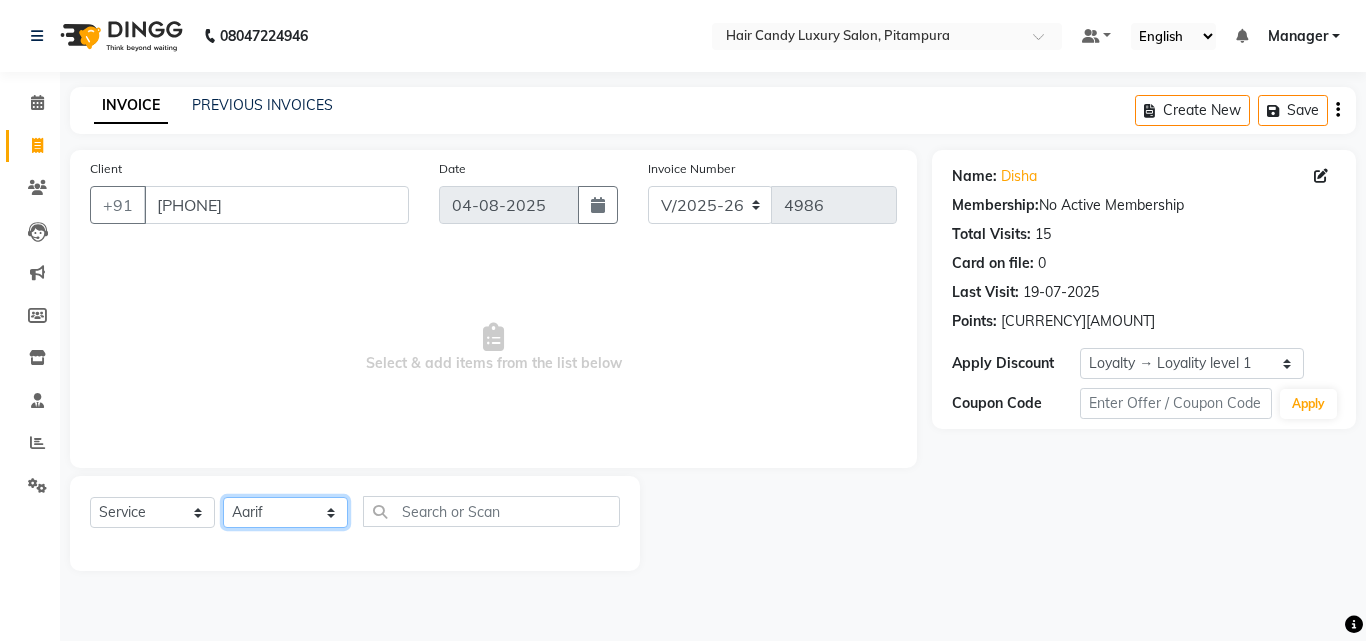 click on "Select Stylist Aarif AMAN ANJALI Arman Arshad  ARSHAD SALMANI ASHU FAIZ gaurav Hanish harshit Jack  karishma KAVITA kunal Manager MANNU Mukim  paras pinki preeti Raghav  RASHMI RAVI RITIK SAHIL sawan SHALINI SHARUKH SHWETA  VEER Vijay  vijay tiwari ZAID" 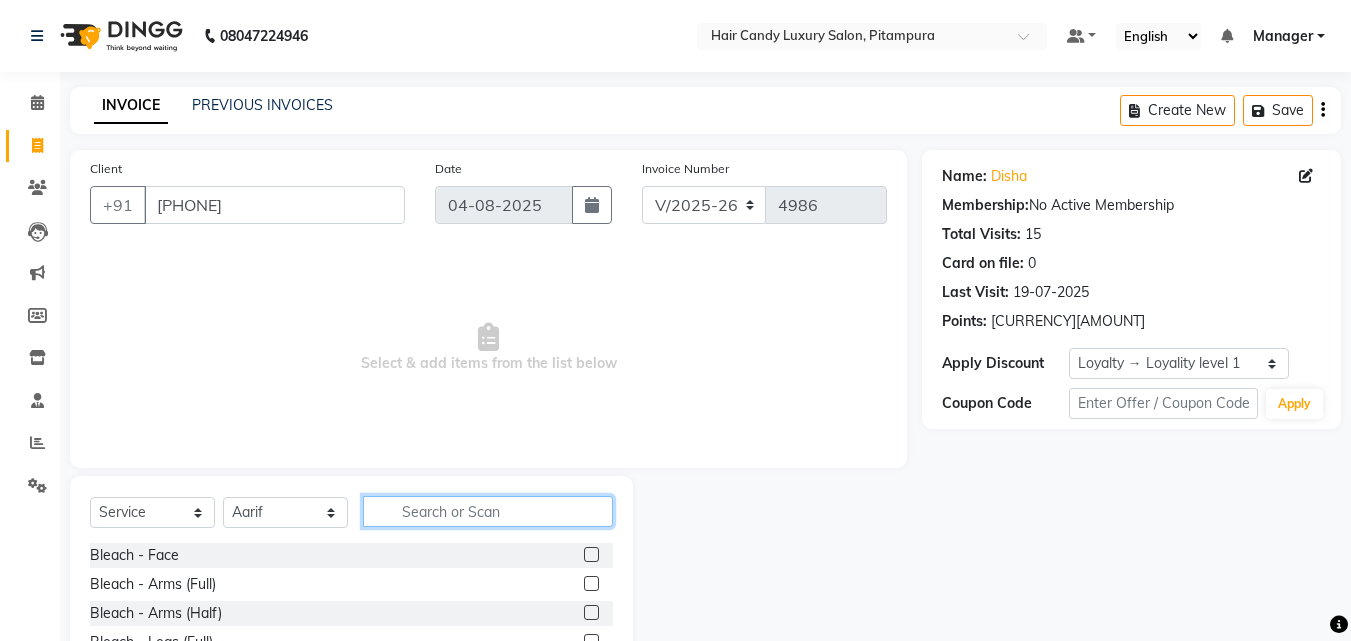 click 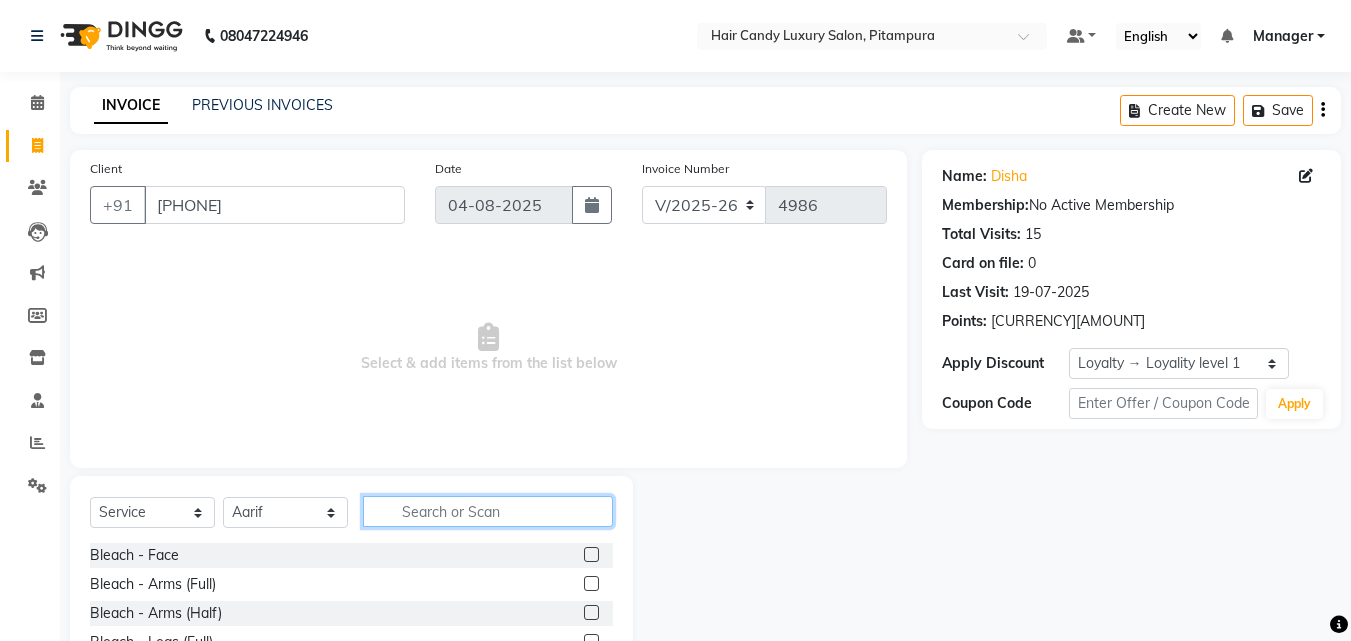 click 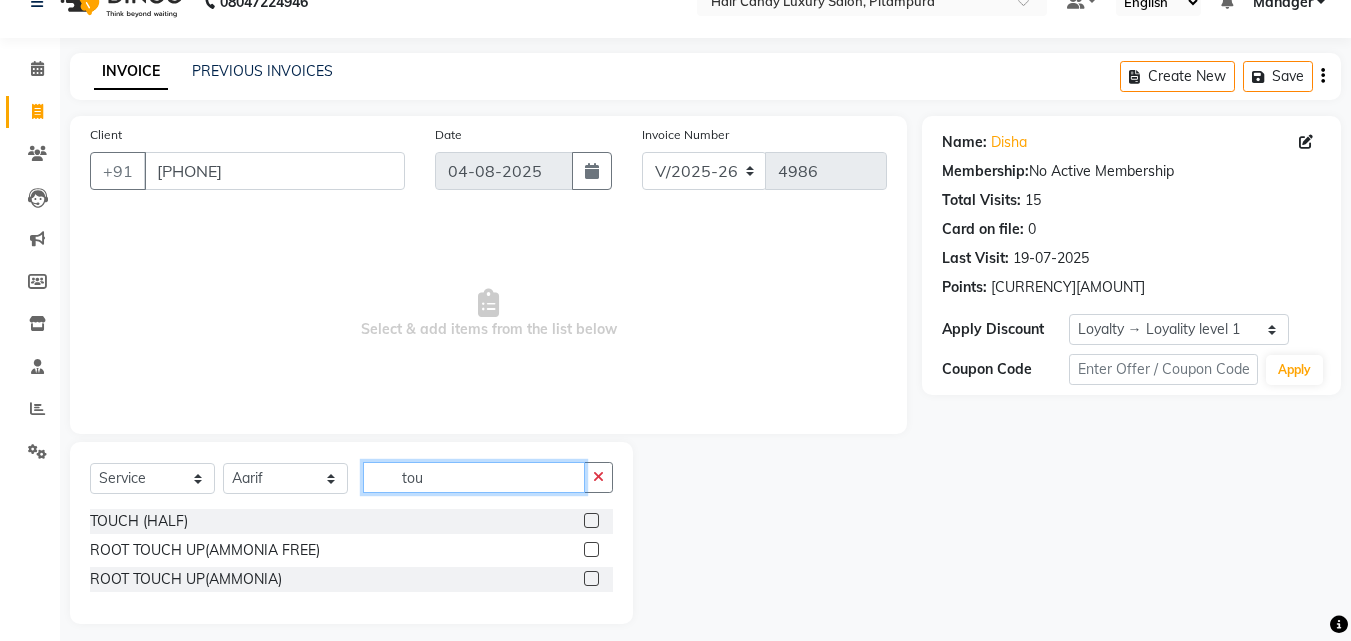 scroll, scrollTop: 47, scrollLeft: 0, axis: vertical 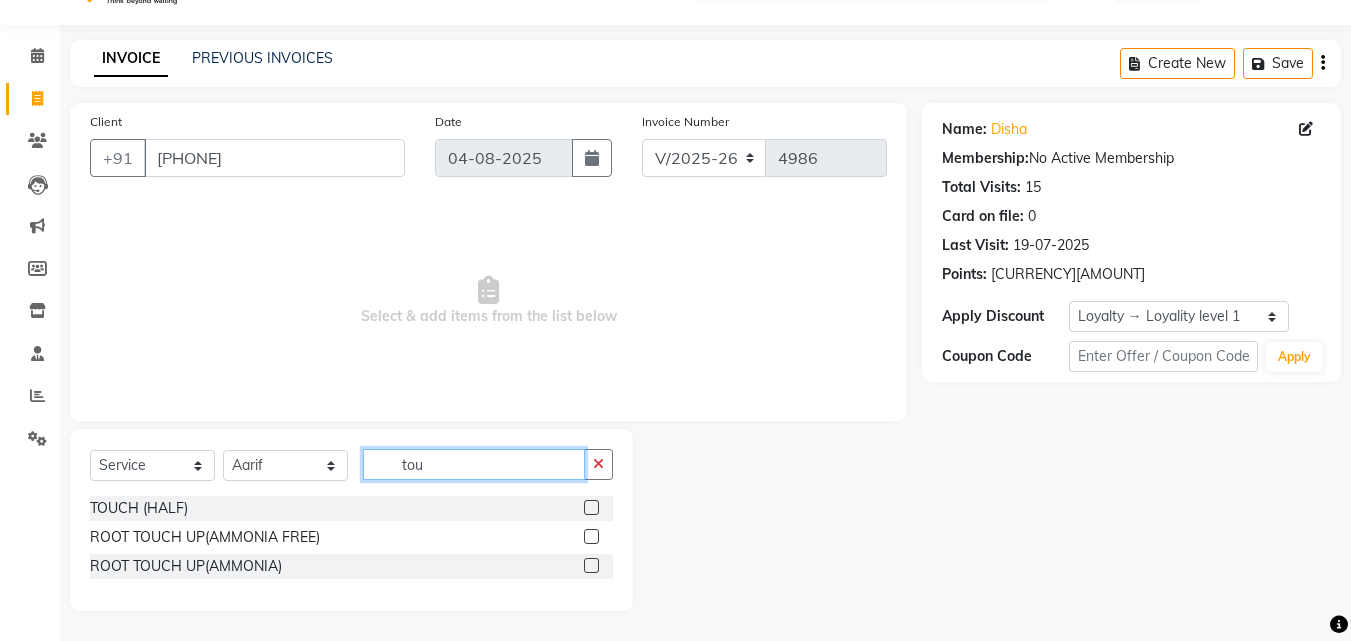 type on "tou" 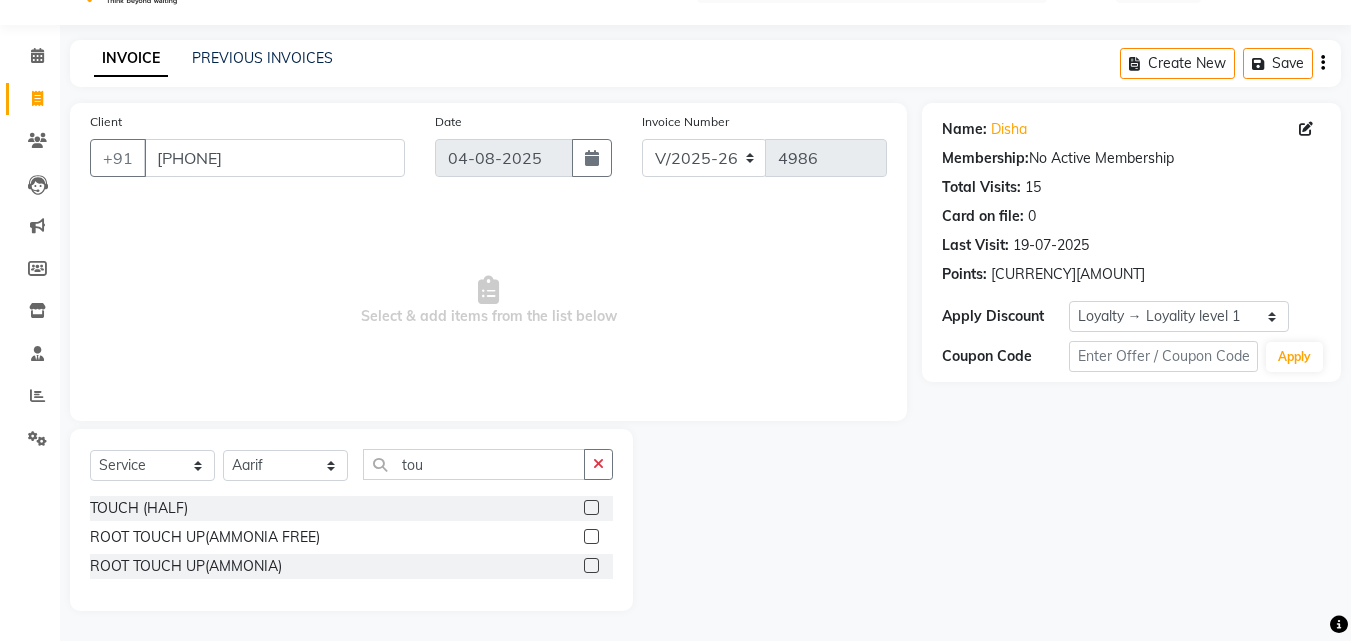 click 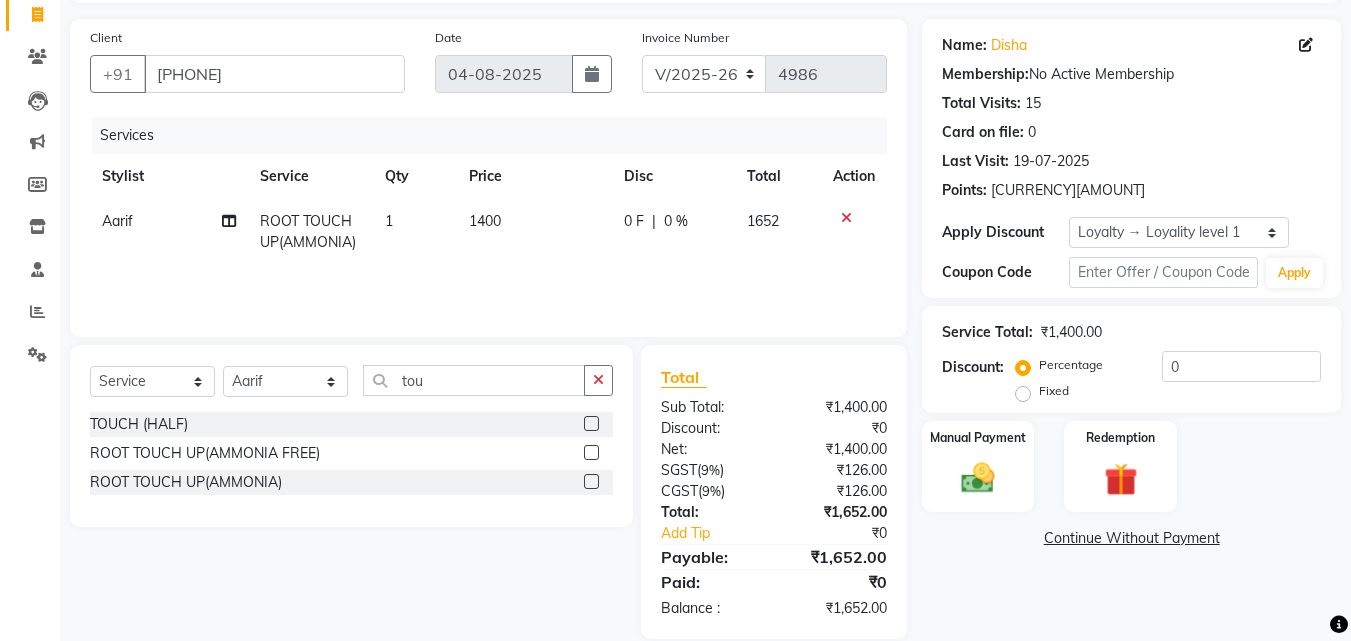 scroll, scrollTop: 130, scrollLeft: 0, axis: vertical 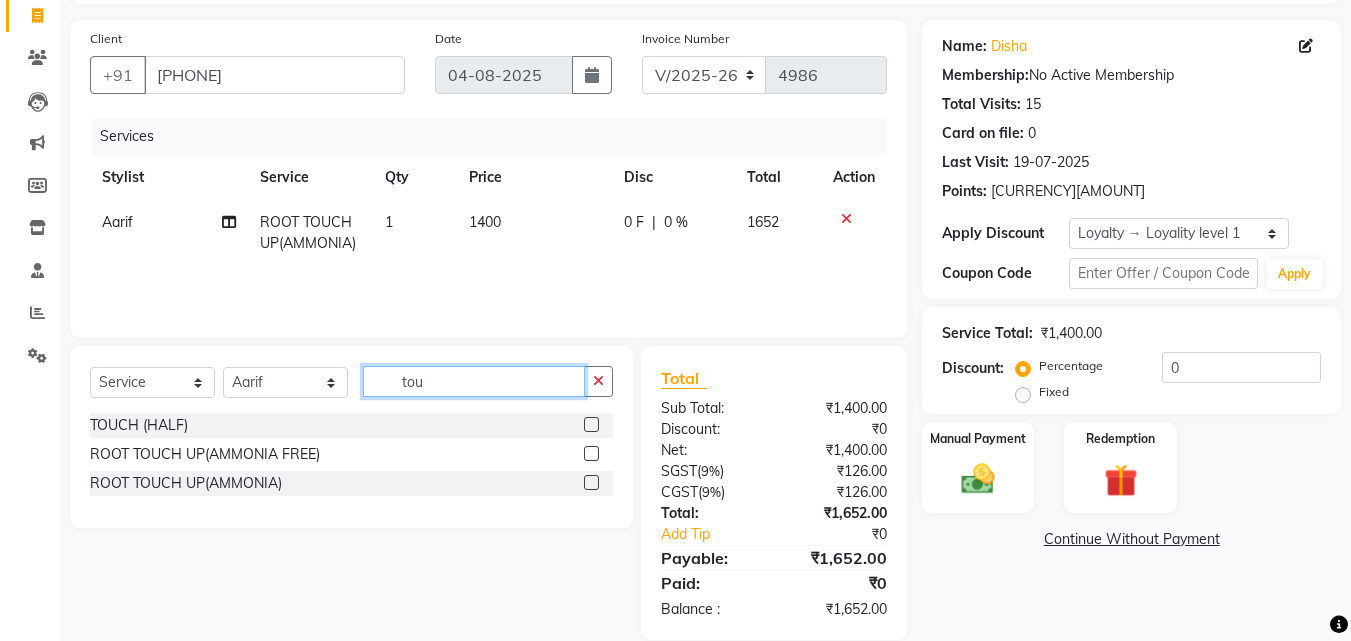 click on "tou" 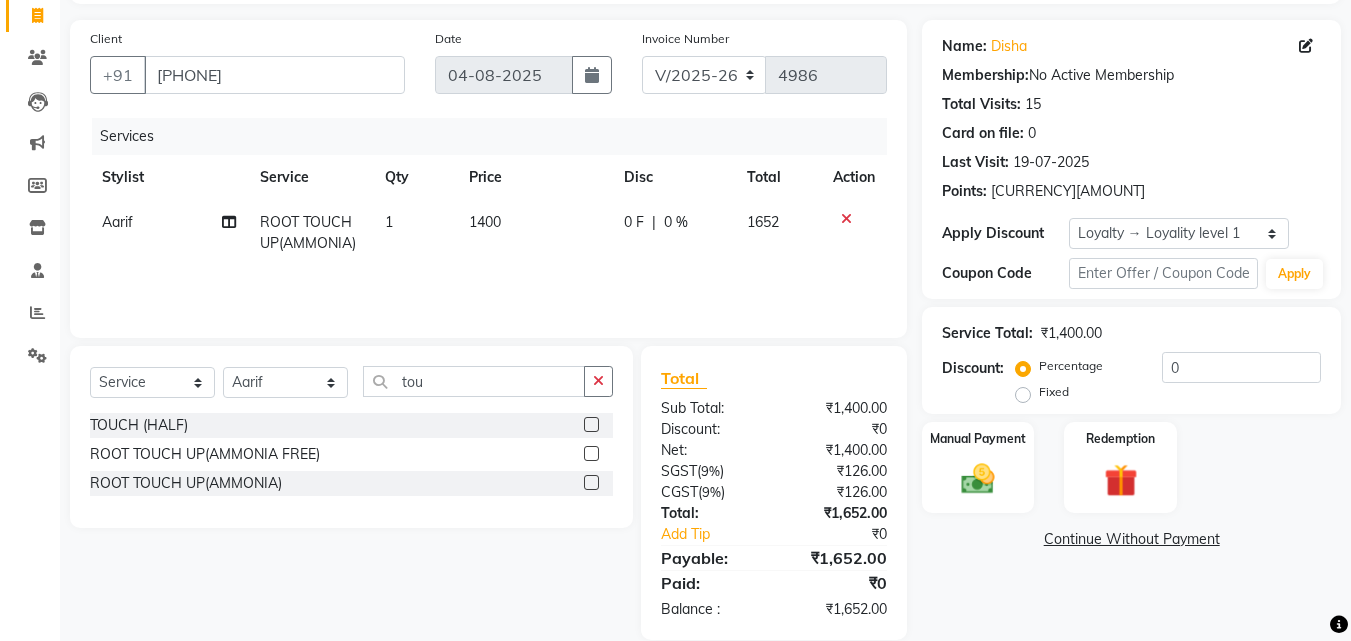 click 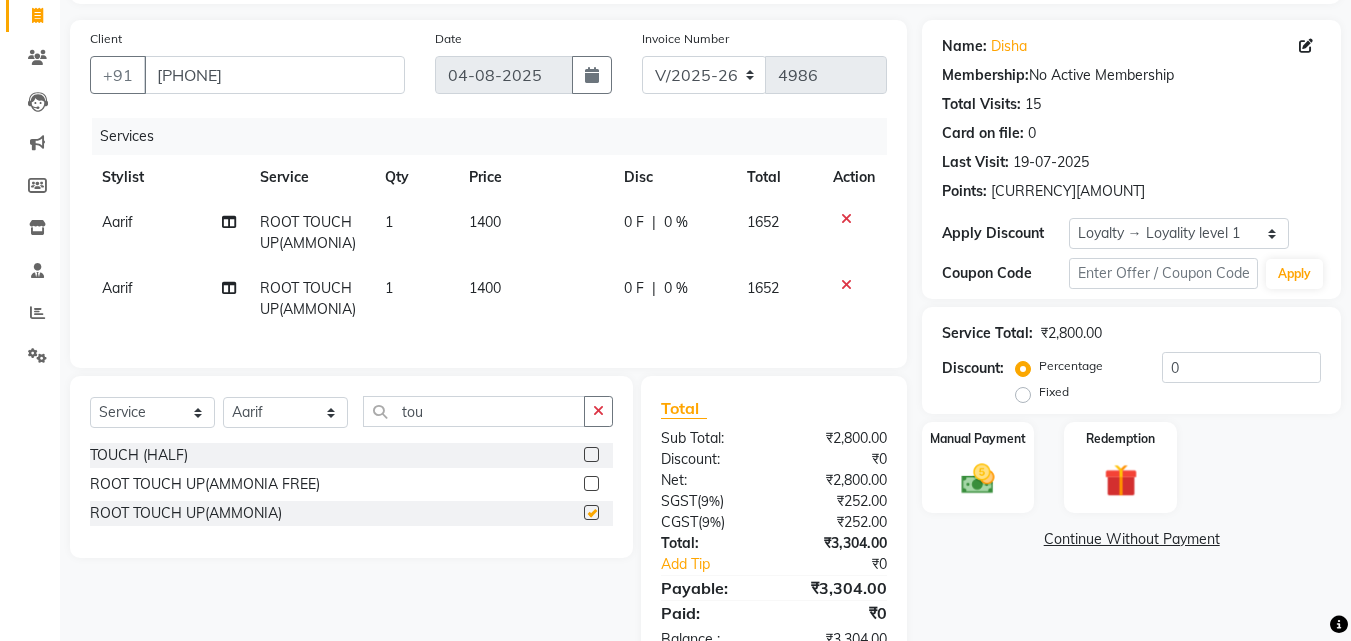 checkbox on "false" 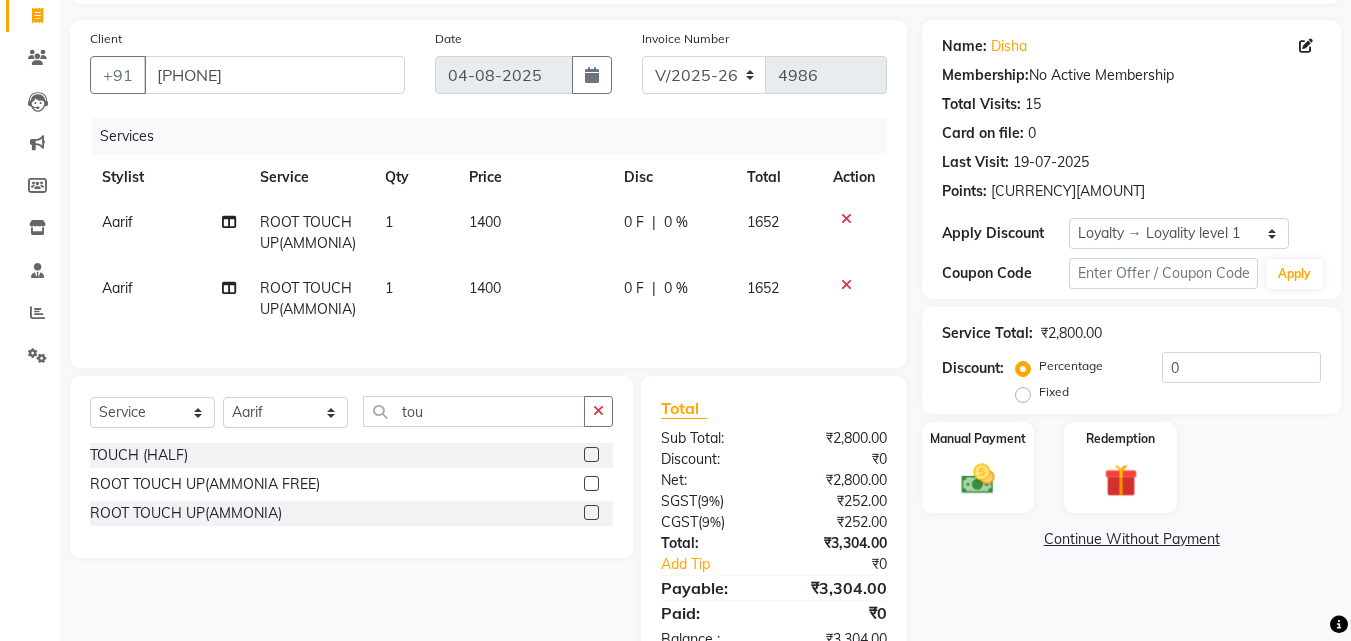 click 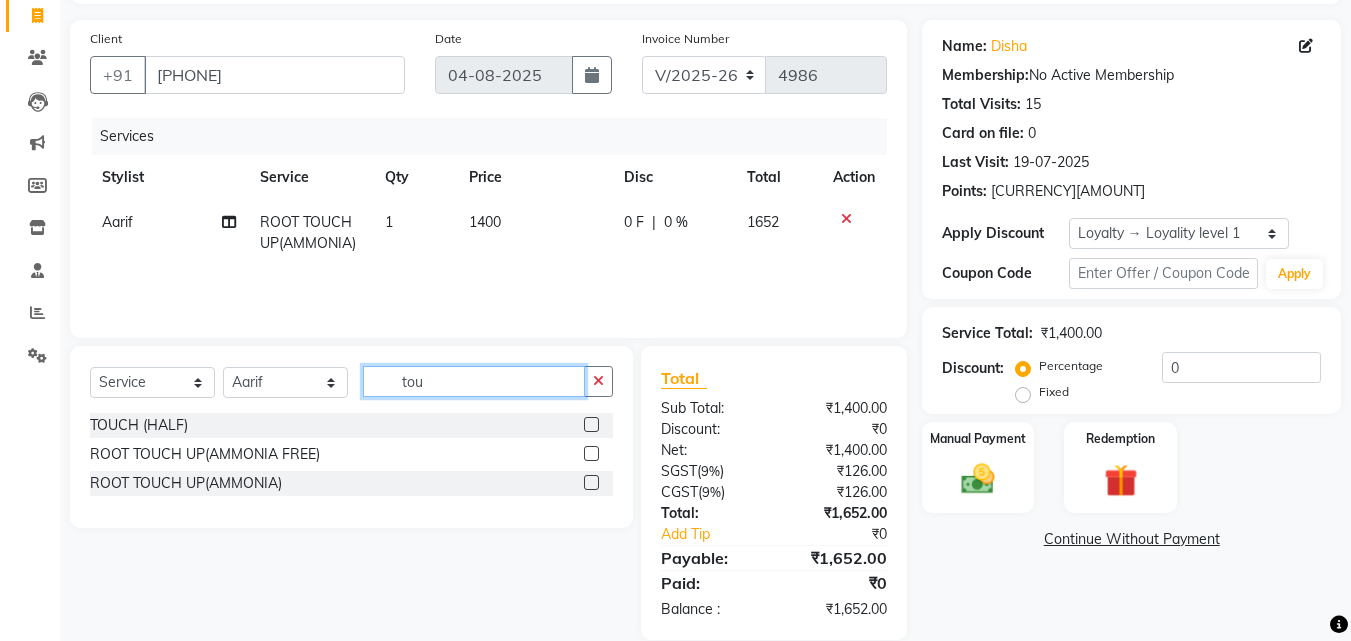 drag, startPoint x: 475, startPoint y: 373, endPoint x: 333, endPoint y: 371, distance: 142.01408 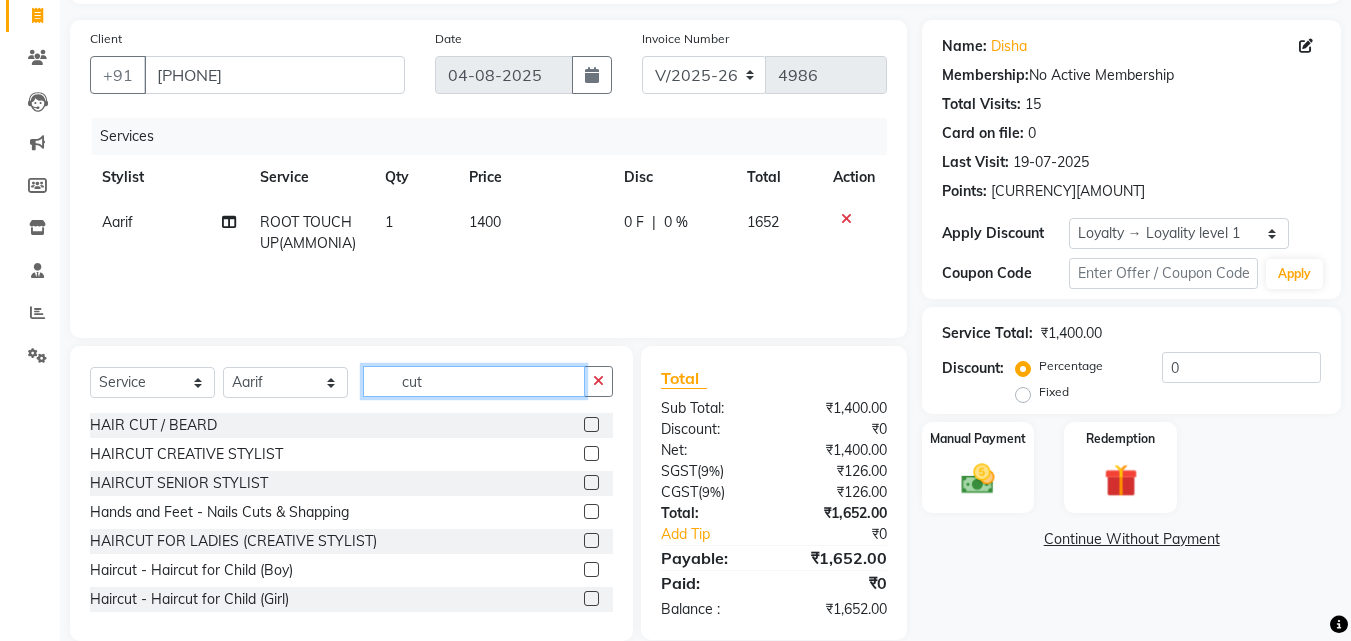 type on "cut" 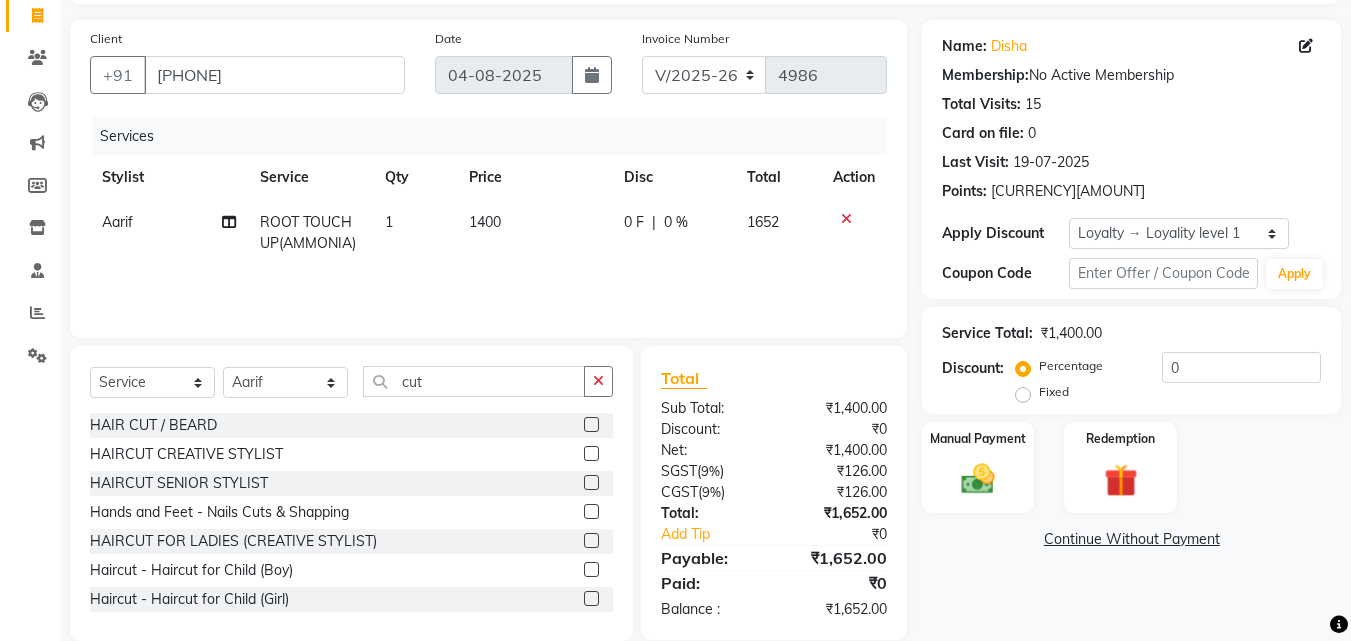 click 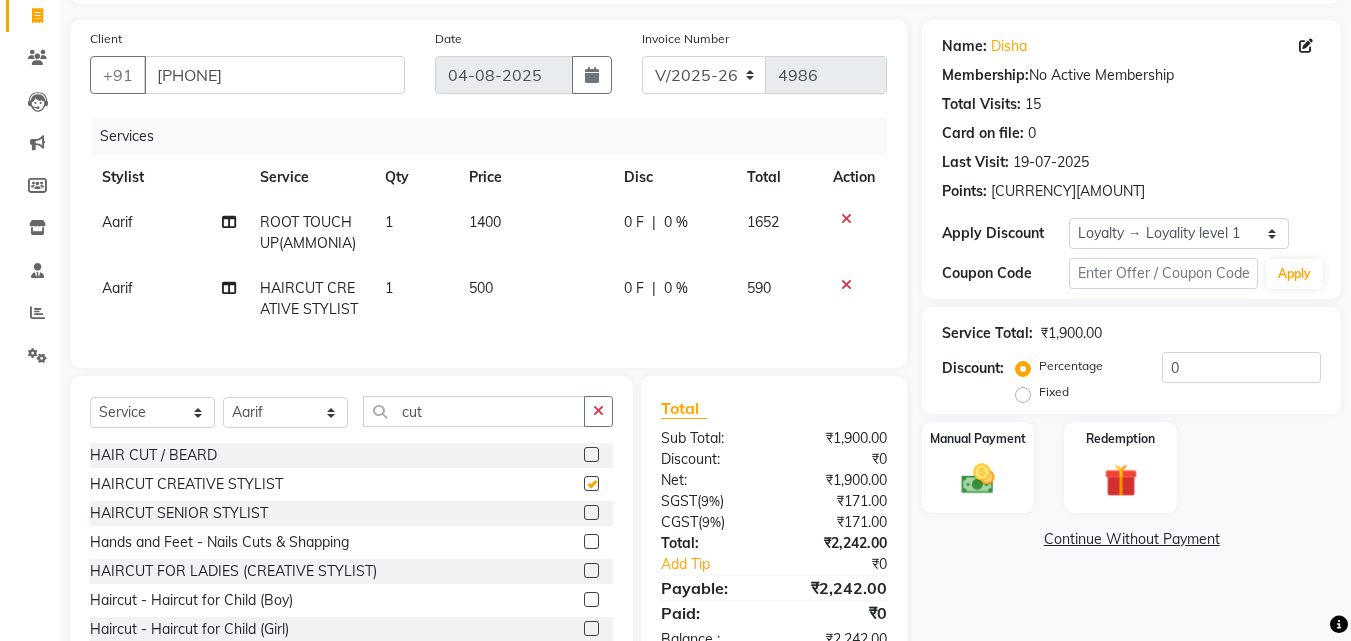 checkbox on "false" 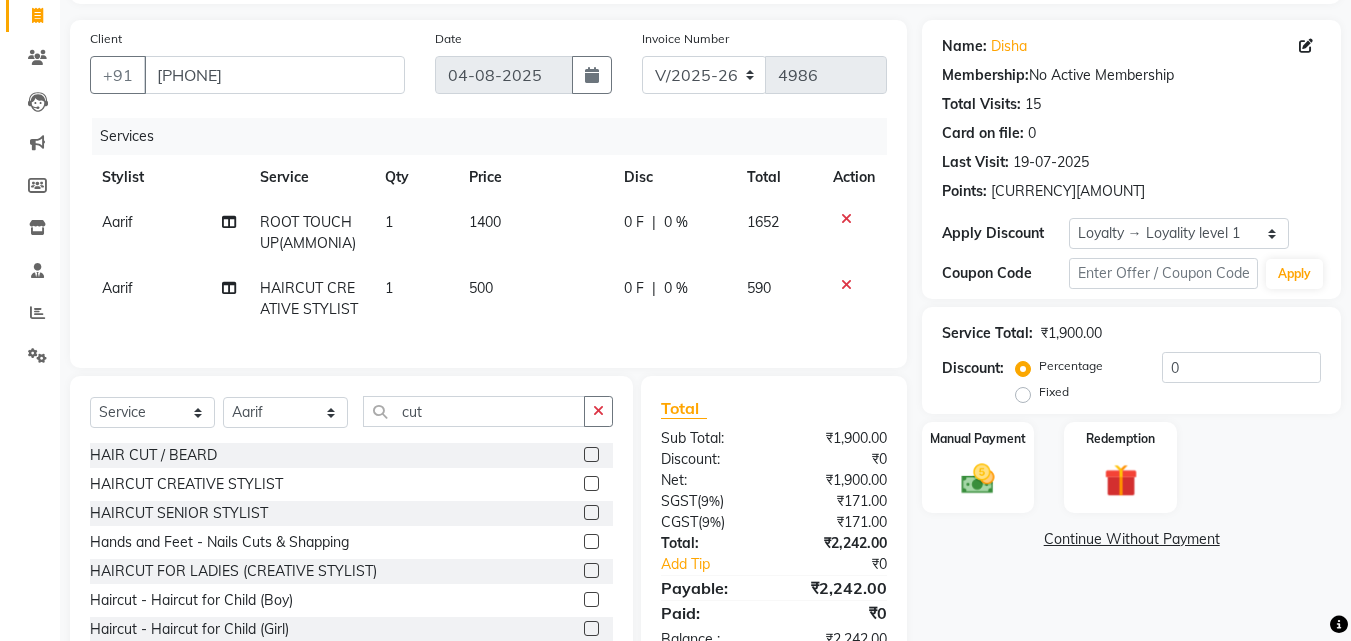 scroll, scrollTop: 205, scrollLeft: 0, axis: vertical 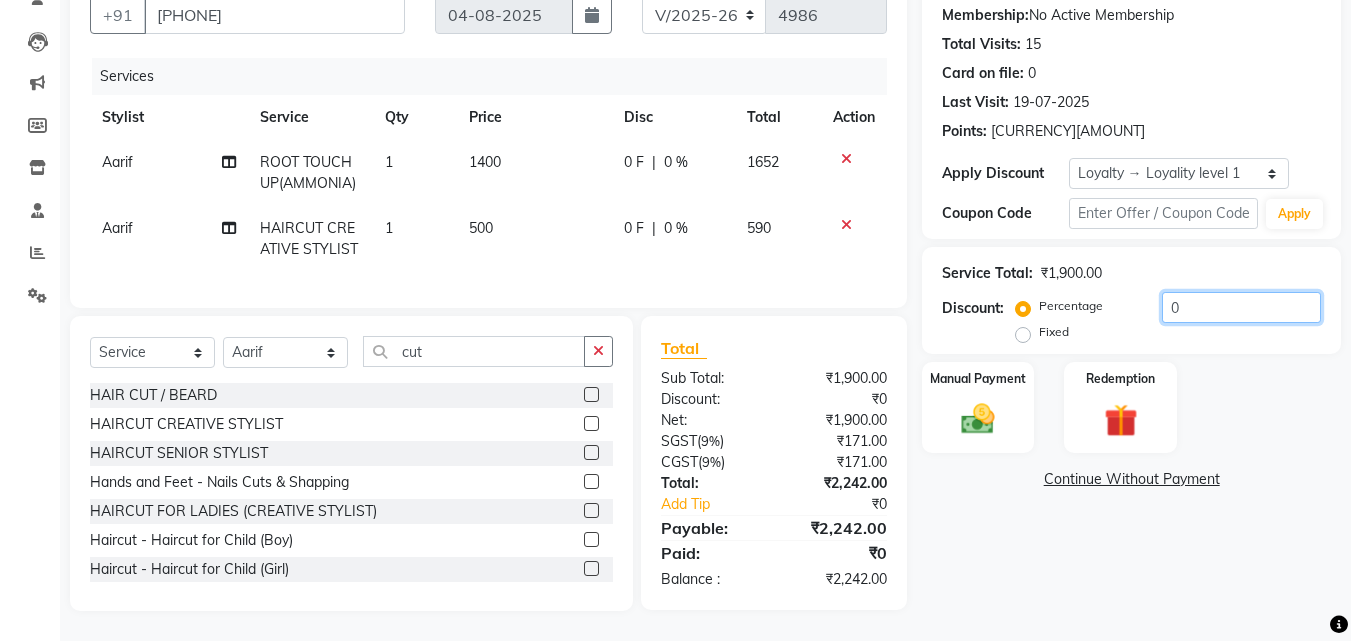 click on "0" 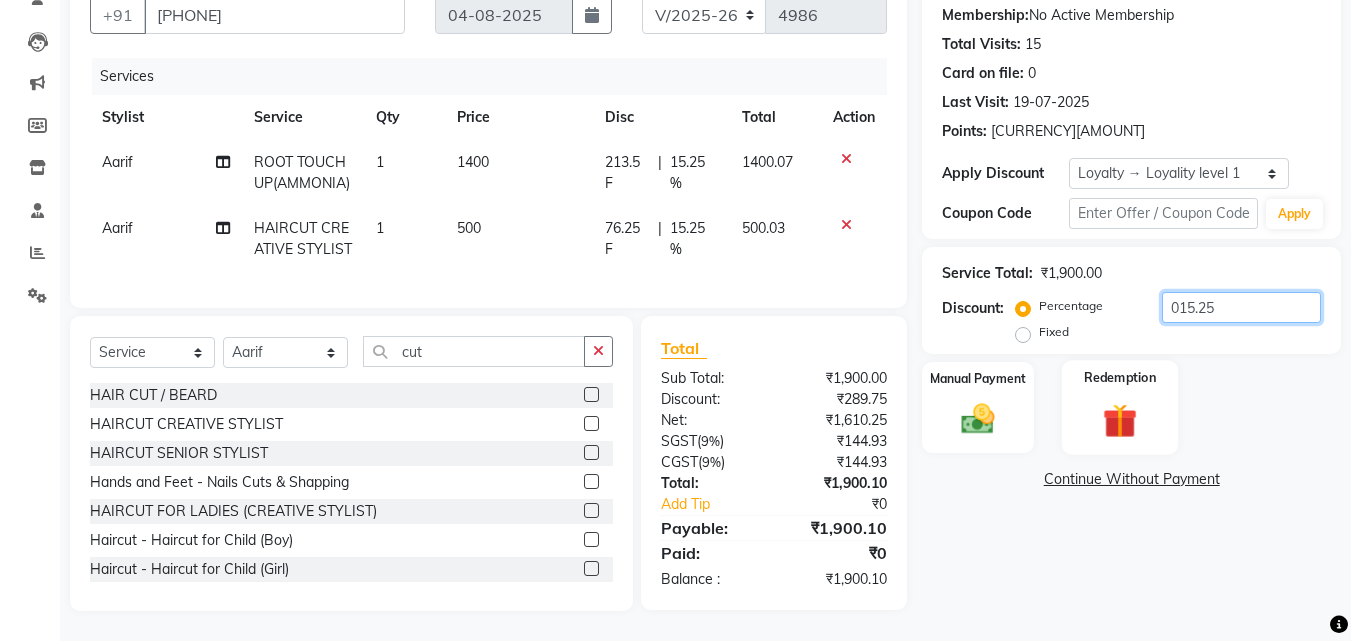 type on "015.25" 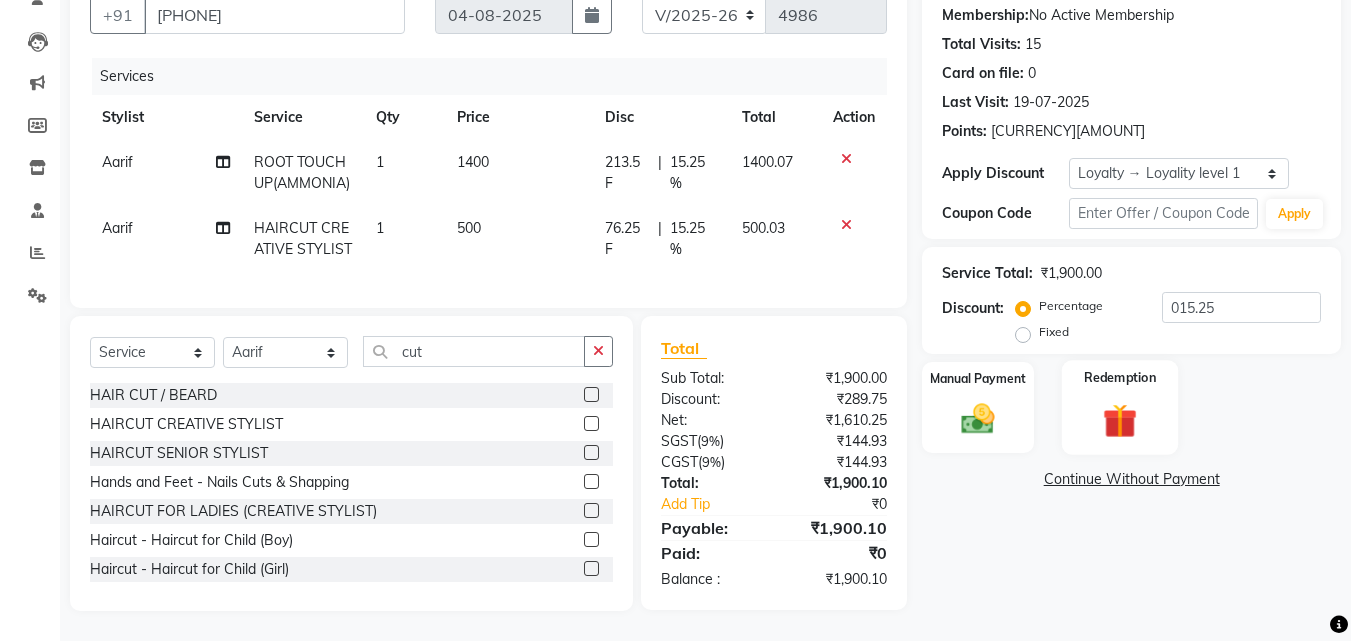 click 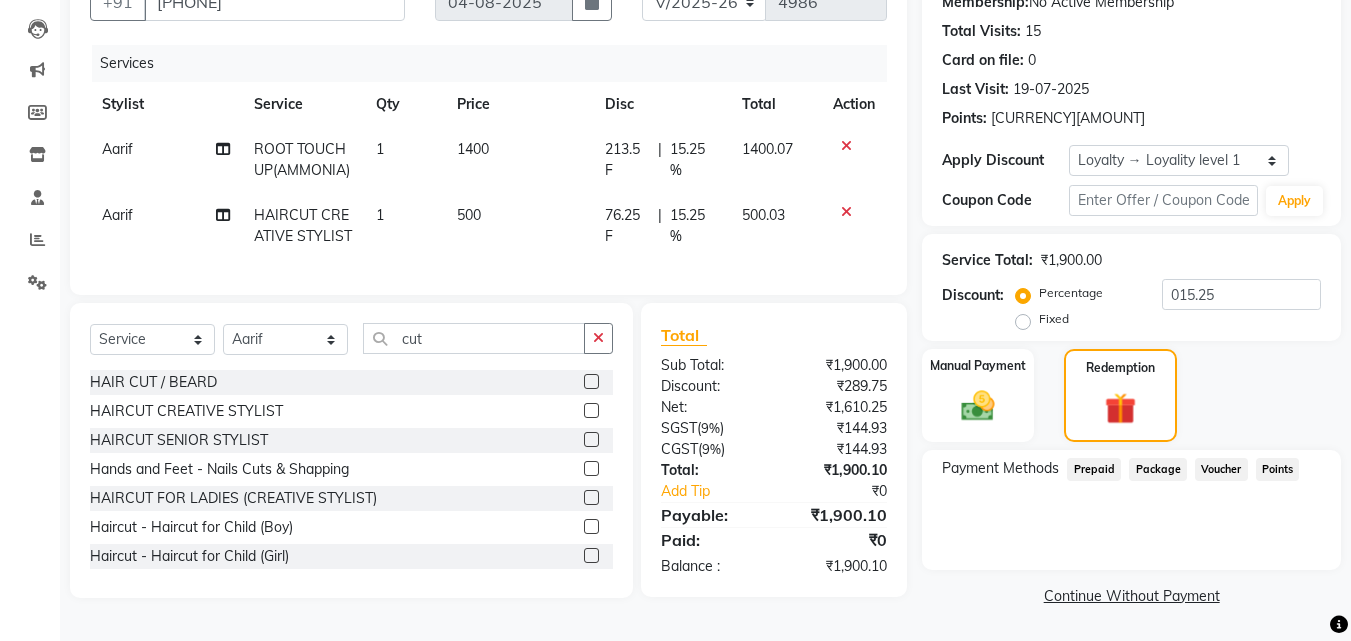 click on "Points" 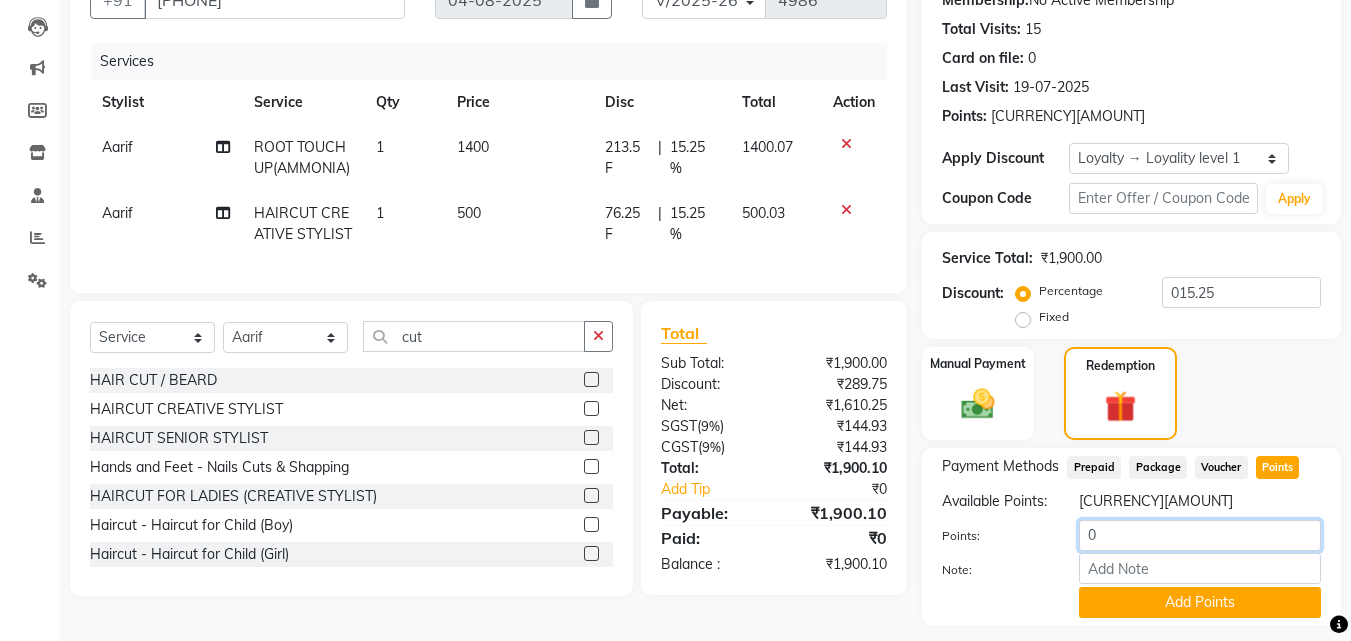 drag, startPoint x: 1127, startPoint y: 564, endPoint x: 1063, endPoint y: 562, distance: 64.03124 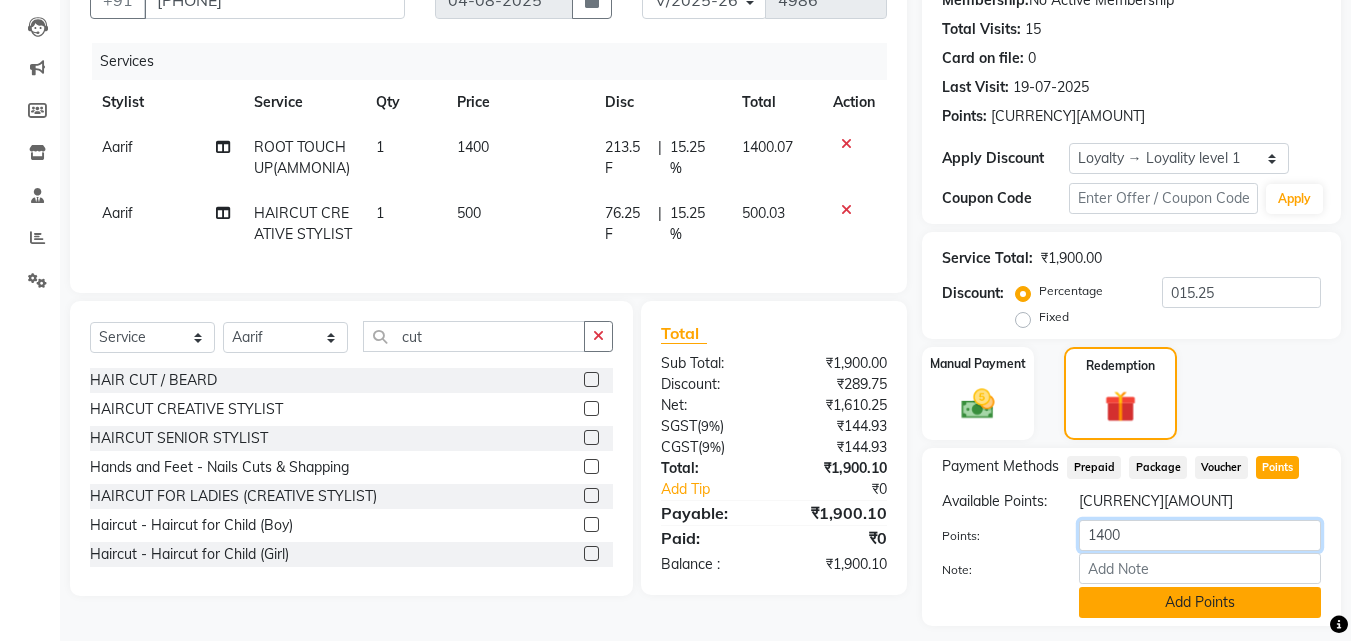 type on "1400" 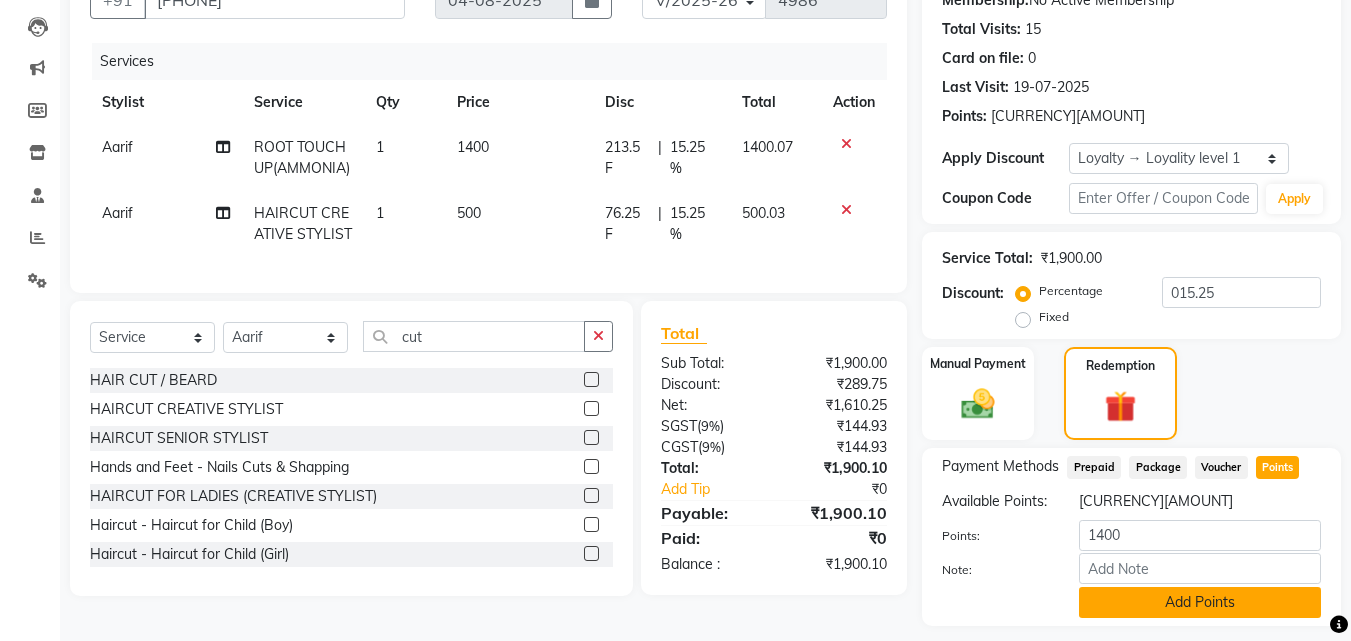 click on "Add Points" 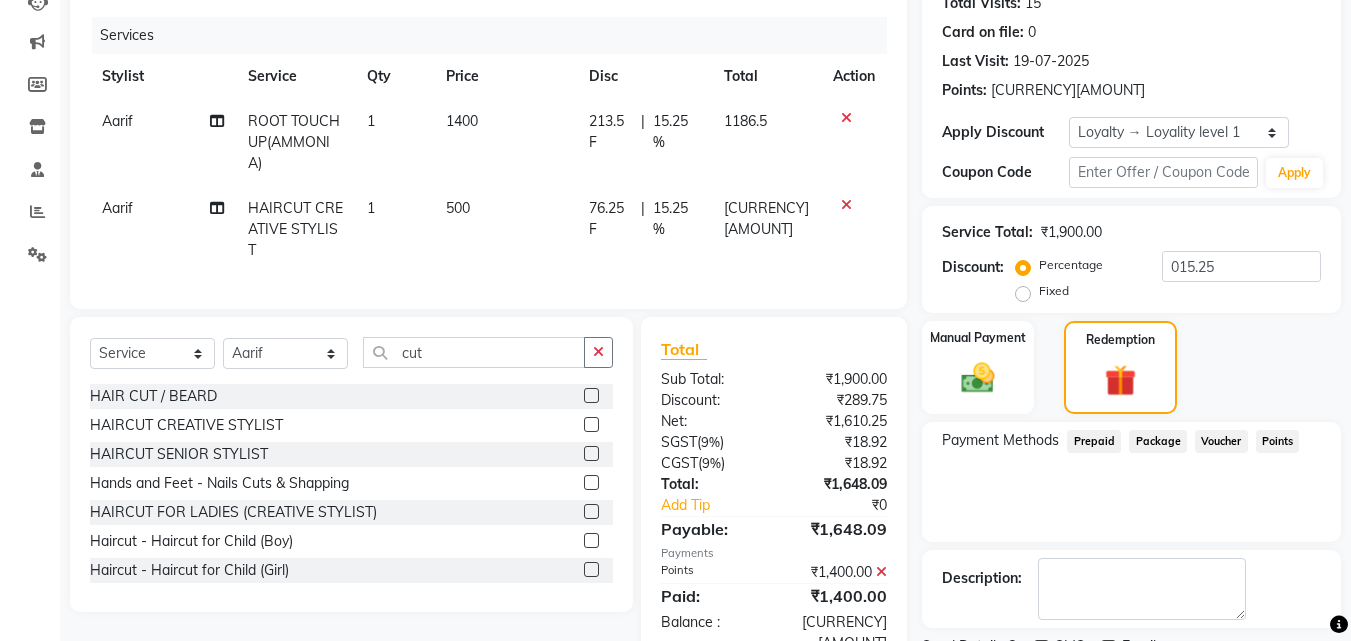scroll, scrollTop: 305, scrollLeft: 0, axis: vertical 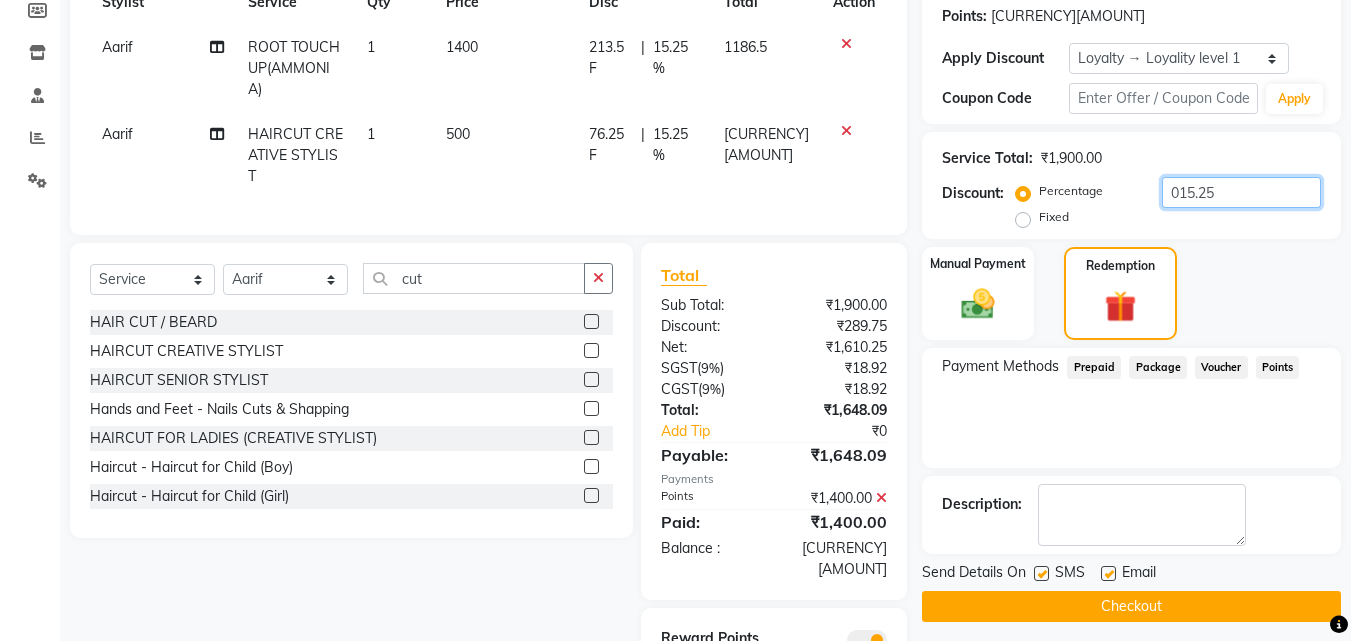 drag, startPoint x: 1260, startPoint y: 182, endPoint x: 1156, endPoint y: 190, distance: 104.307236 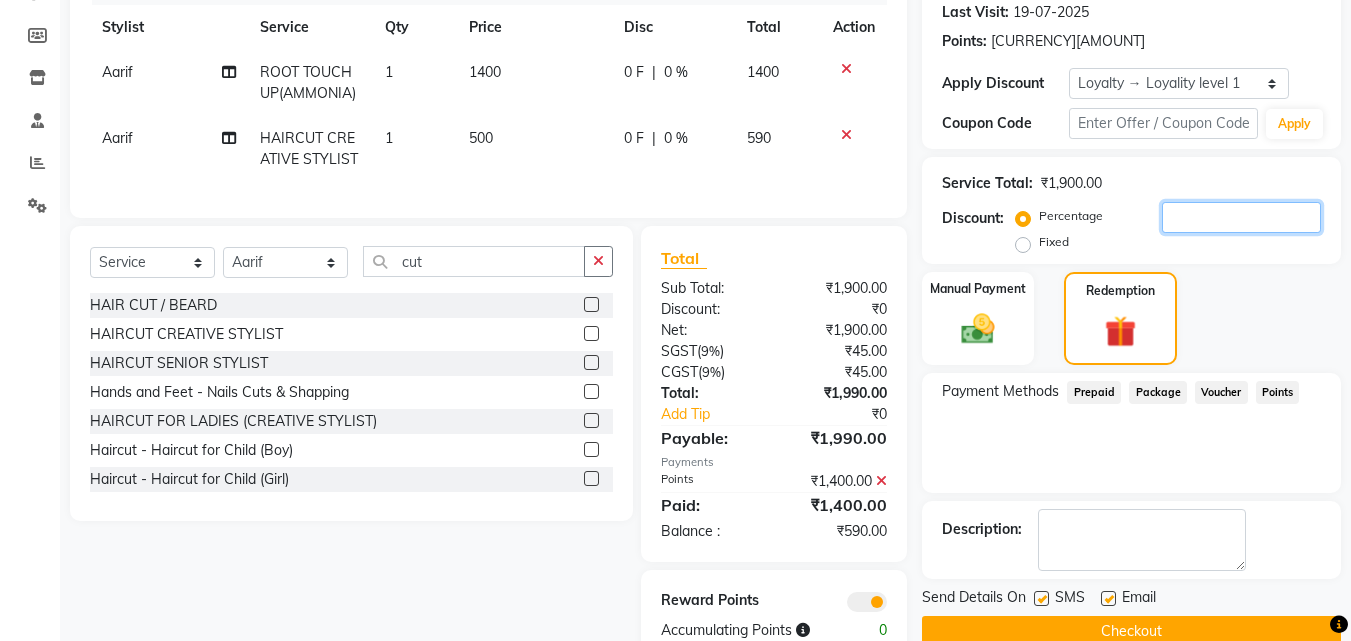 scroll, scrollTop: 245, scrollLeft: 0, axis: vertical 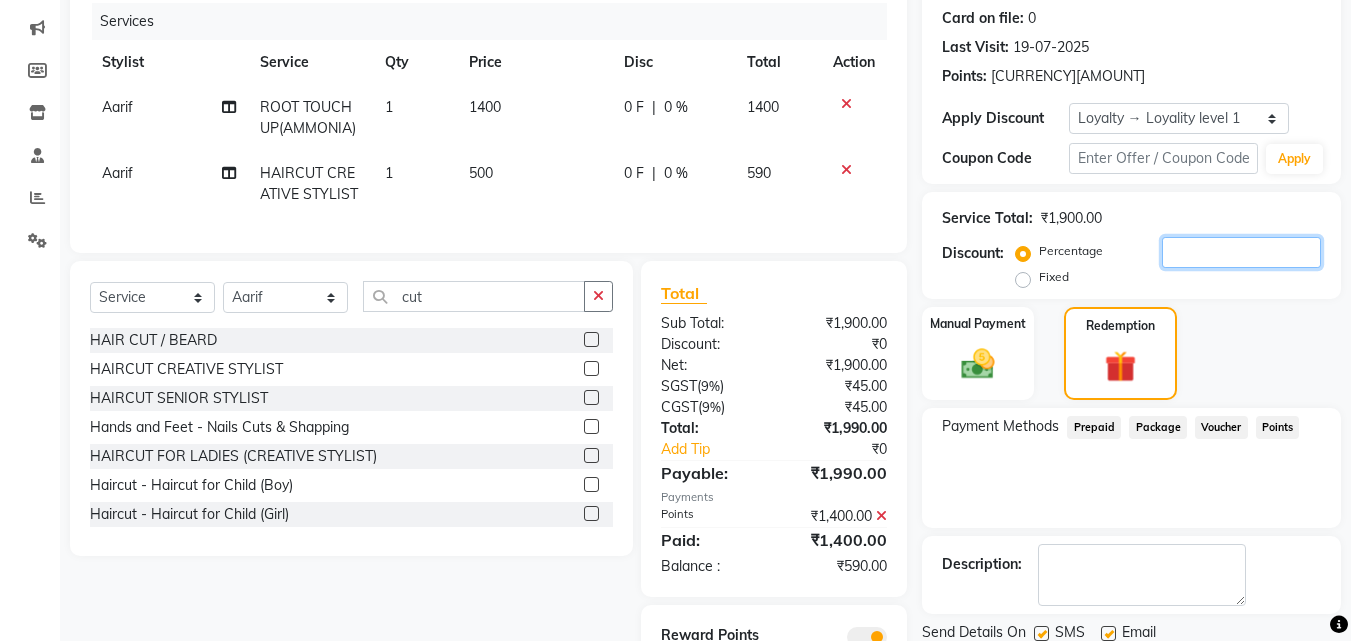 type 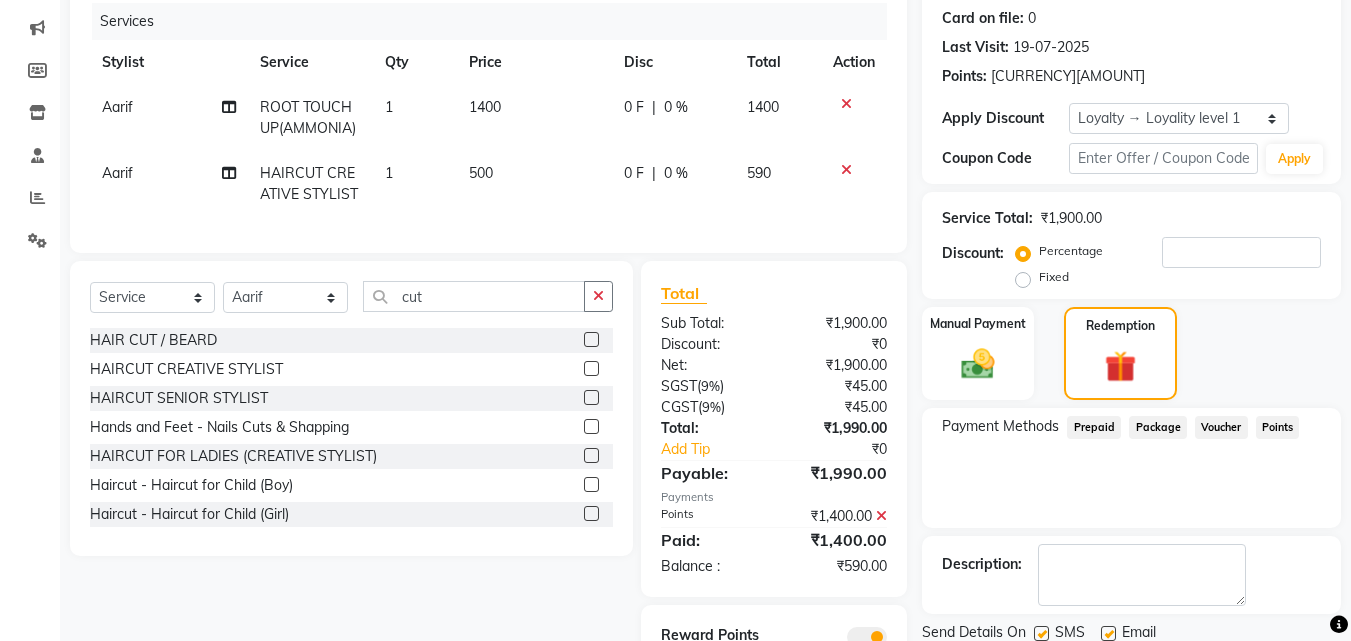 click on "0 %" 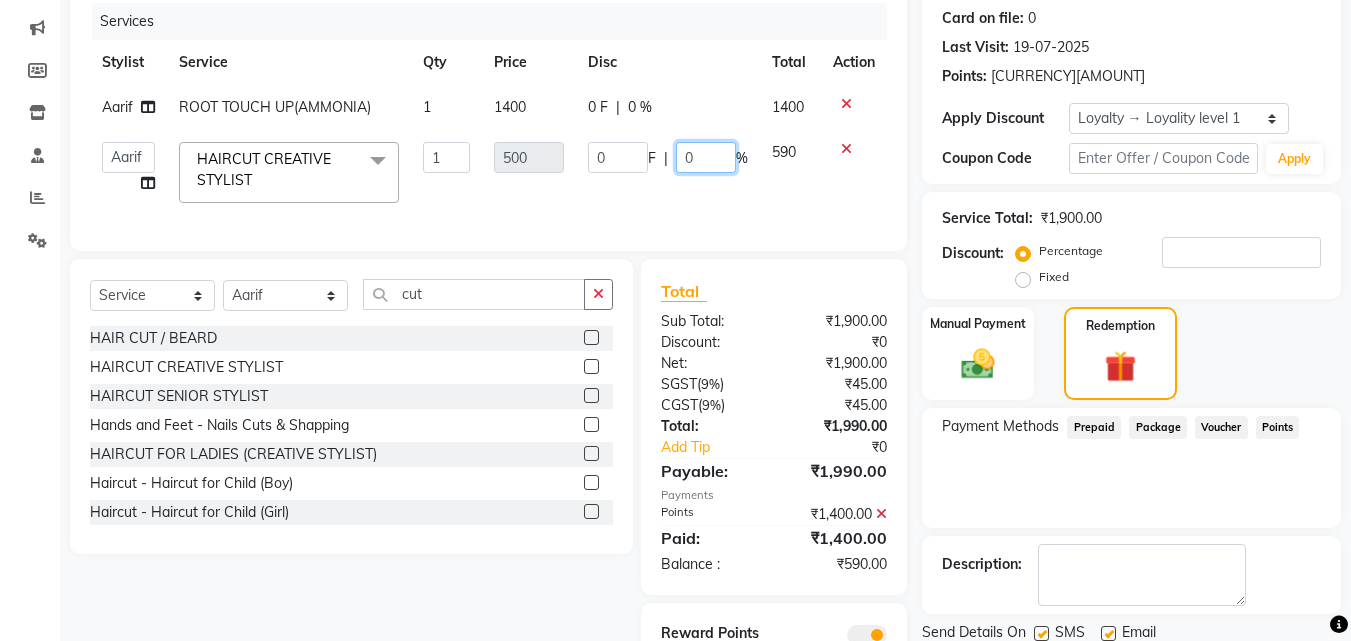 drag, startPoint x: 694, startPoint y: 156, endPoint x: 674, endPoint y: 155, distance: 20.024984 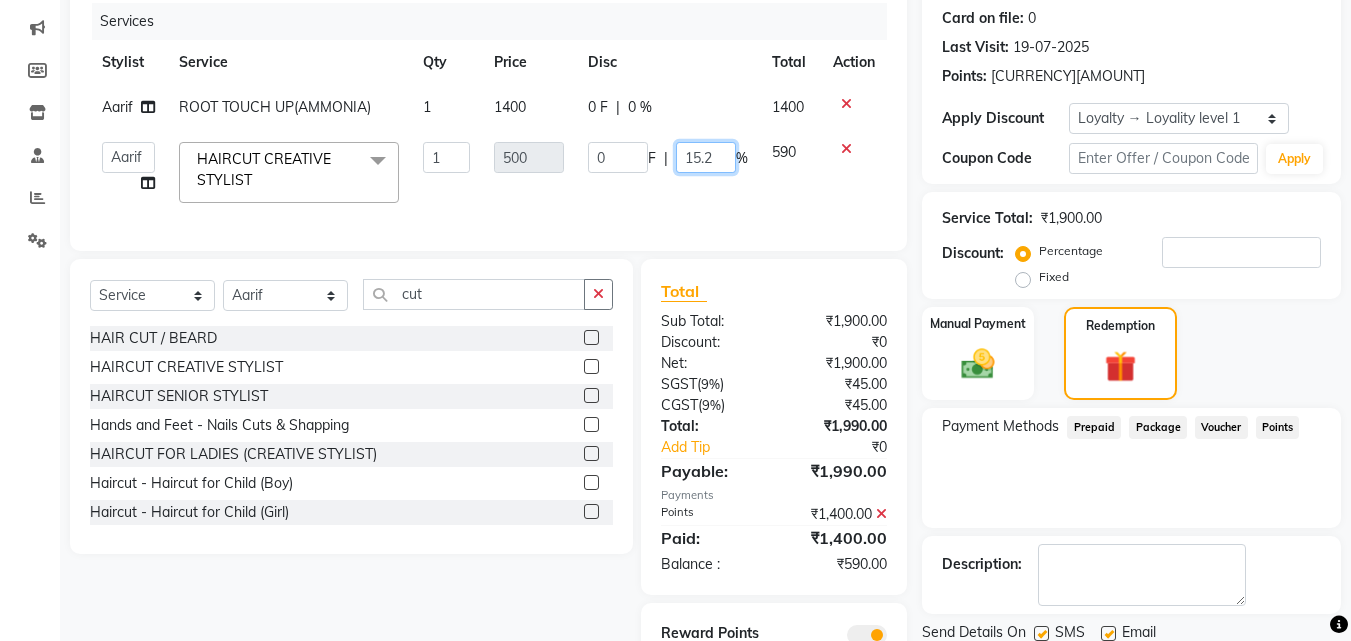 type on "15.25" 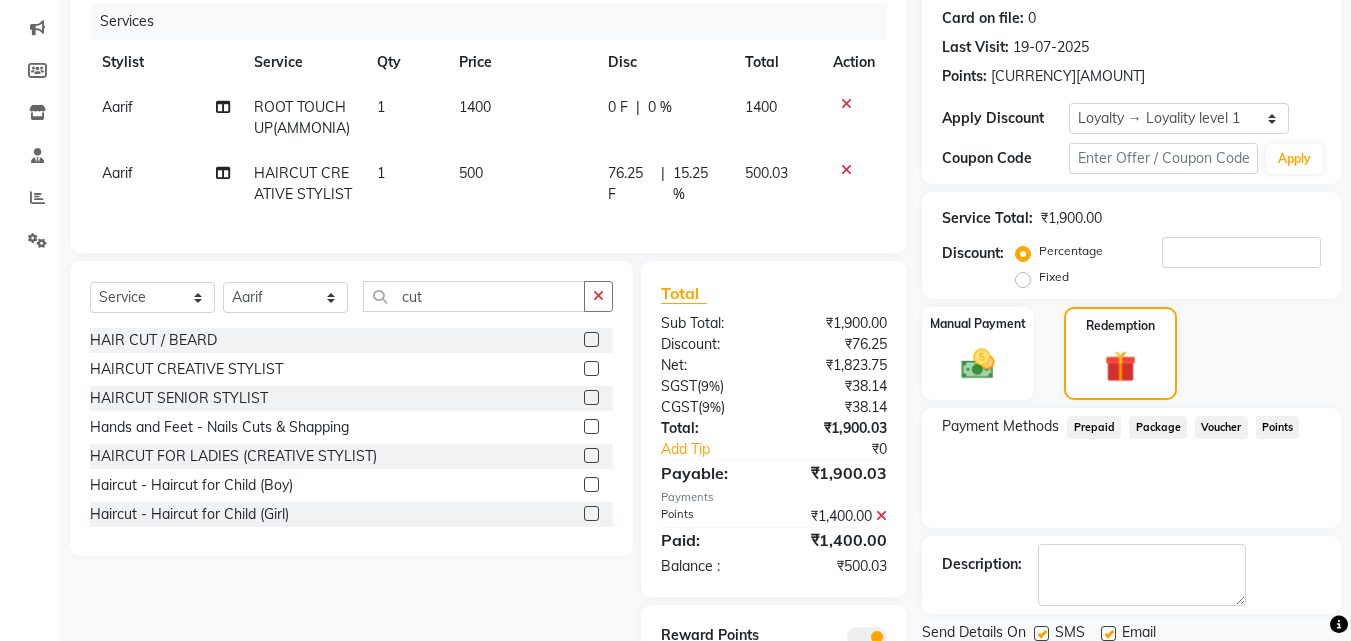 click on "Payment Methods  Prepaid   Package   Voucher   Points" 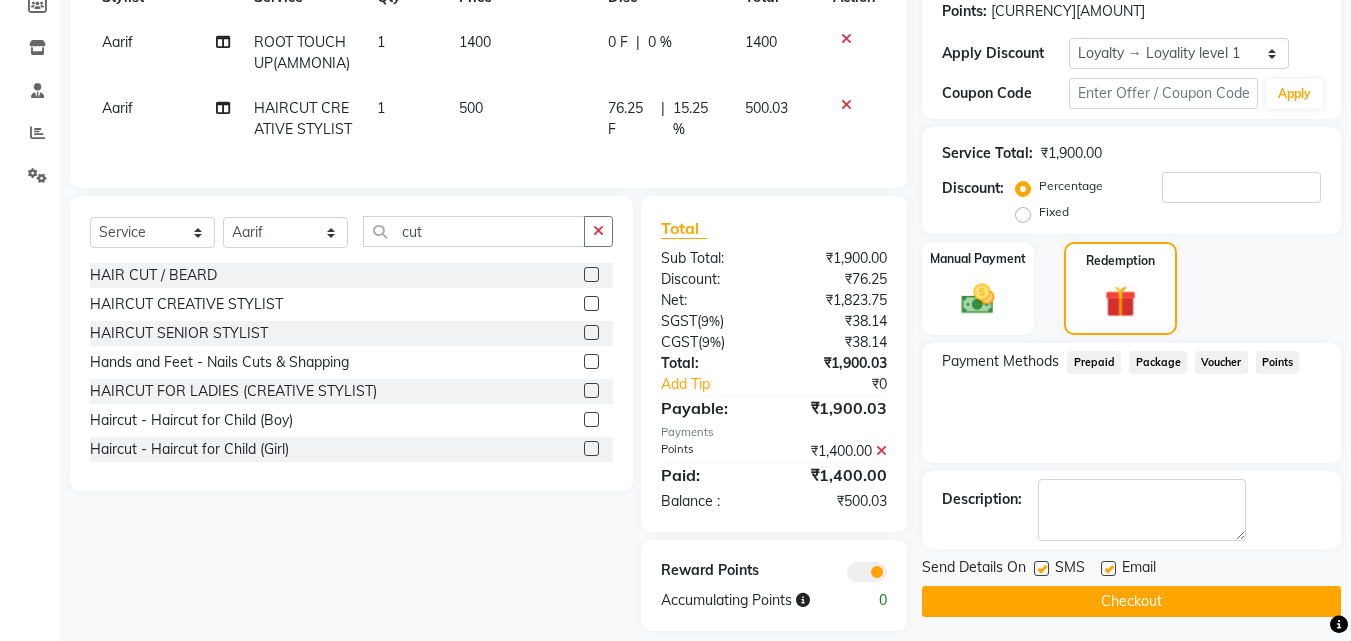 scroll, scrollTop: 345, scrollLeft: 0, axis: vertical 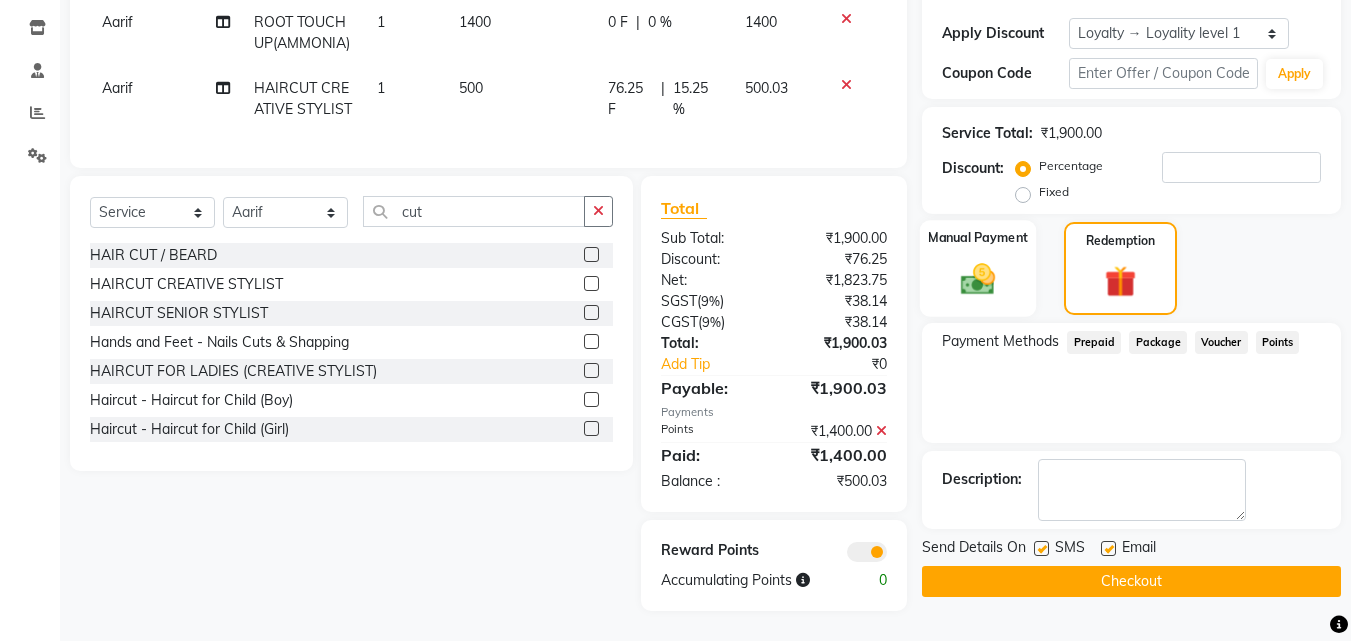 click on "Manual Payment" 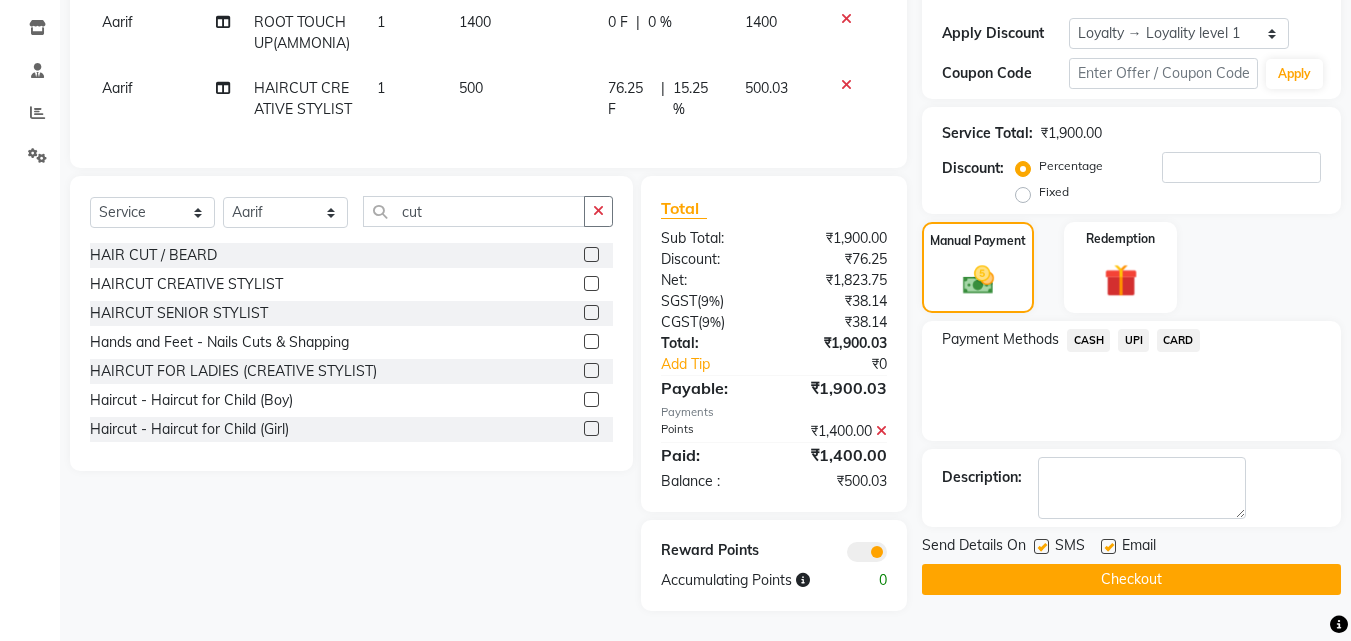 click on "CASH" 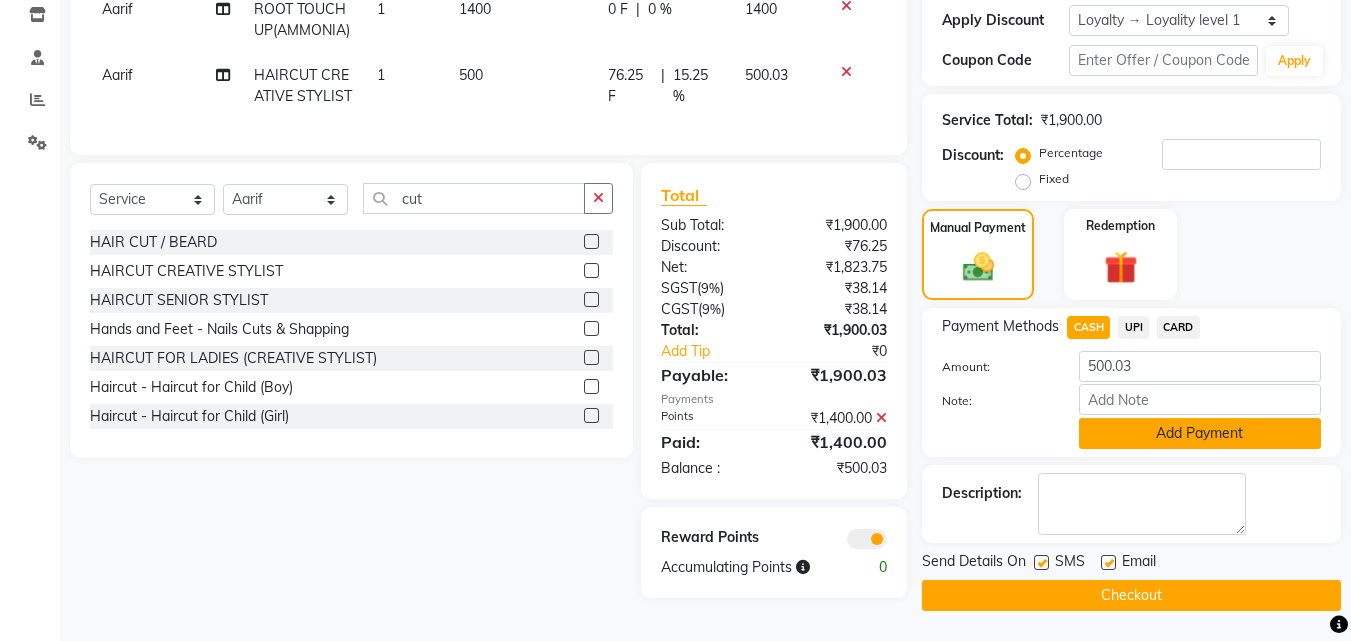 click on "Add Payment" 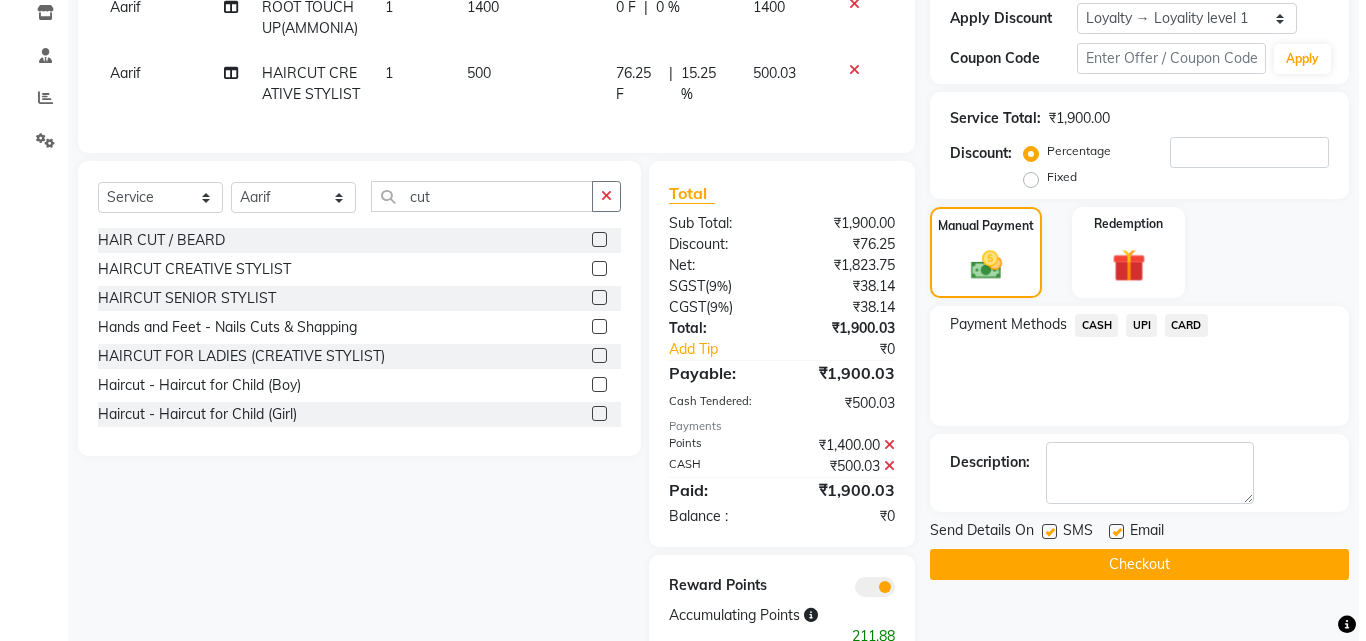 scroll, scrollTop: 416, scrollLeft: 0, axis: vertical 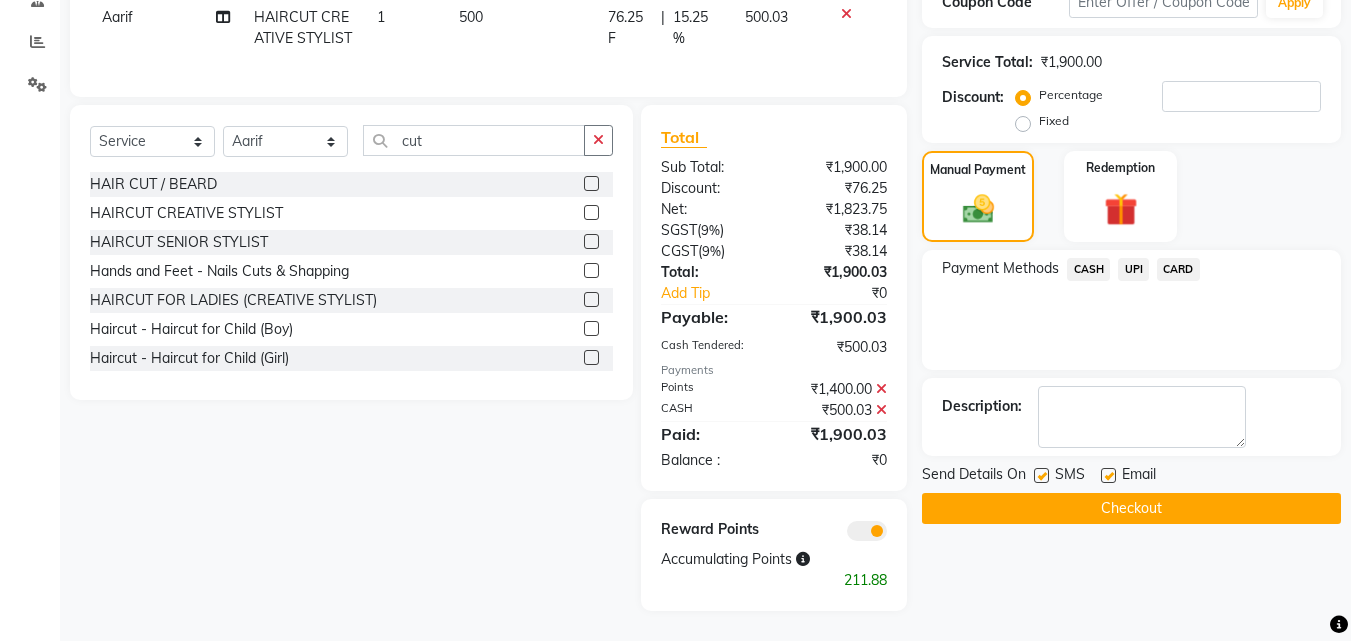 click 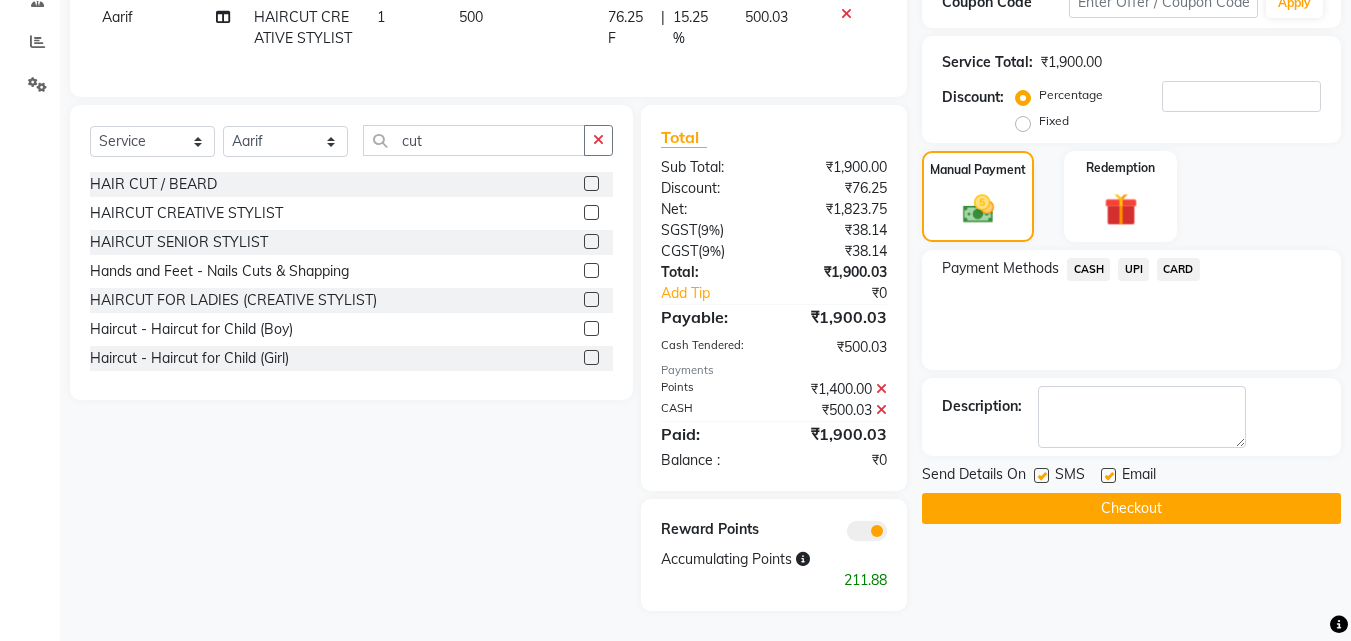 click 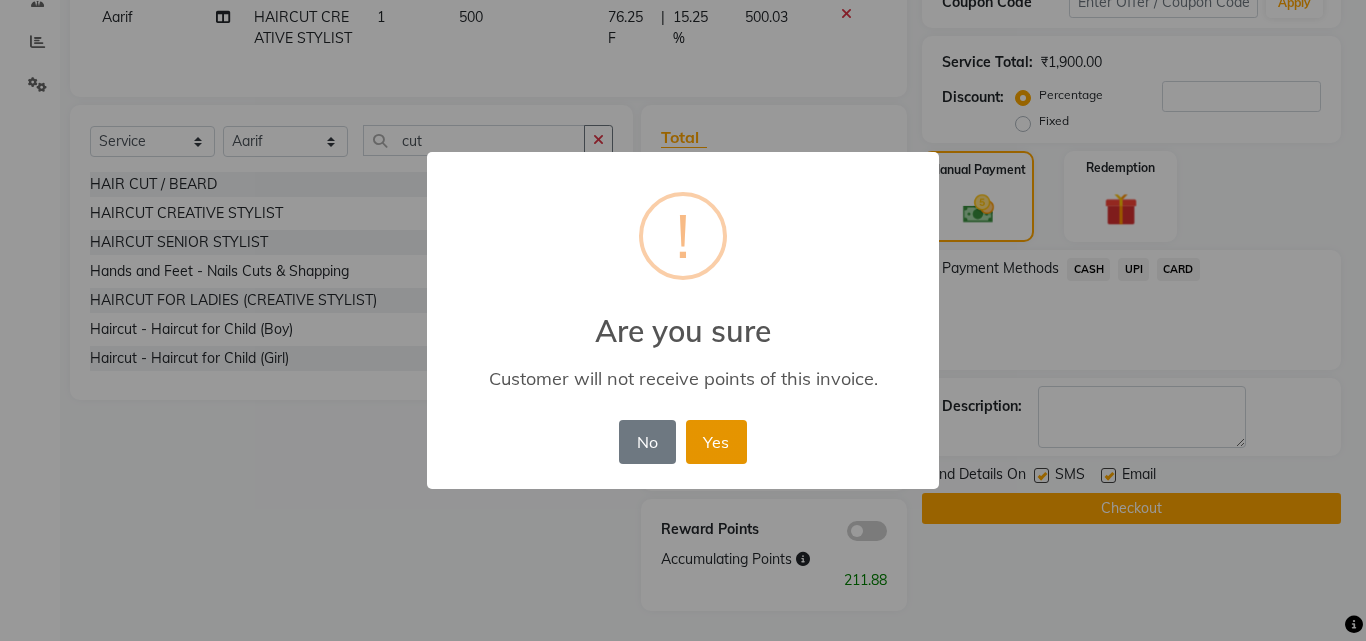 click on "Yes" at bounding box center (716, 442) 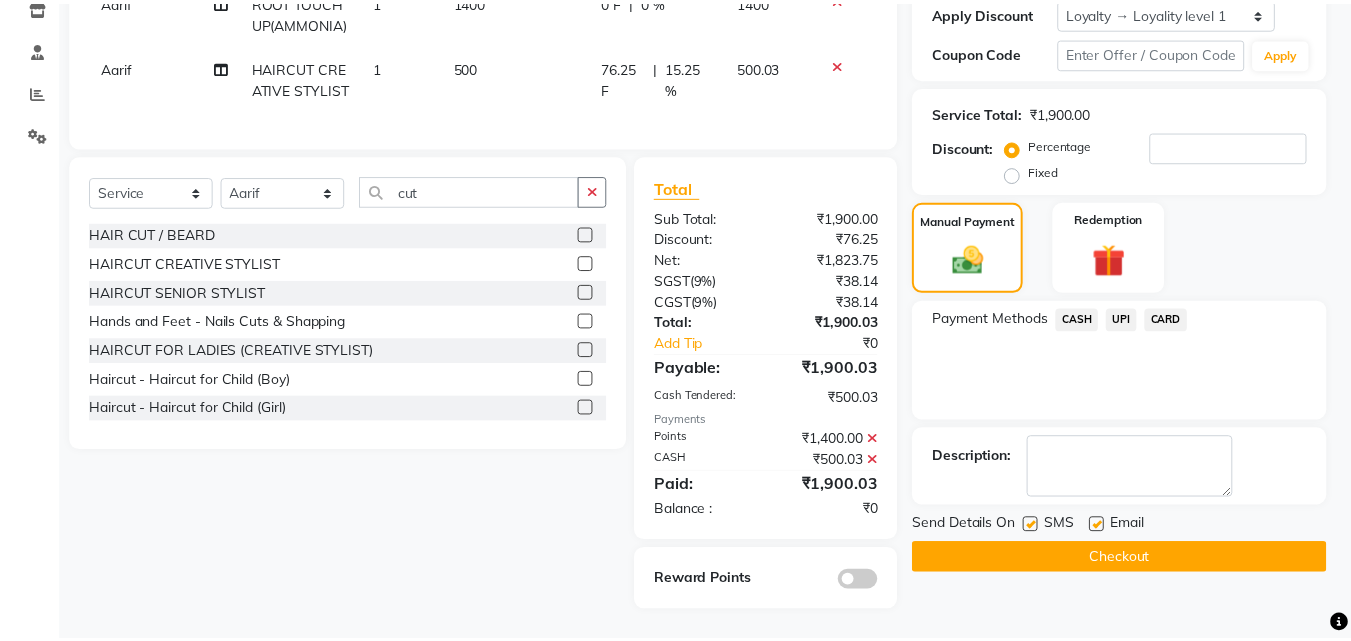 scroll, scrollTop: 366, scrollLeft: 0, axis: vertical 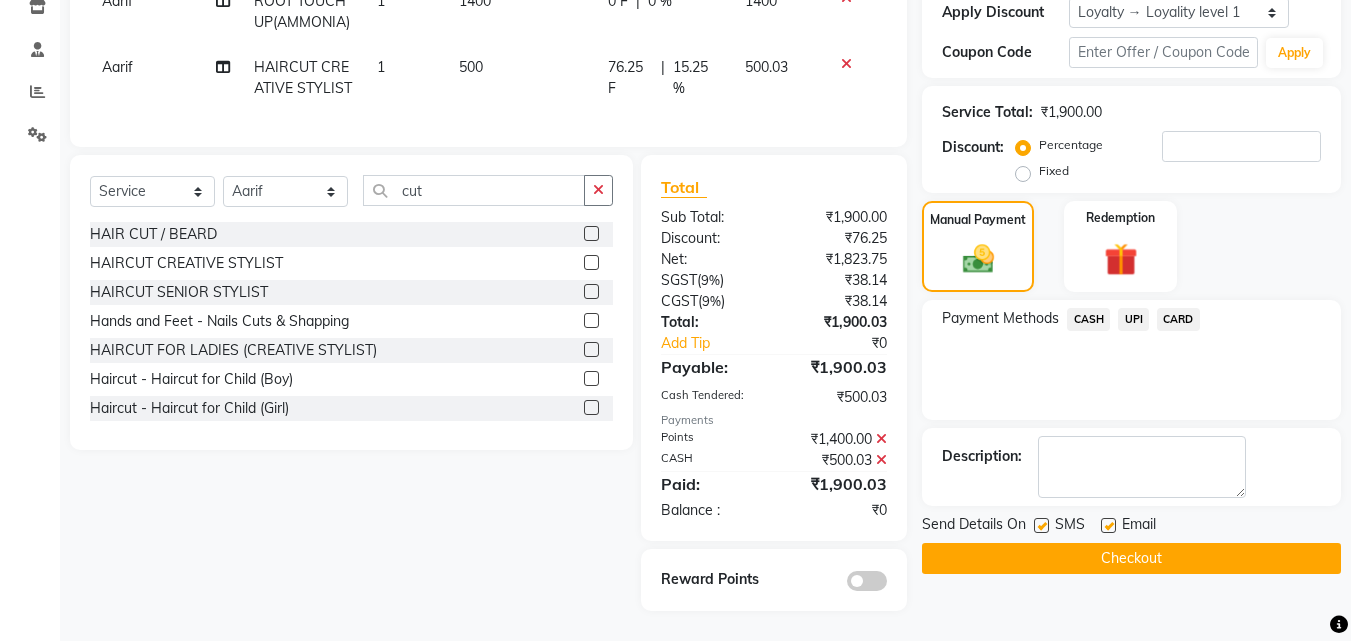 click on "Checkout" 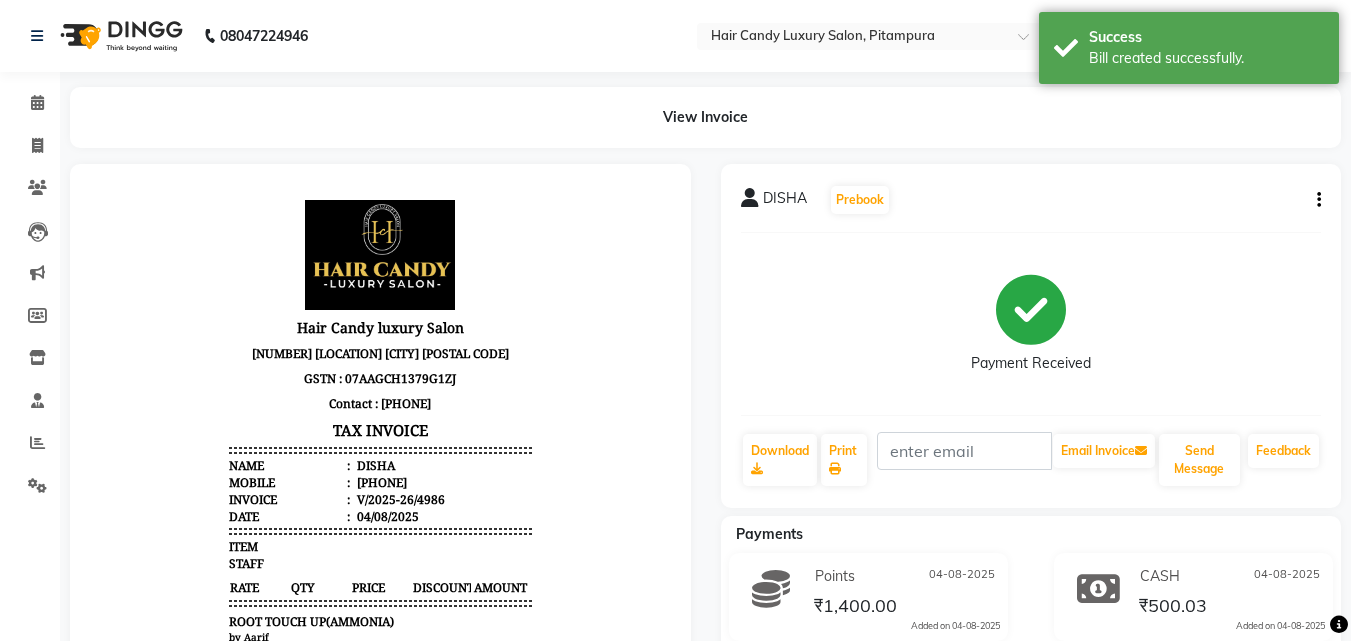 scroll, scrollTop: 0, scrollLeft: 0, axis: both 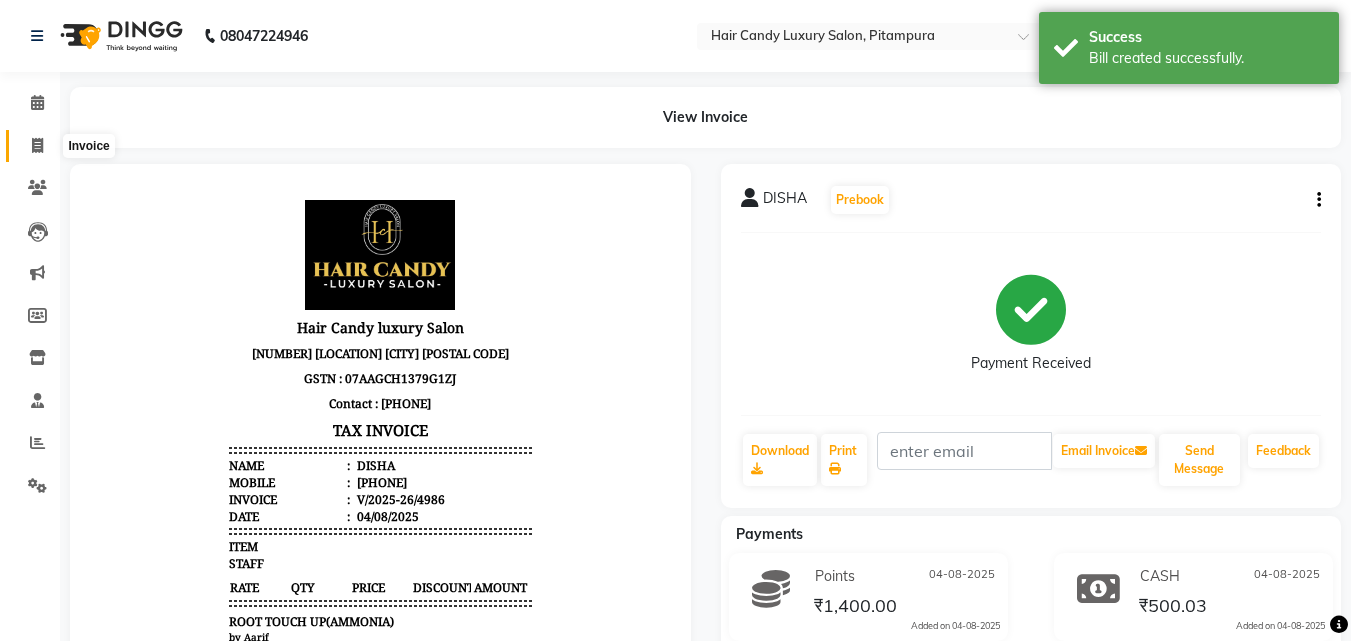 click 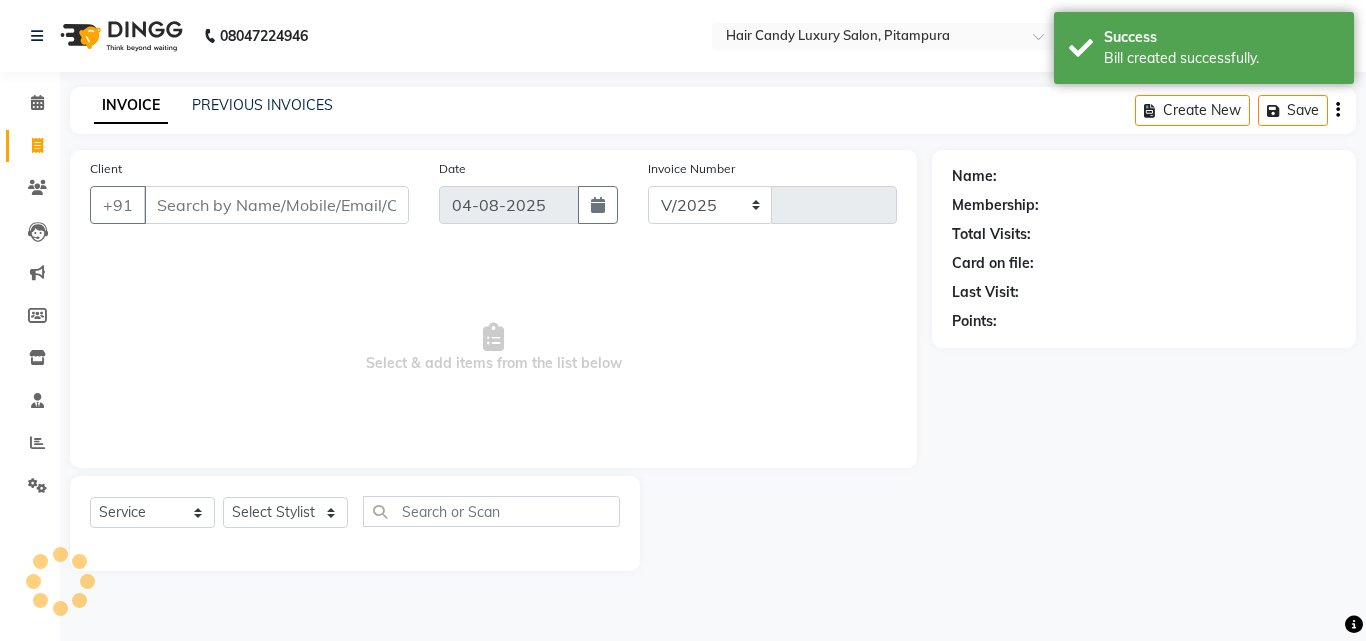 select on "4720" 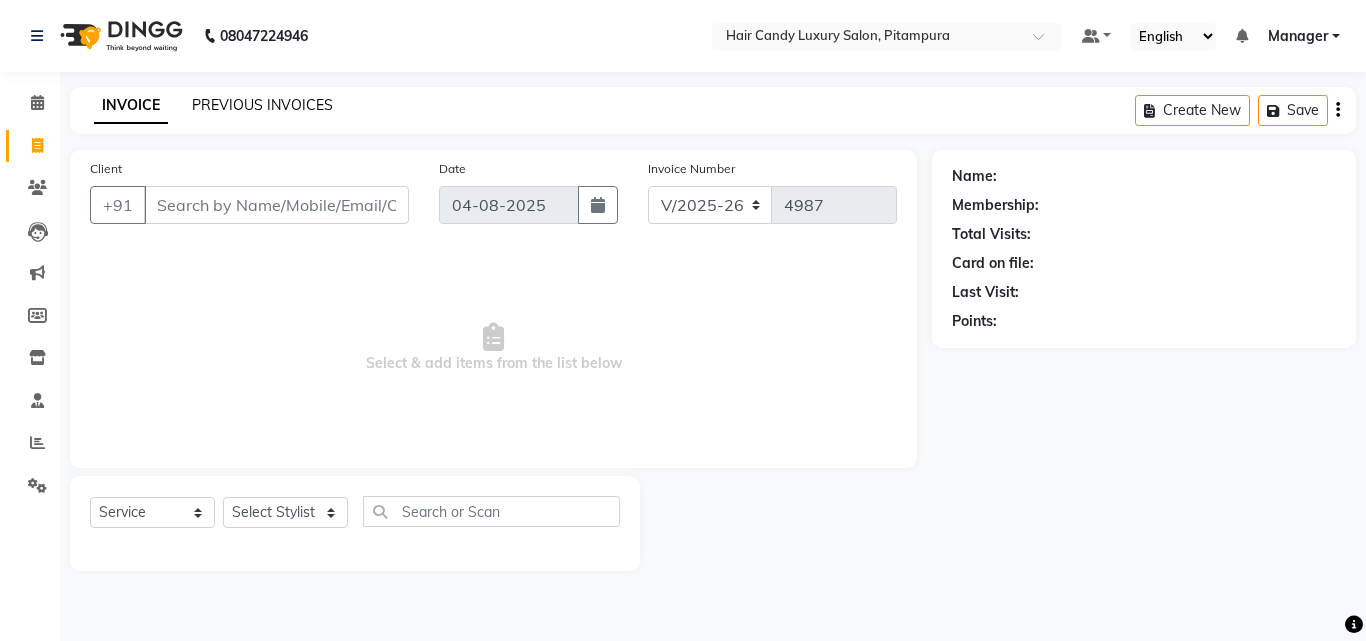 click on "PREVIOUS INVOICES" 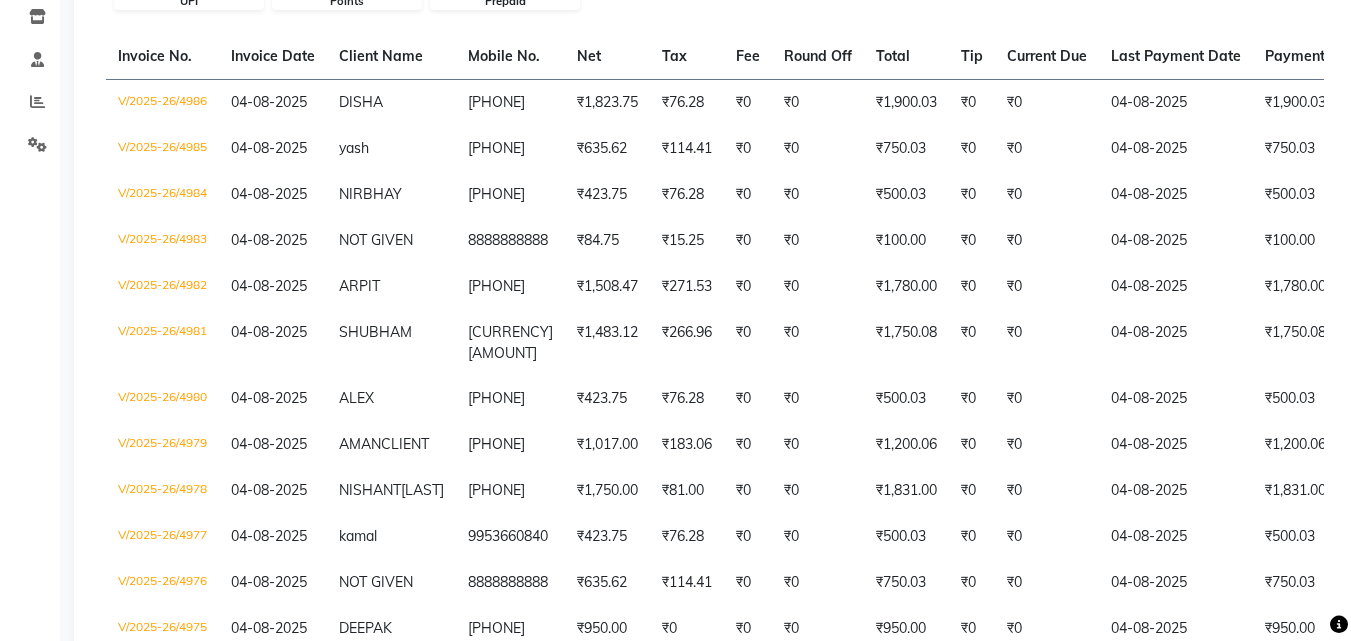 scroll, scrollTop: 832, scrollLeft: 0, axis: vertical 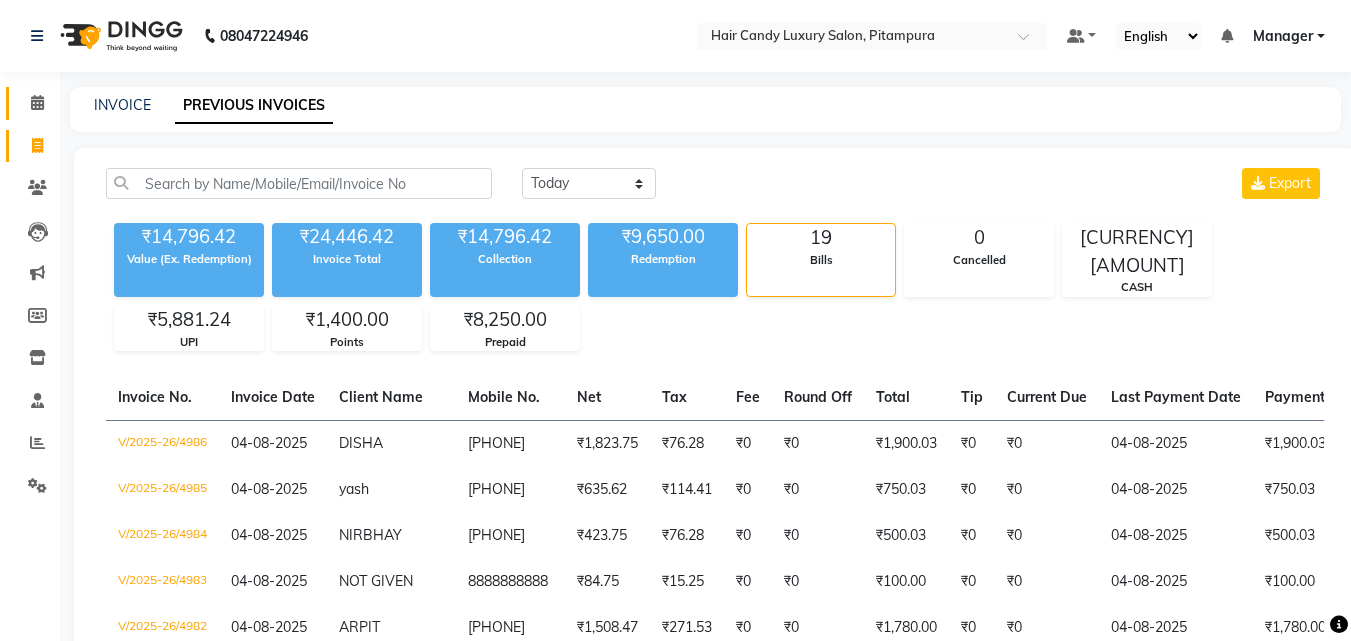 click 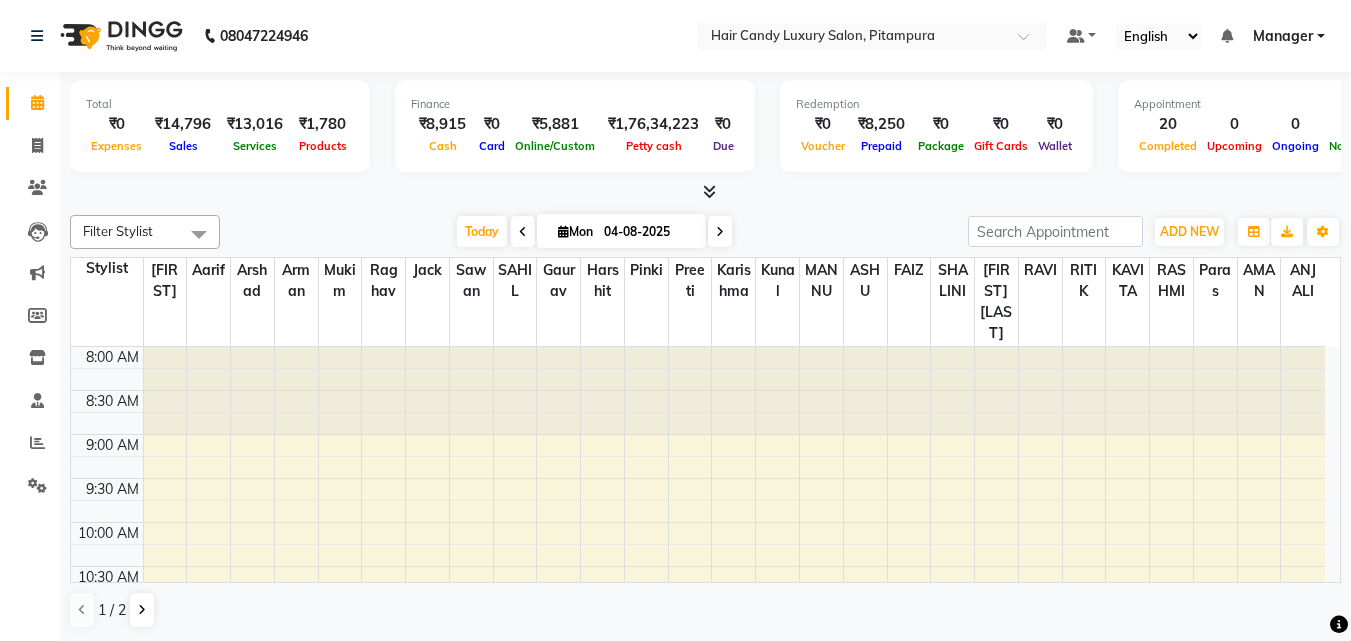 scroll, scrollTop: 891, scrollLeft: 0, axis: vertical 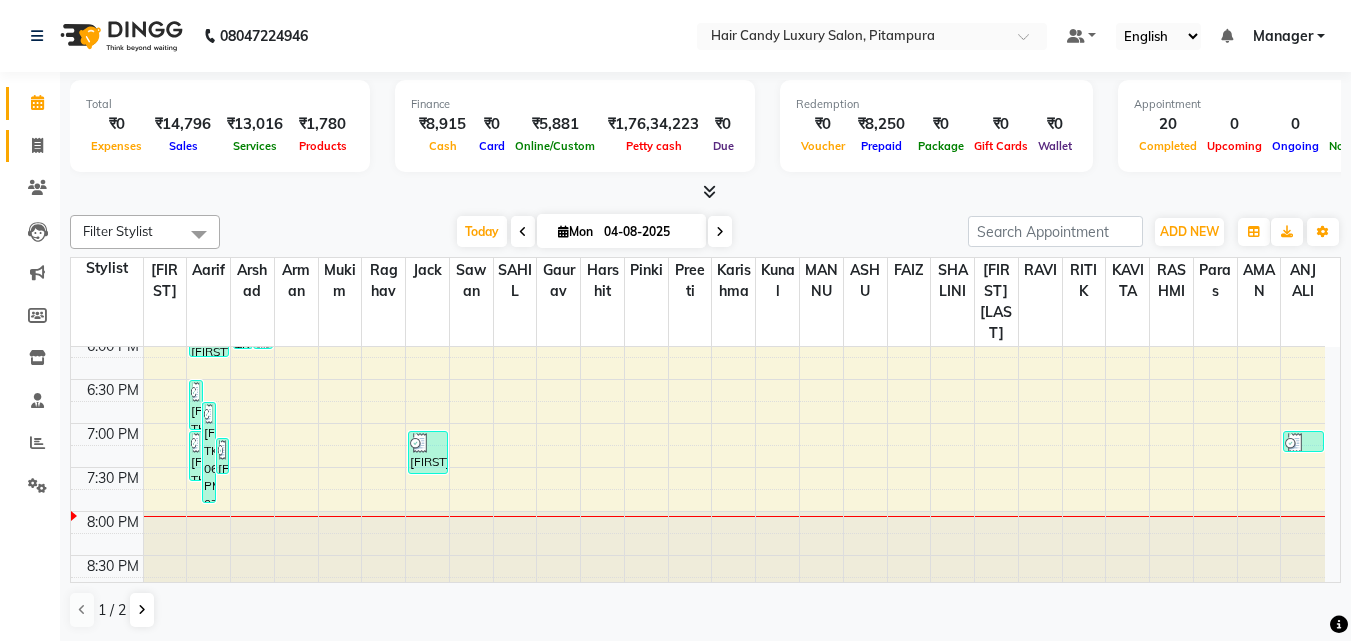 click 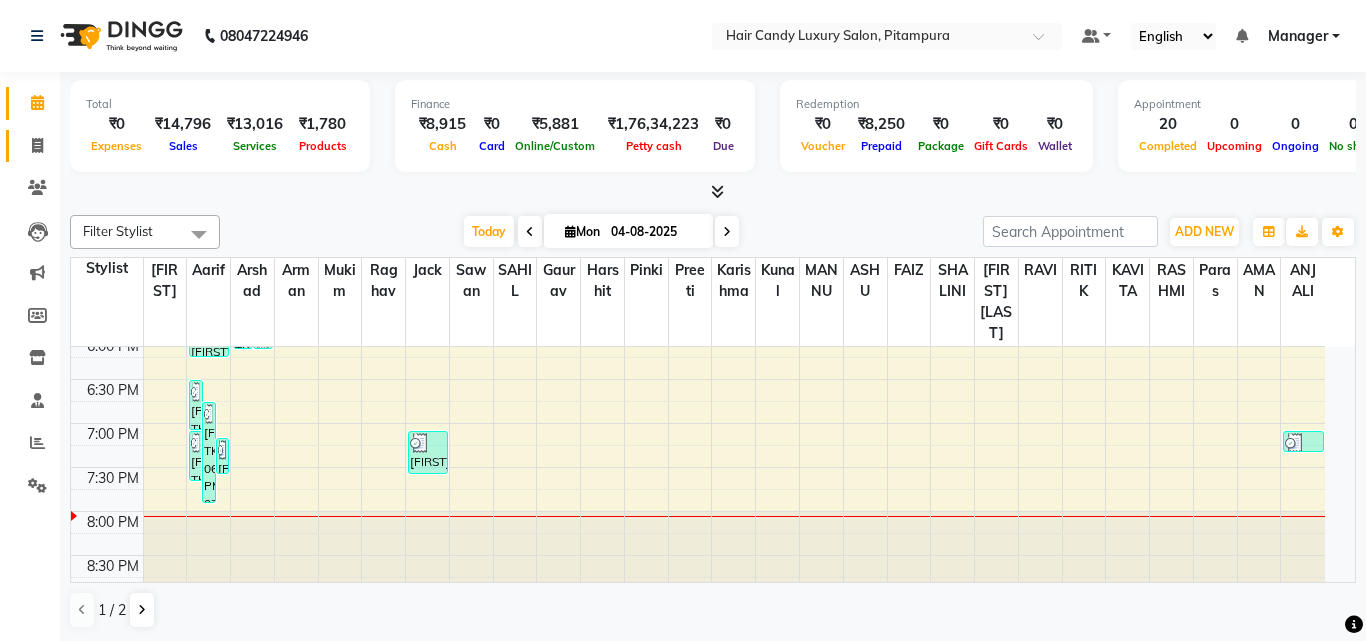 select on "service" 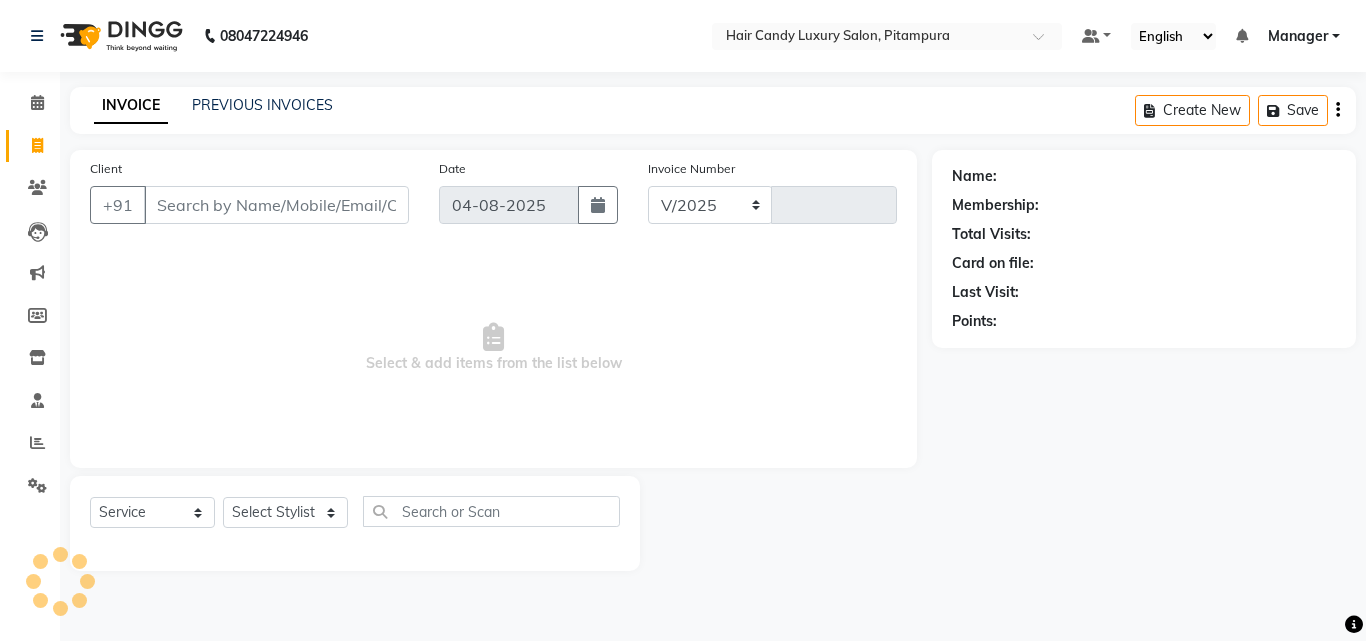 select on "4720" 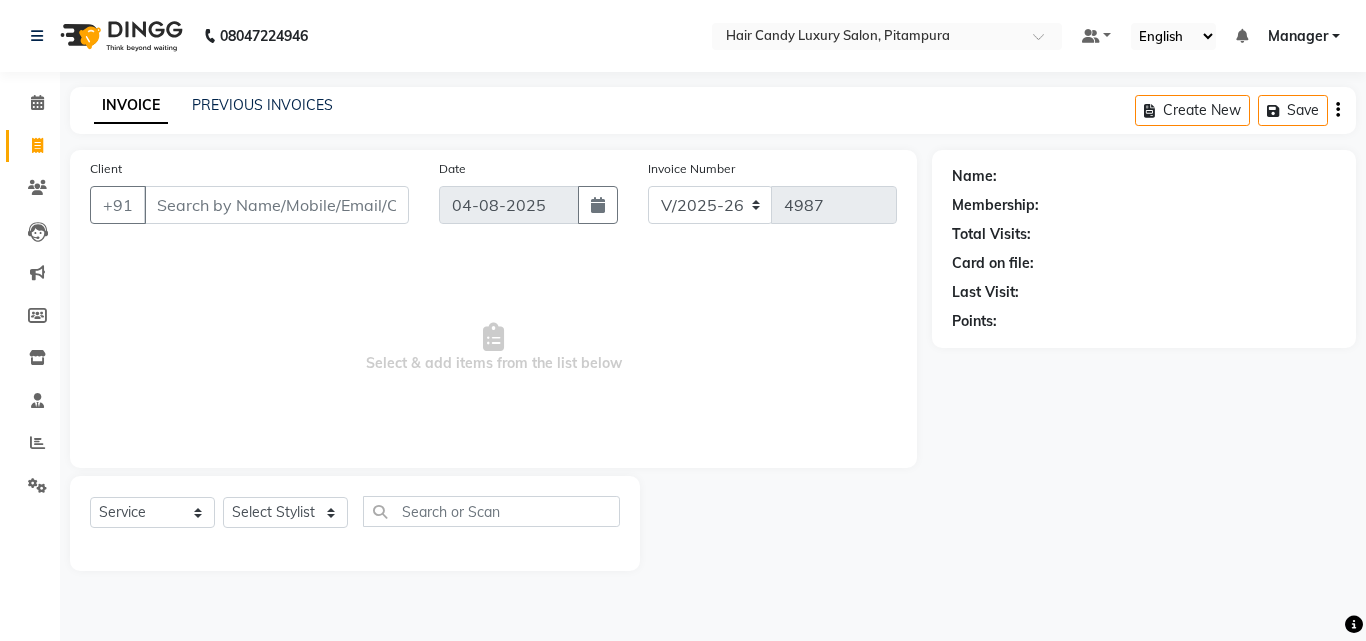 click on "Client" at bounding box center [276, 205] 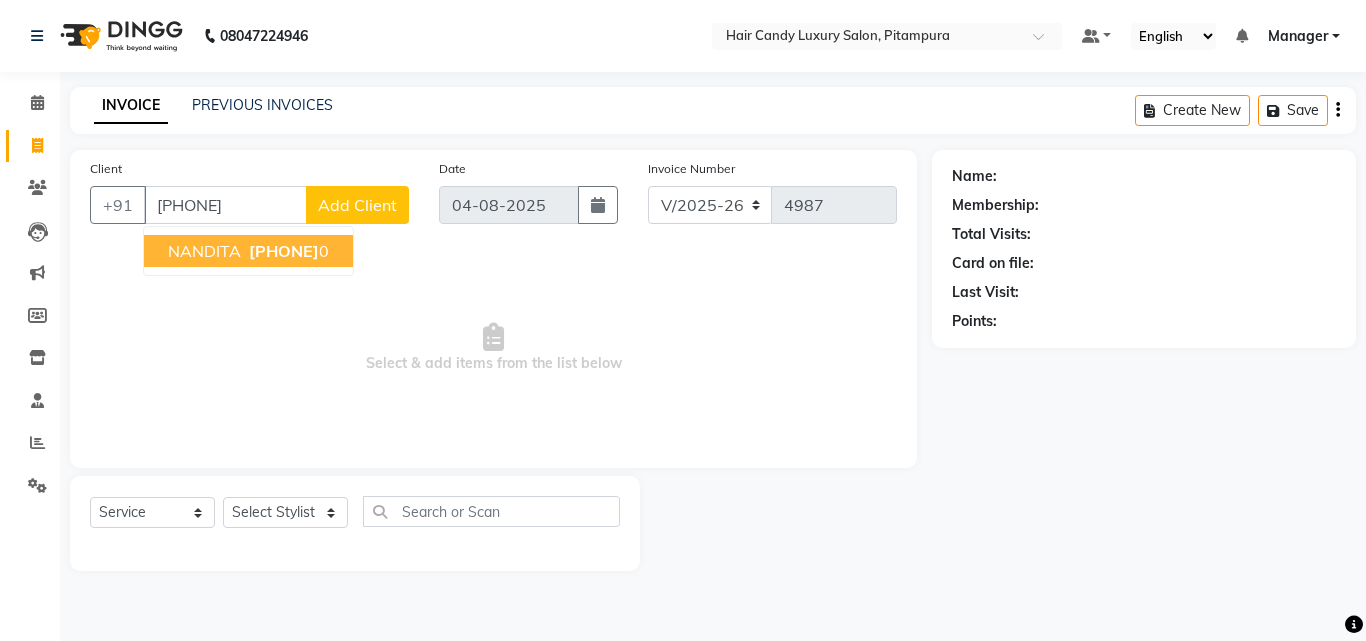 click on "[PHONE]" at bounding box center [284, 251] 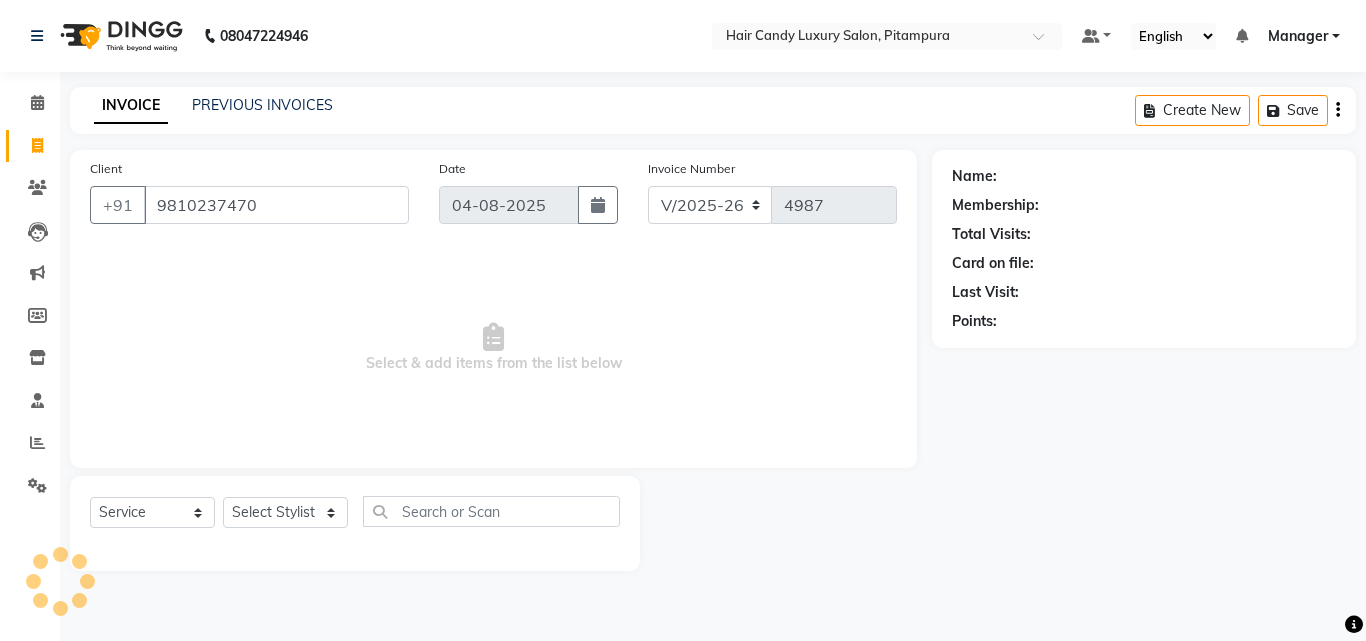 type on "9810237470" 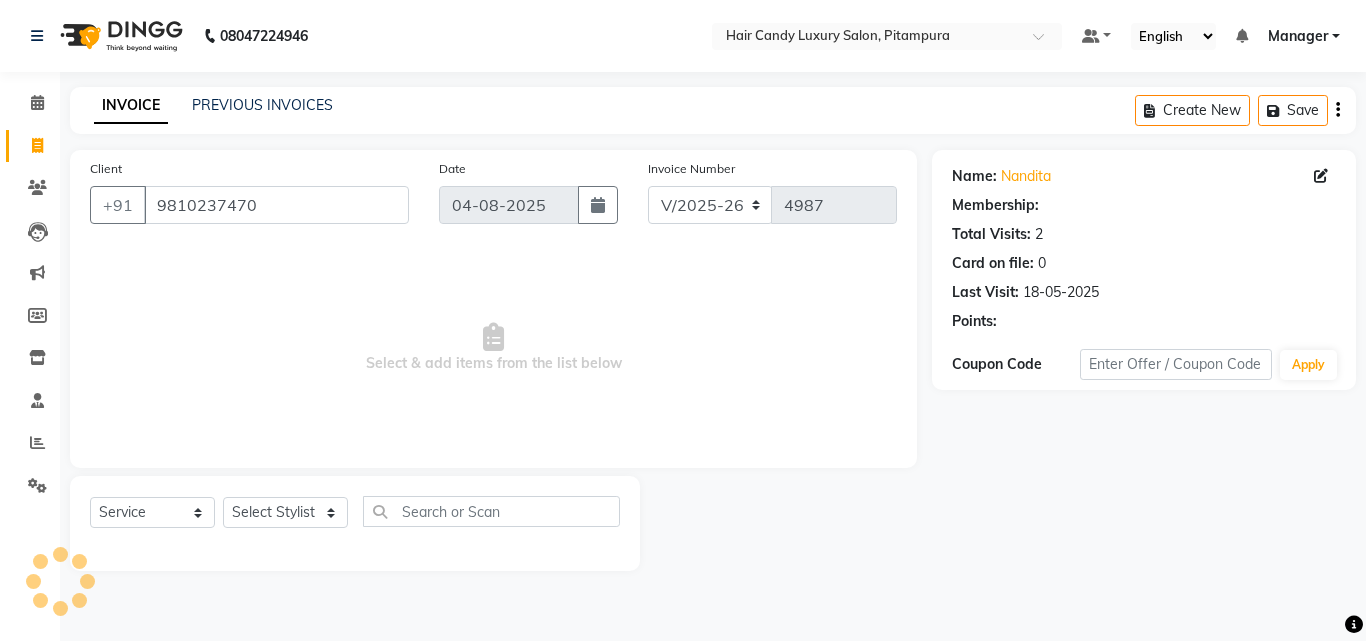 select on "1: Object" 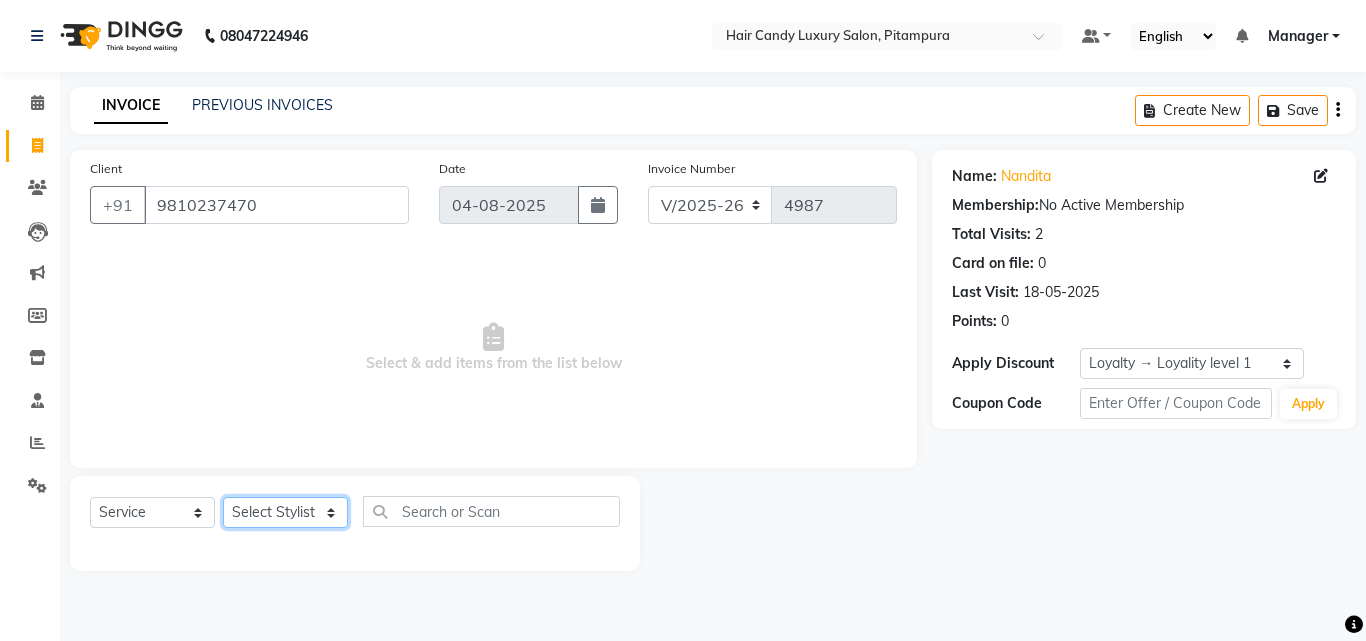 click on "Select Stylist Aarif AMAN ANJALI Arman Arshad  ARSHAD SALMANI ASHU FAIZ gaurav Hanish harshit Jack  karishma KAVITA kunal Manager MANNU Mukim  paras pinki preeti Raghav  RASHMI RAVI RITIK SAHIL sawan SHALINI SHARUKH SHWETA  VEER Vijay  vijay tiwari ZAID" 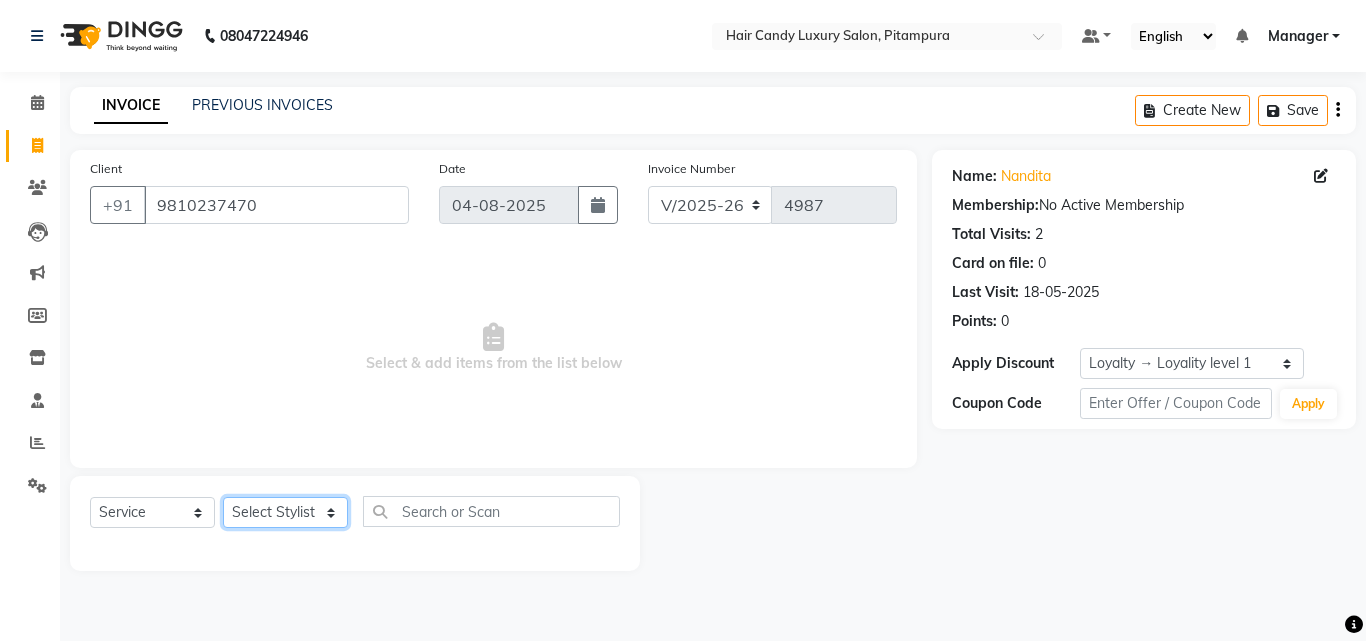 select on "28013" 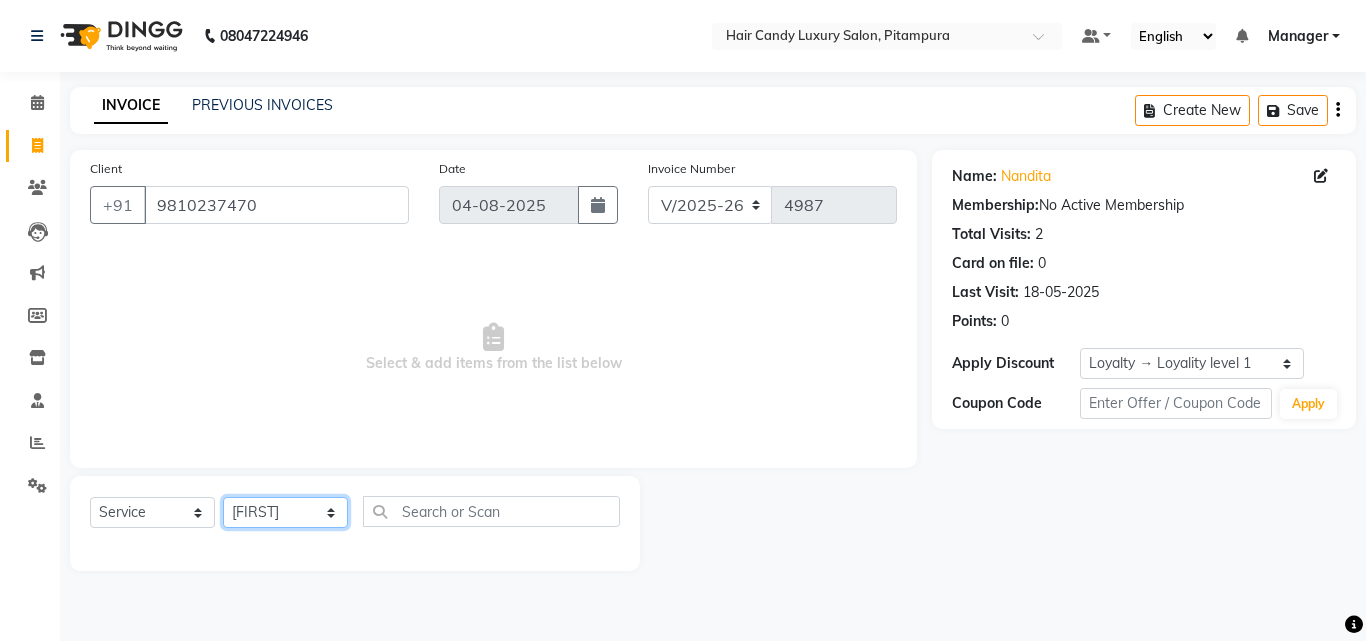 click on "Select Stylist Aarif AMAN ANJALI Arman Arshad  ARSHAD SALMANI ASHU FAIZ gaurav Hanish harshit Jack  karishma KAVITA kunal Manager MANNU Mukim  paras pinki preeti Raghav  RASHMI RAVI RITIK SAHIL sawan SHALINI SHARUKH SHWETA  VEER Vijay  vijay tiwari ZAID" 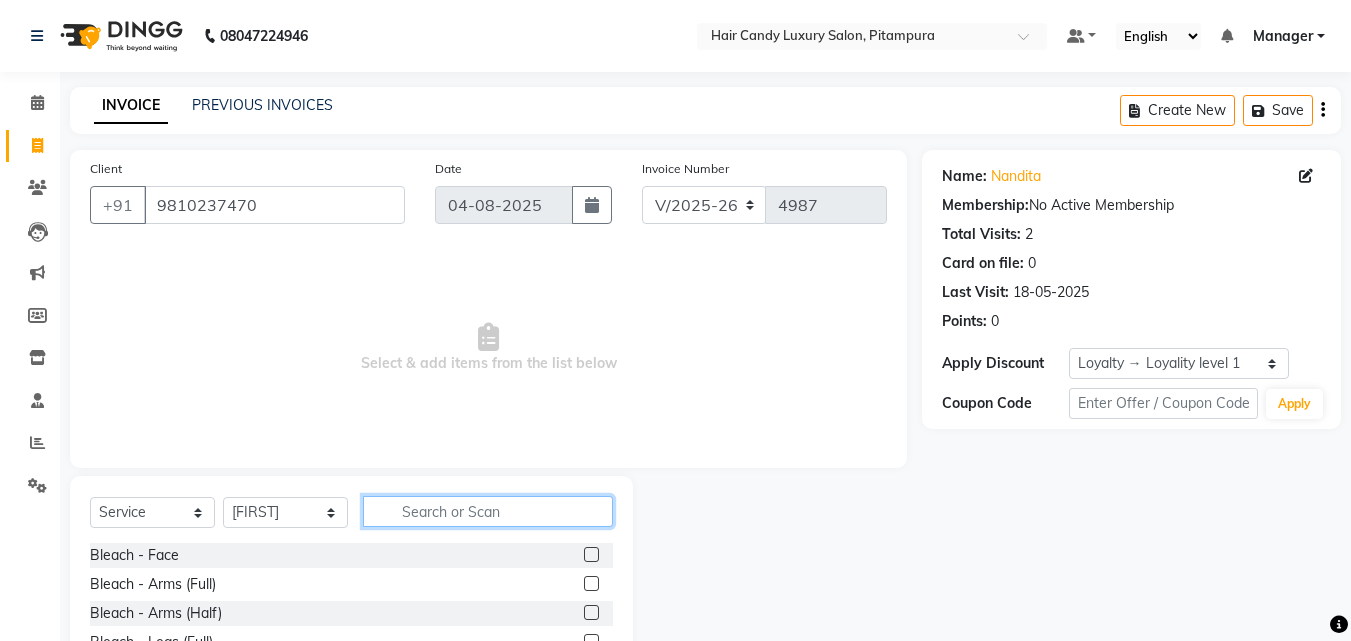 click 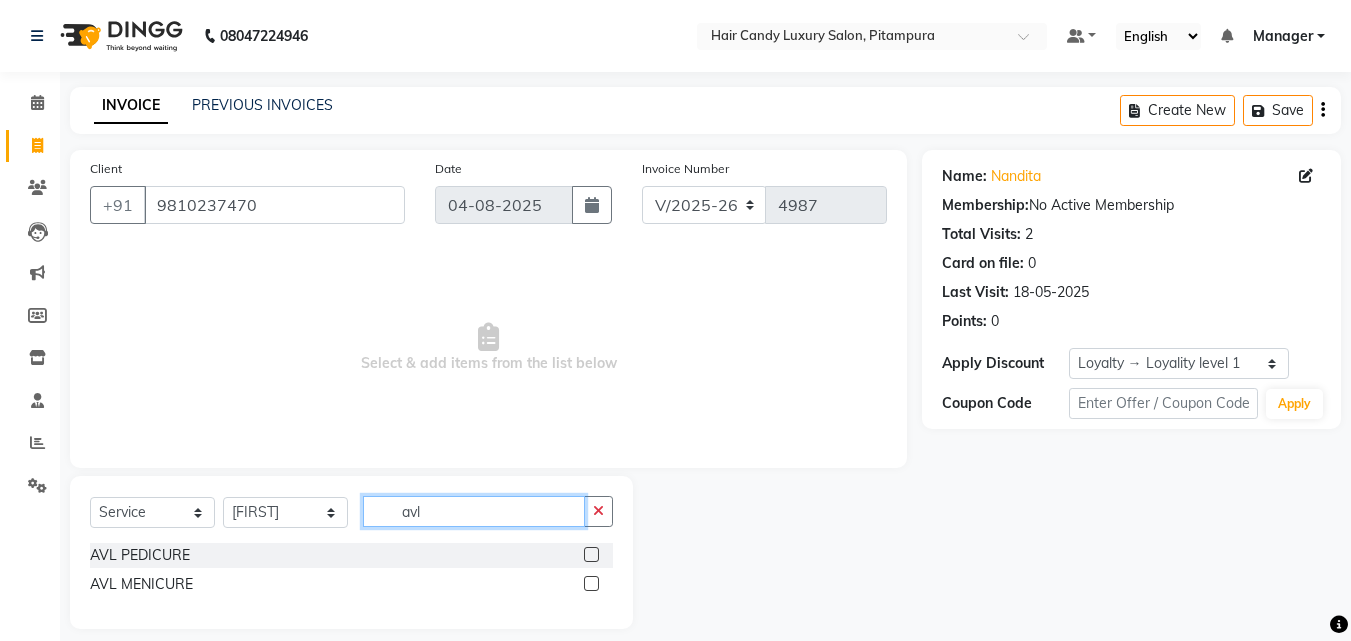 type on "avl" 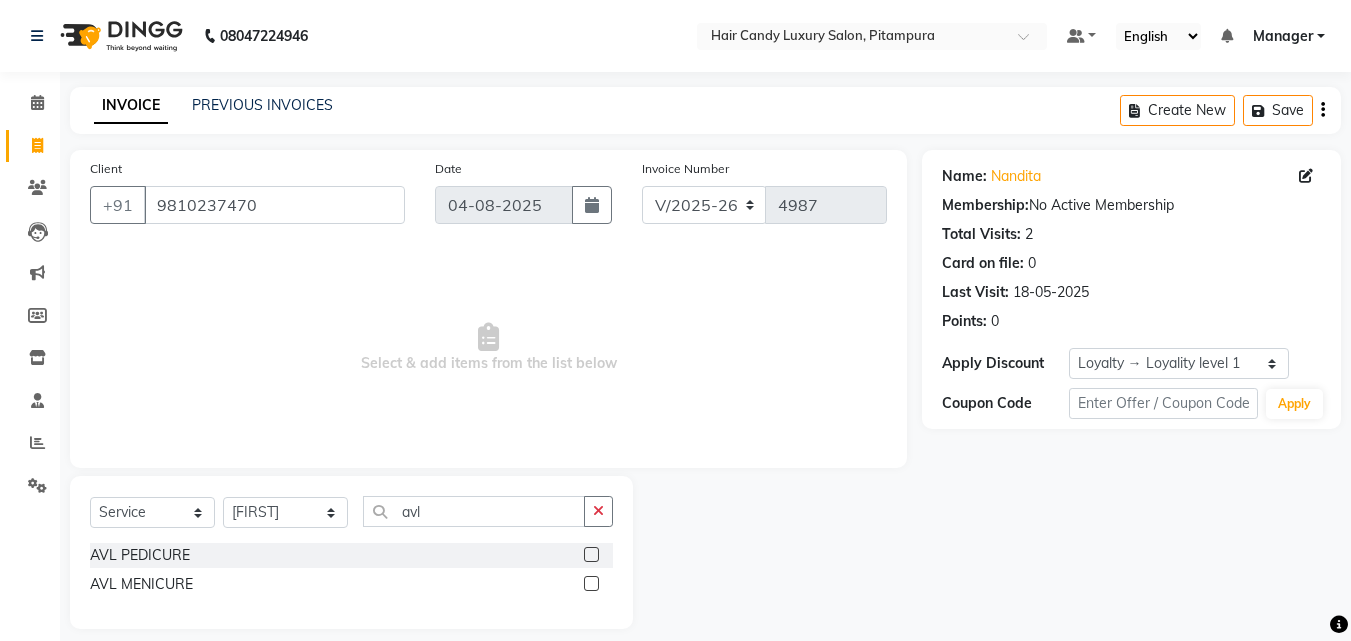 click 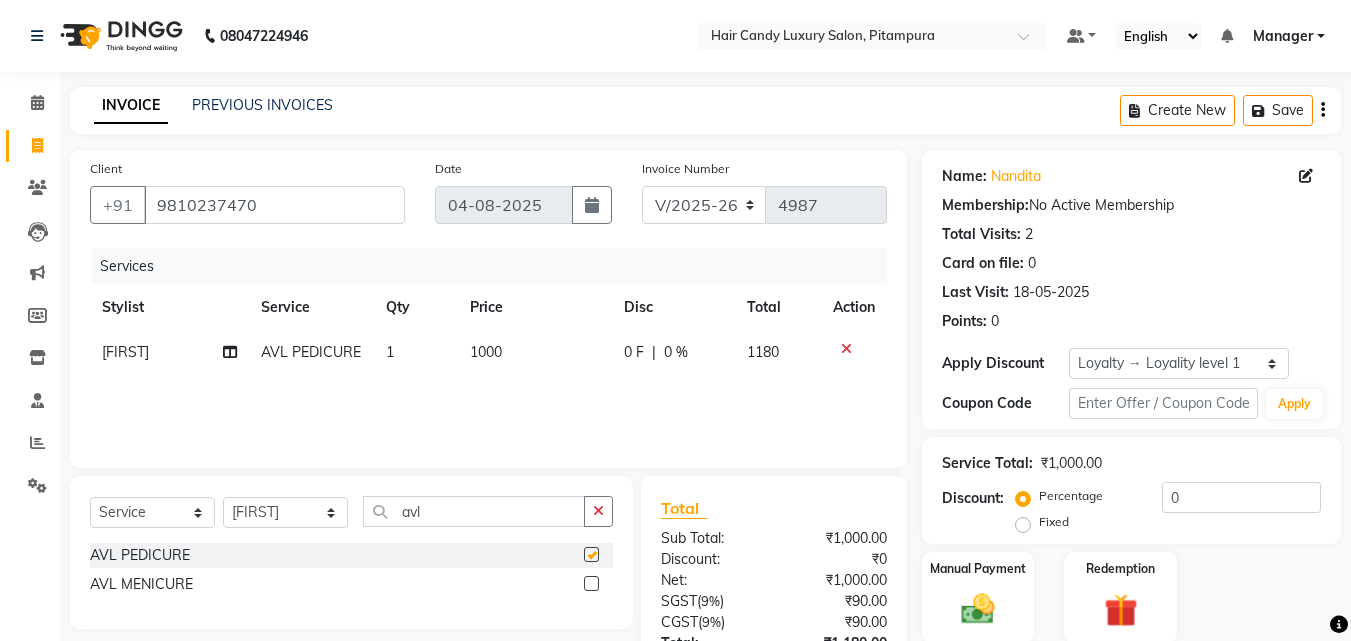 checkbox on "false" 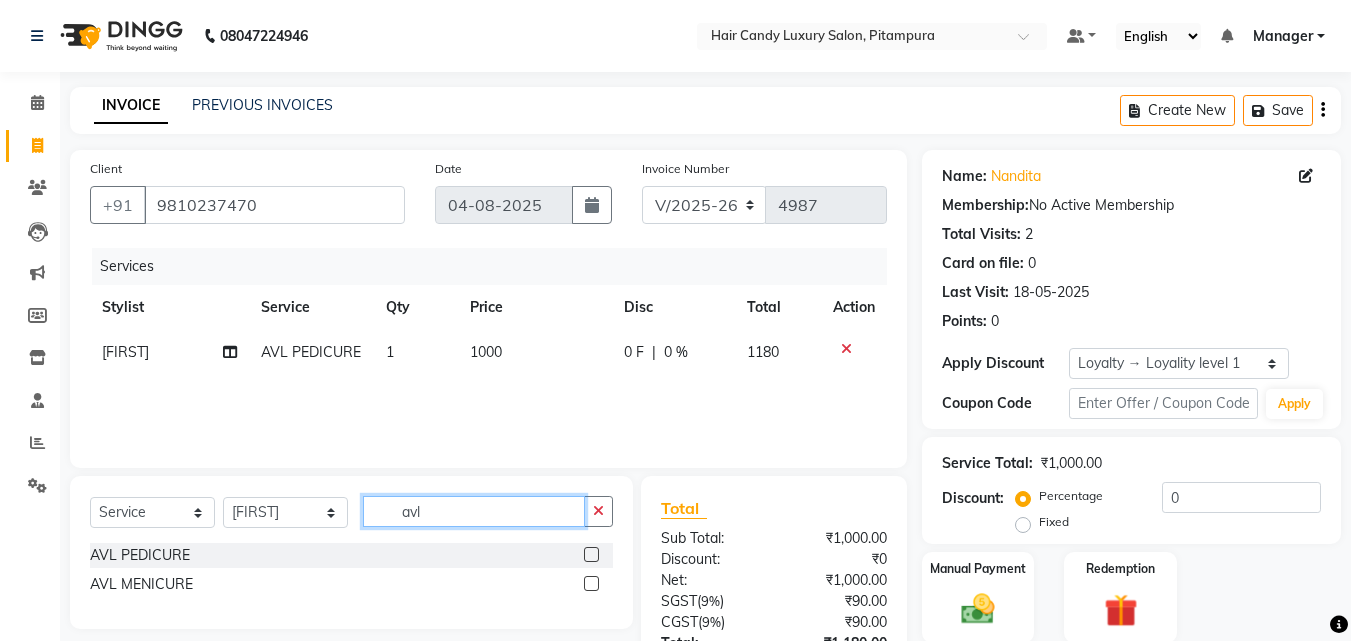 click on "avl" 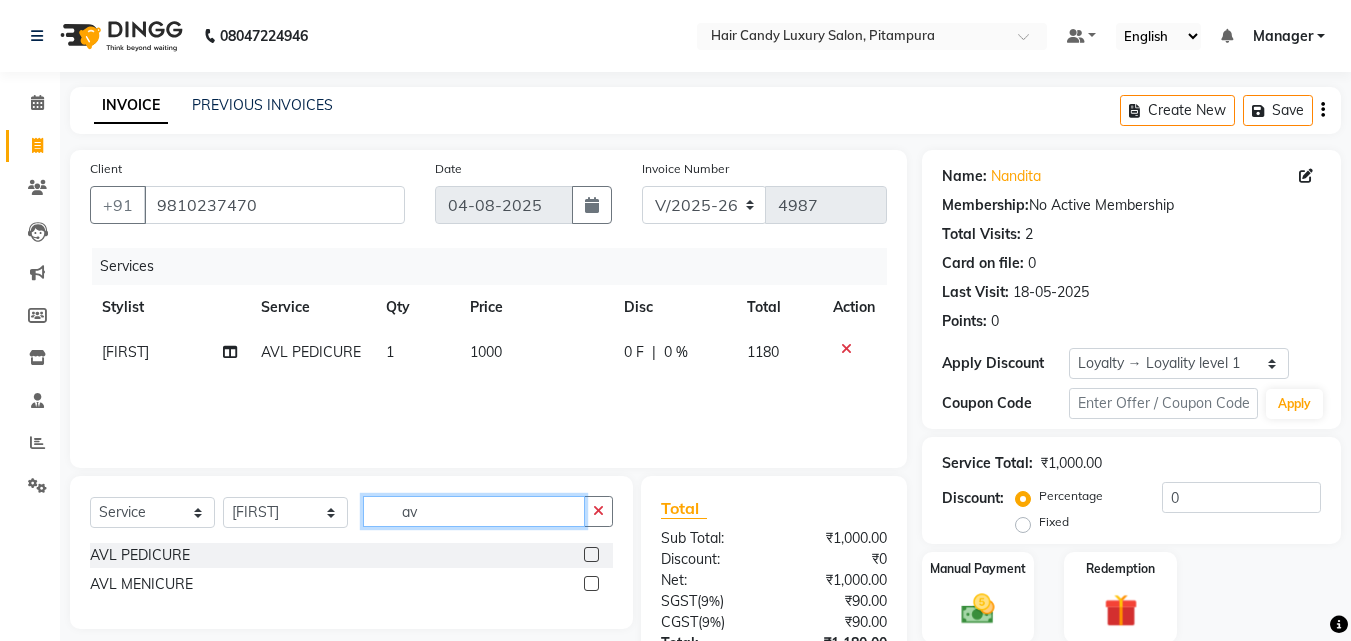 type on "a" 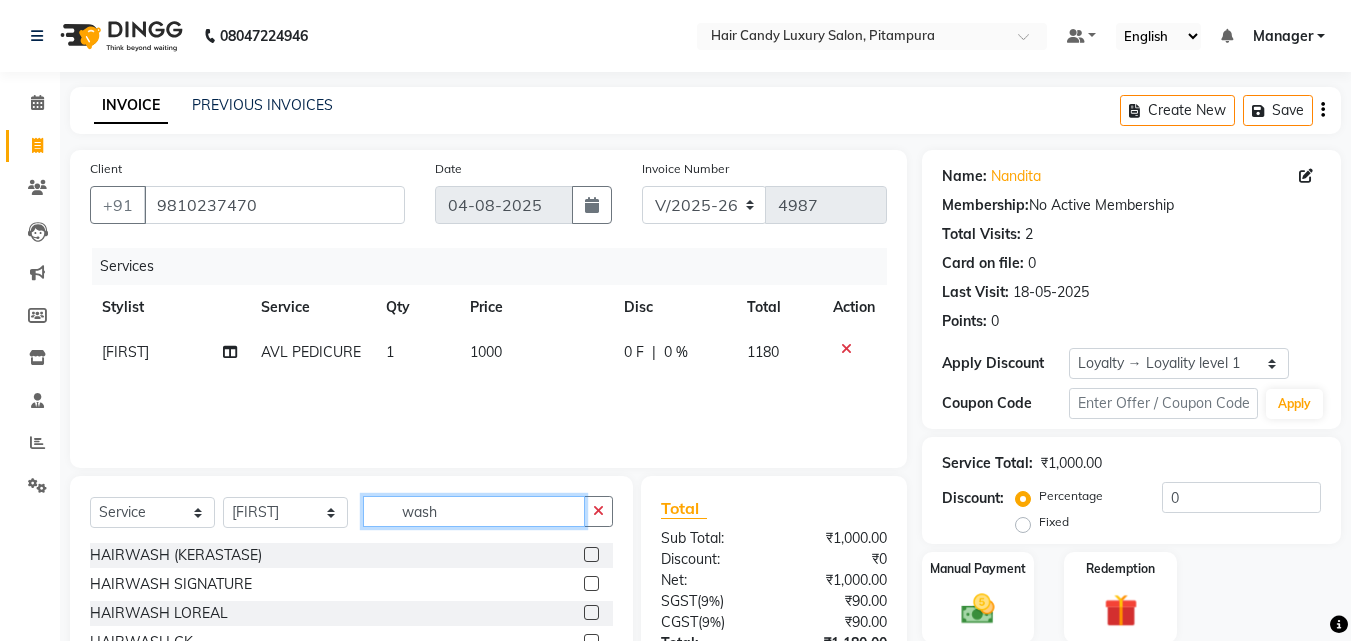 type on "wash" 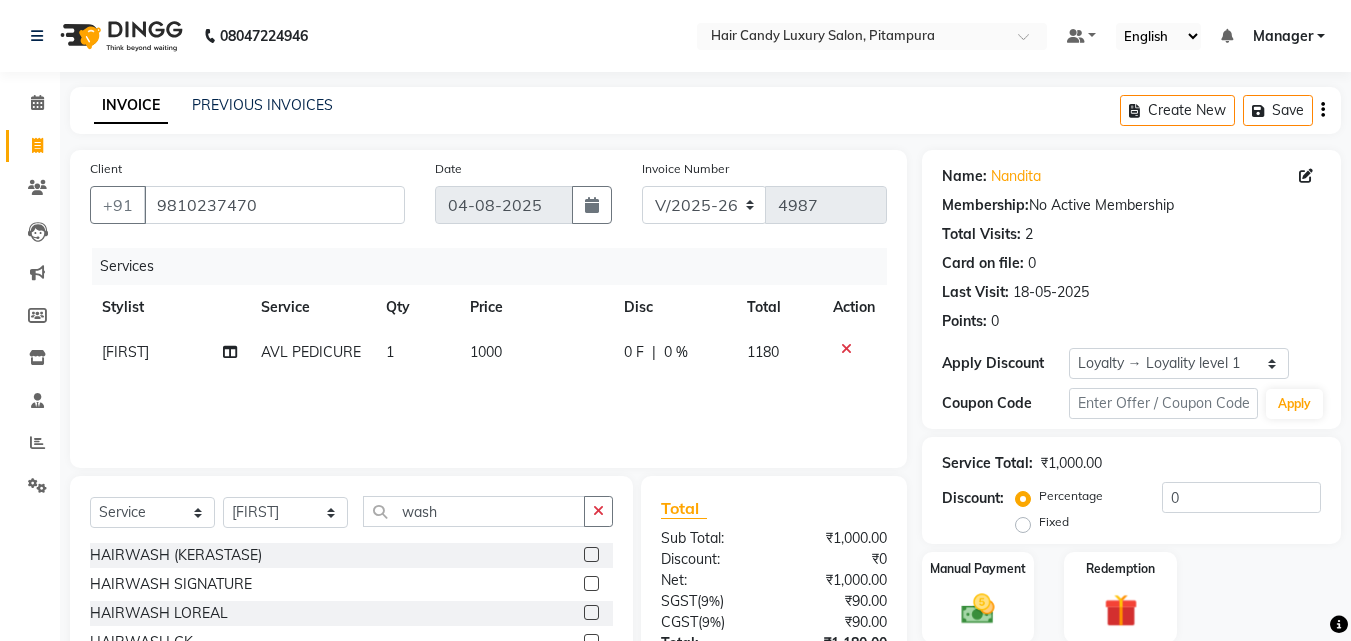 click 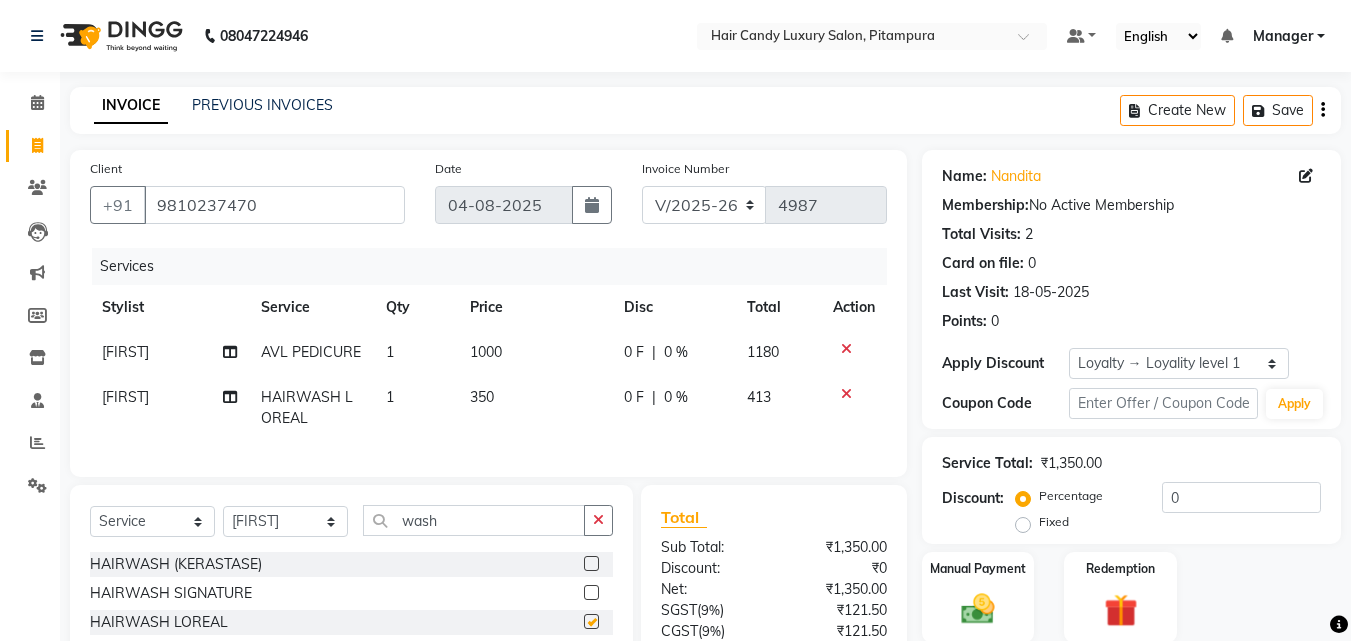 checkbox on "false" 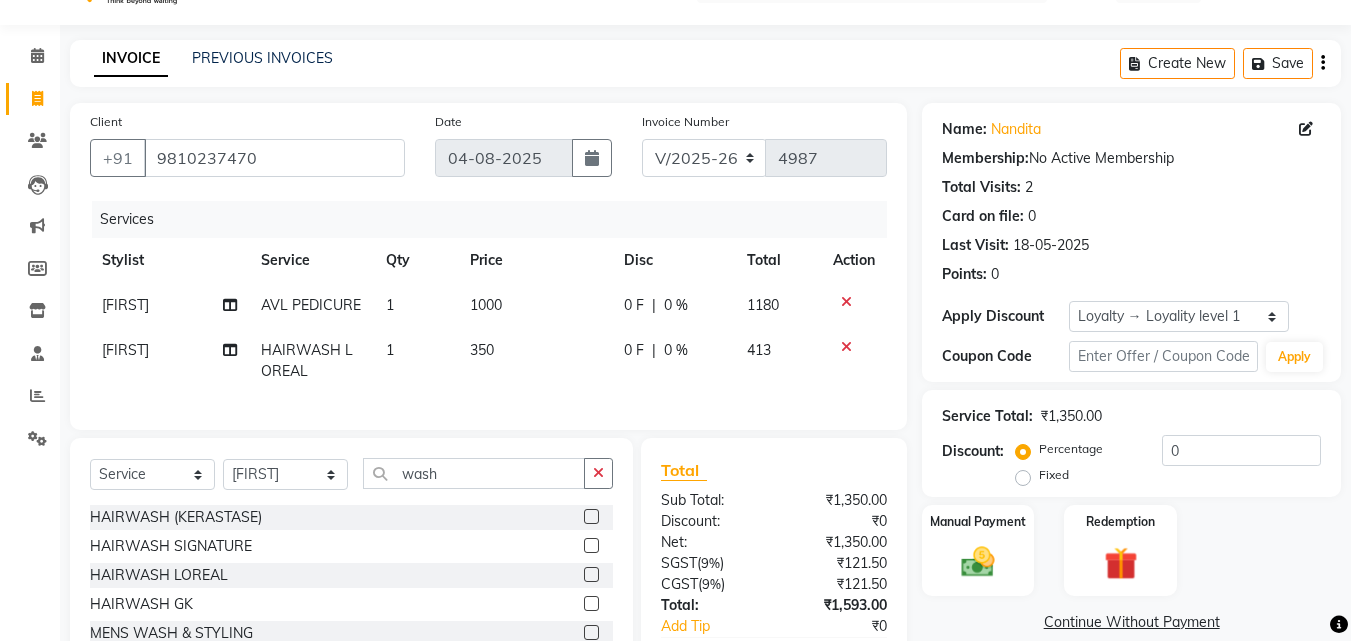 scroll, scrollTop: 181, scrollLeft: 0, axis: vertical 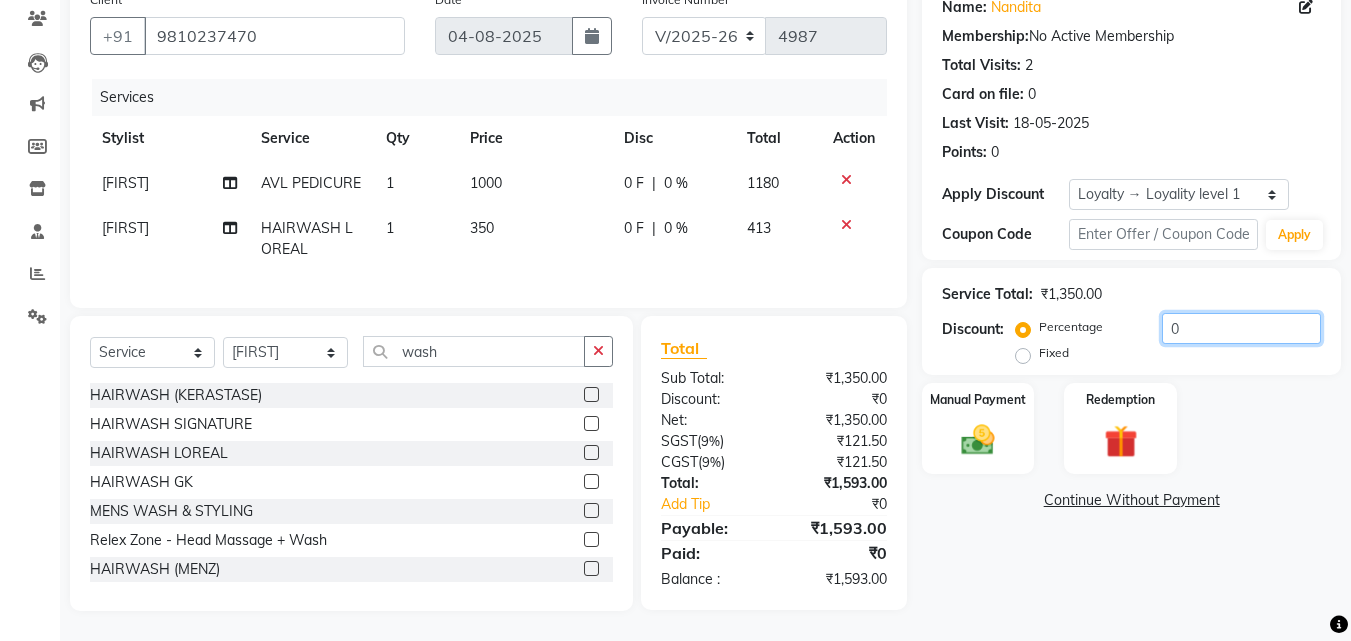 click on "0" 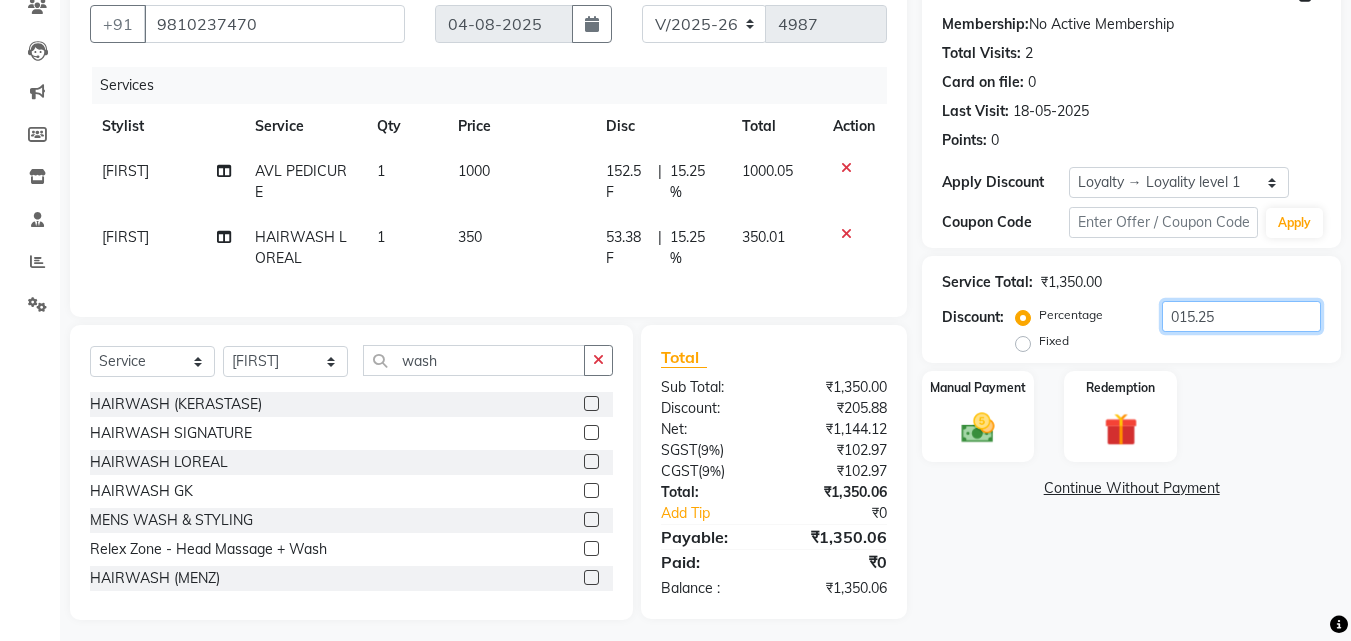 scroll, scrollTop: 205, scrollLeft: 0, axis: vertical 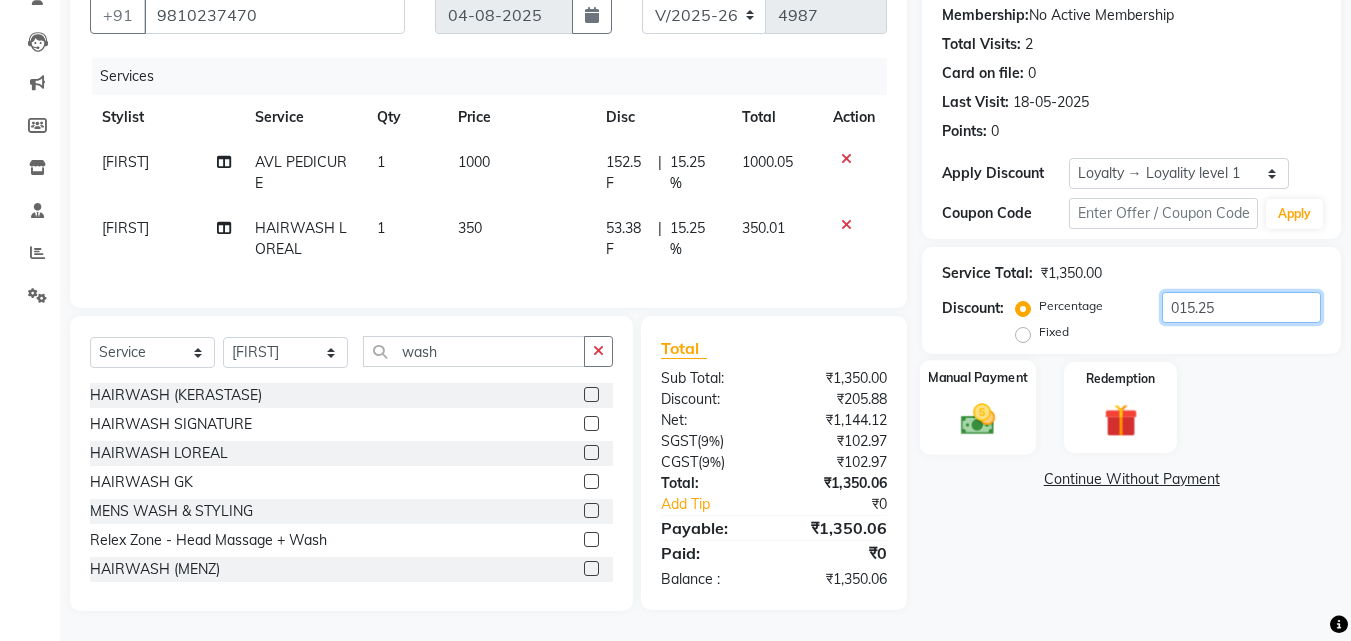 type on "015.25" 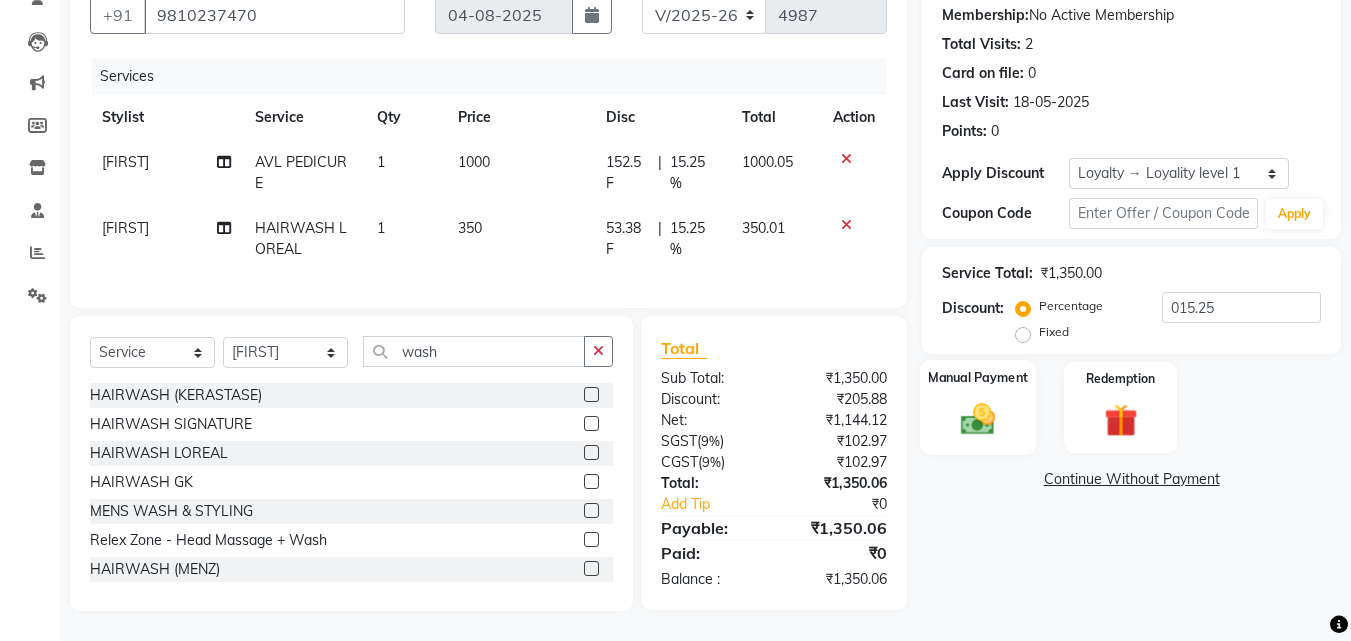 click 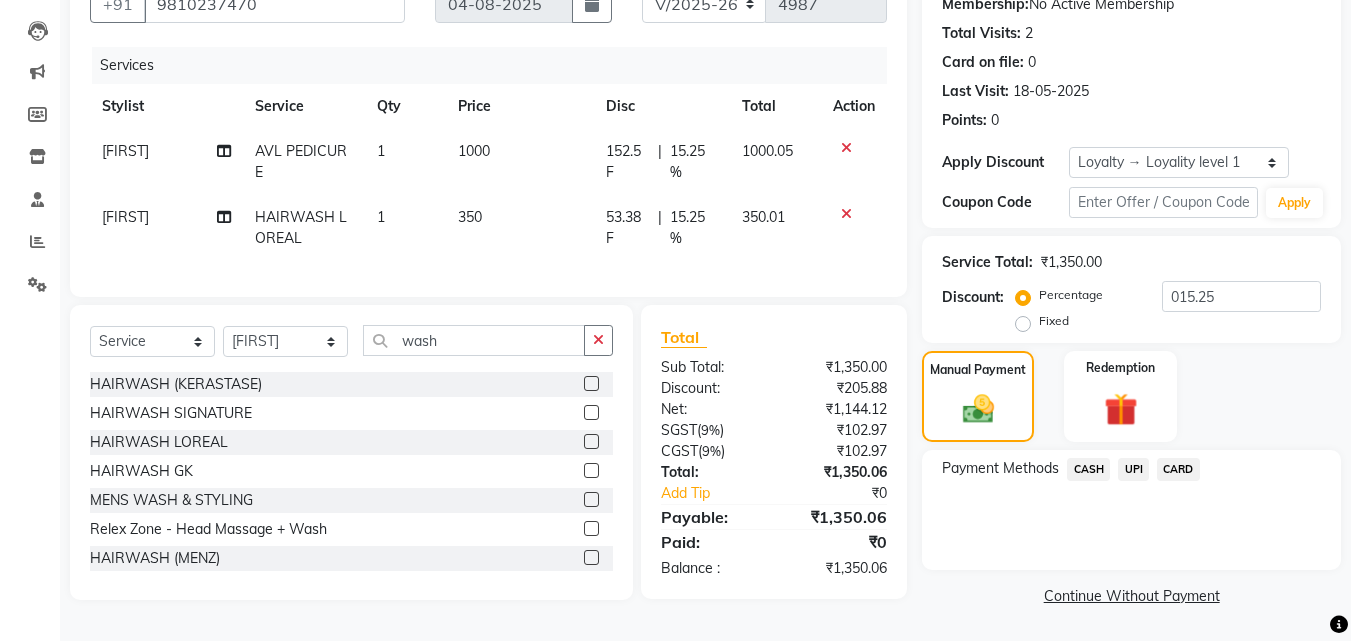 click on "CASH" 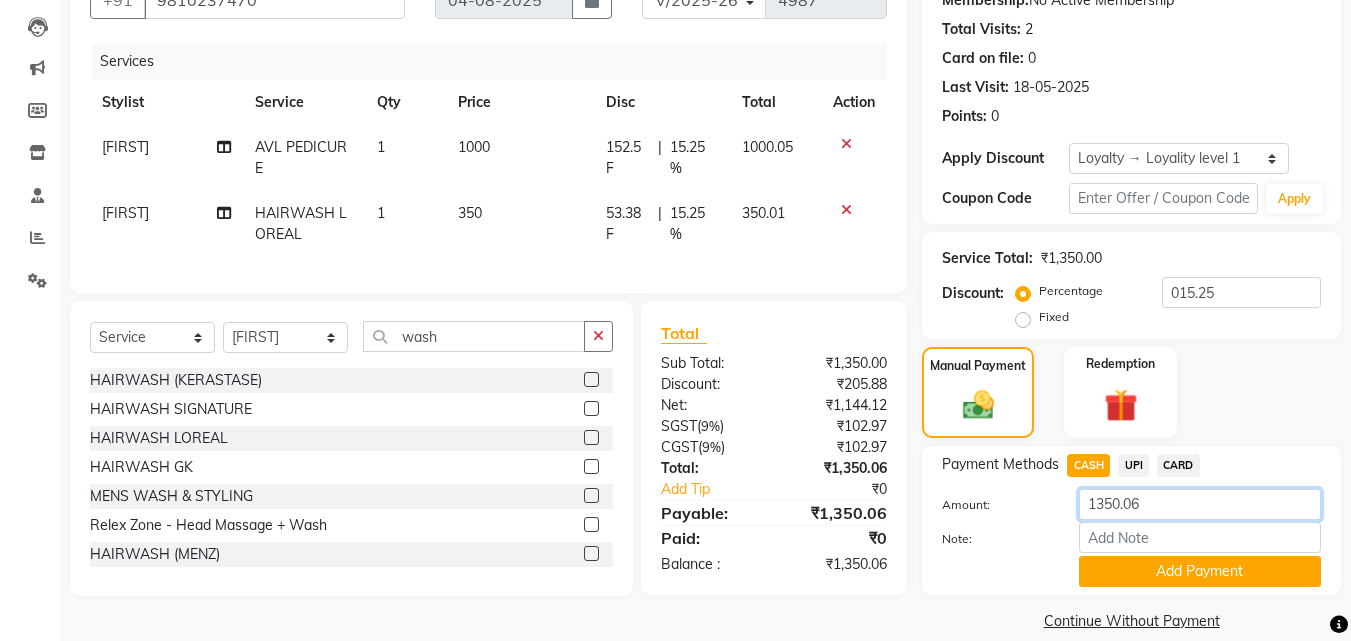 drag, startPoint x: 1148, startPoint y: 509, endPoint x: 912, endPoint y: 506, distance: 236.01907 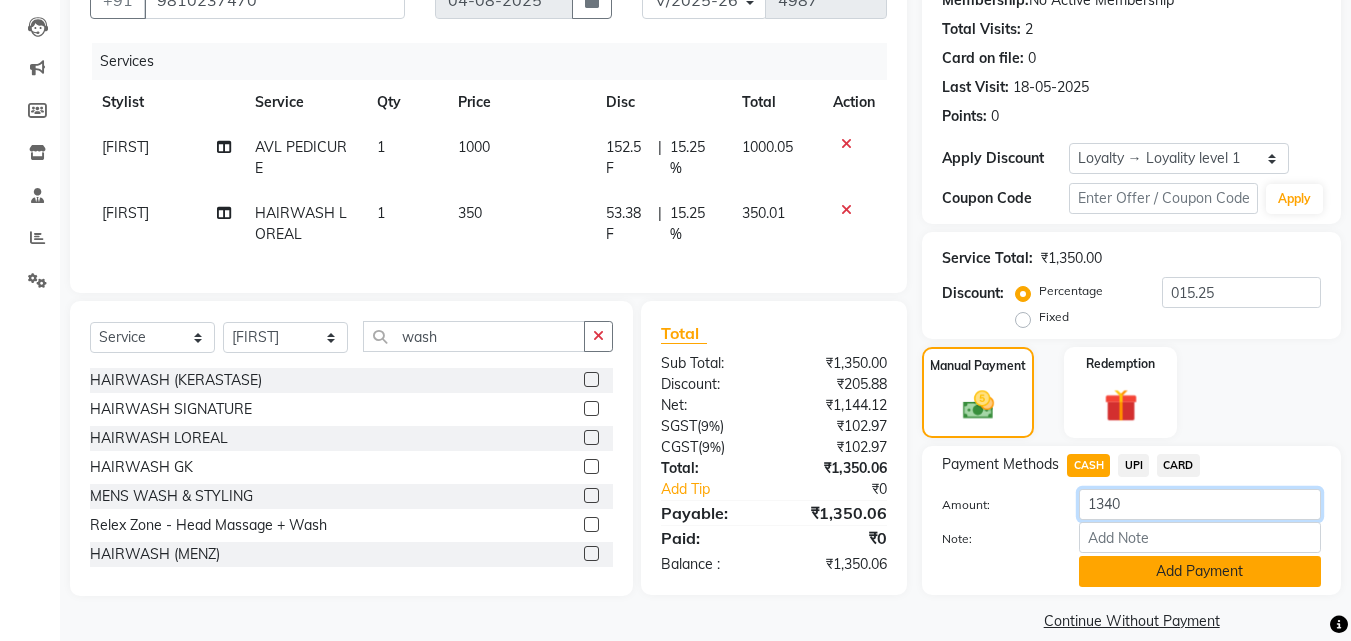 type on "1340" 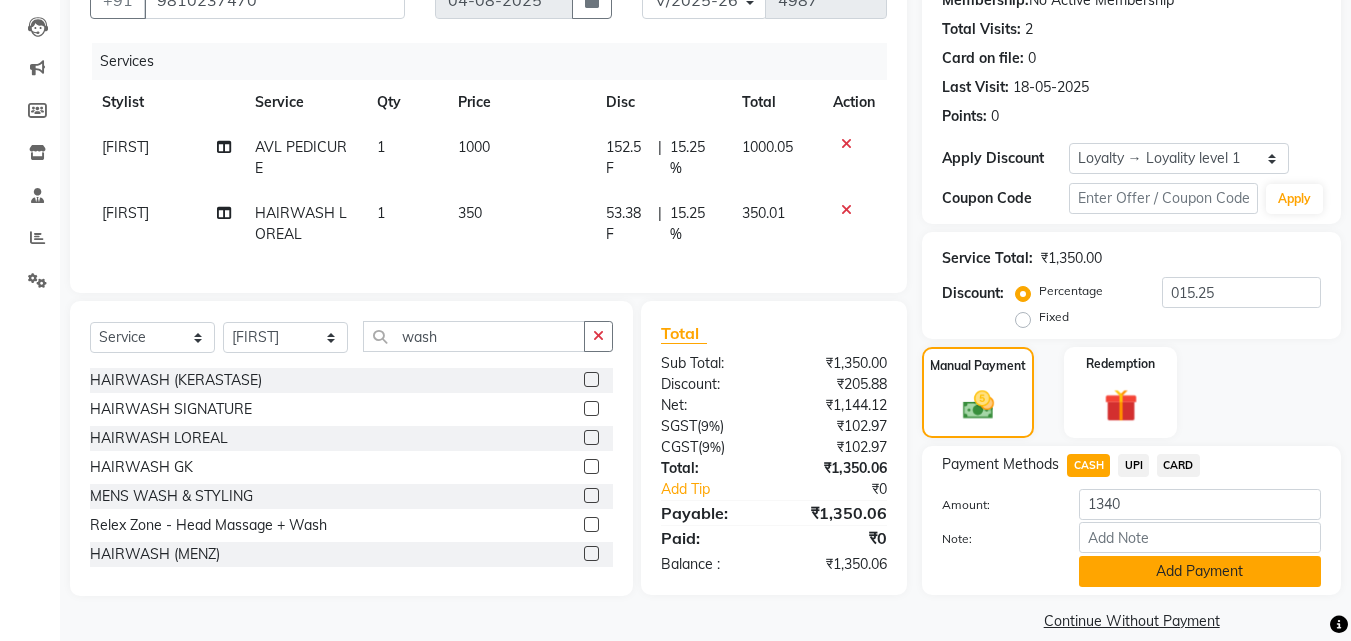 click on "Add Payment" 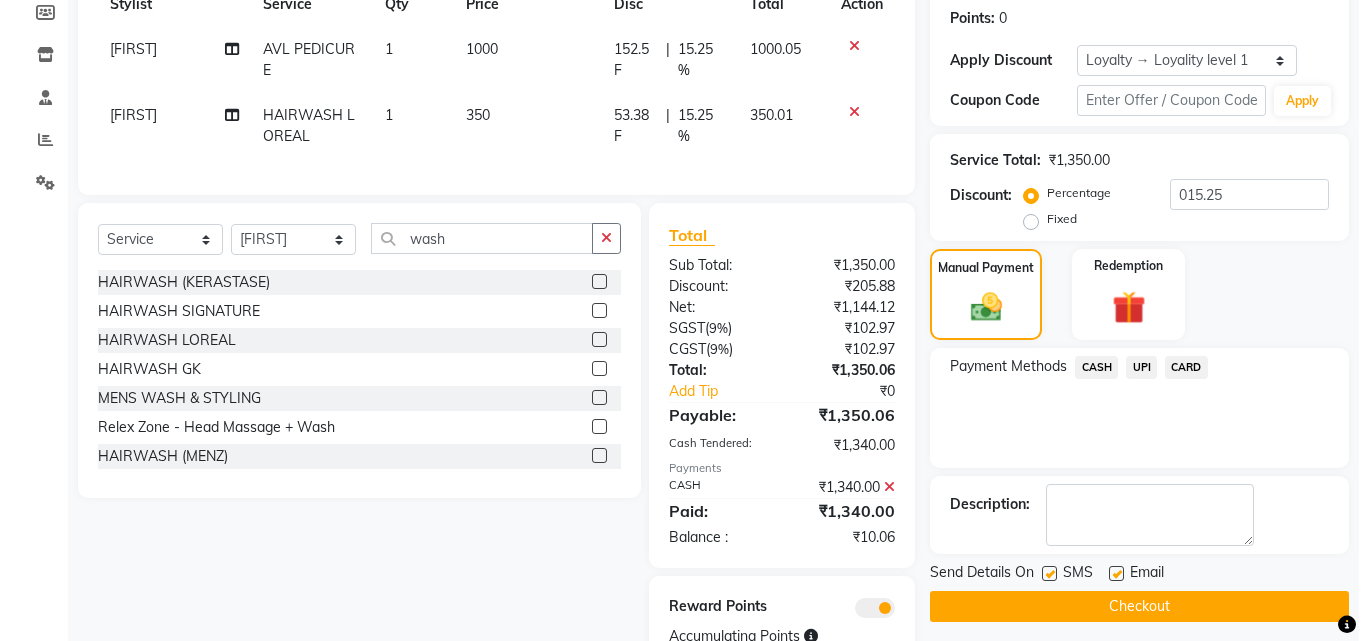 scroll, scrollTop: 395, scrollLeft: 0, axis: vertical 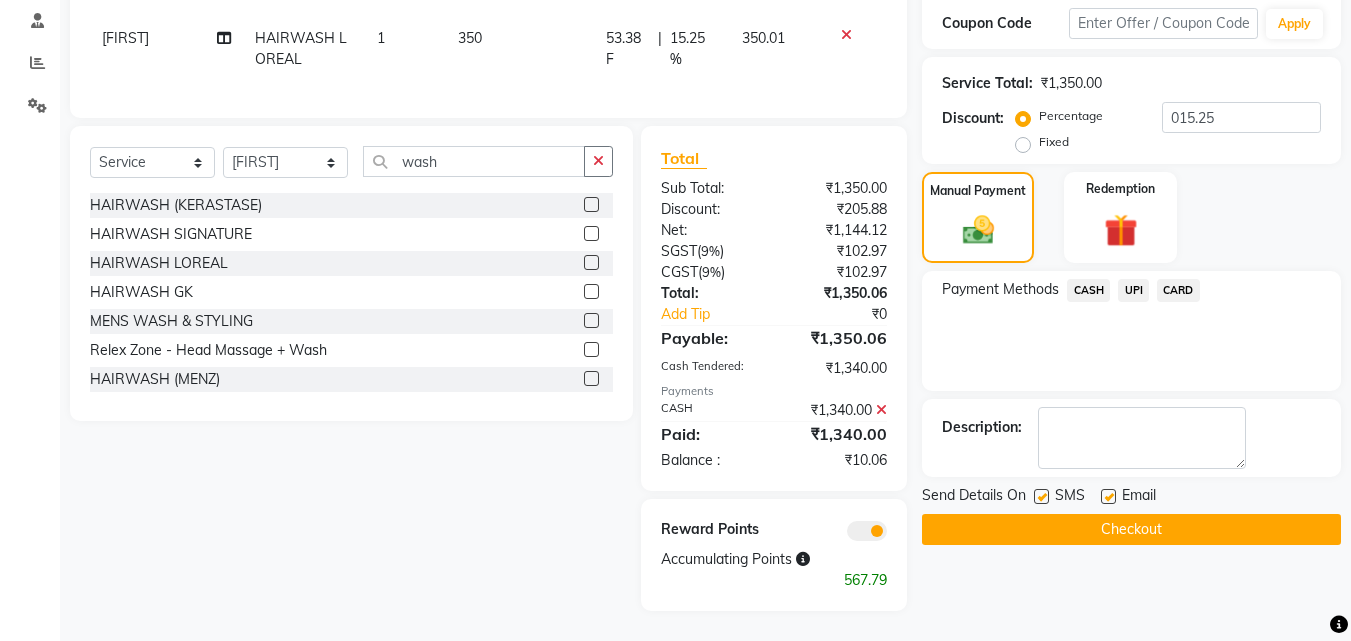 click 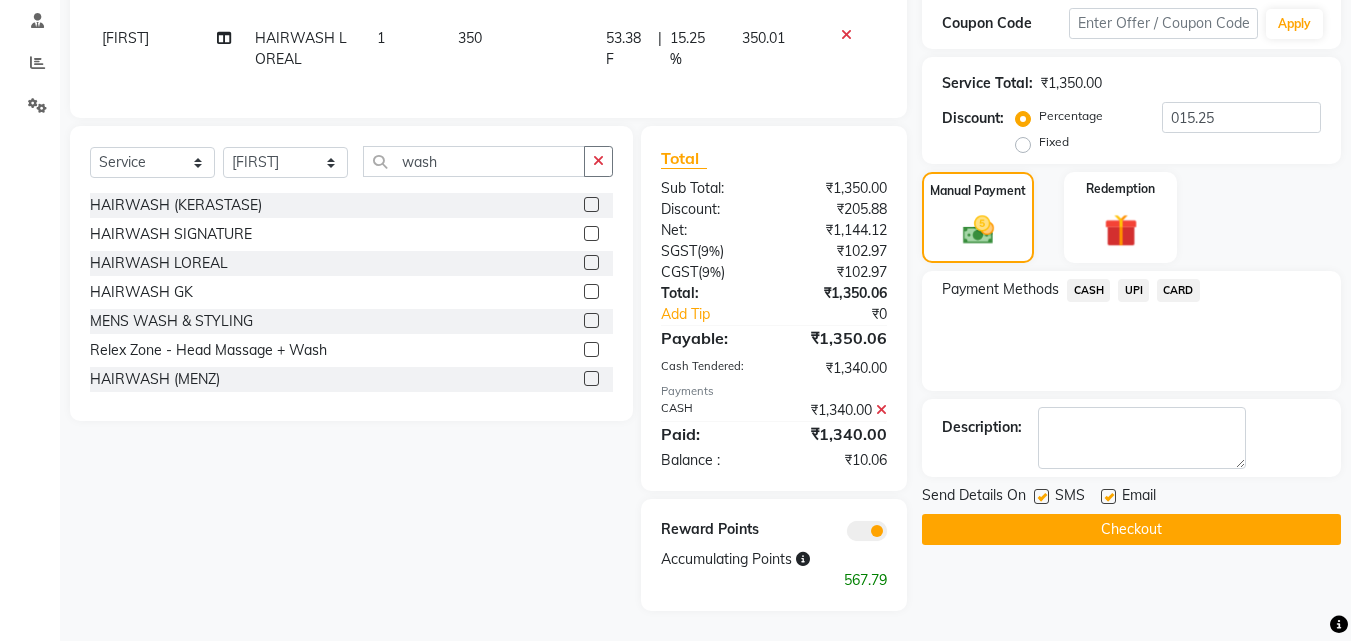 click 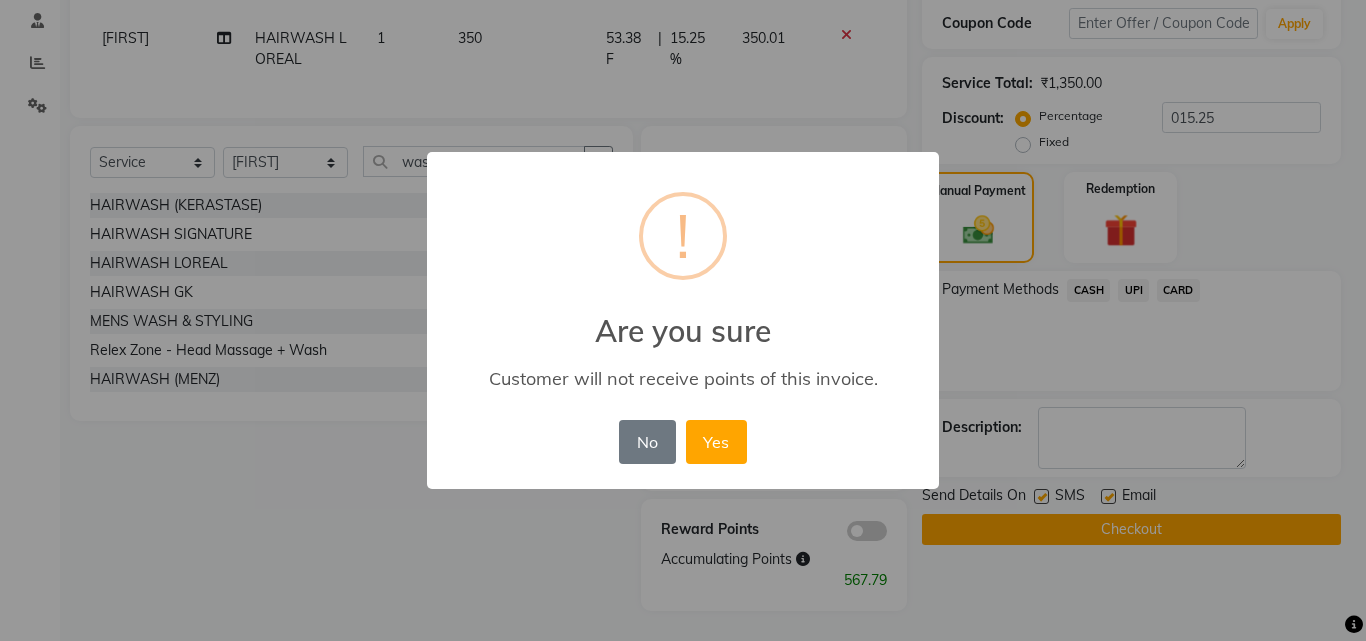 drag, startPoint x: 695, startPoint y: 446, endPoint x: 705, endPoint y: 449, distance: 10.440307 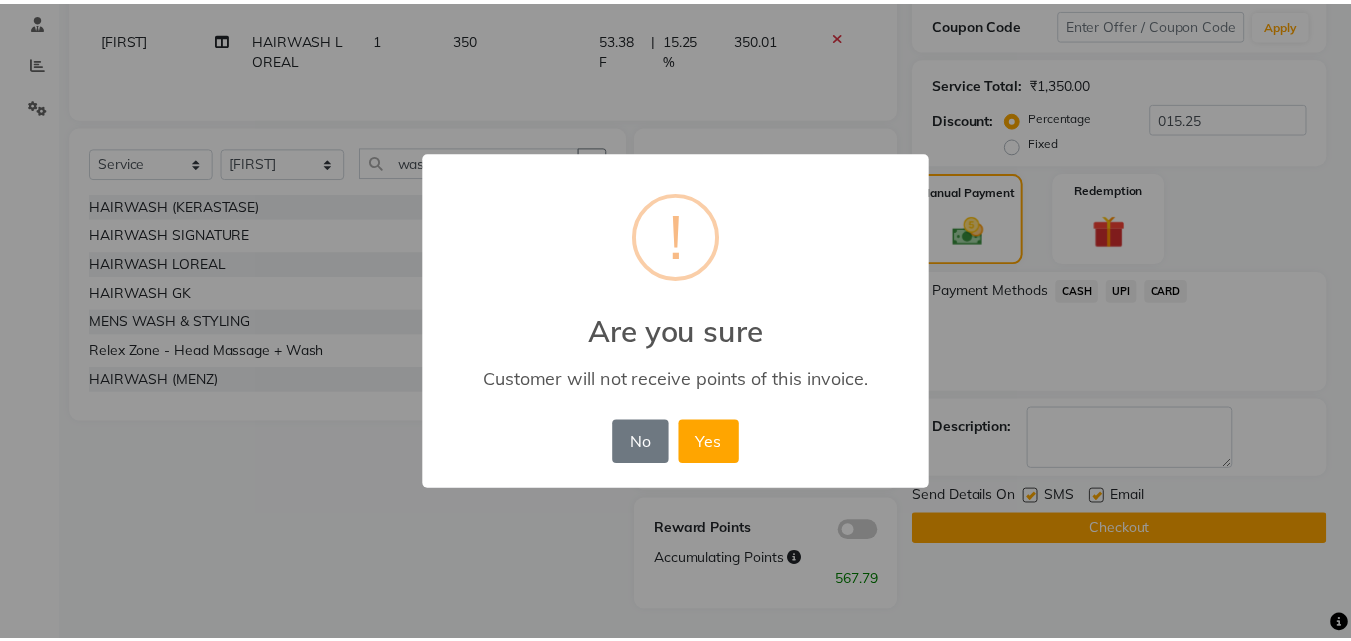 scroll, scrollTop: 345, scrollLeft: 0, axis: vertical 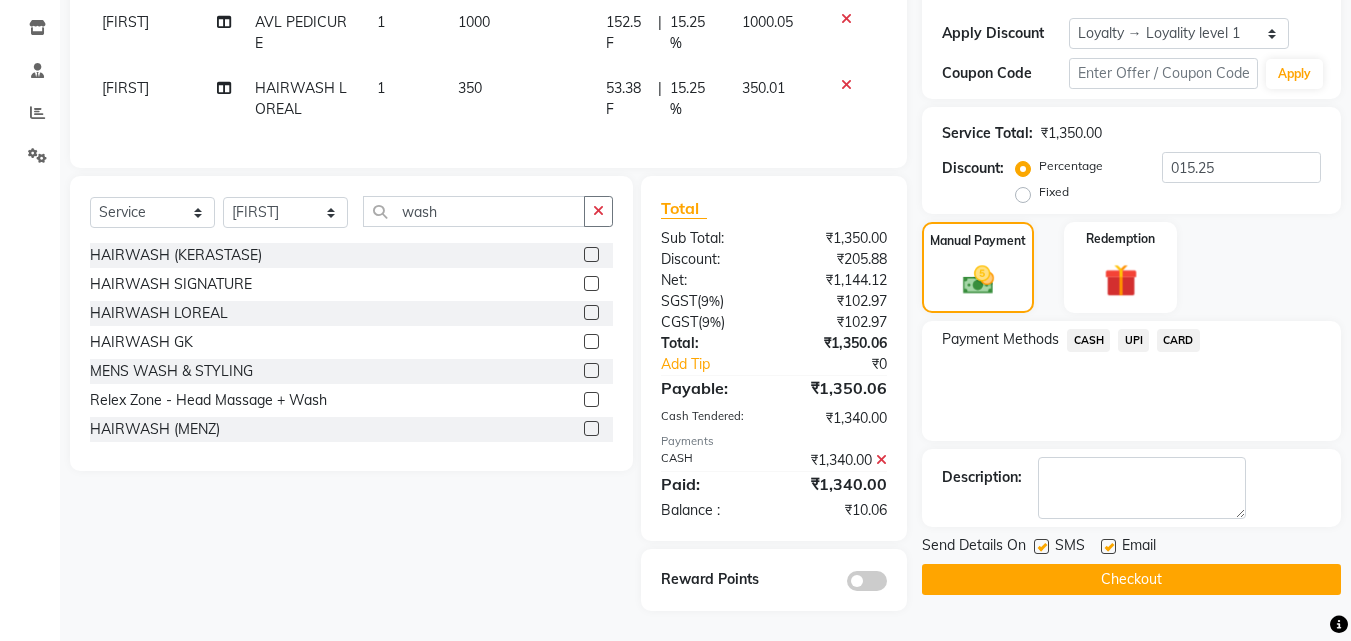 click on "Checkout" 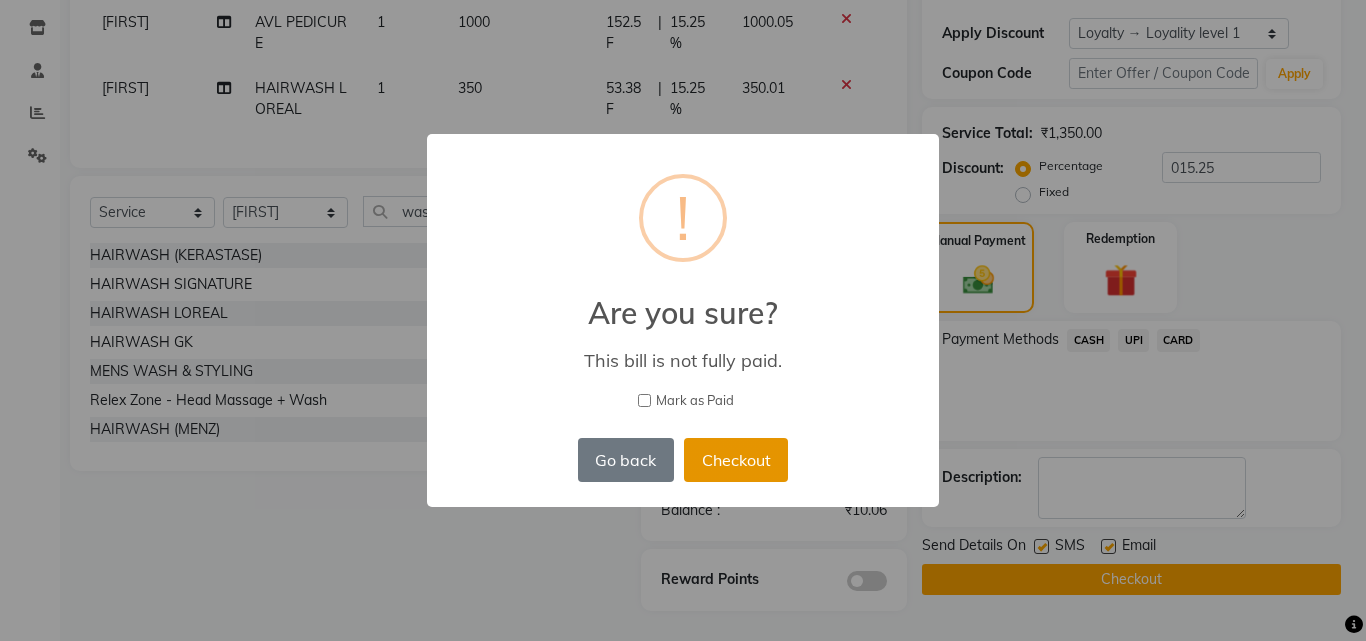 click on "Checkout" at bounding box center (736, 460) 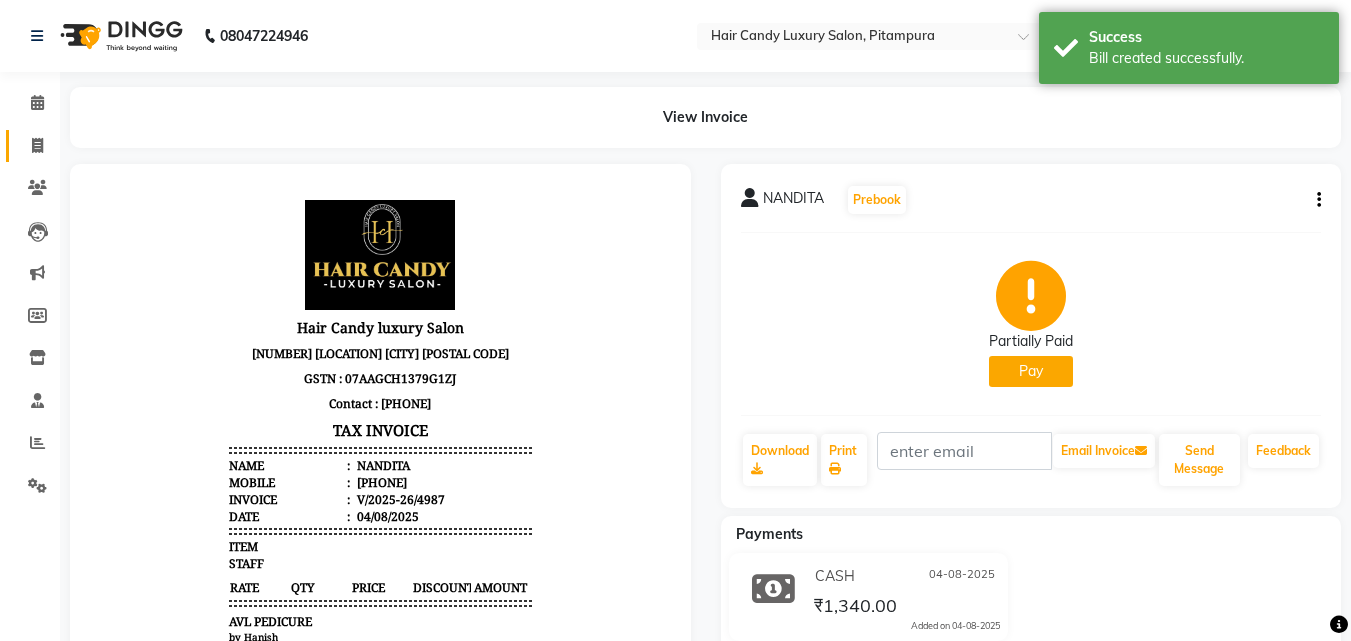 scroll, scrollTop: 0, scrollLeft: 0, axis: both 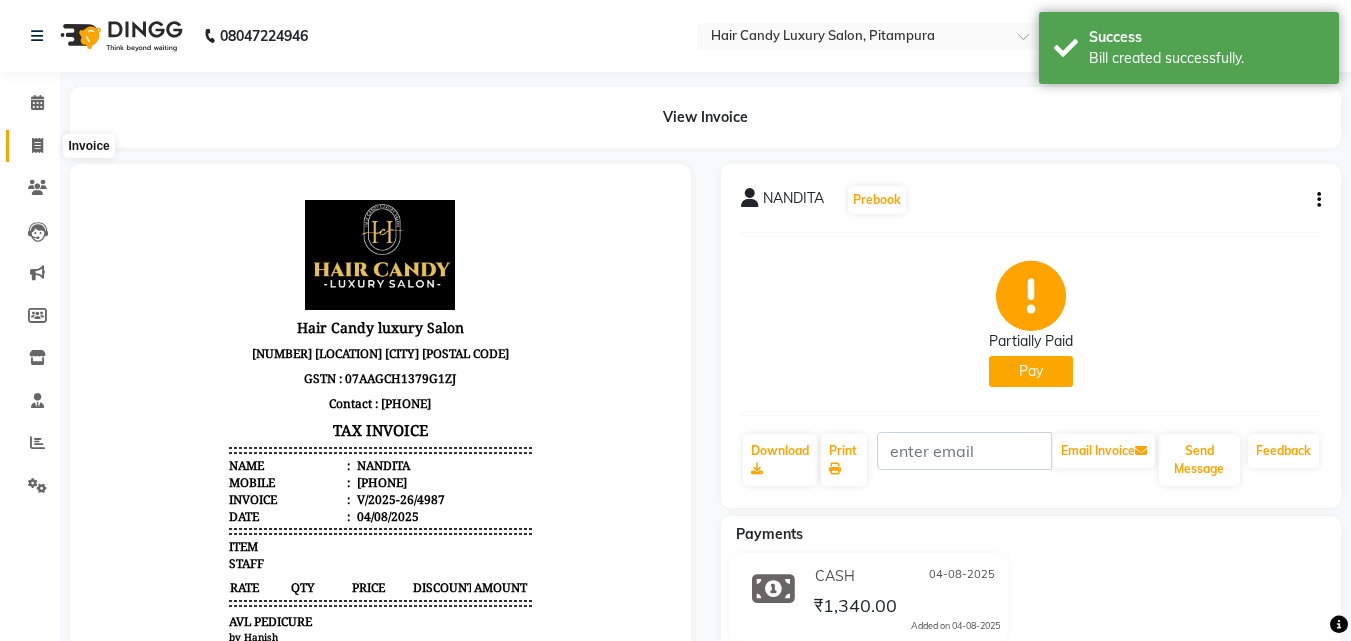 click 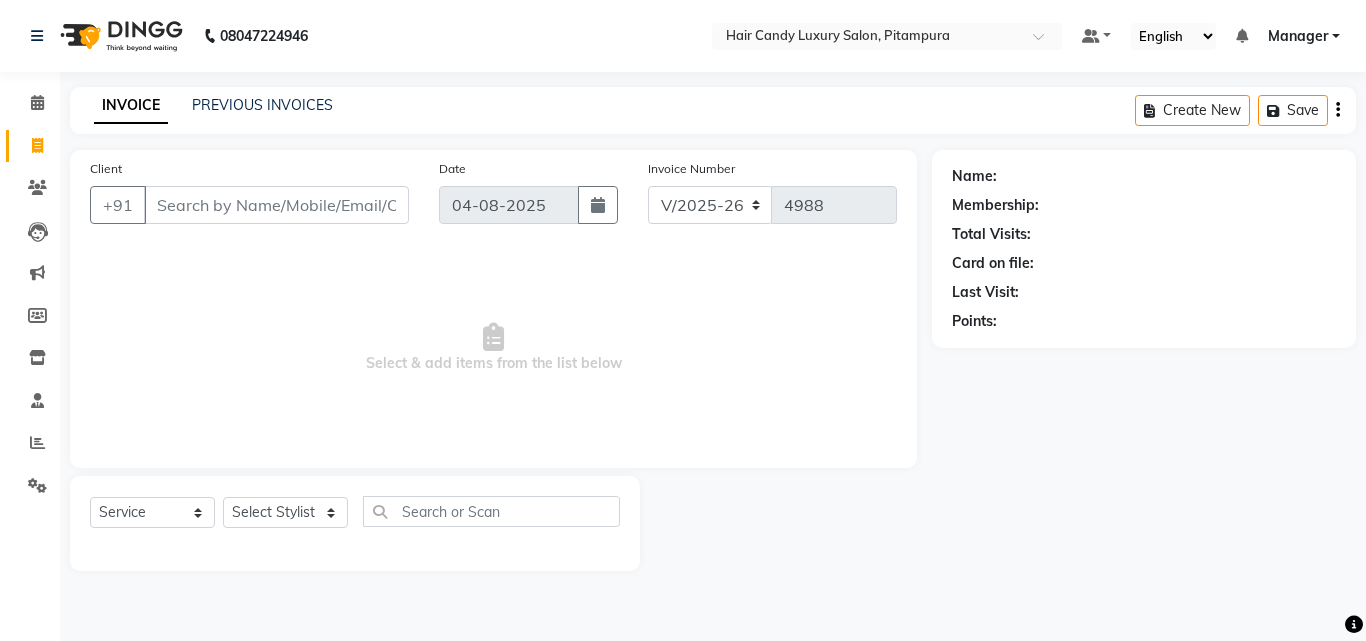click on "Client" at bounding box center [276, 205] 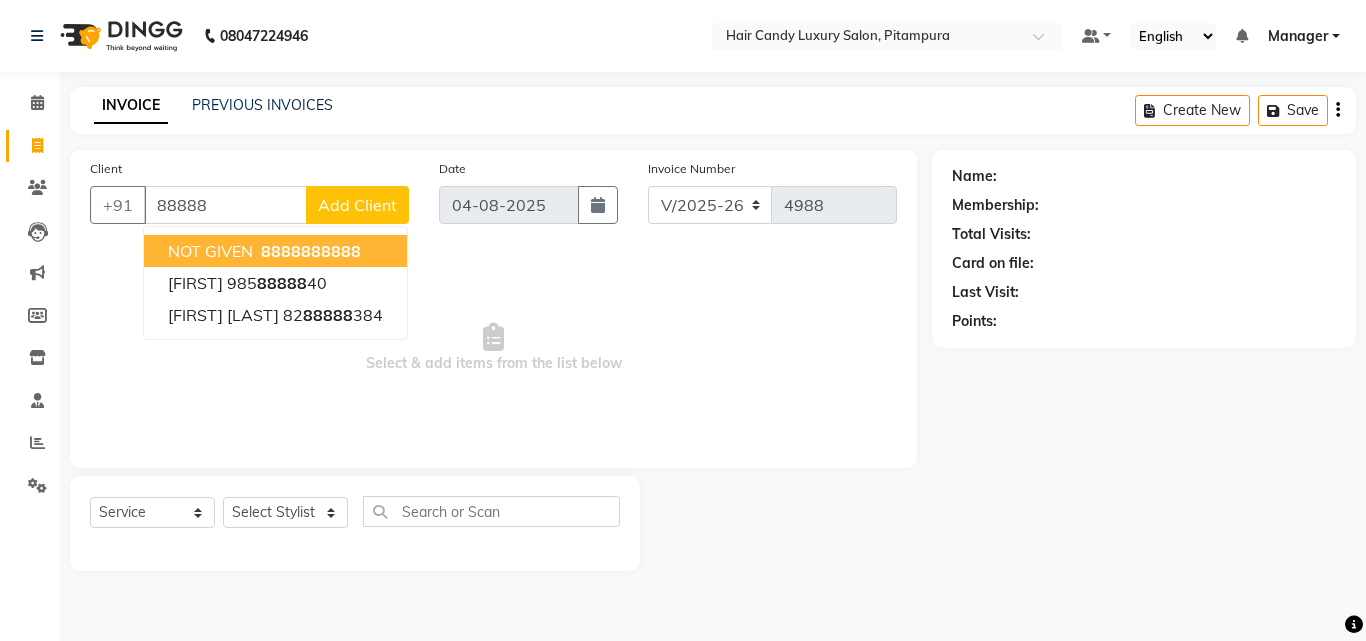 click on "88888" at bounding box center (286, 251) 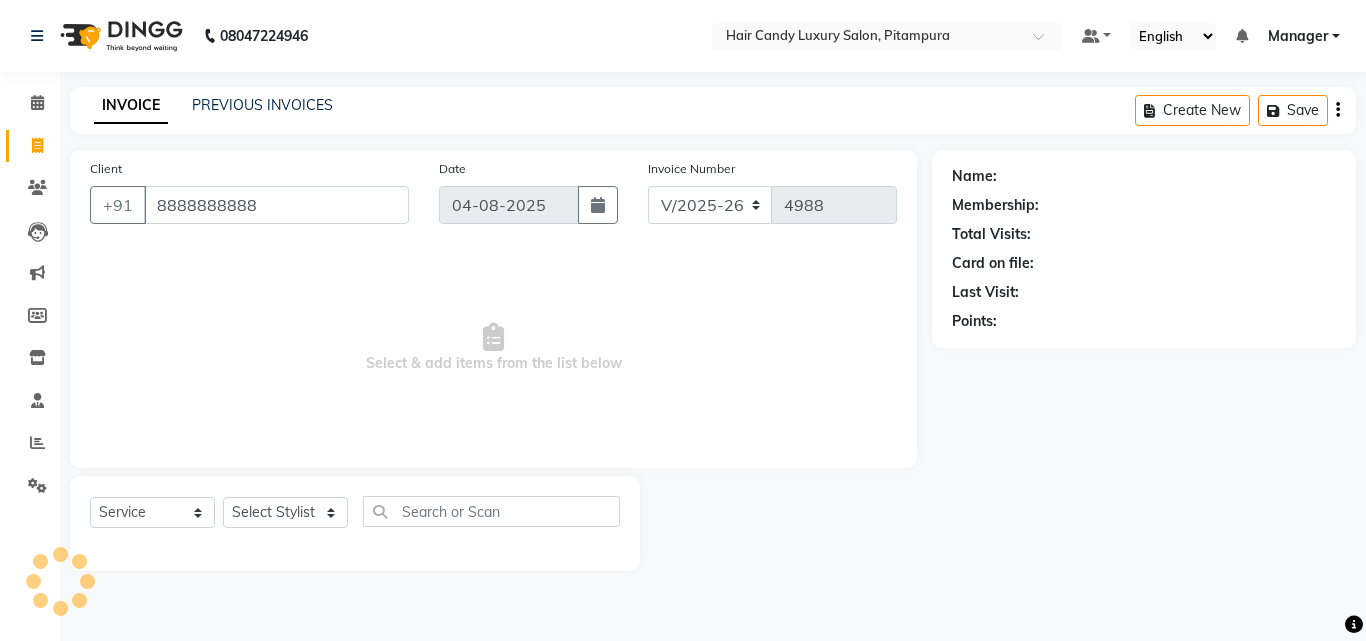 type on "8888888888" 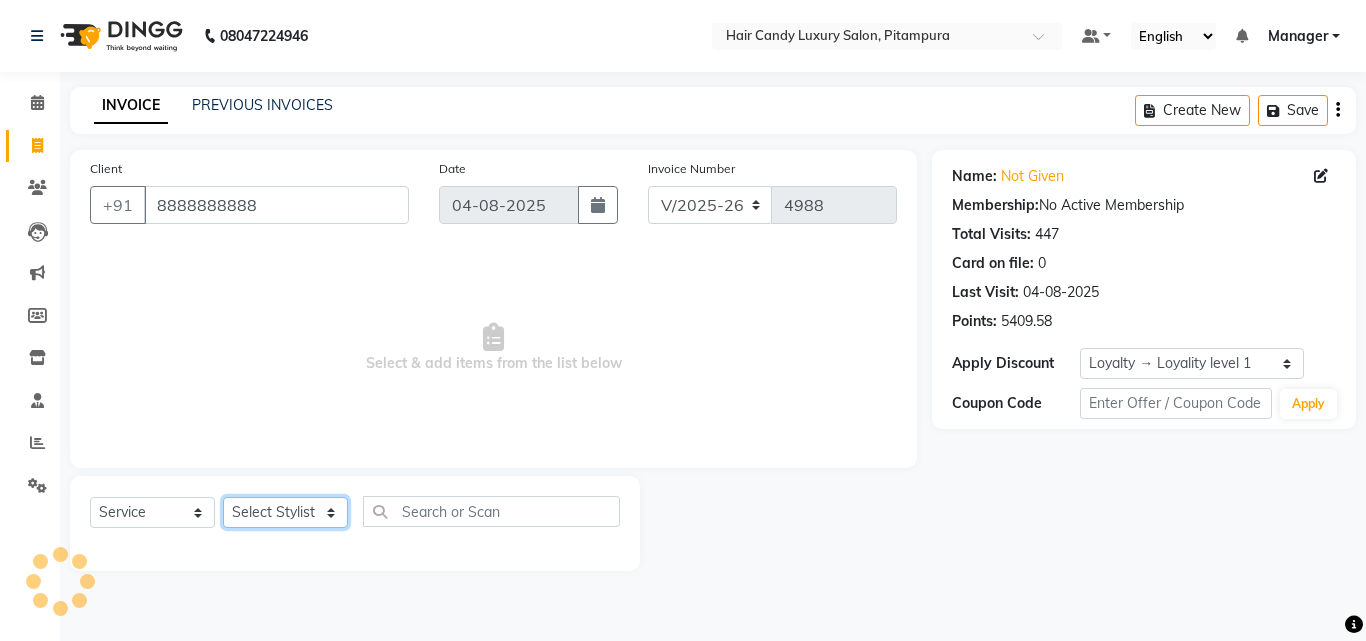 click on "Select Stylist Aarif AMAN ANJALI Arman Arshad  ARSHAD SALMANI ASHU FAIZ gaurav Hanish harshit Jack  karishma KAVITA kunal Manager MANNU Mukim  paras pinki preeti Raghav  RASHMI RAVI RITIK SAHIL sawan SHALINI SHARUKH SHWETA  VEER Vijay  vijay tiwari ZAID" 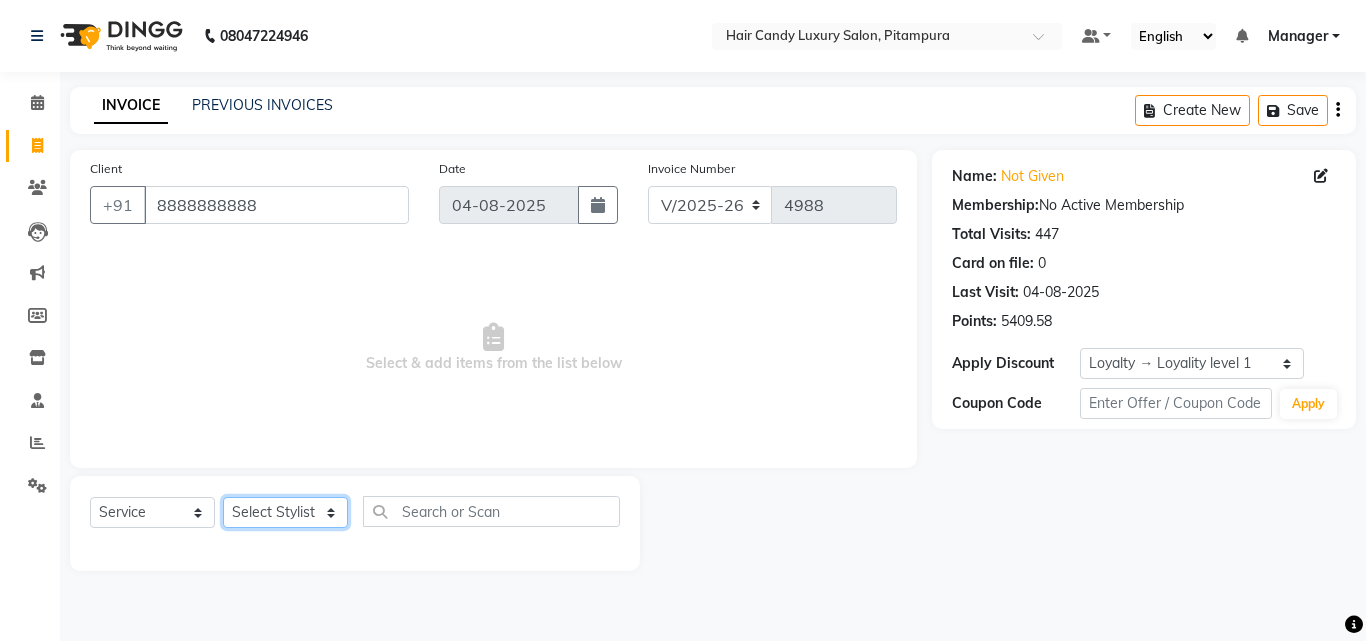 select on "28014" 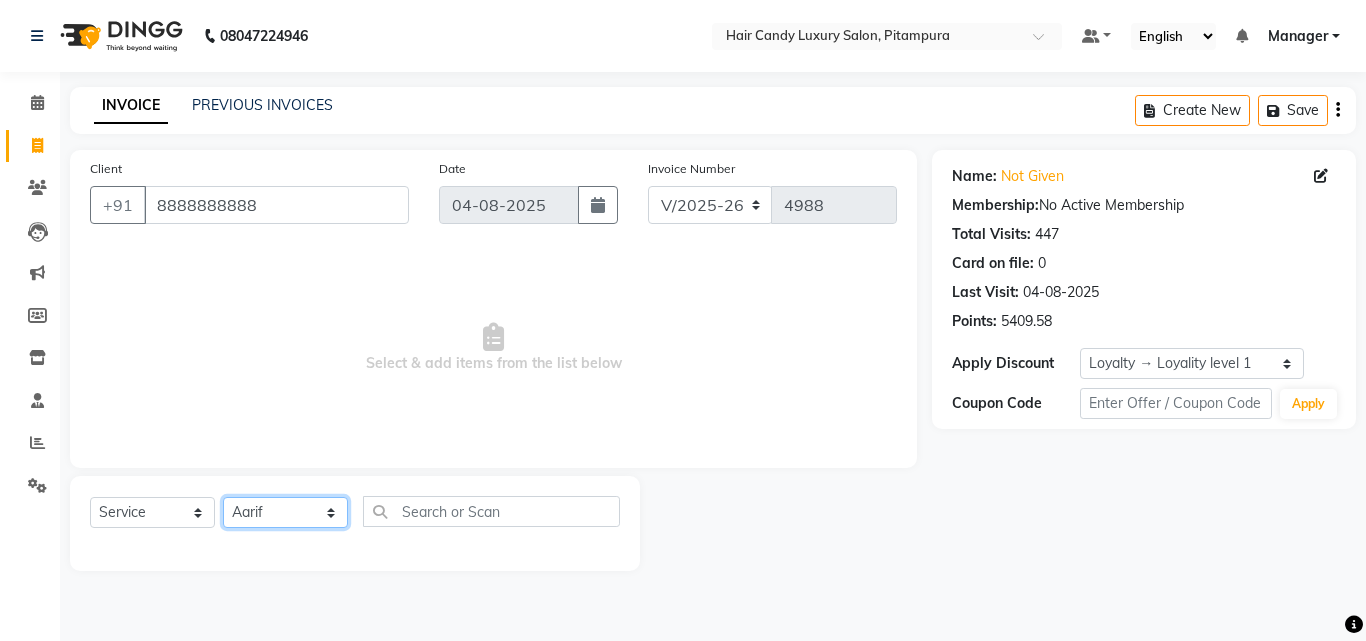 click on "Select Stylist Aarif AMAN ANJALI Arman Arshad  ARSHAD SALMANI ASHU FAIZ gaurav Hanish harshit Jack  karishma KAVITA kunal Manager MANNU Mukim  paras pinki preeti Raghav  RASHMI RAVI RITIK SAHIL sawan SHALINI SHARUKH SHWETA  VEER Vijay  vijay tiwari ZAID" 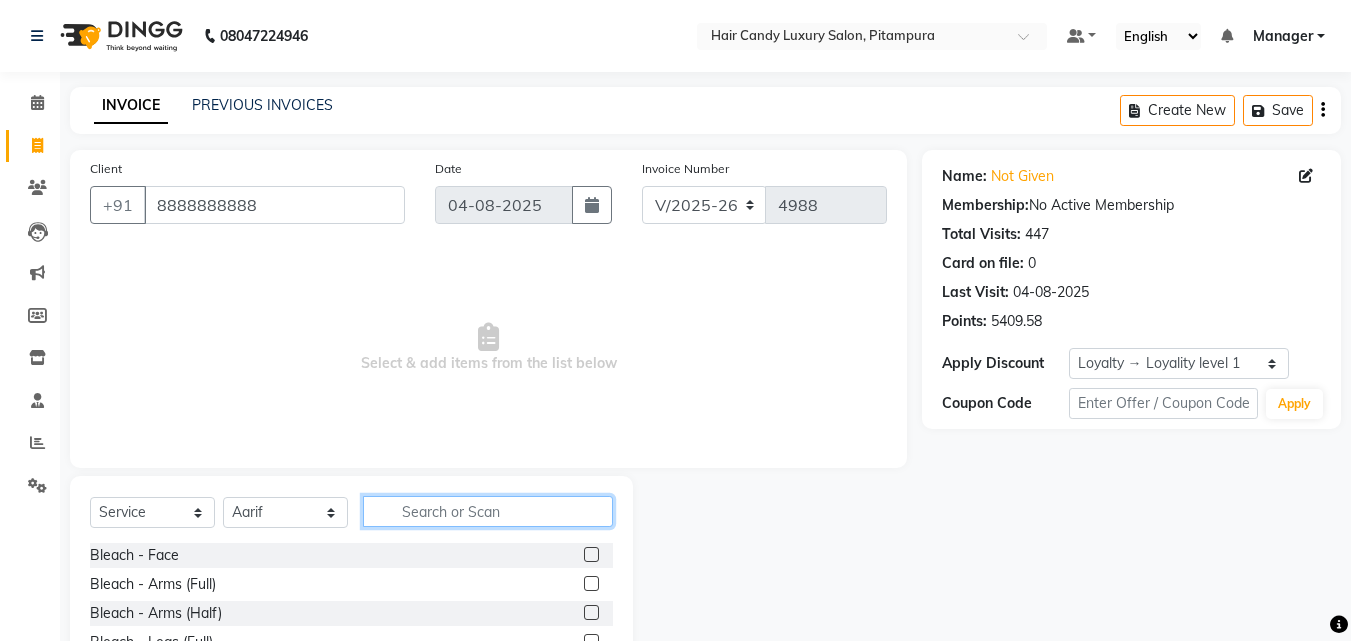 click 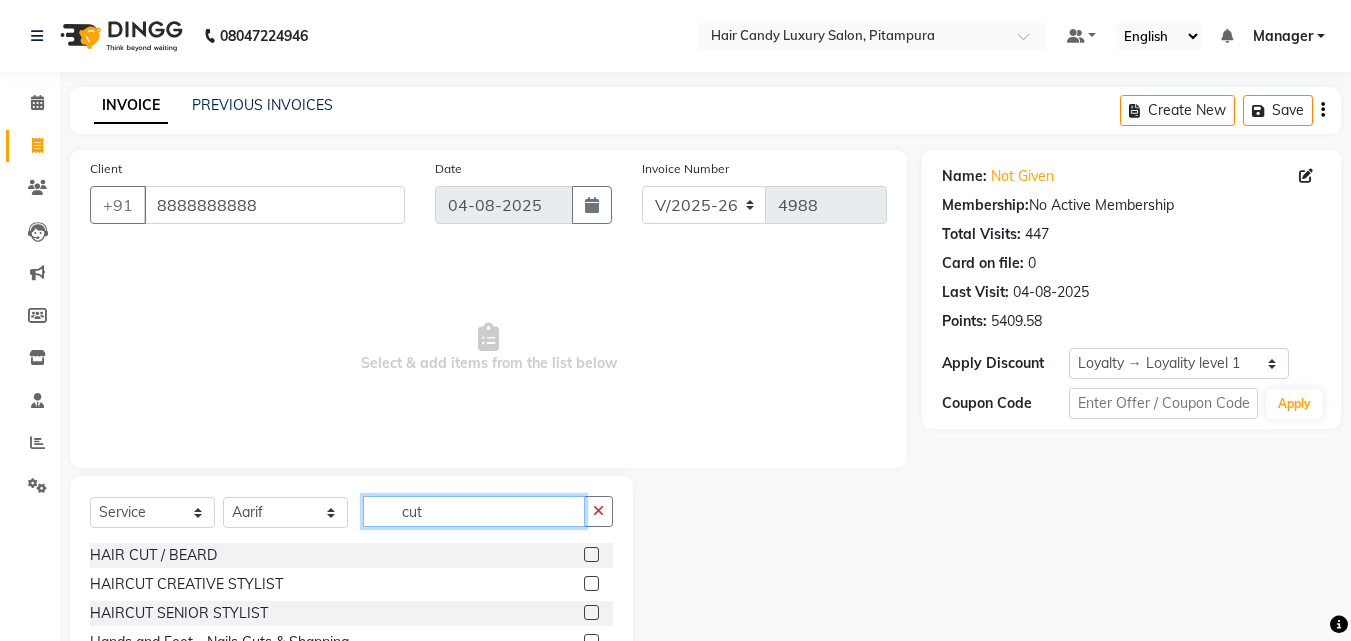 type on "cut" 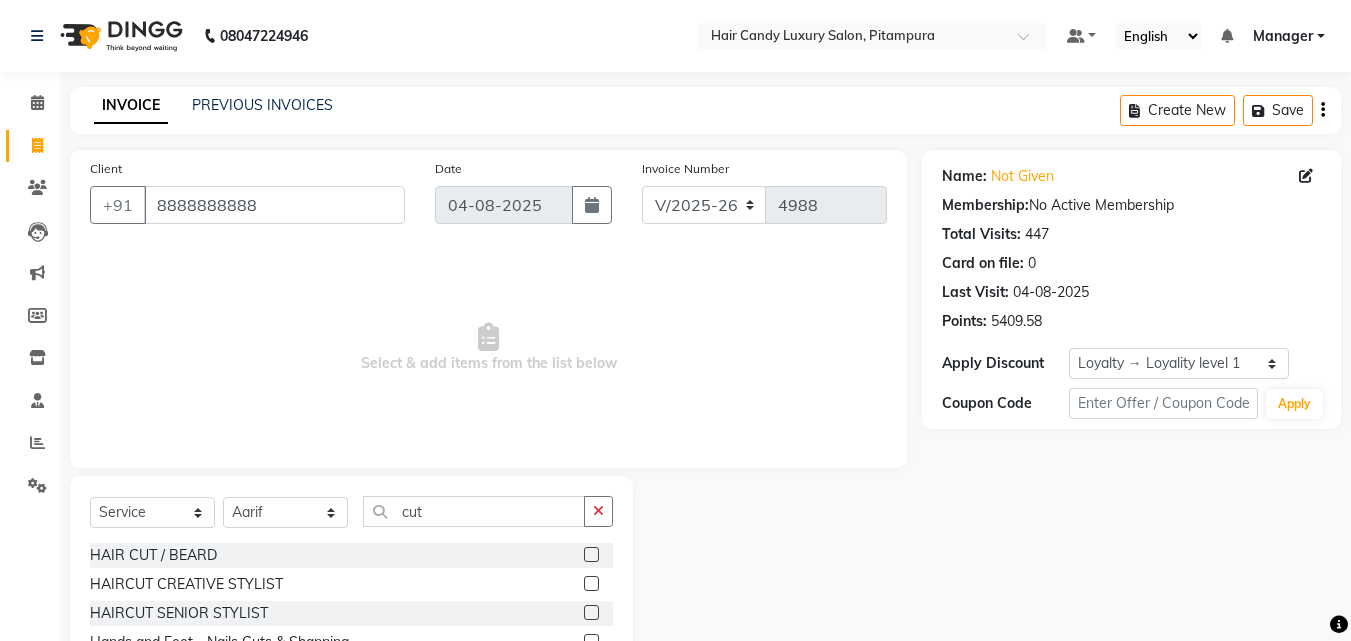 click 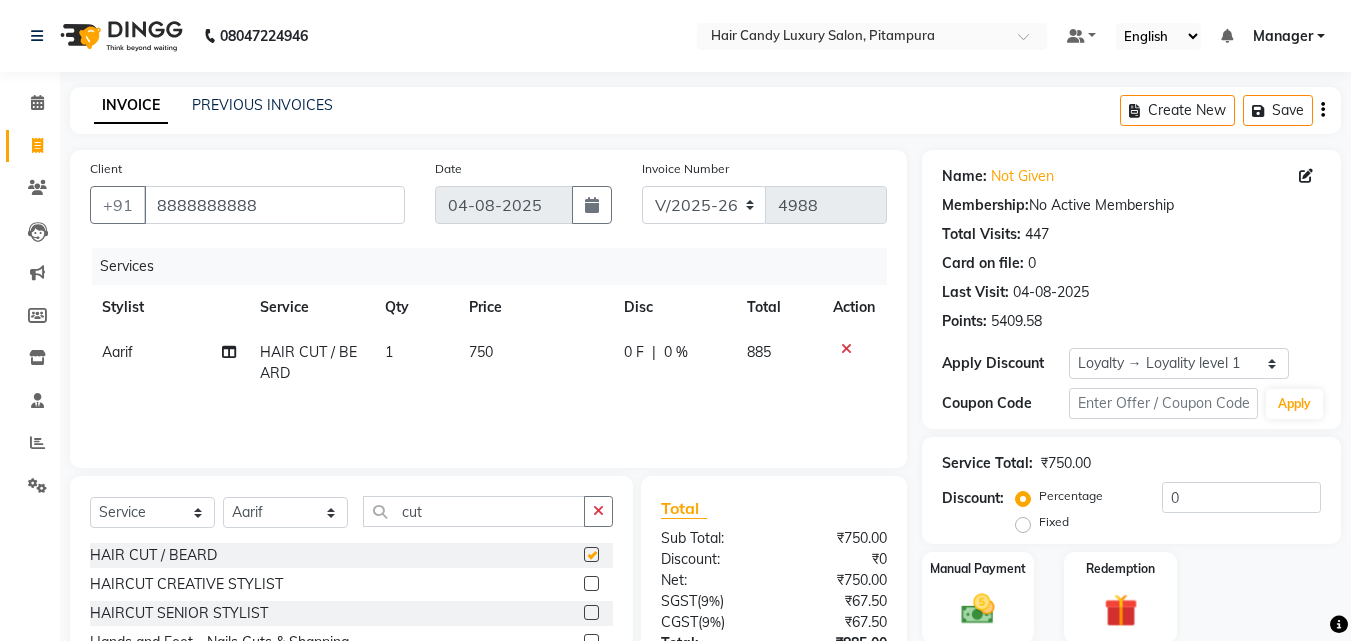 checkbox on "false" 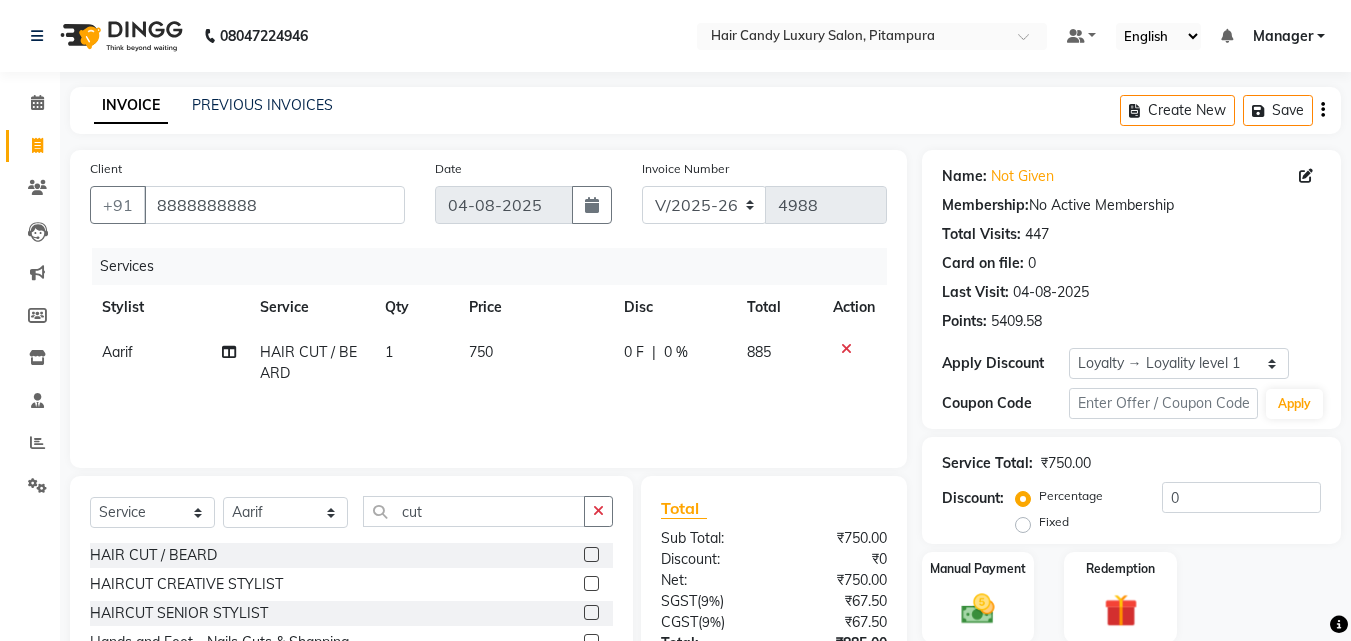 scroll, scrollTop: 0, scrollLeft: 0, axis: both 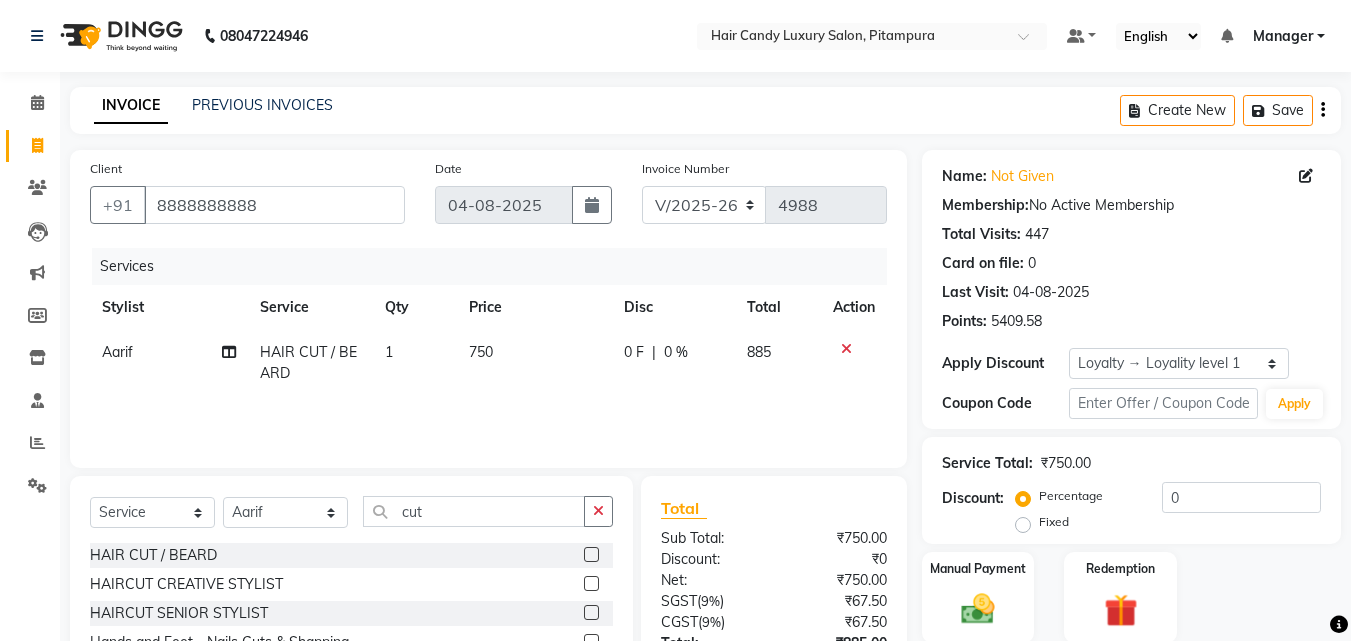 click on "1" 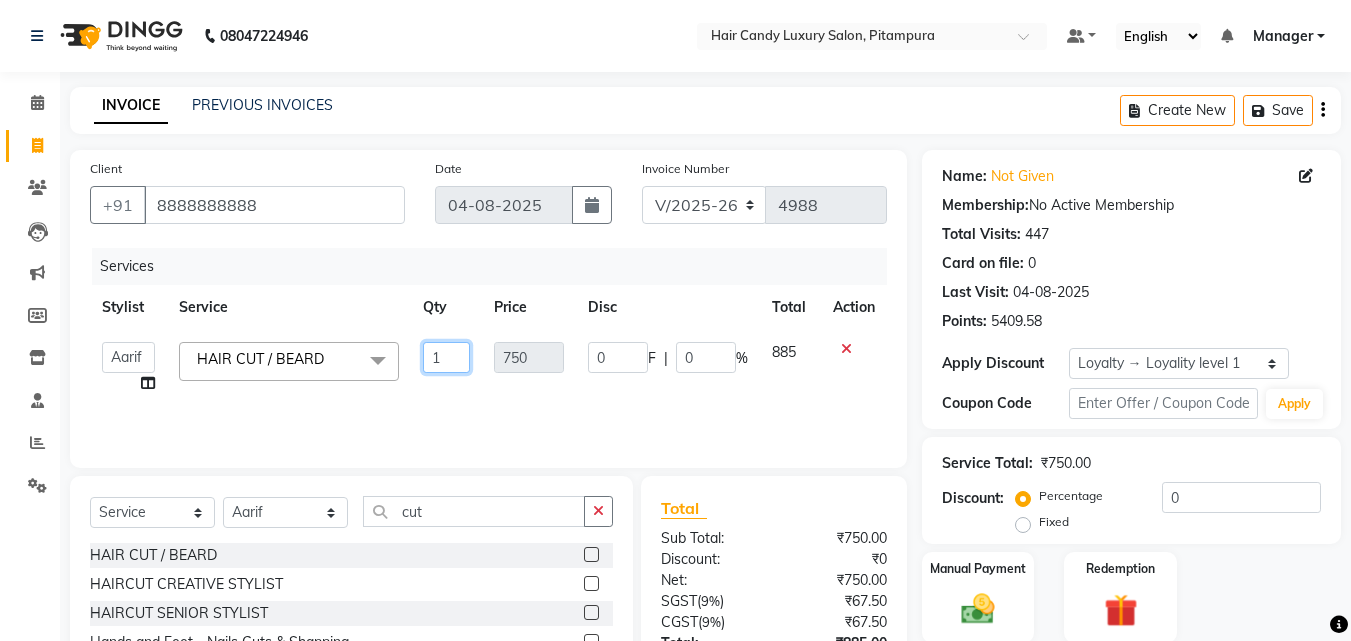 click on "1" 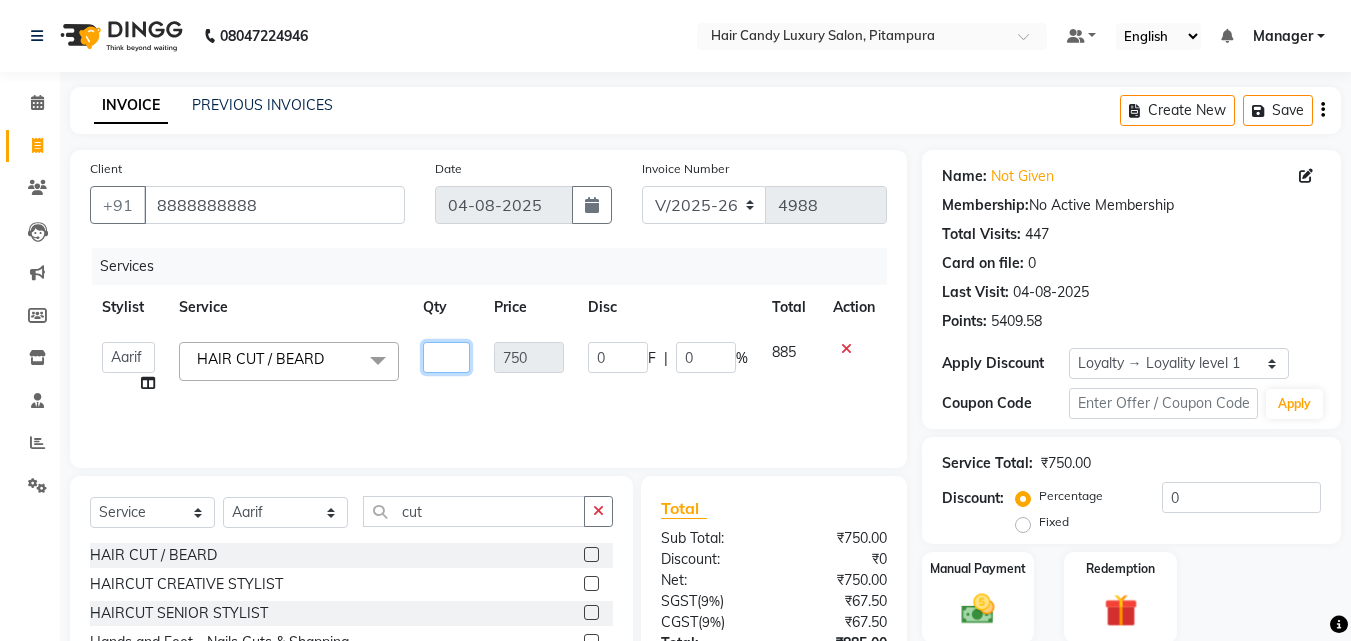 type on "2" 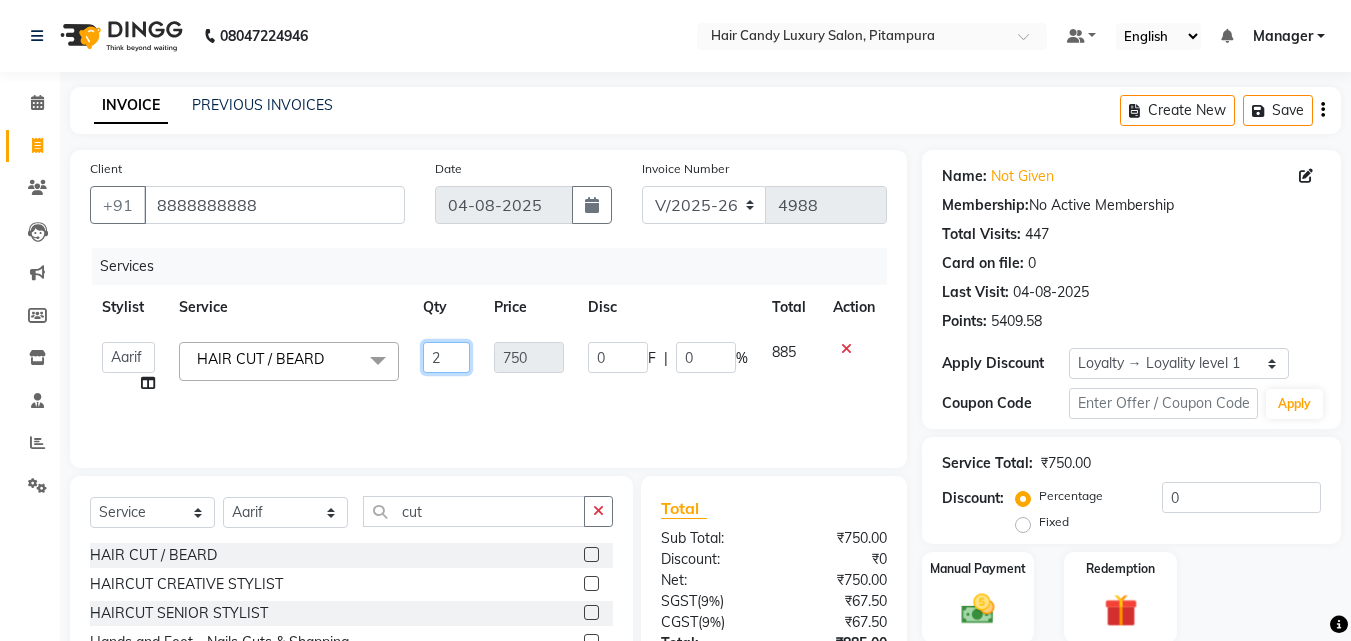 scroll, scrollTop: 0, scrollLeft: 0, axis: both 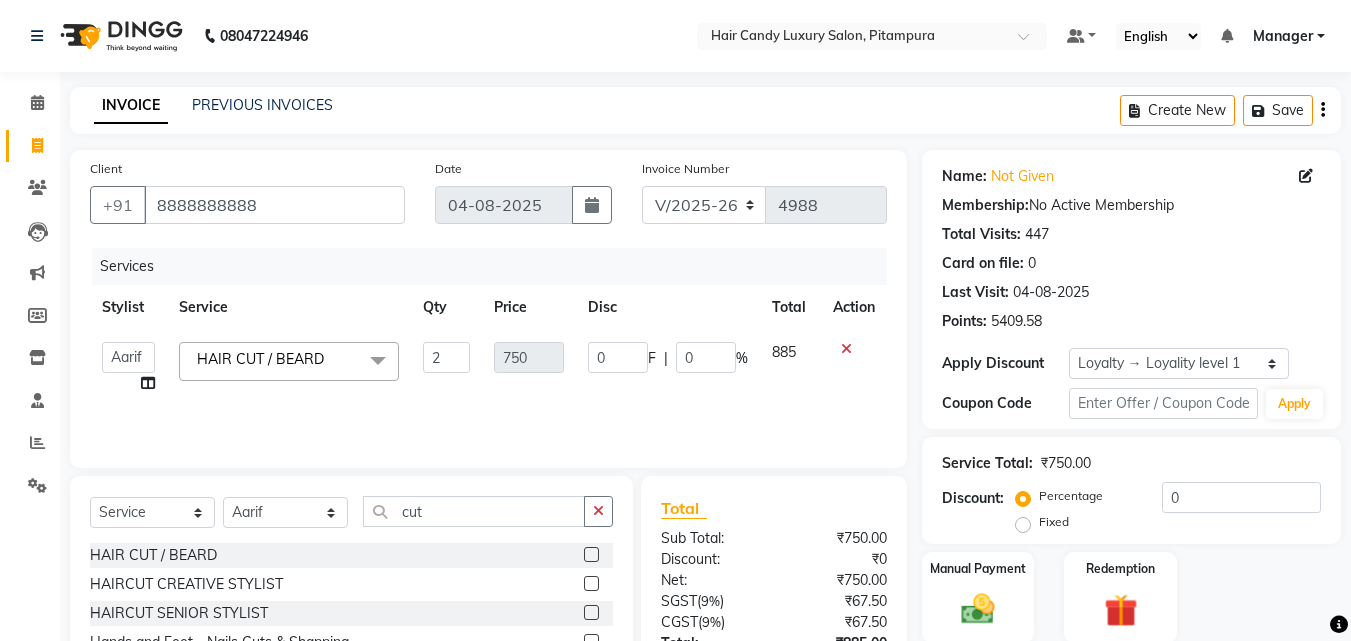 click on "Services Stylist Service Qty Price Disc Total Action  [FIRST]   [FIRST]   [FIRST]   [FIRST]   [FIRST]    [FIRST] [LAST]   [FIRST]   [FIRST]   [FIRST]   [FIRST]   [FIRST]    [FIRST]   [FIRST]   [FIRST]   [FIRST]   [FIRST]    [FIRST]    [FIRST]   [FIRST]   [FIRST]    [FIRST]    [FIRST]   [FIRST]   [FIRST]   [FIRST]   [FIRST]   [FIRST]   [FIRST]    [FIRST]   [FIRST]    [FIRST] [LAST]  HAIR CUT /  BEARD  x Bleach - Face Bleach - Arms (Full) Bleach - Arms (Half) Bleach - Legs (Full) Bleach - Legs (Half) Bleach - Back (Full) Bleach - Back (Half) Bleach - Front (Full) Bleach - Front (Half) Bleach - Full Body BODY MASSSAGE HAIRWASH (KERASTASE) ALGAE PEDICURE (SMALL) ALGAE MENICURE (SMALL) MENS STYLING HAIR SPA KERASTASE RITUAL KERASTASE FUSIO SCRUB KERASTASE EXPERIENCE RITUAL KERASTASE CHRONOLOGIST RITUAL SKEYNDOR POWER -C FACIAL SKEYNDOR POWER OXYGEN SKEYNDOR POWER HYRAUNIC SKEYNDOR CORRECTIVE LINE FACIAL SKEYNDOR AQUATHERM FACIAL SKEYNDOR EXPERT FACIAL SKEYNDOR ESSENTIAL FACIAL SKEYNDOR EXPERT CLEANUP SKEYNDOR ESSENTAIL CLEANUP GK KERATIN" 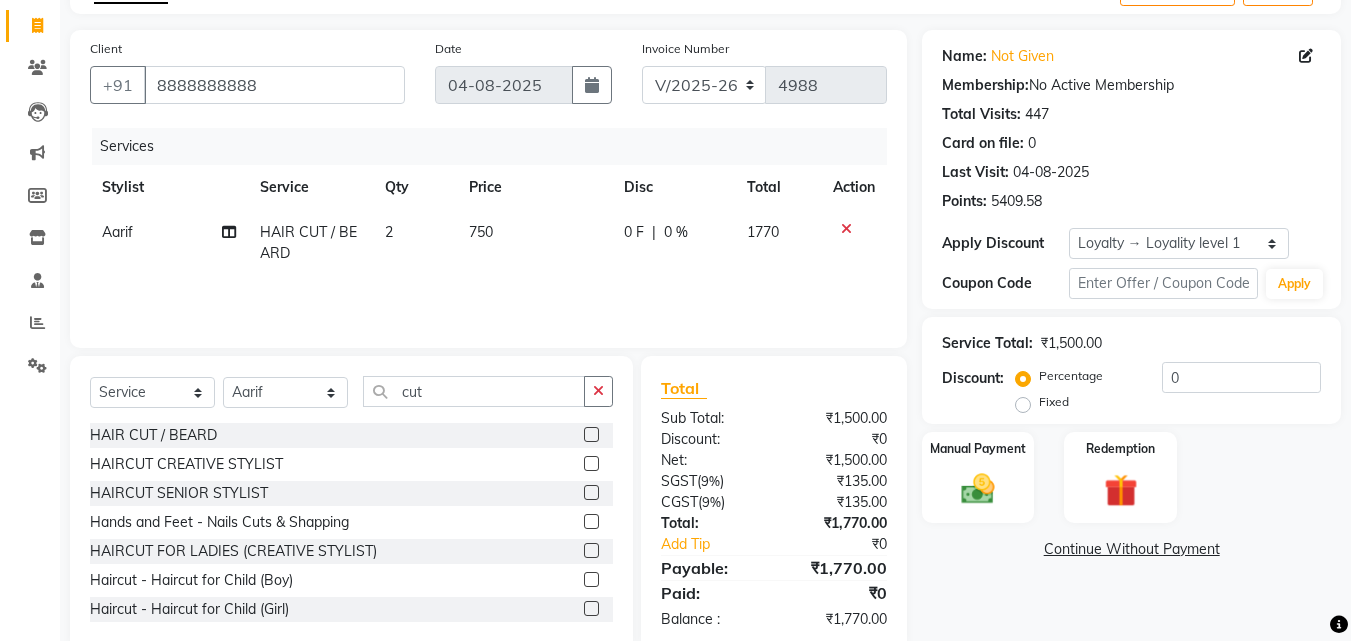 scroll, scrollTop: 160, scrollLeft: 0, axis: vertical 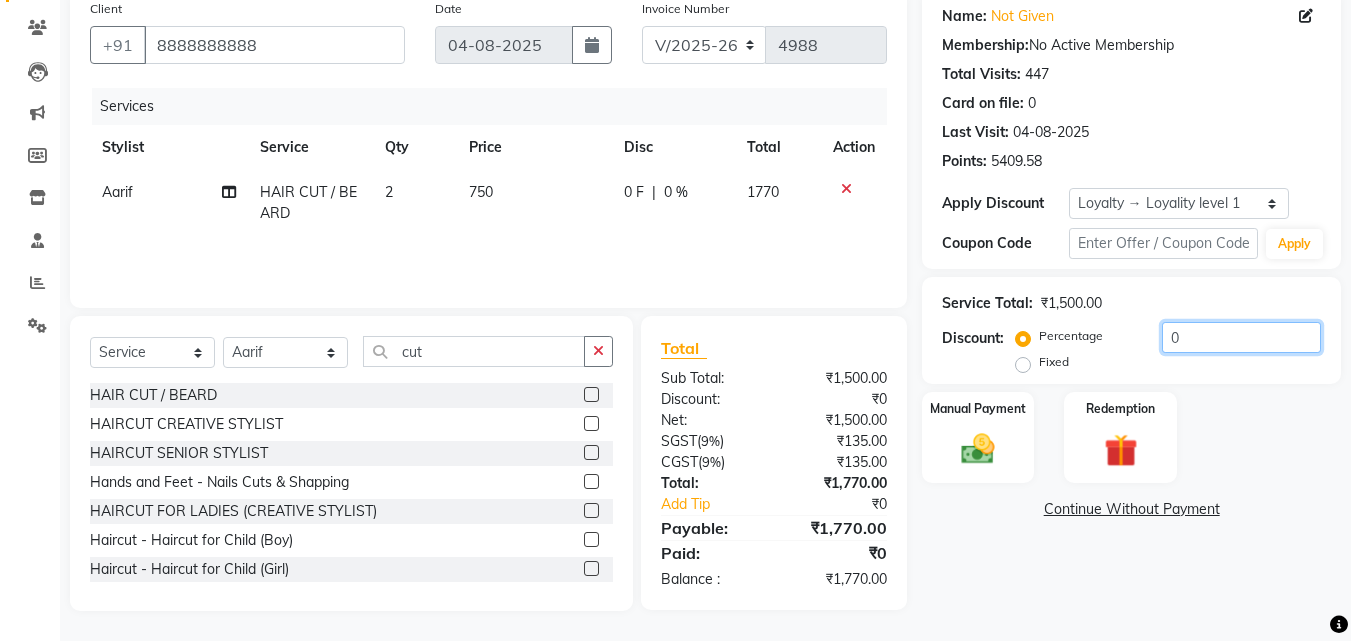 click on "0" 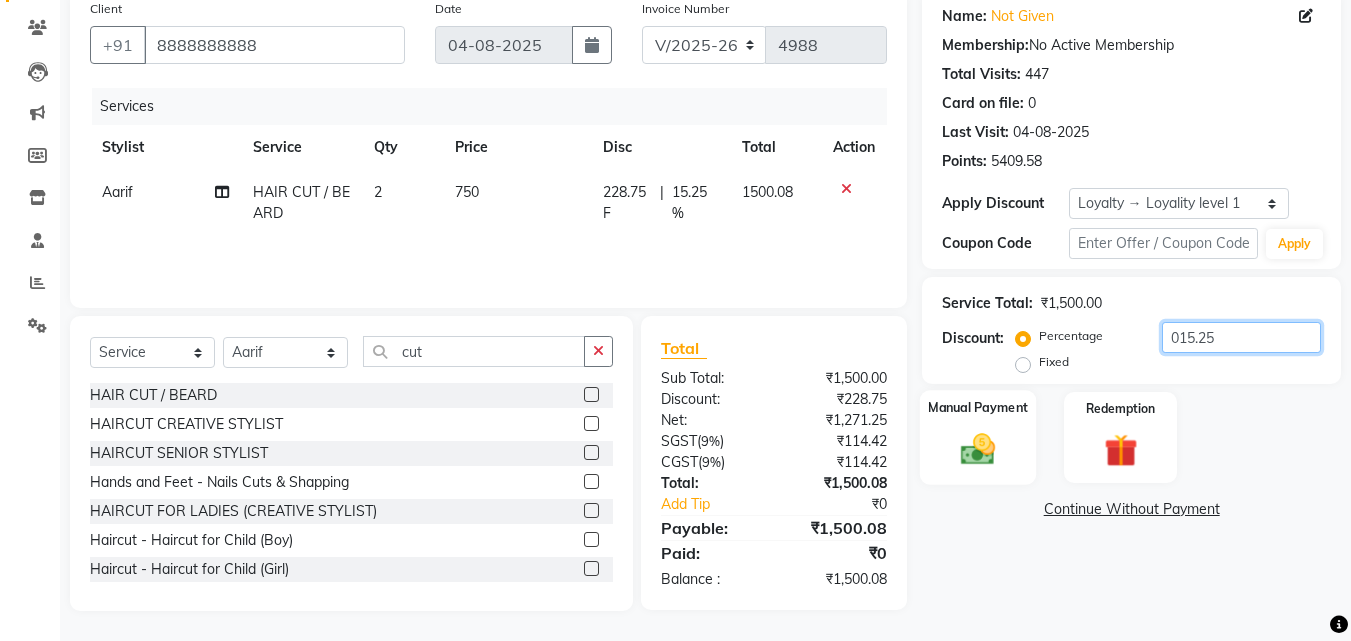 type on "015.25" 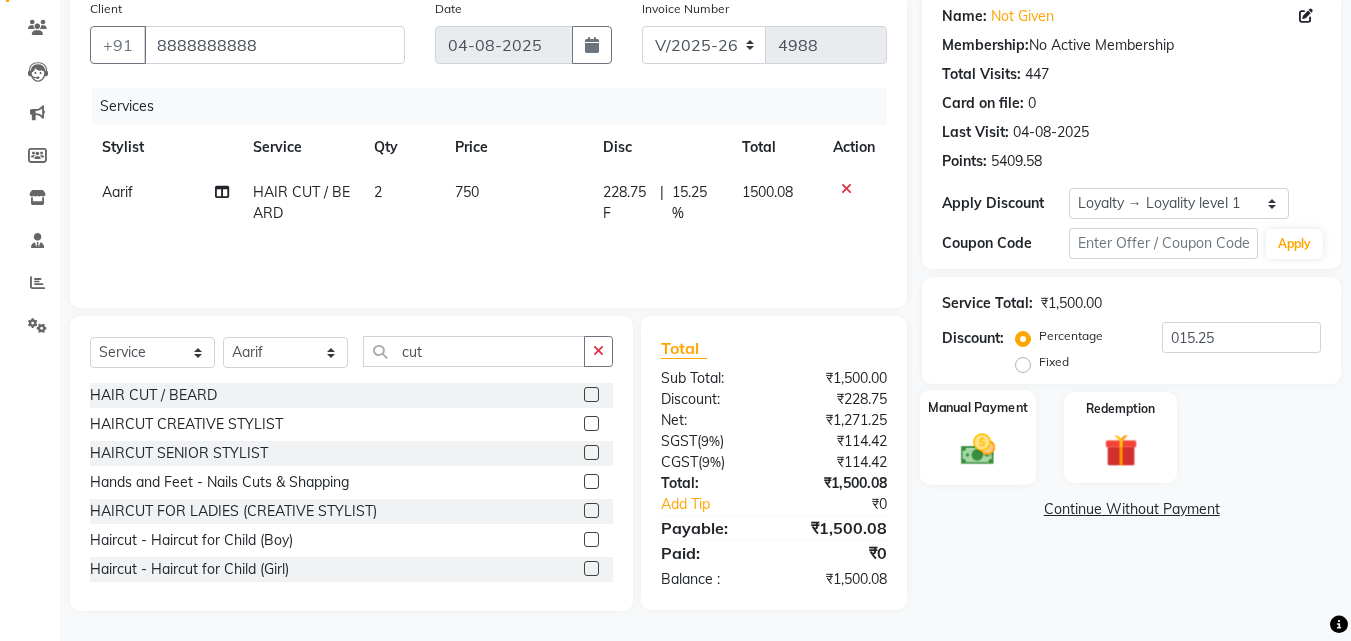 click 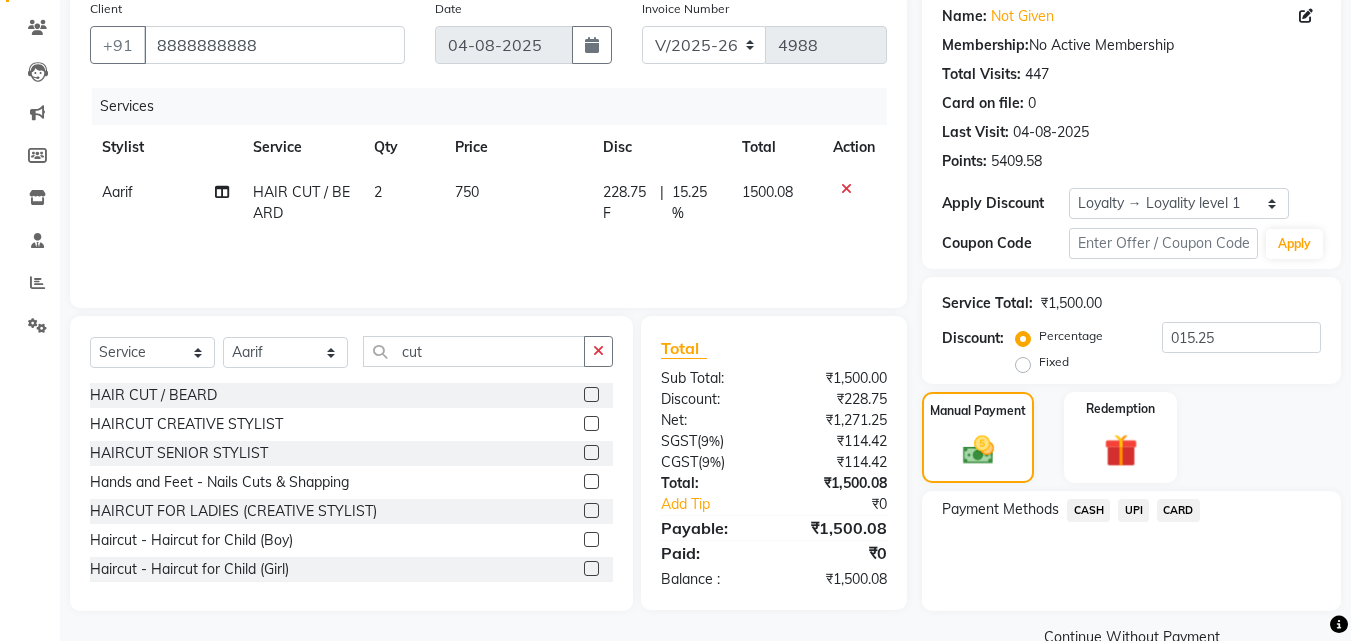 click on "CASH" 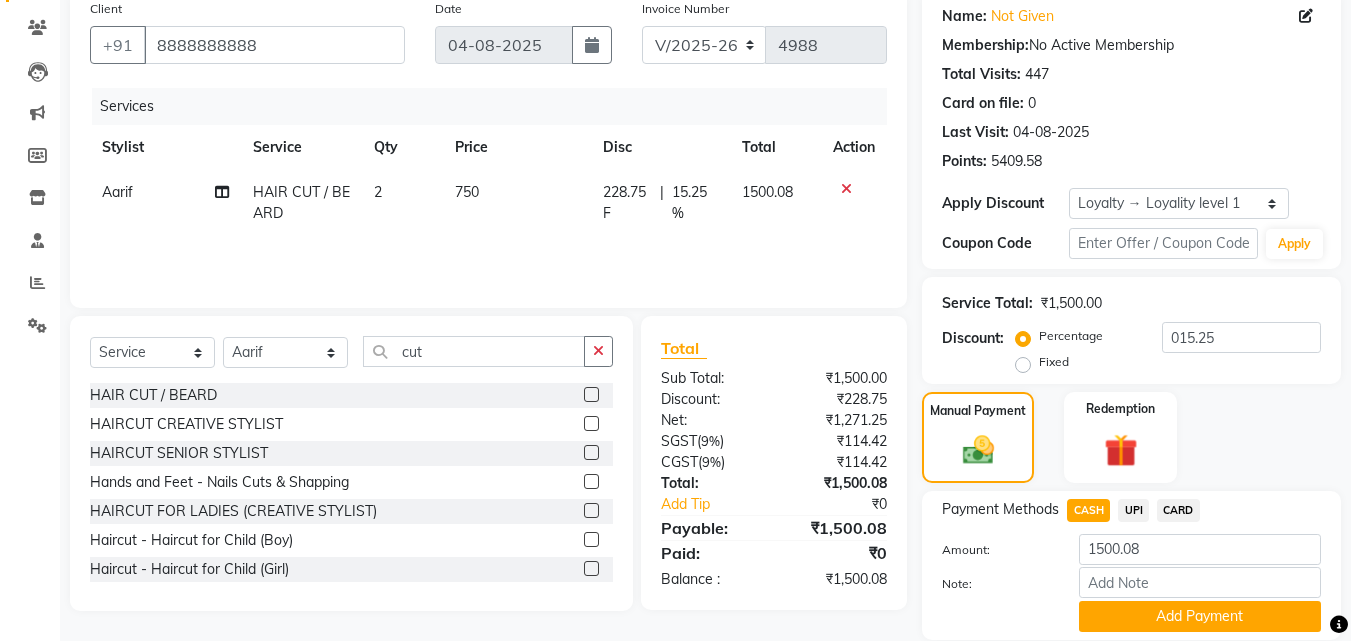 click on "UPI" 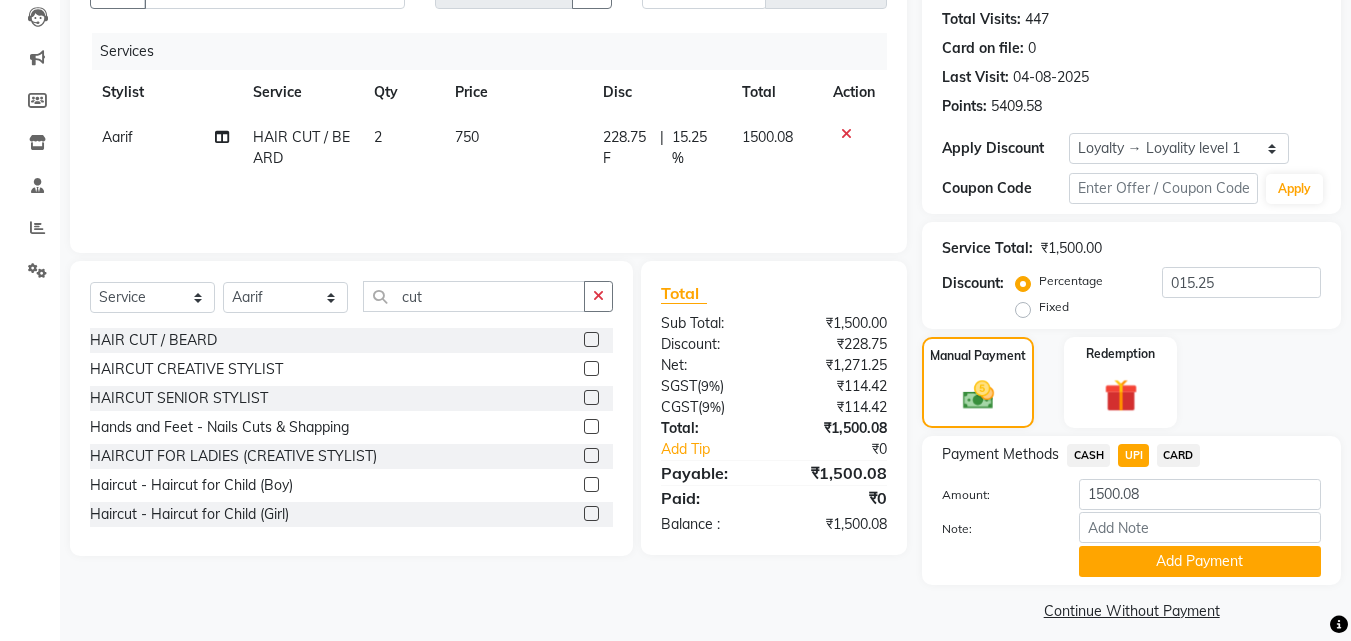 scroll, scrollTop: 230, scrollLeft: 0, axis: vertical 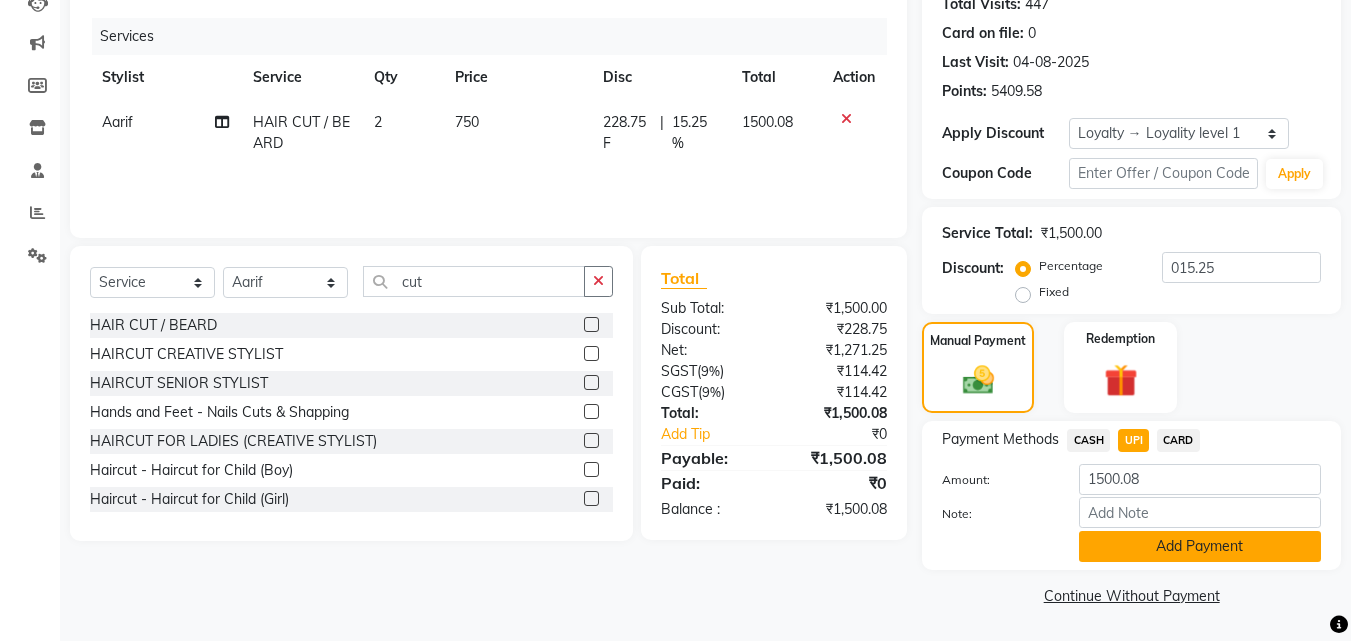 click on "Add Payment" 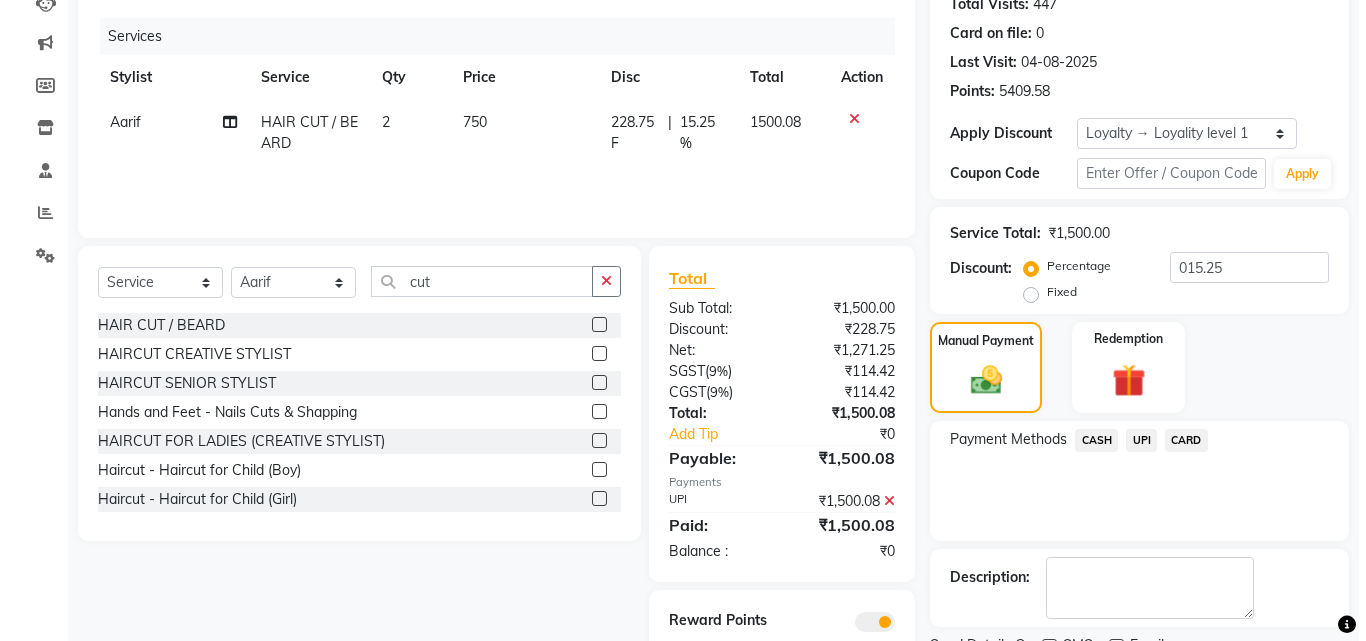 scroll, scrollTop: 321, scrollLeft: 0, axis: vertical 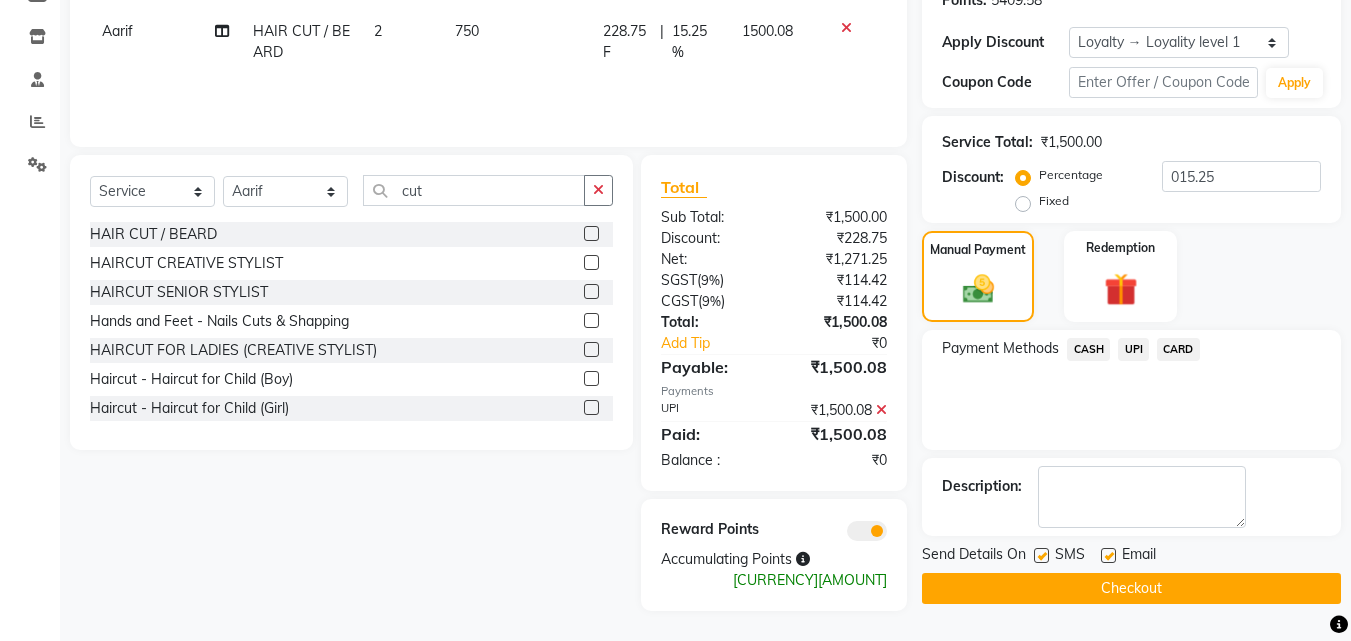 click 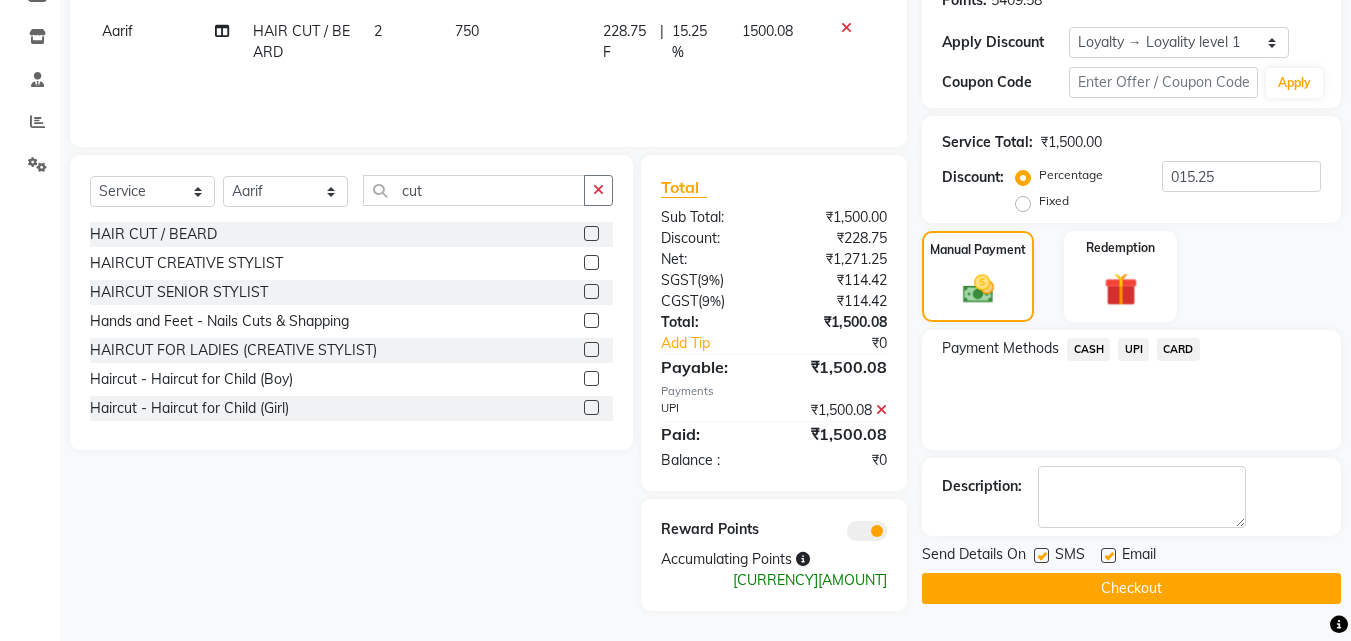 click 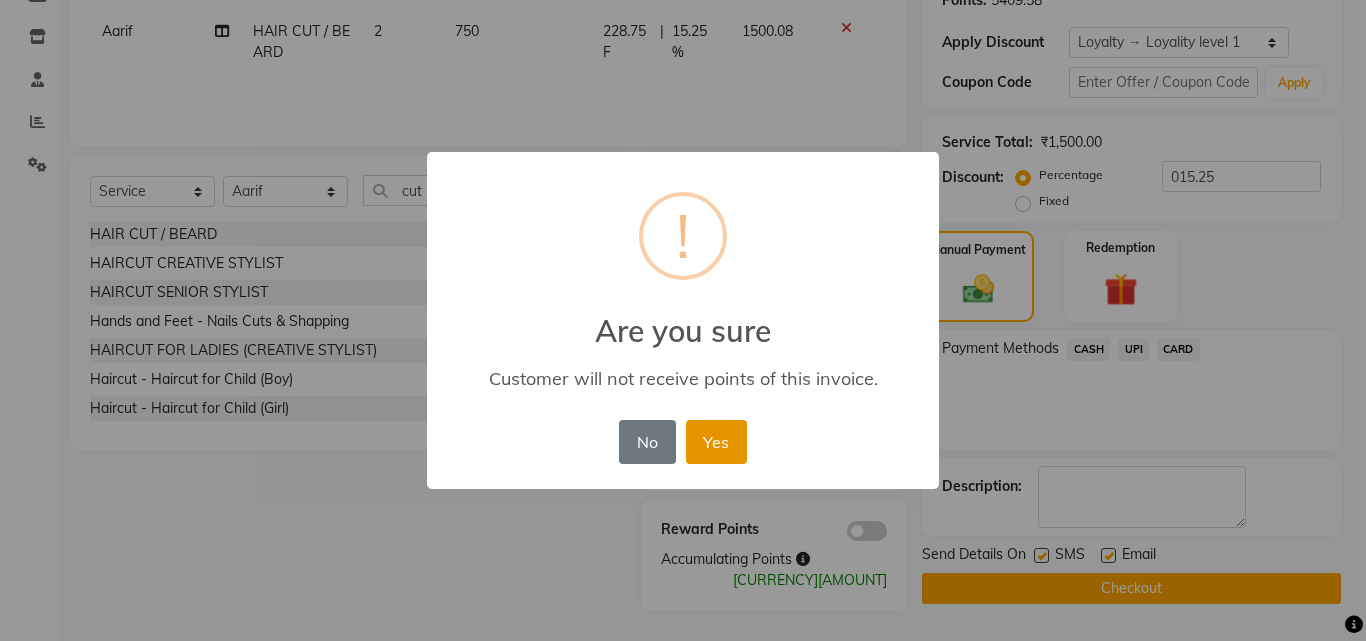 click on "Yes" at bounding box center [716, 442] 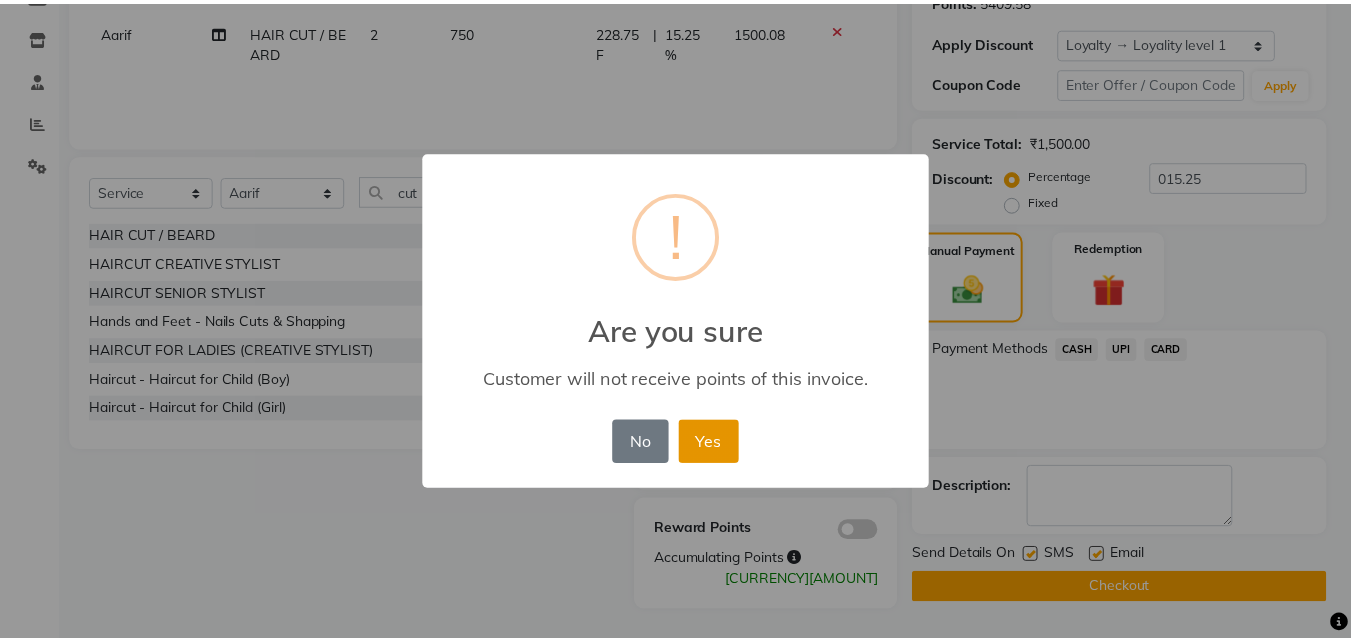scroll, scrollTop: 314, scrollLeft: 0, axis: vertical 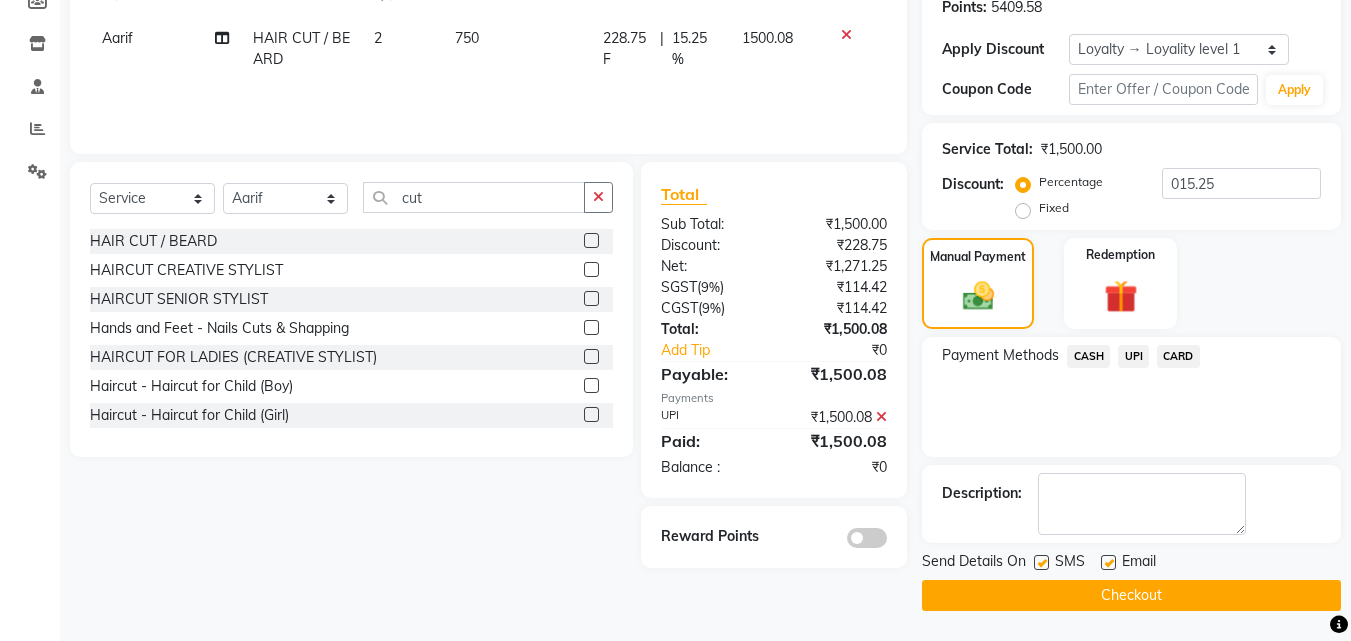 click on "Checkout" 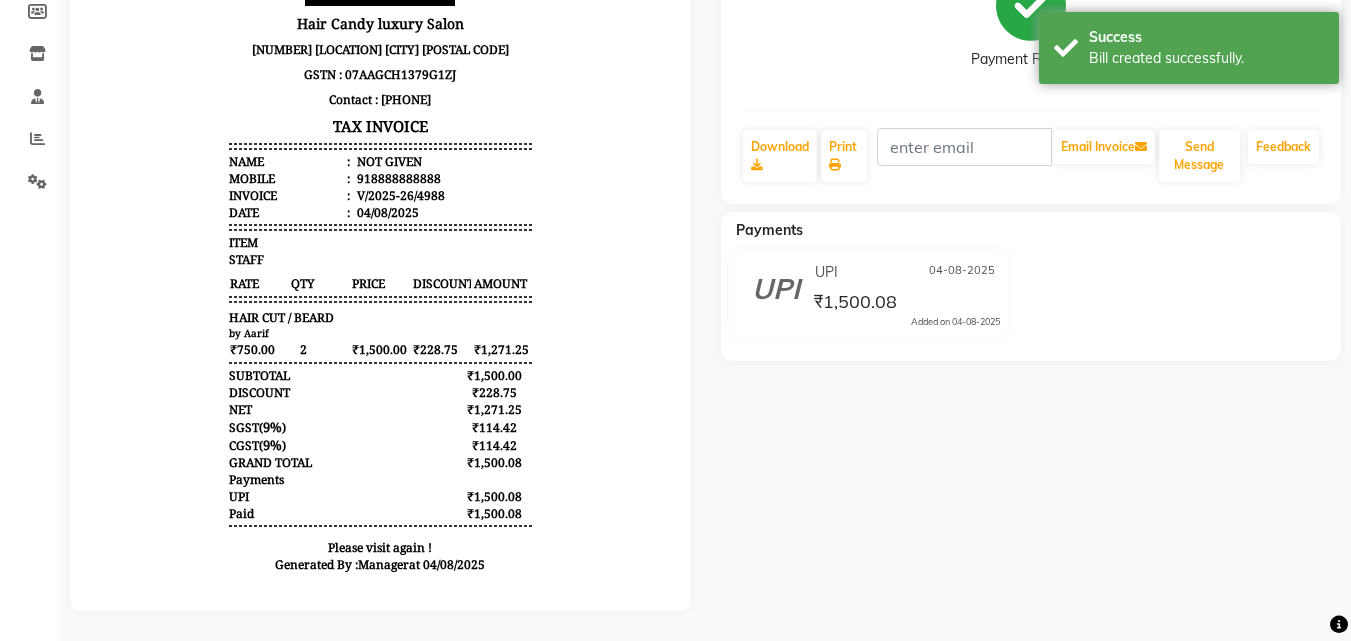 scroll, scrollTop: 0, scrollLeft: 0, axis: both 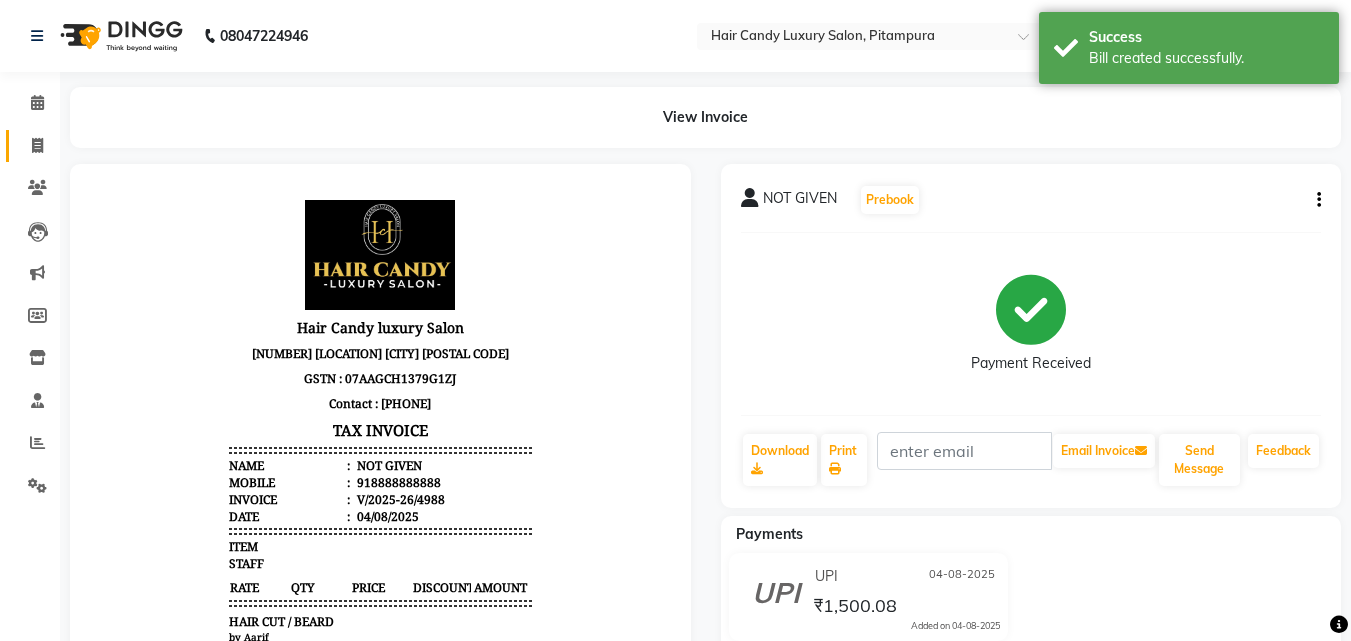 click on "Invoice" 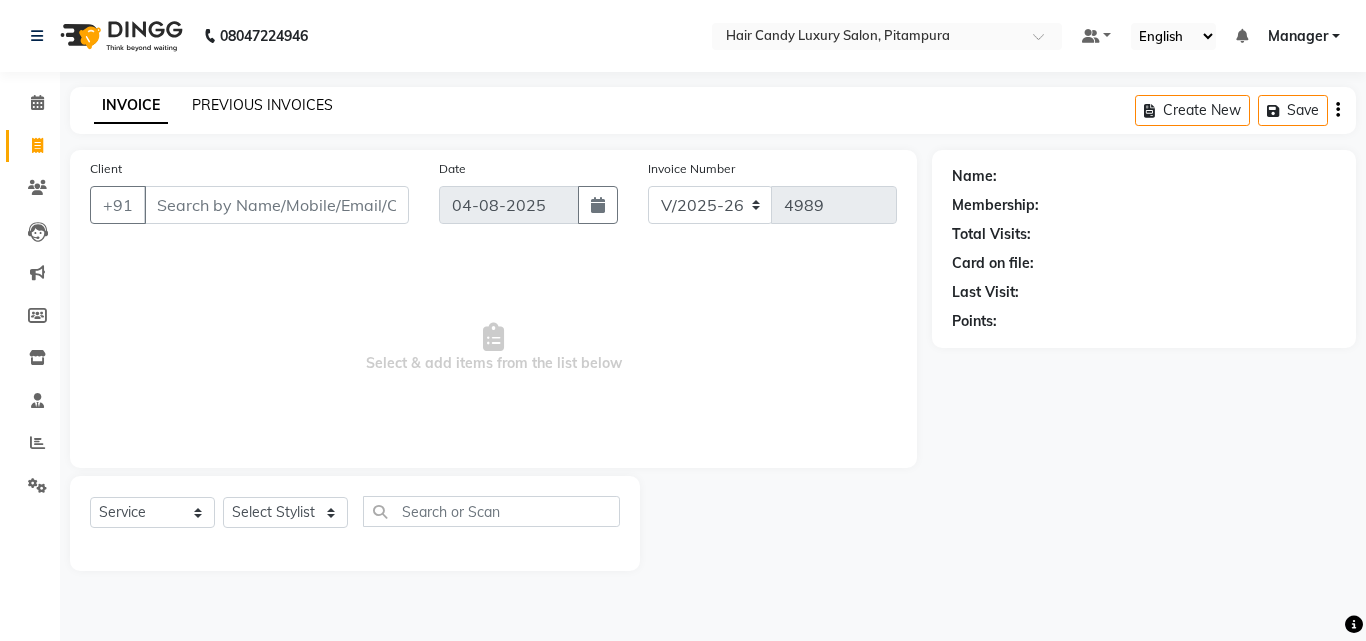 click on "PREVIOUS INVOICES" 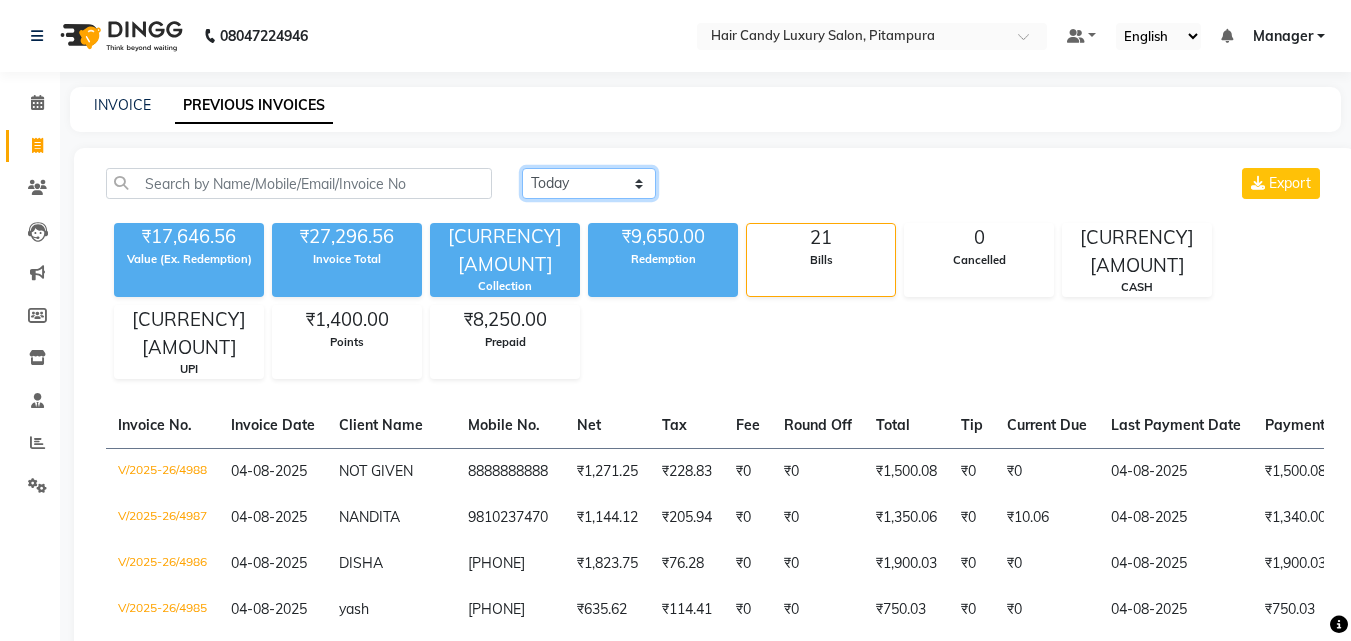 click on "Today Yesterday Custom Range" 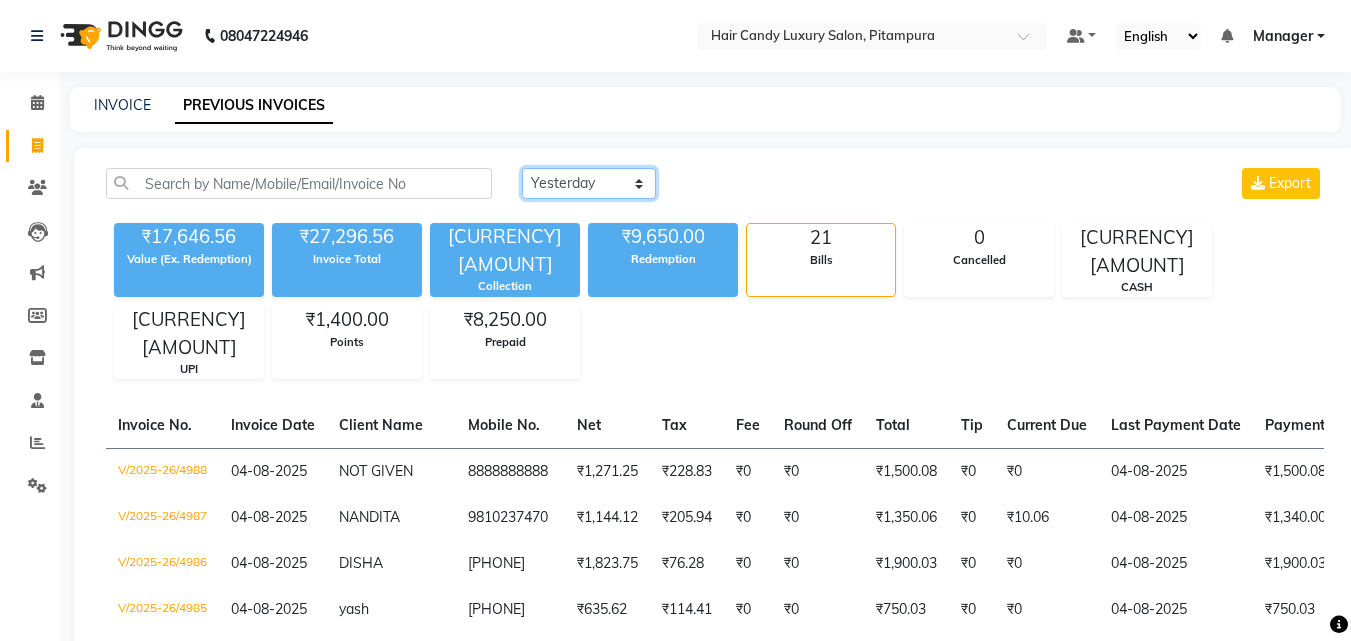 click on "Today Yesterday Custom Range" 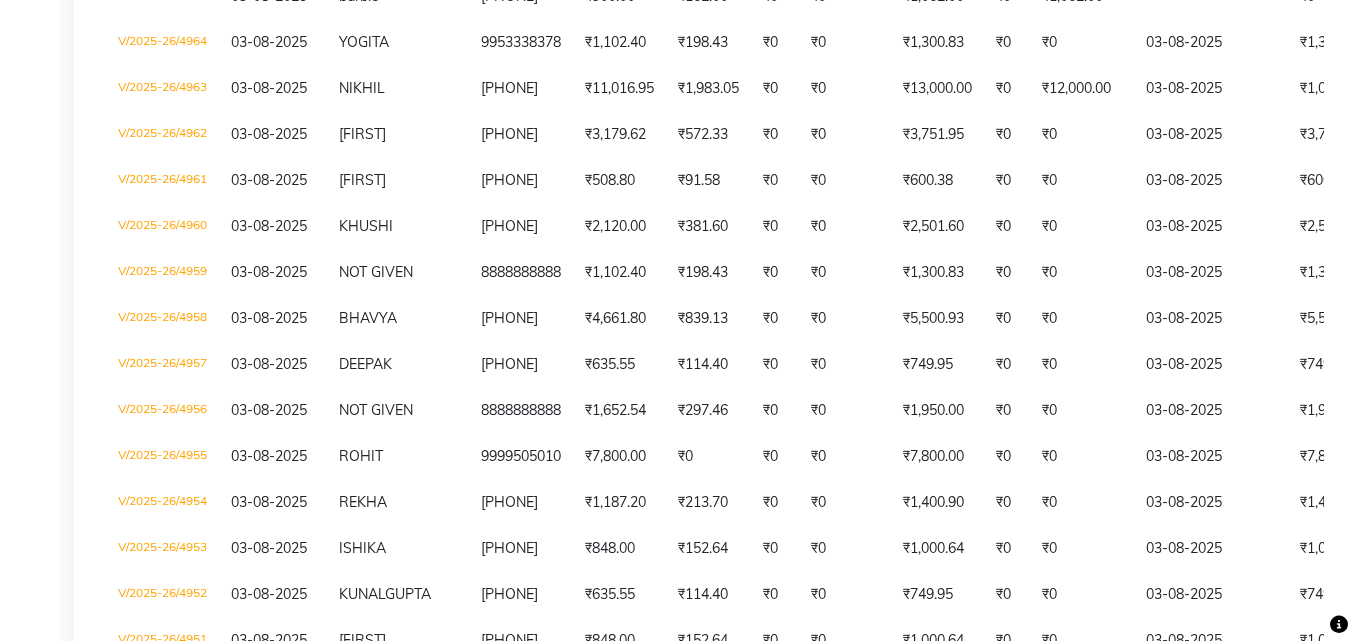 scroll, scrollTop: 506, scrollLeft: 0, axis: vertical 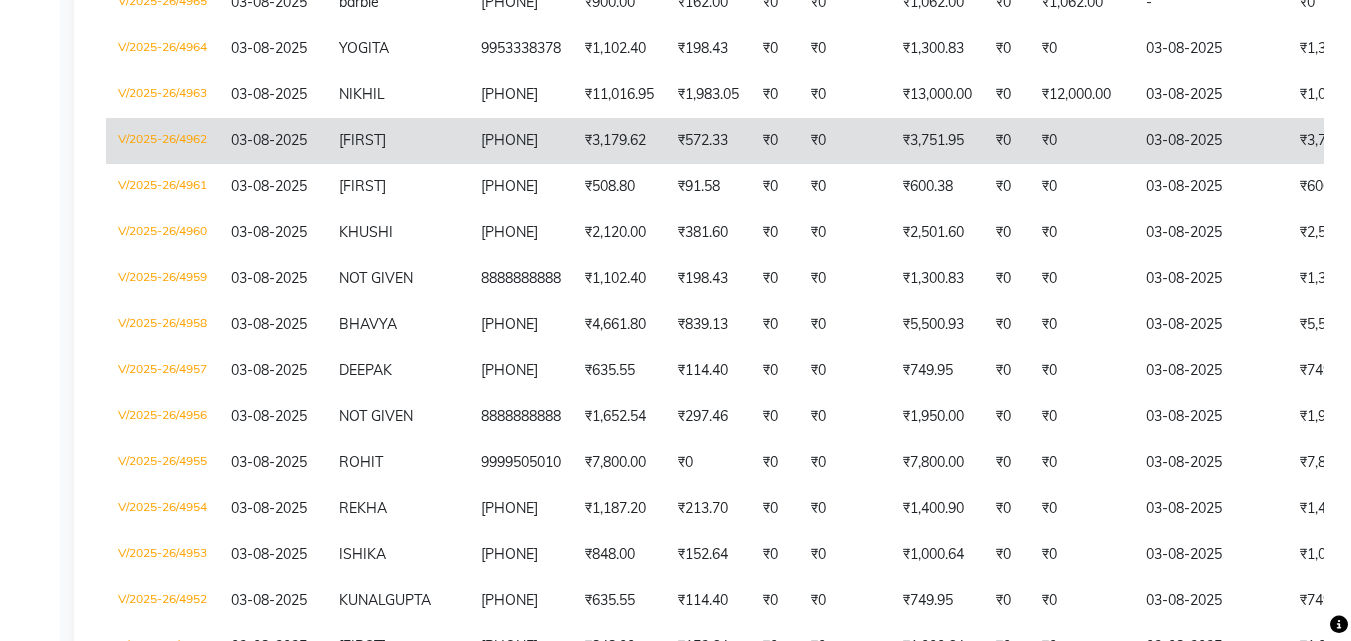 click on "[FIRST]" 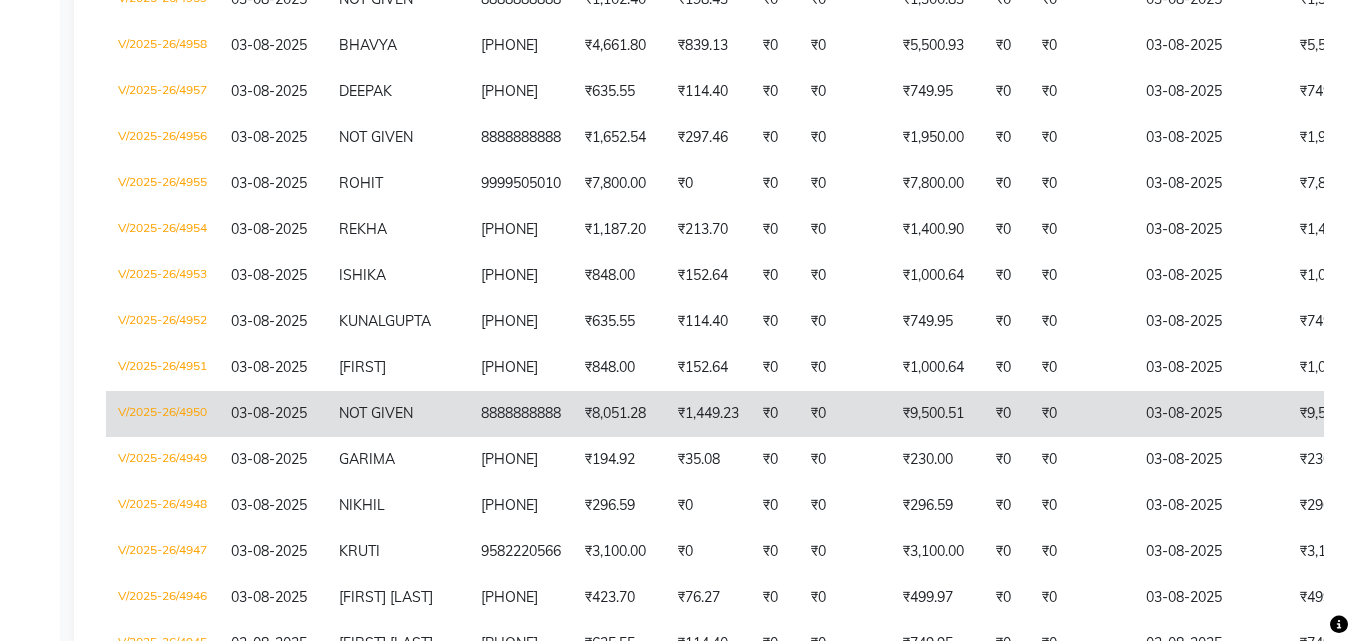 scroll, scrollTop: 906, scrollLeft: 0, axis: vertical 